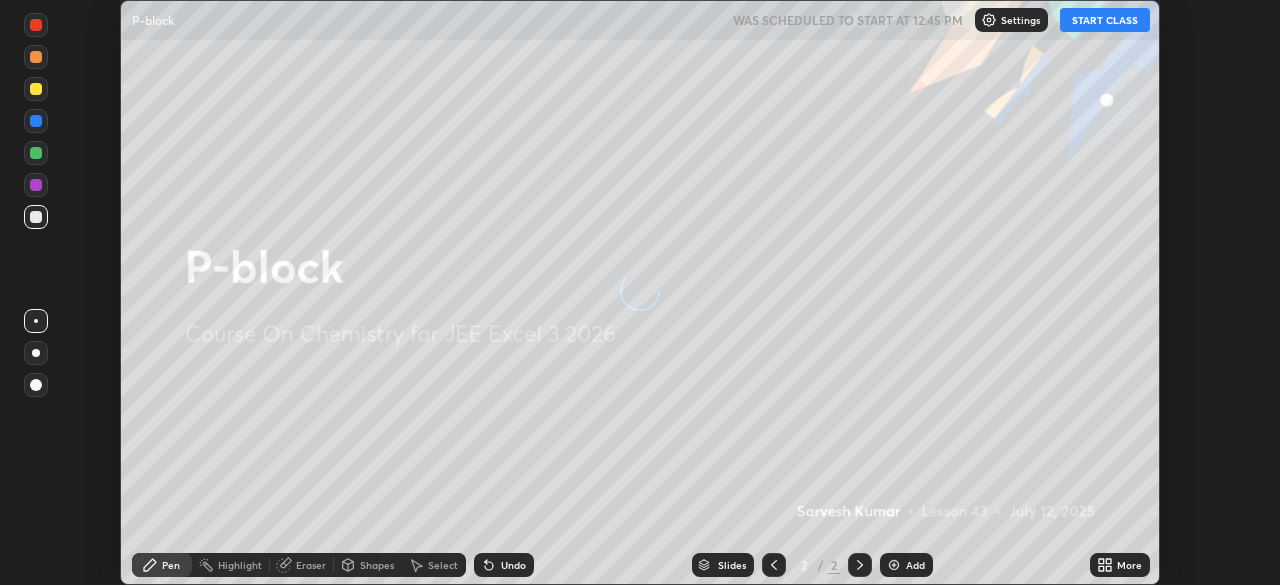 scroll, scrollTop: 0, scrollLeft: 0, axis: both 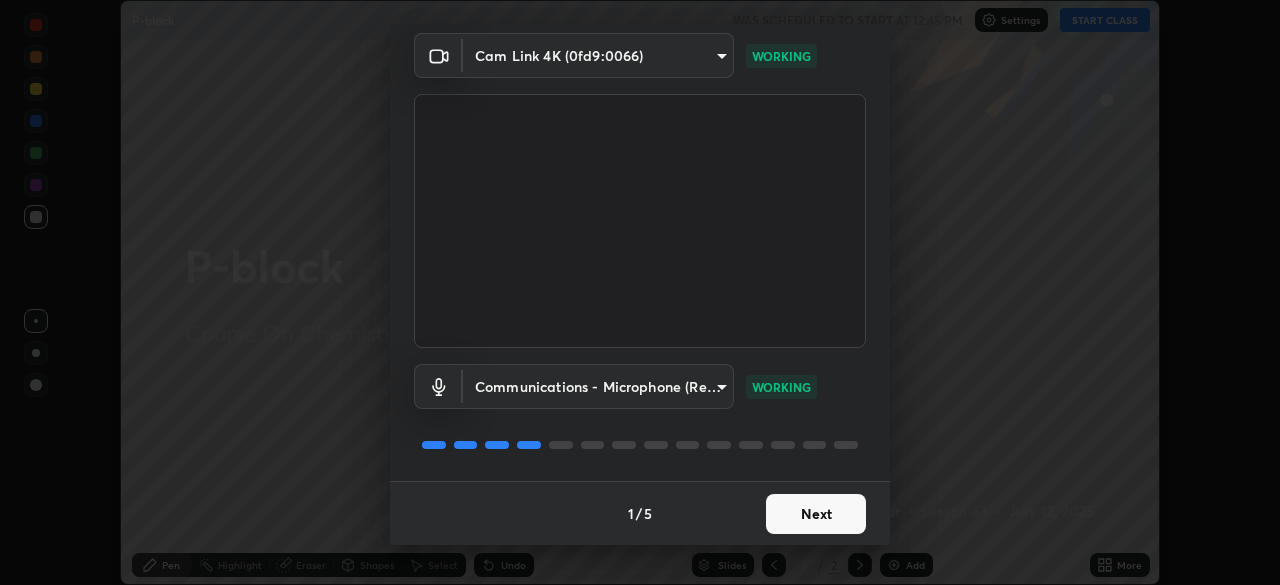click on "Next" at bounding box center (816, 514) 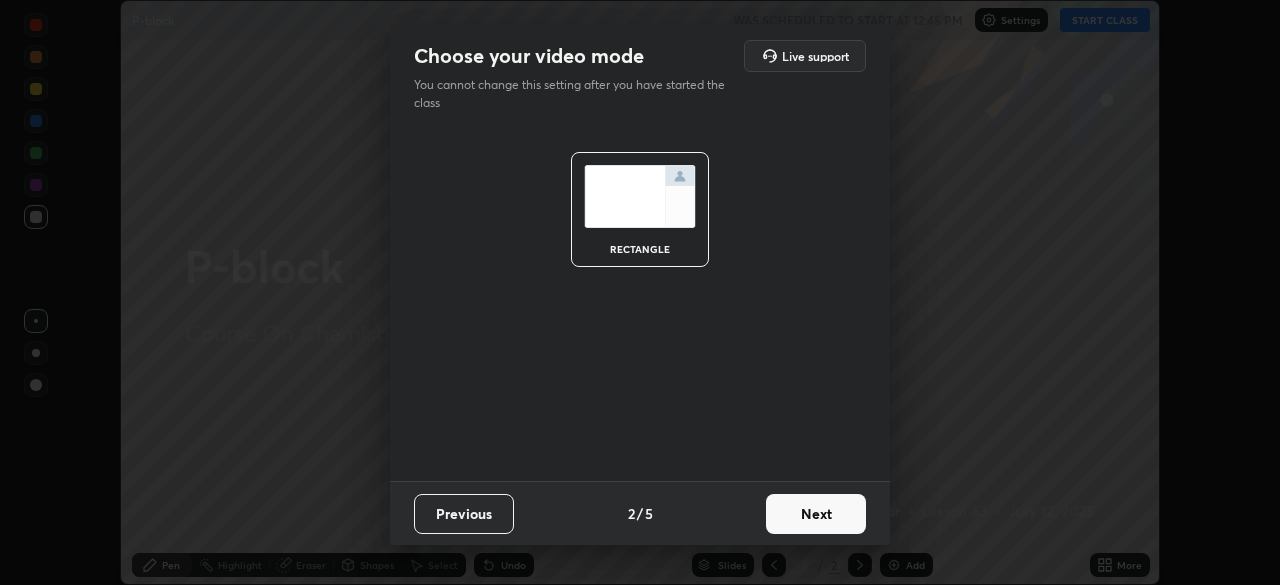 click on "Next" at bounding box center [816, 514] 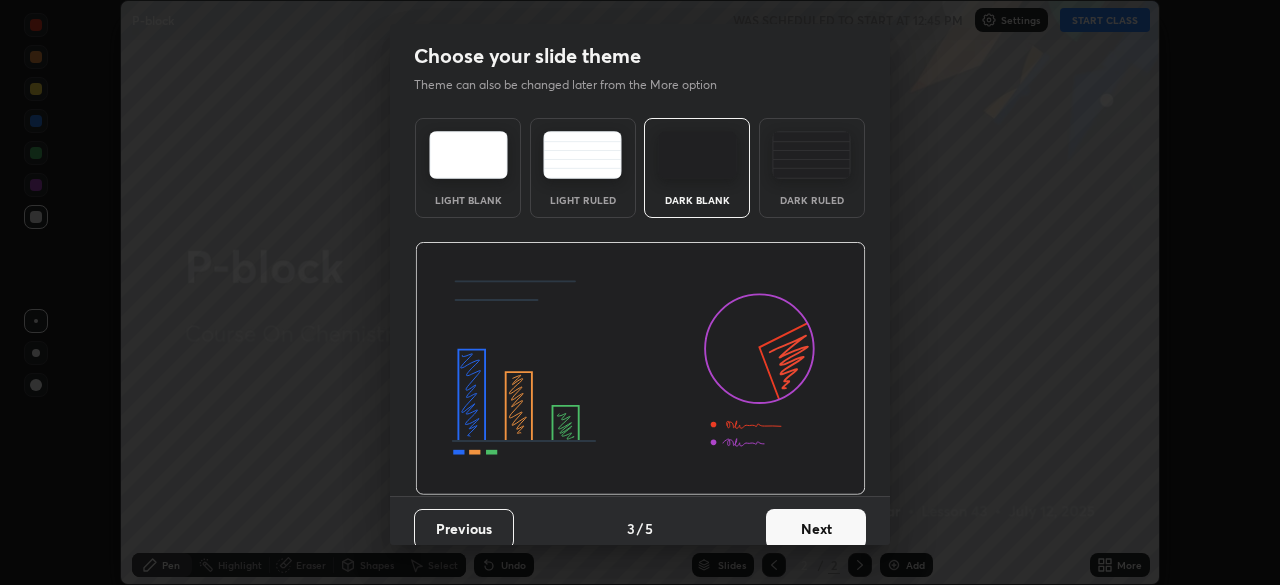 click on "Next" at bounding box center (816, 529) 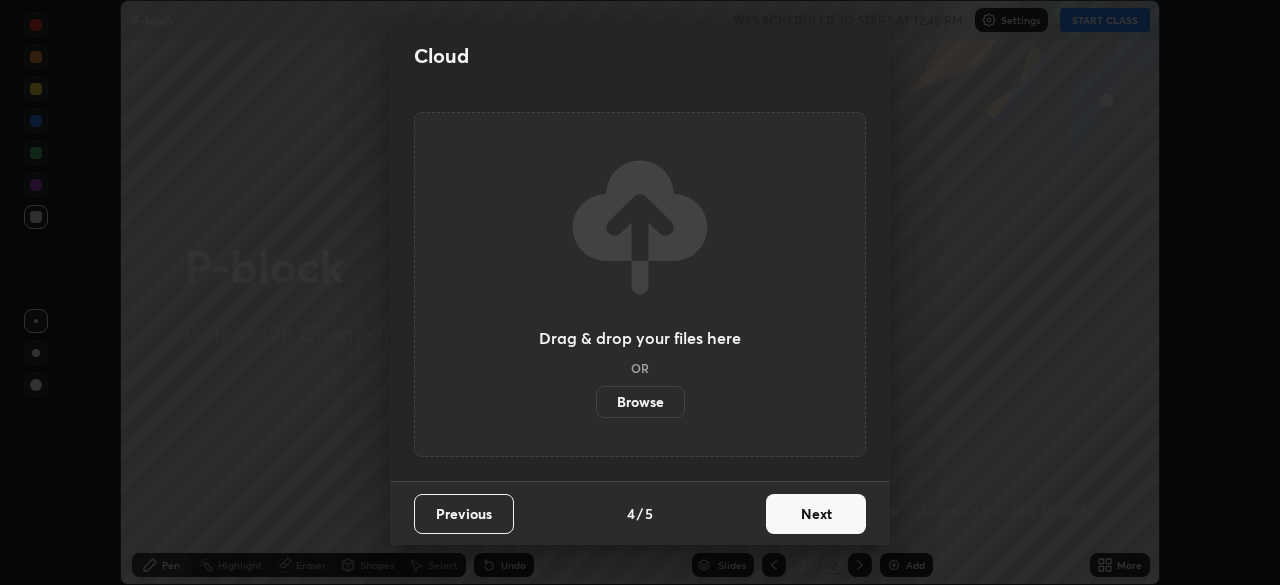 click on "Next" at bounding box center [816, 514] 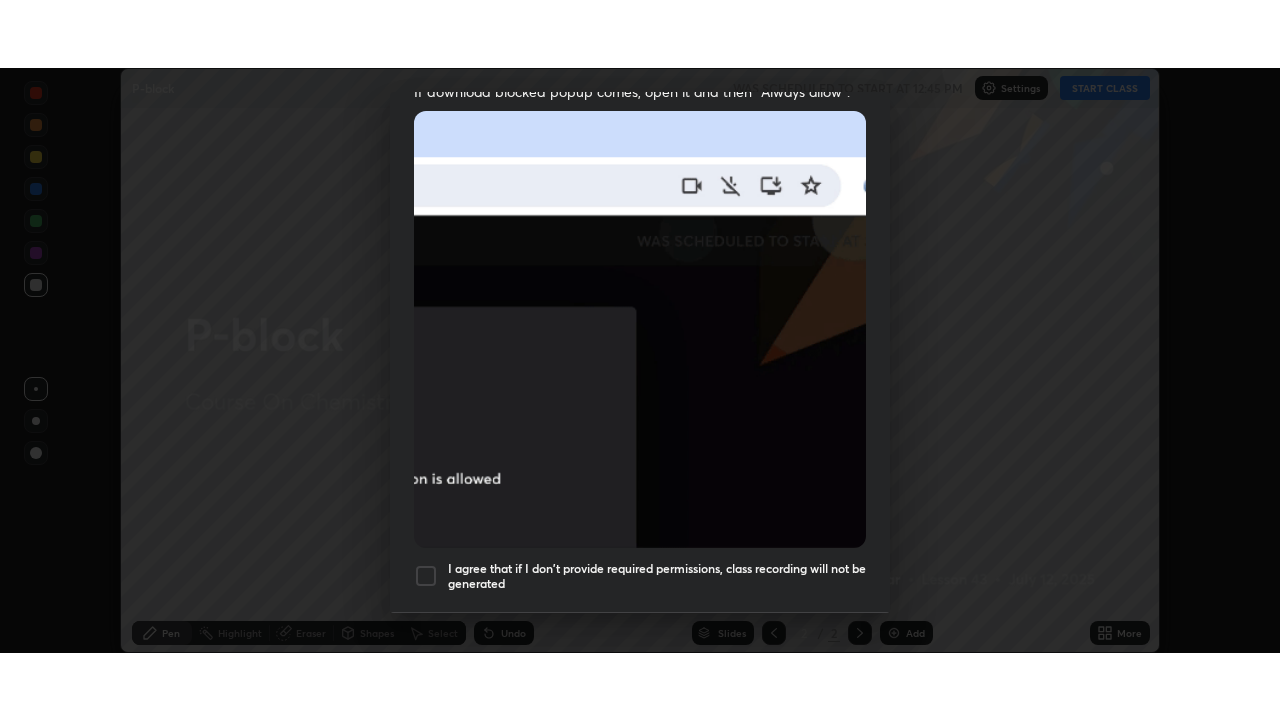 scroll, scrollTop: 479, scrollLeft: 0, axis: vertical 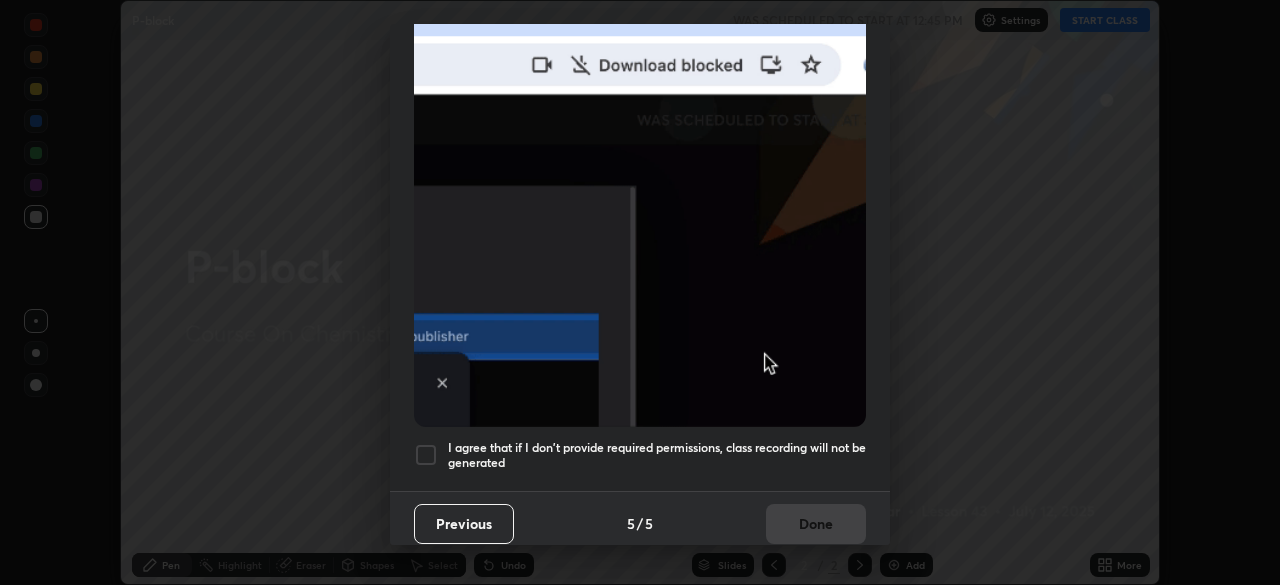 click at bounding box center [426, 455] 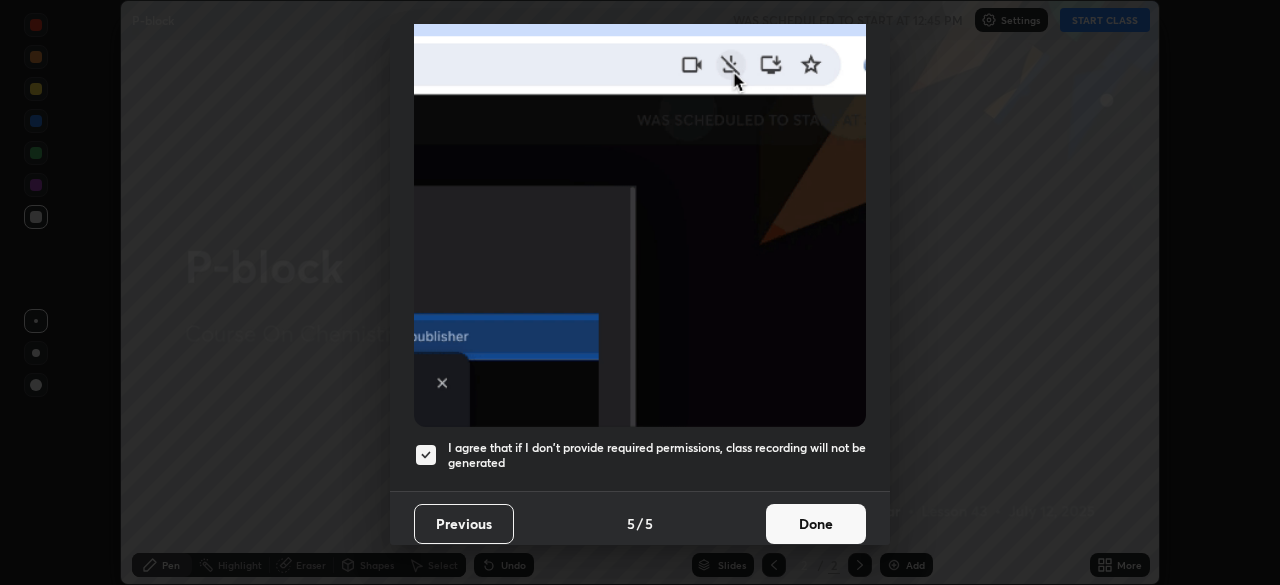 click on "Done" at bounding box center [816, 524] 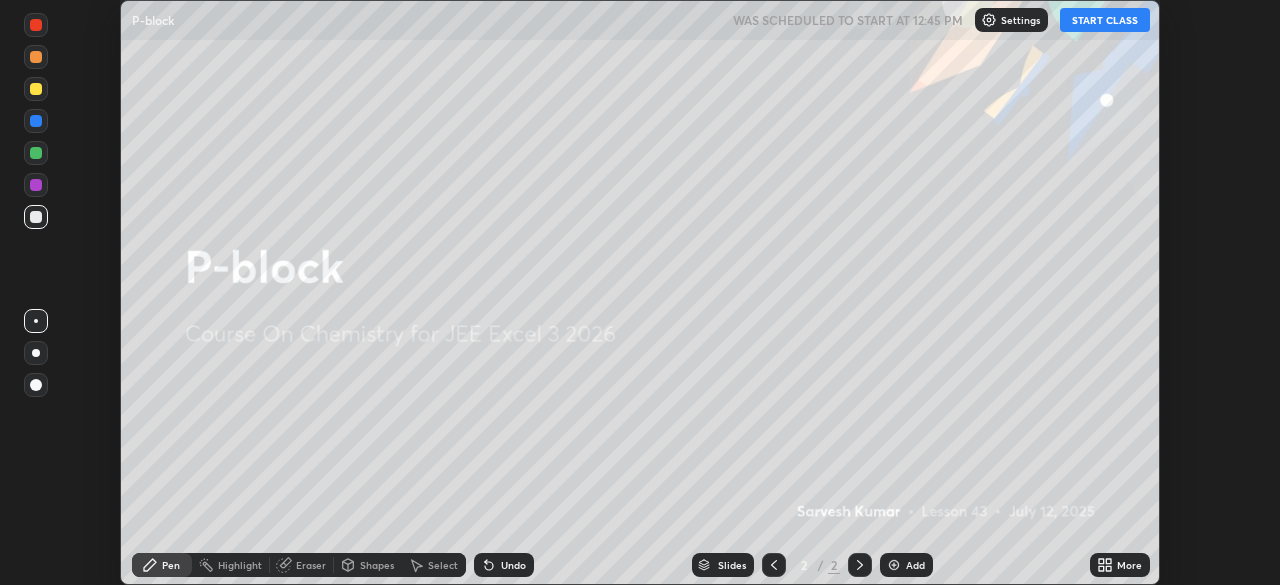 click on "START CLASS" at bounding box center [1105, 20] 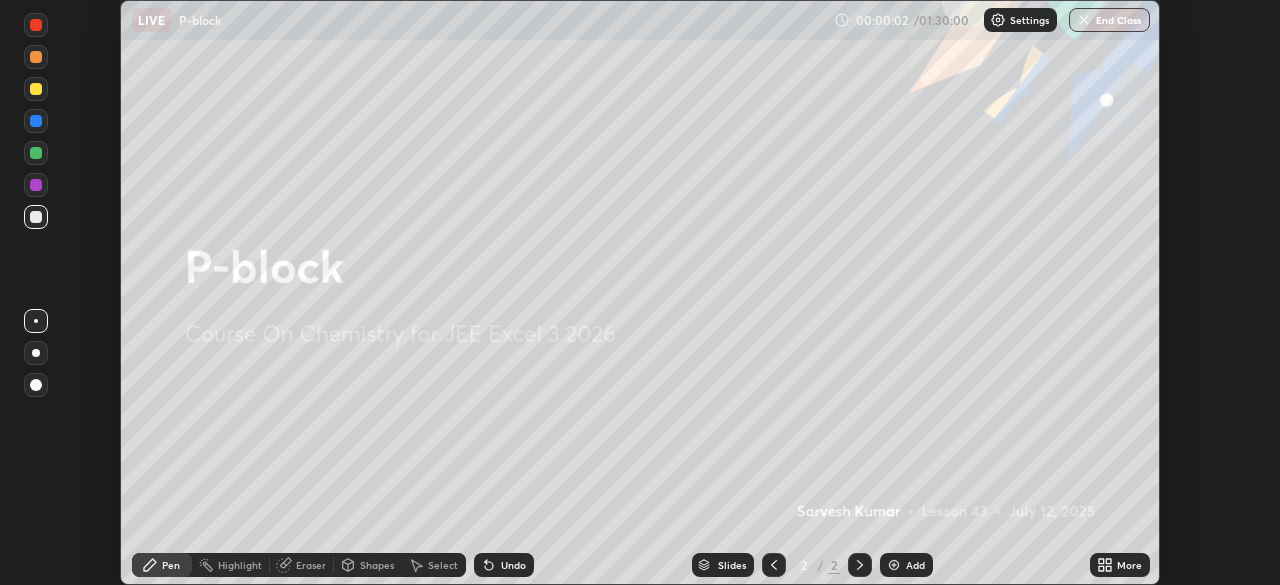 click on "More" at bounding box center (1120, 565) 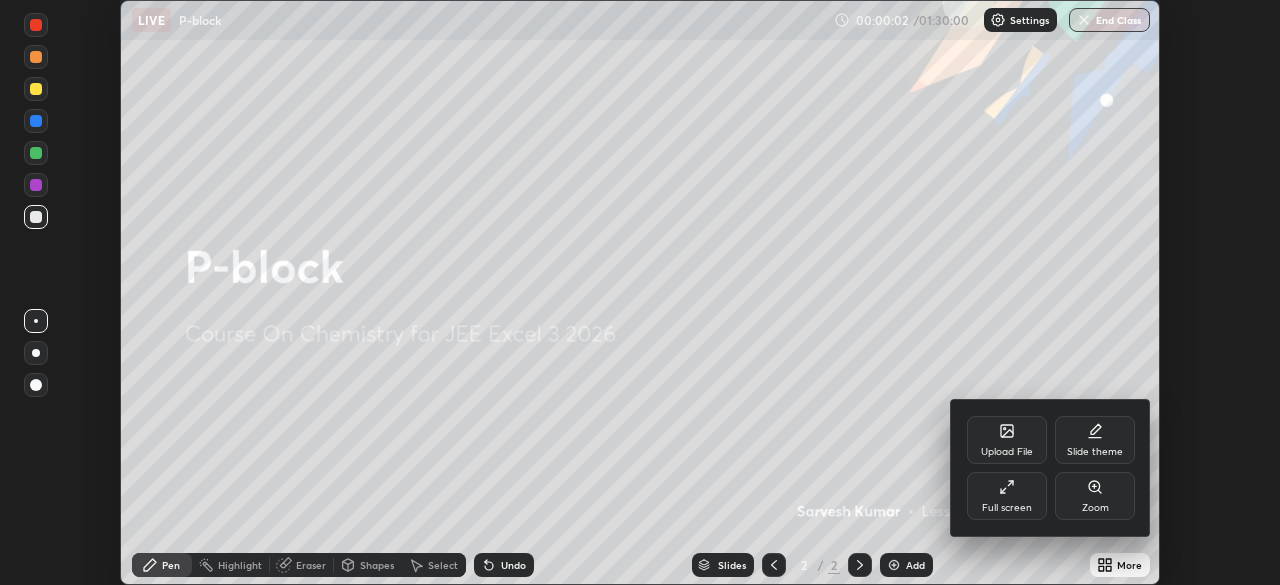 click at bounding box center (640, 292) 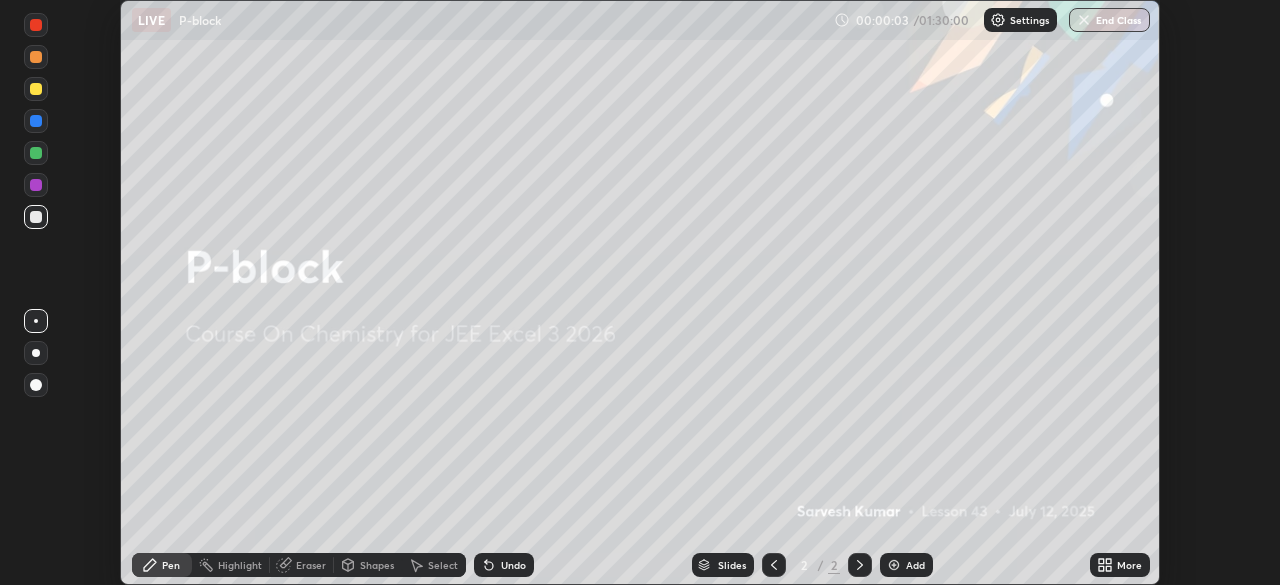 click 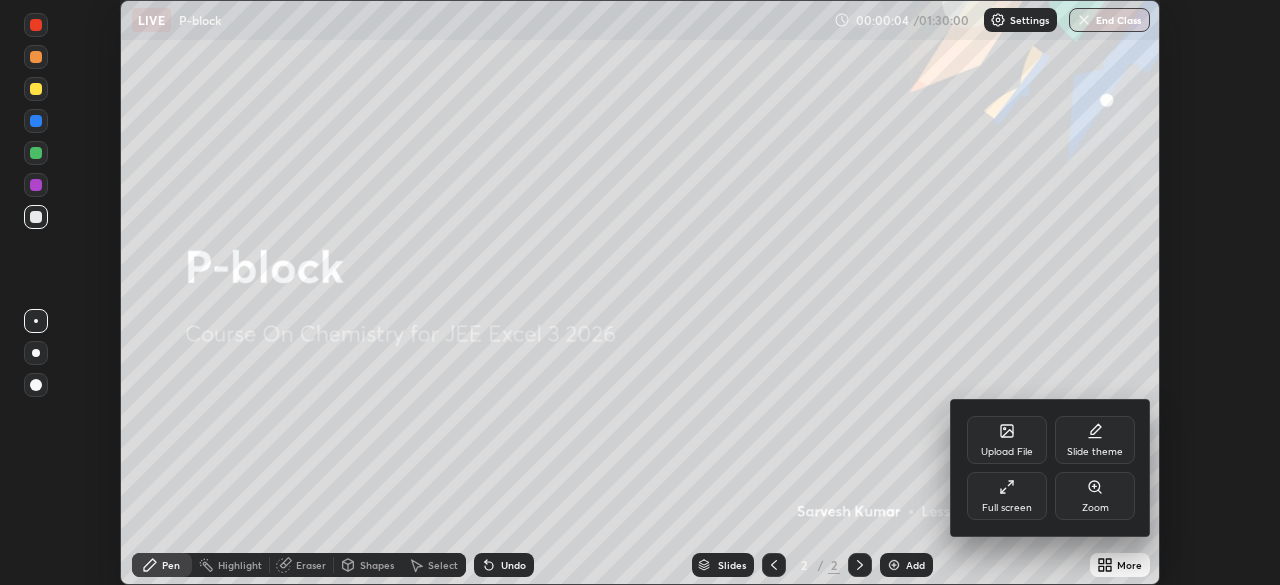 click on "Full screen" at bounding box center [1007, 496] 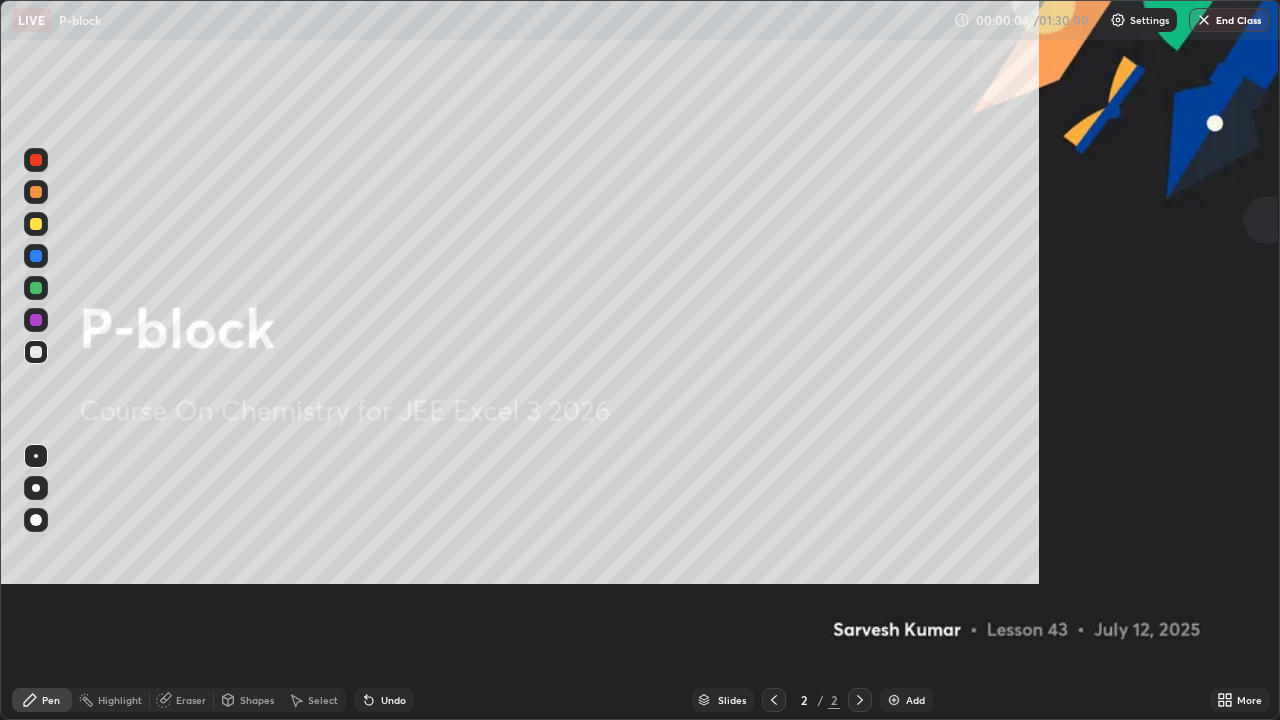 scroll, scrollTop: 99280, scrollLeft: 98720, axis: both 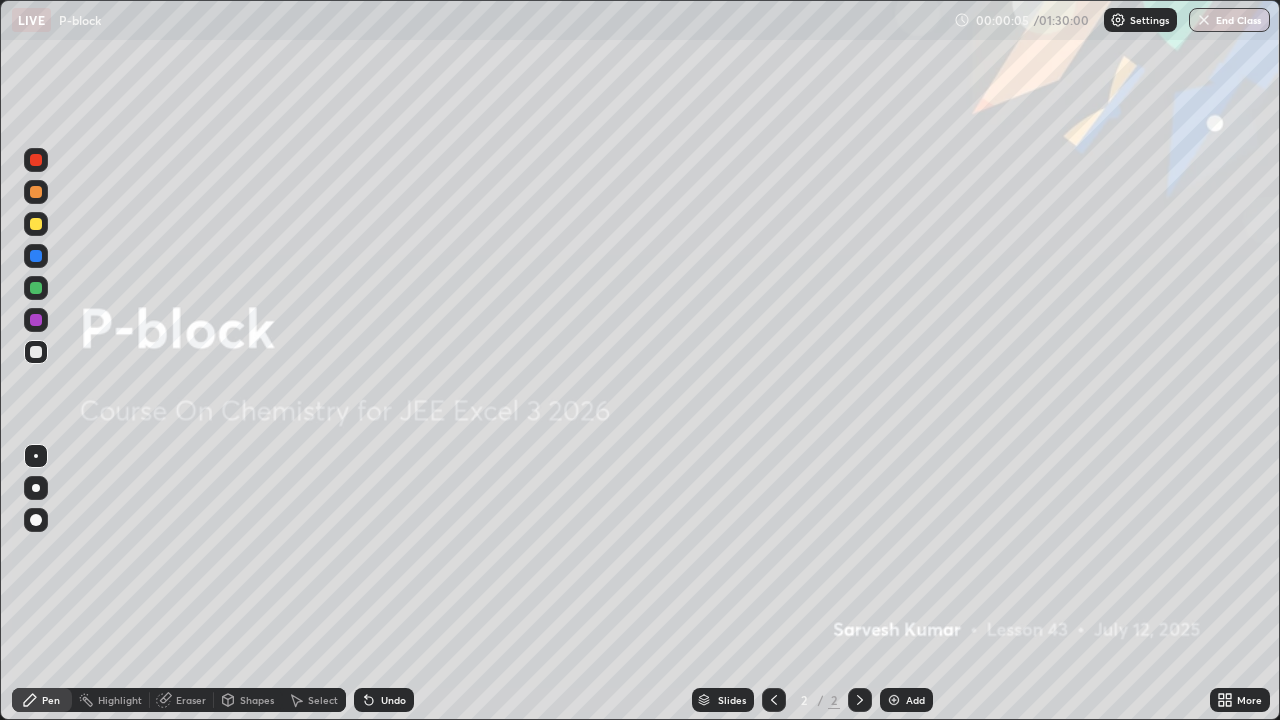 click 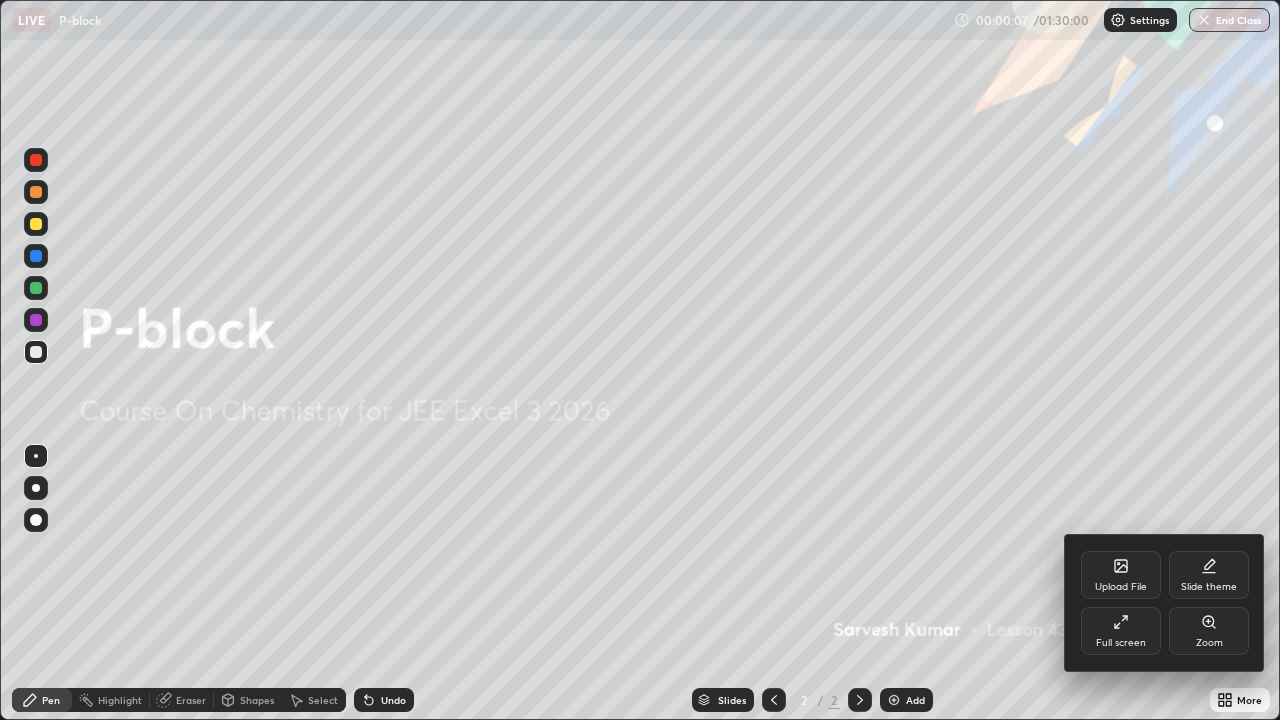 click on "Upload File" at bounding box center (1121, 575) 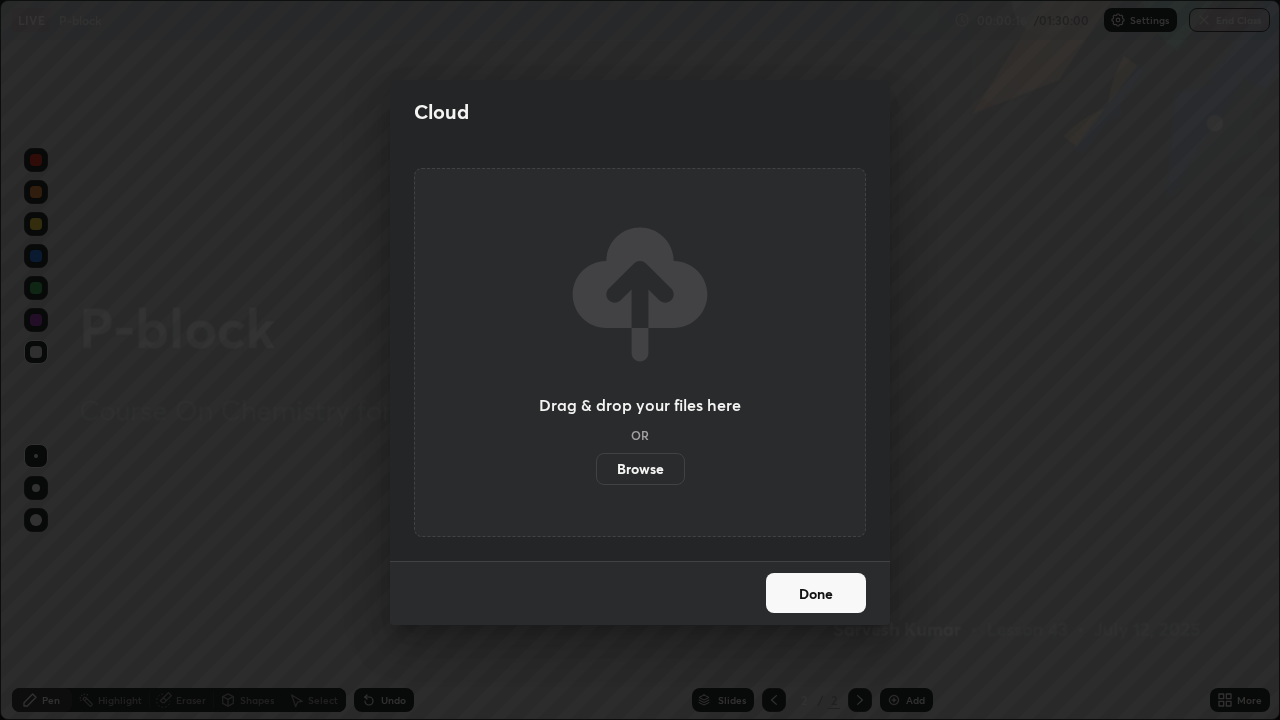 click on "Browse" at bounding box center (640, 469) 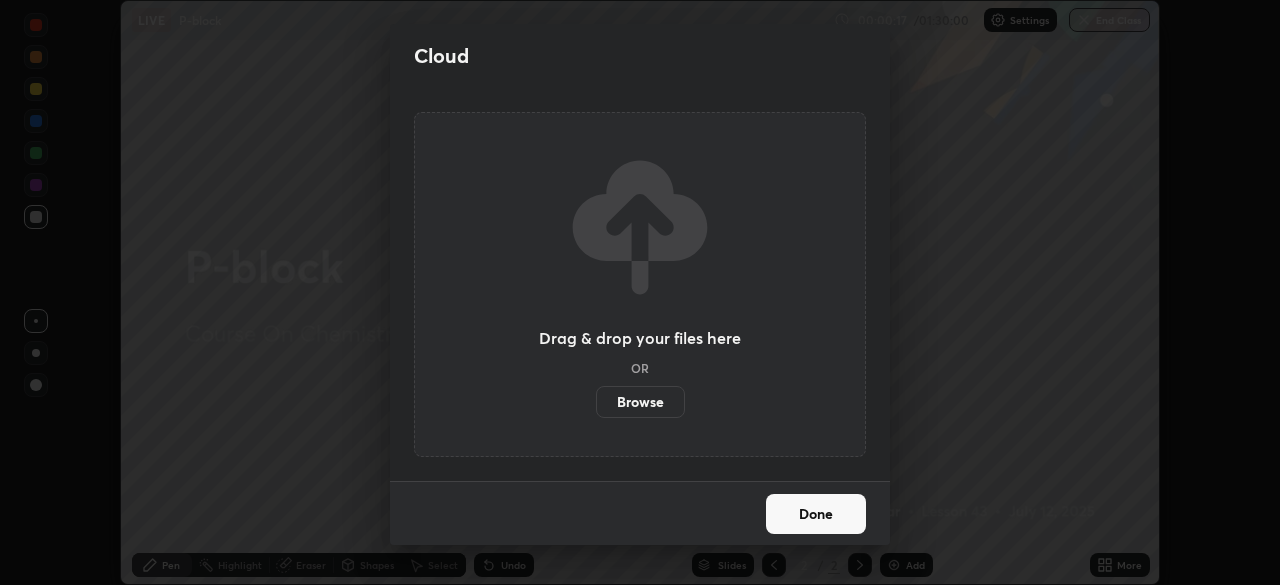 scroll, scrollTop: 585, scrollLeft: 1280, axis: both 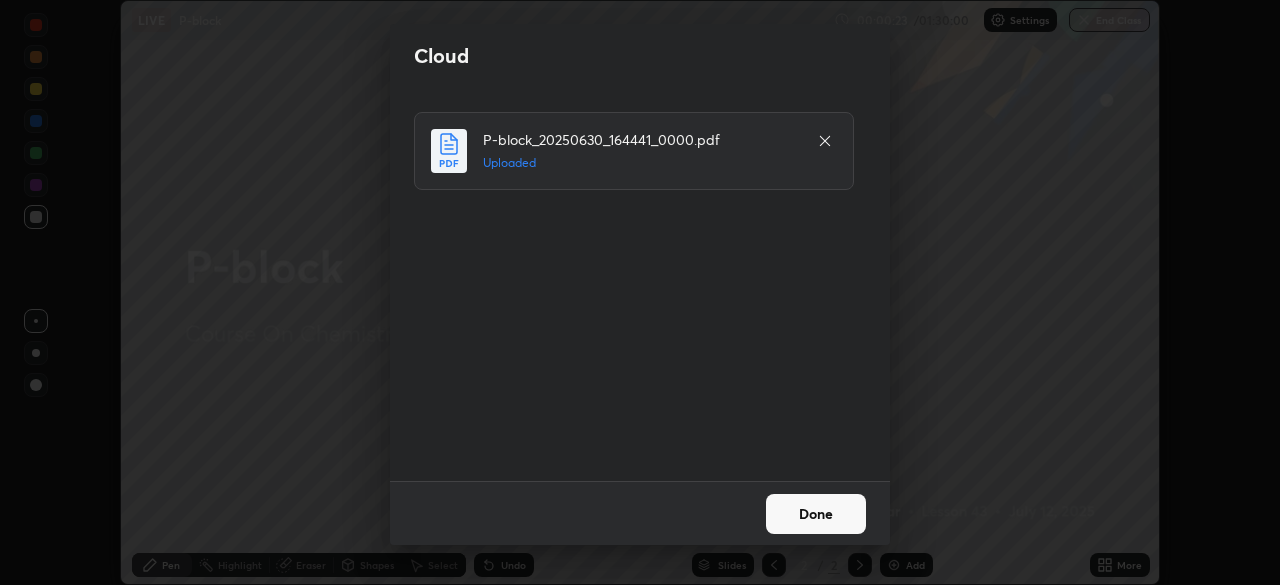 click on "Done" at bounding box center (816, 514) 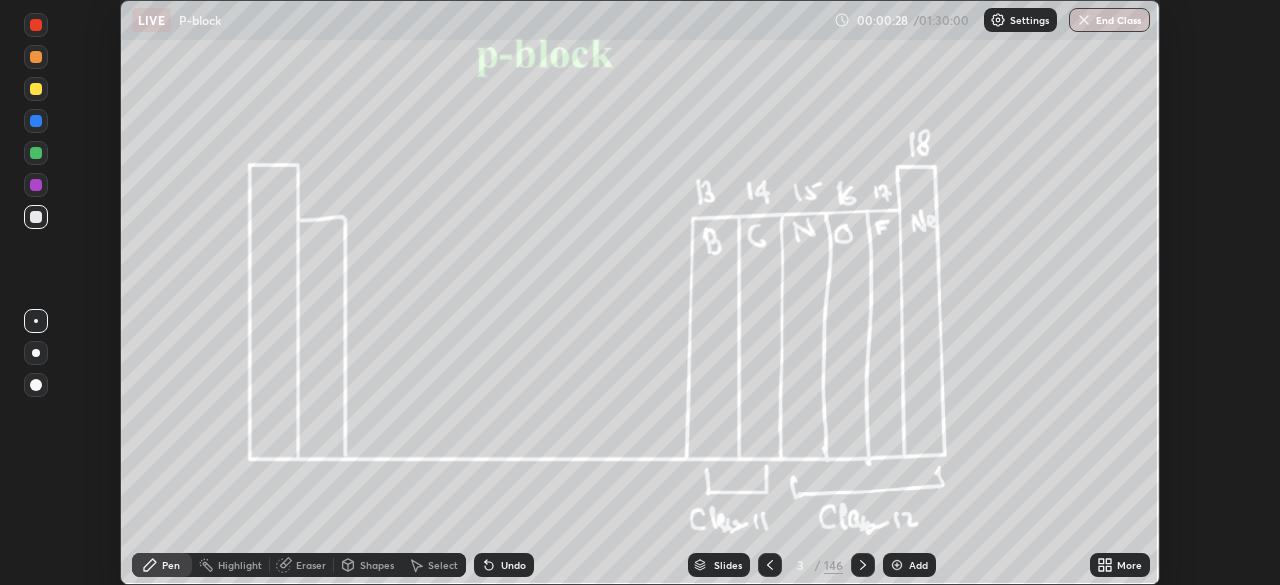 click on "Slides" at bounding box center (728, 565) 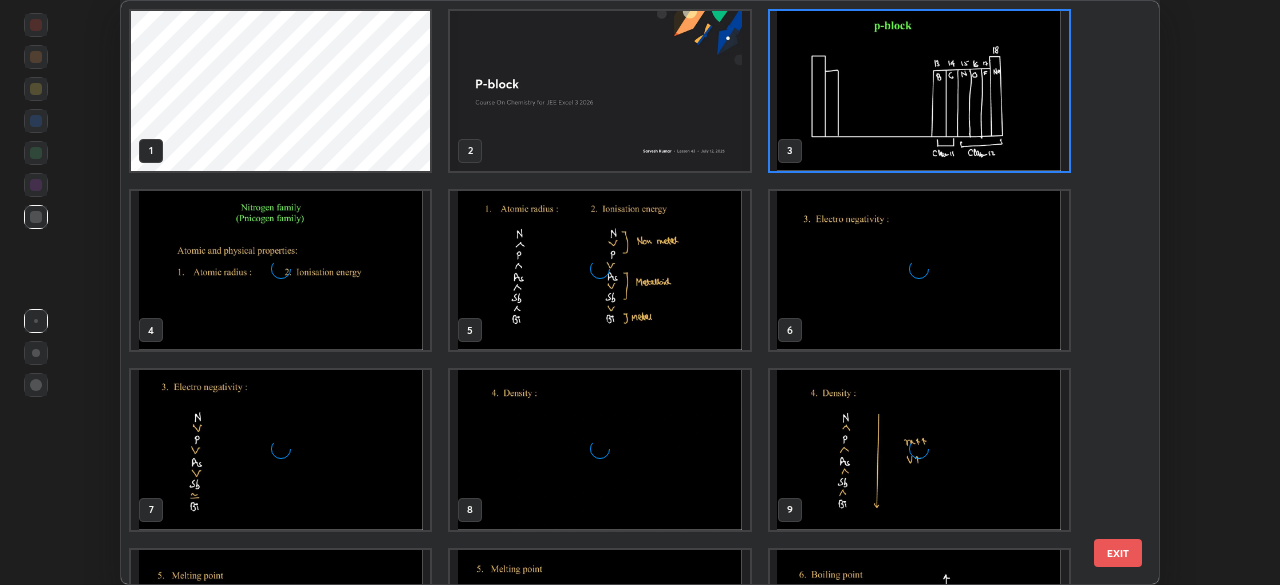 scroll, scrollTop: 7, scrollLeft: 11, axis: both 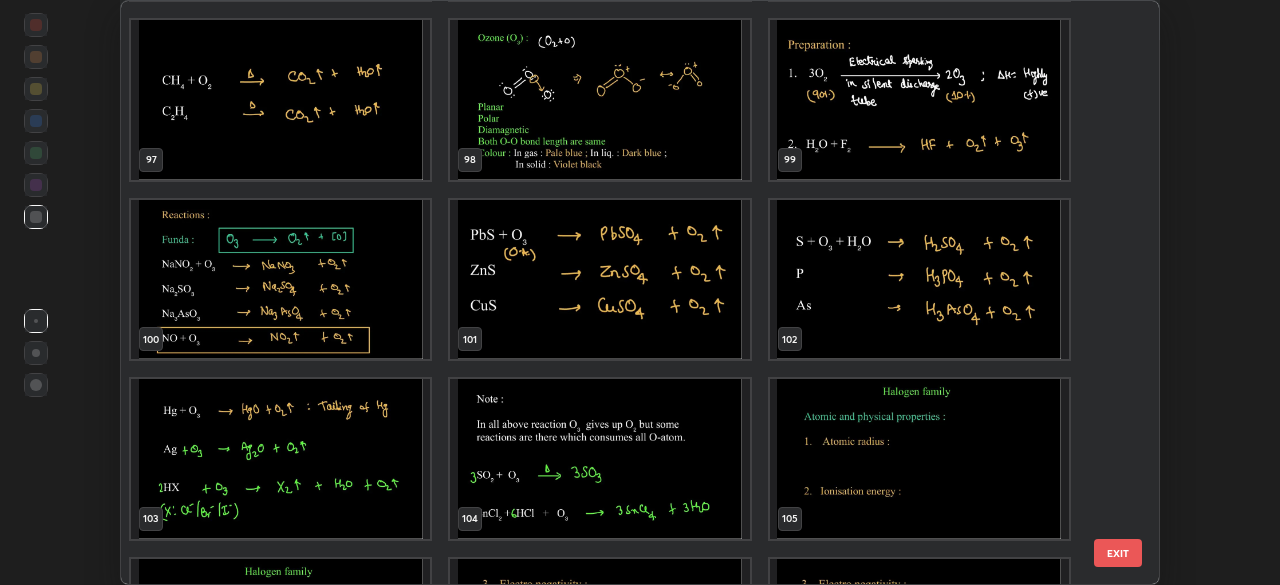 click at bounding box center (919, 459) 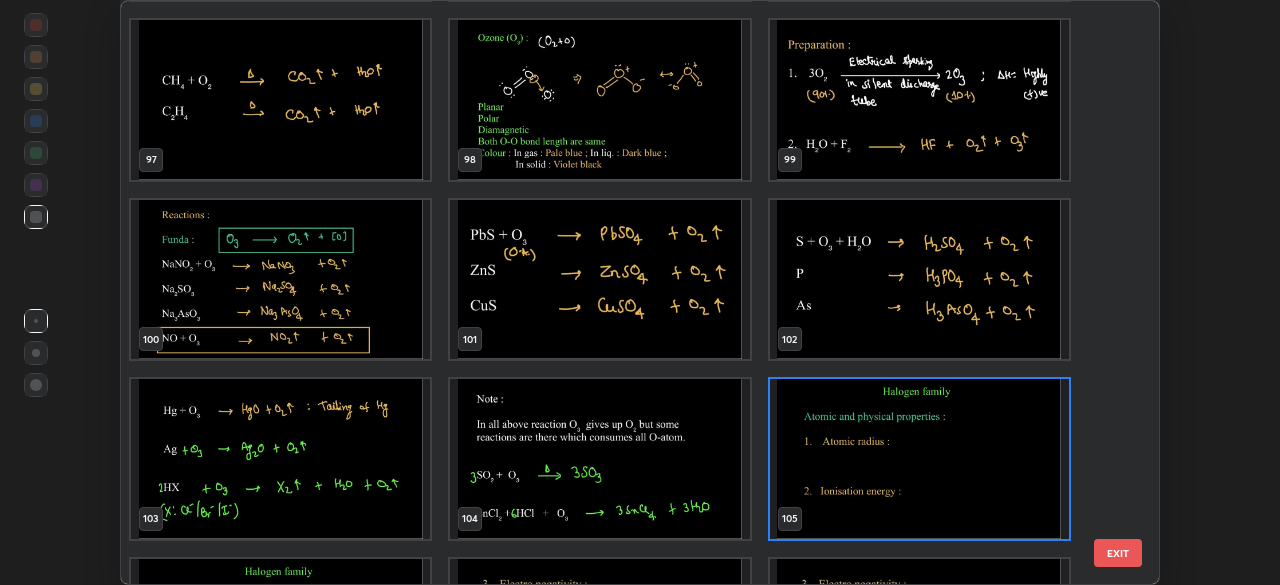 click at bounding box center [919, 459] 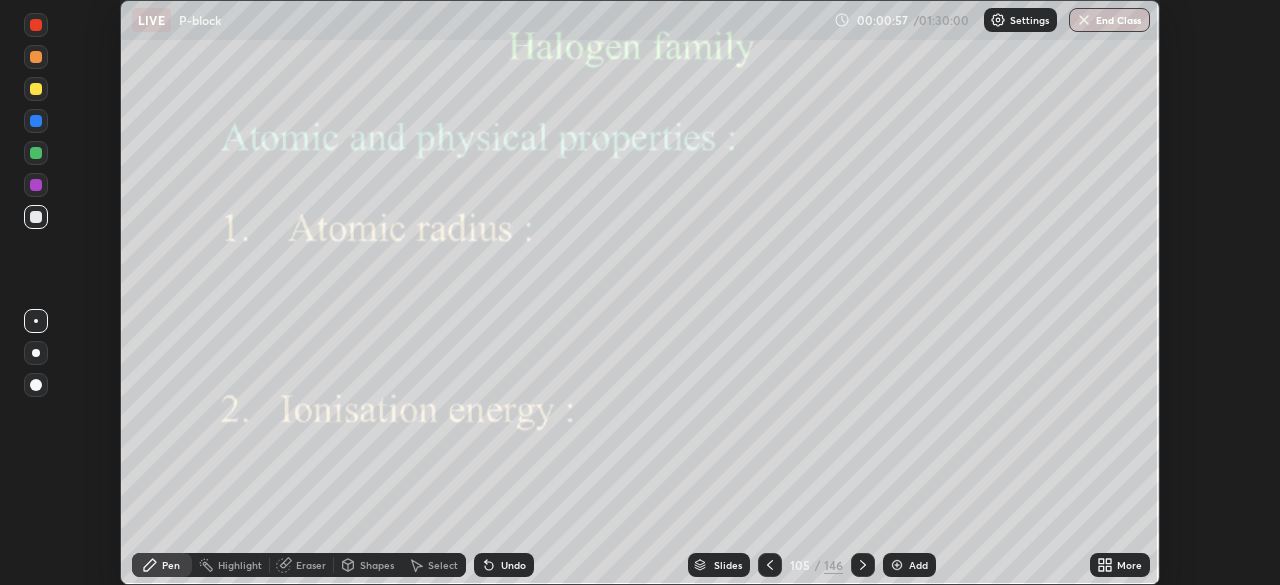 click at bounding box center (919, 459) 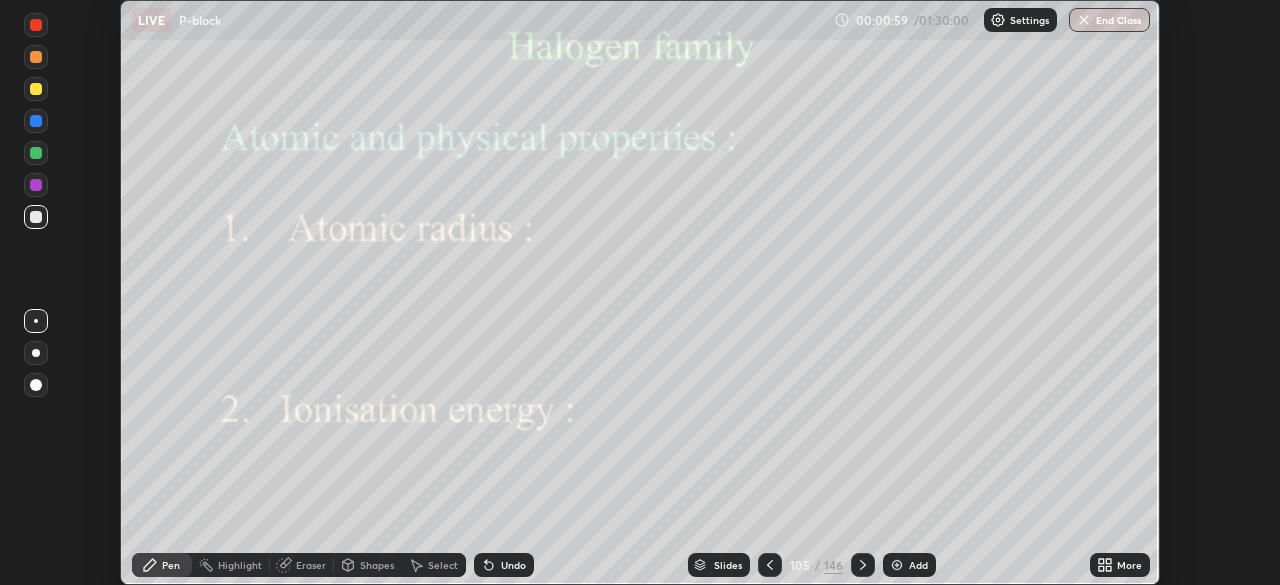 click on "More" at bounding box center (1129, 565) 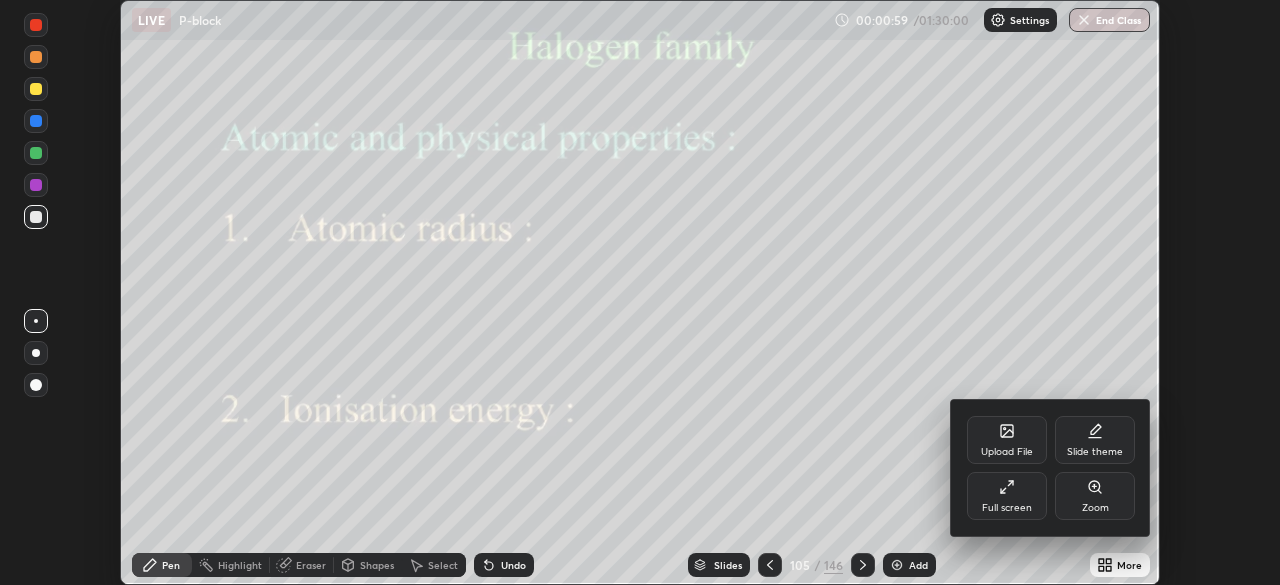 click on "Full screen" at bounding box center (1007, 496) 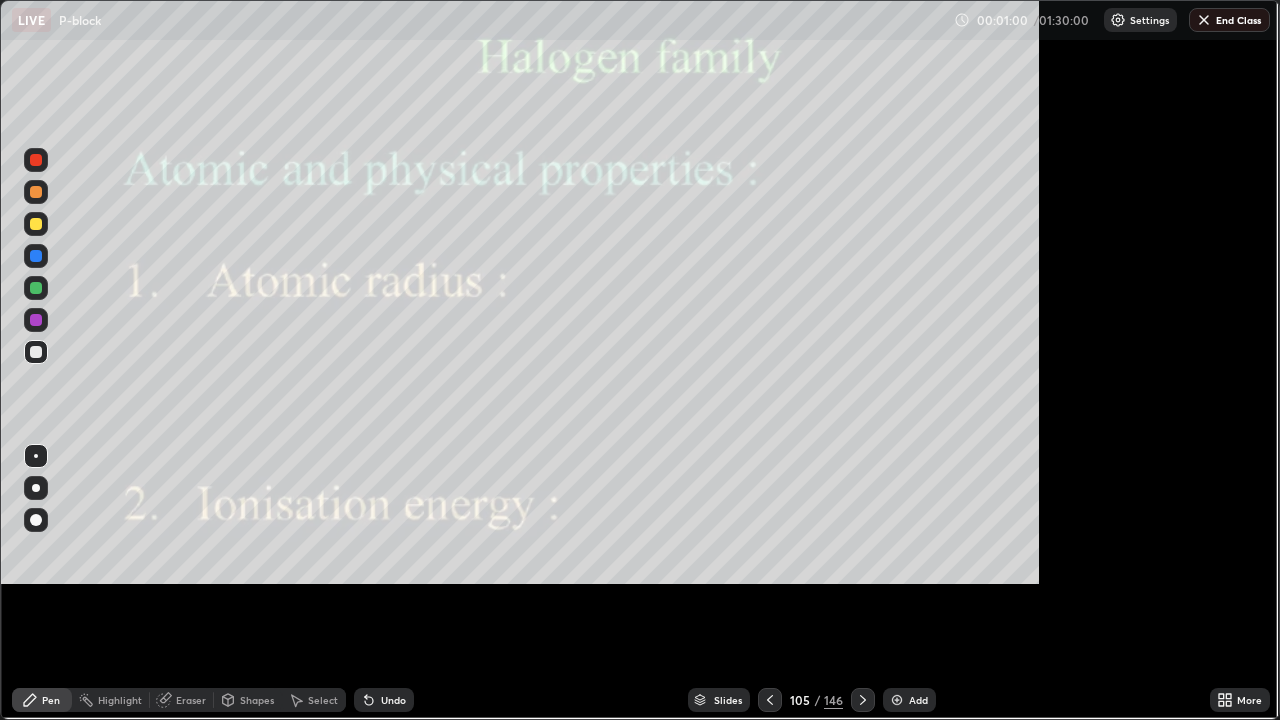 scroll, scrollTop: 99280, scrollLeft: 98720, axis: both 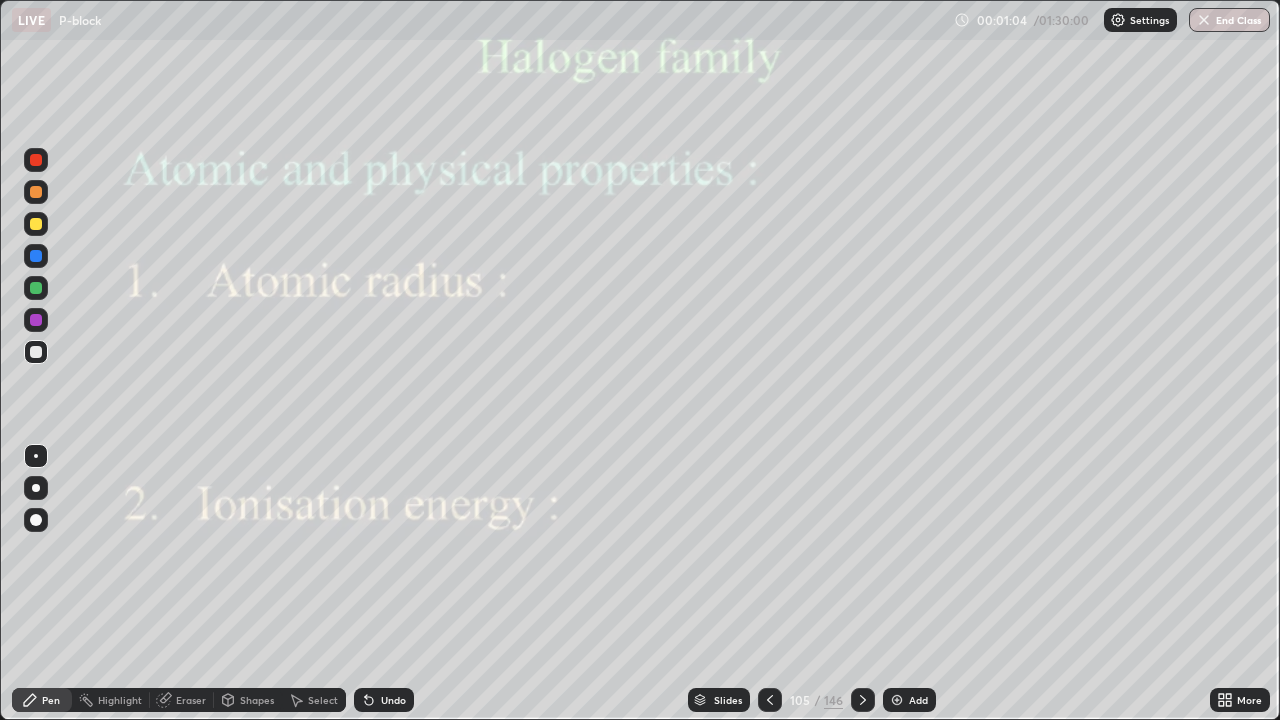 click at bounding box center (36, 224) 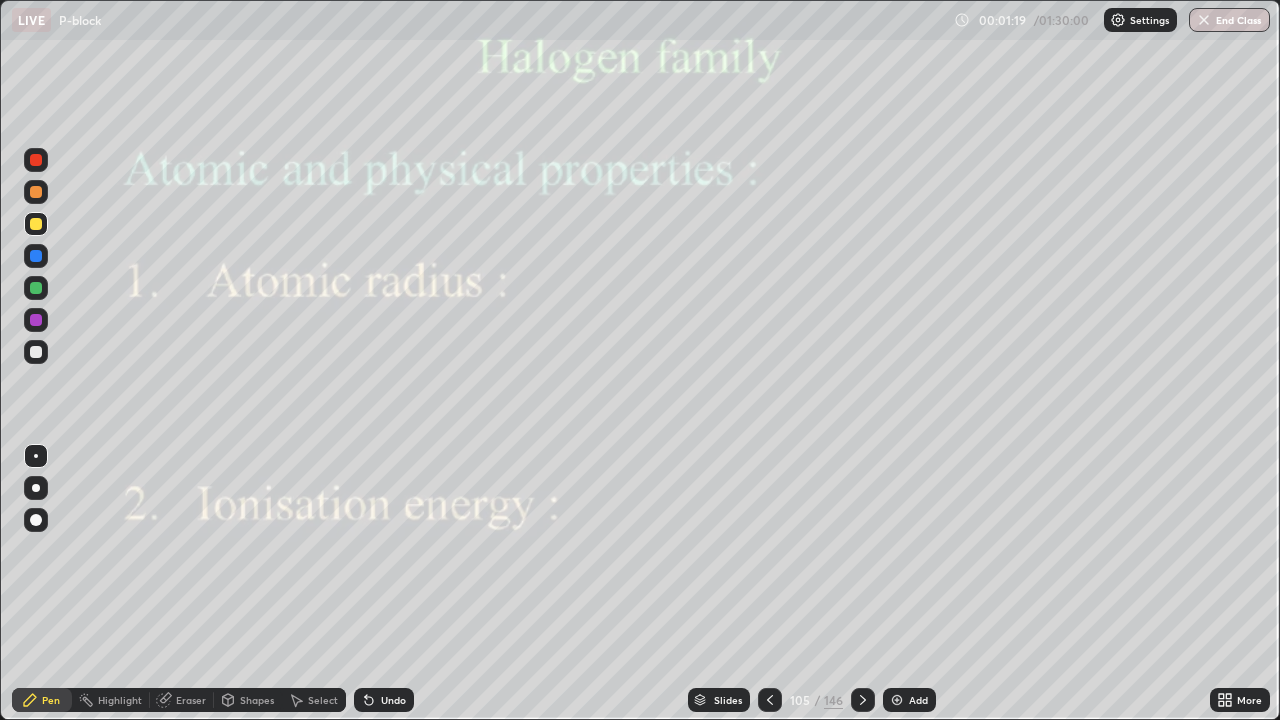click 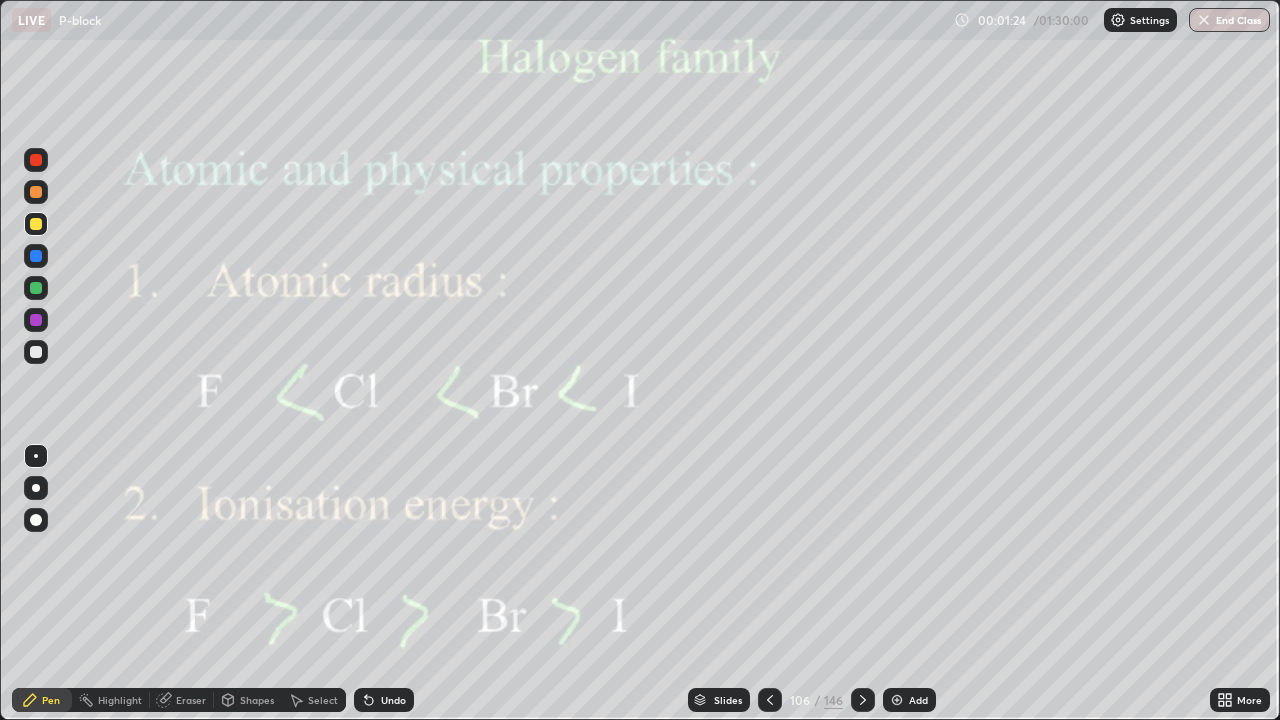 click 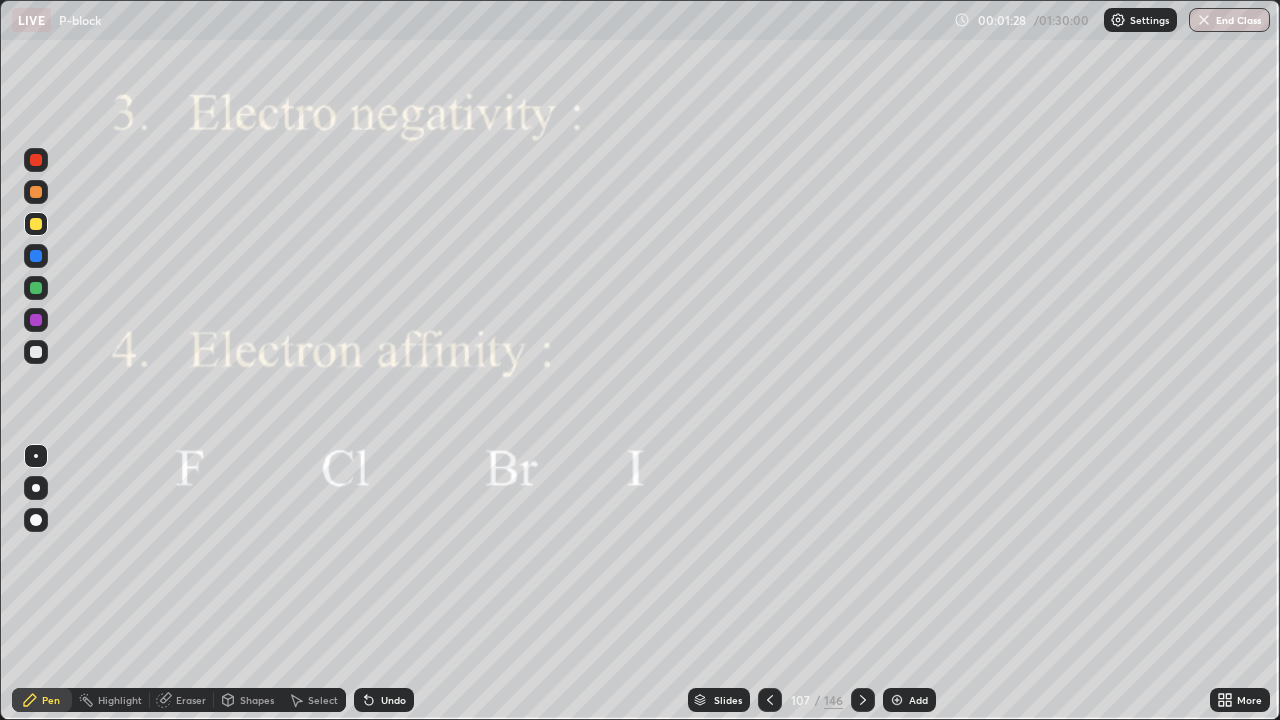 click at bounding box center [36, 352] 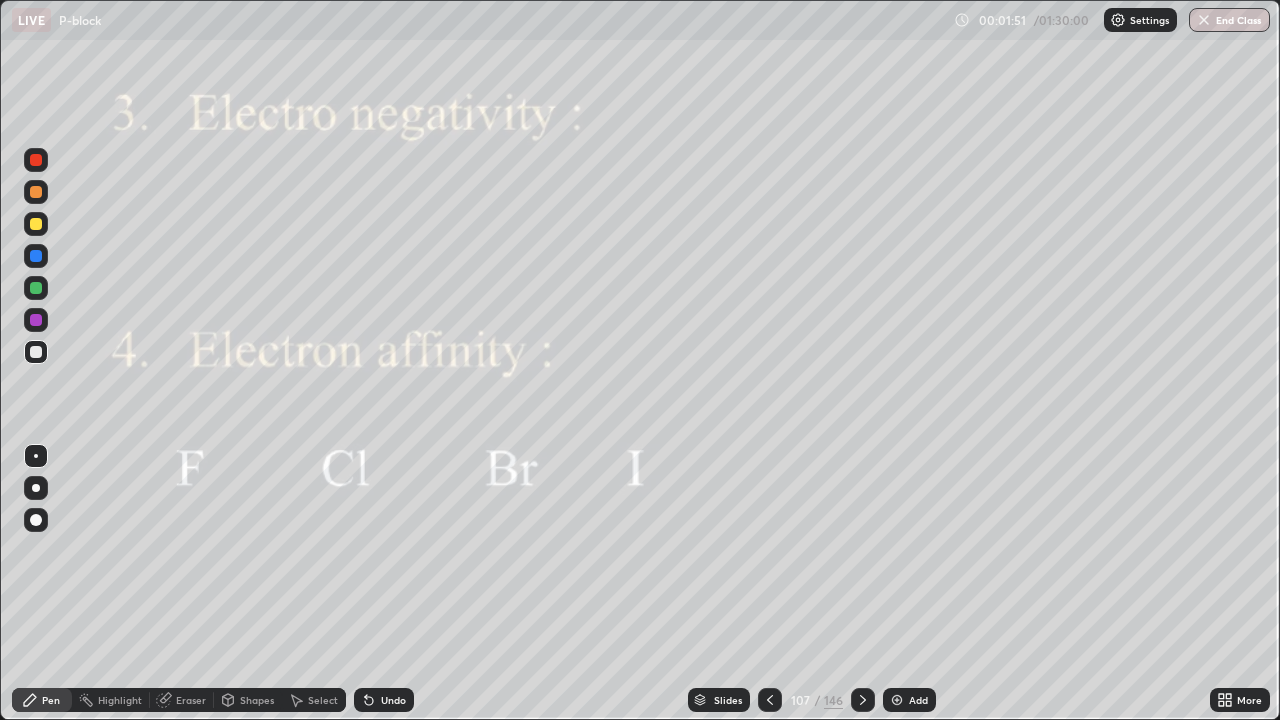 click at bounding box center (863, 700) 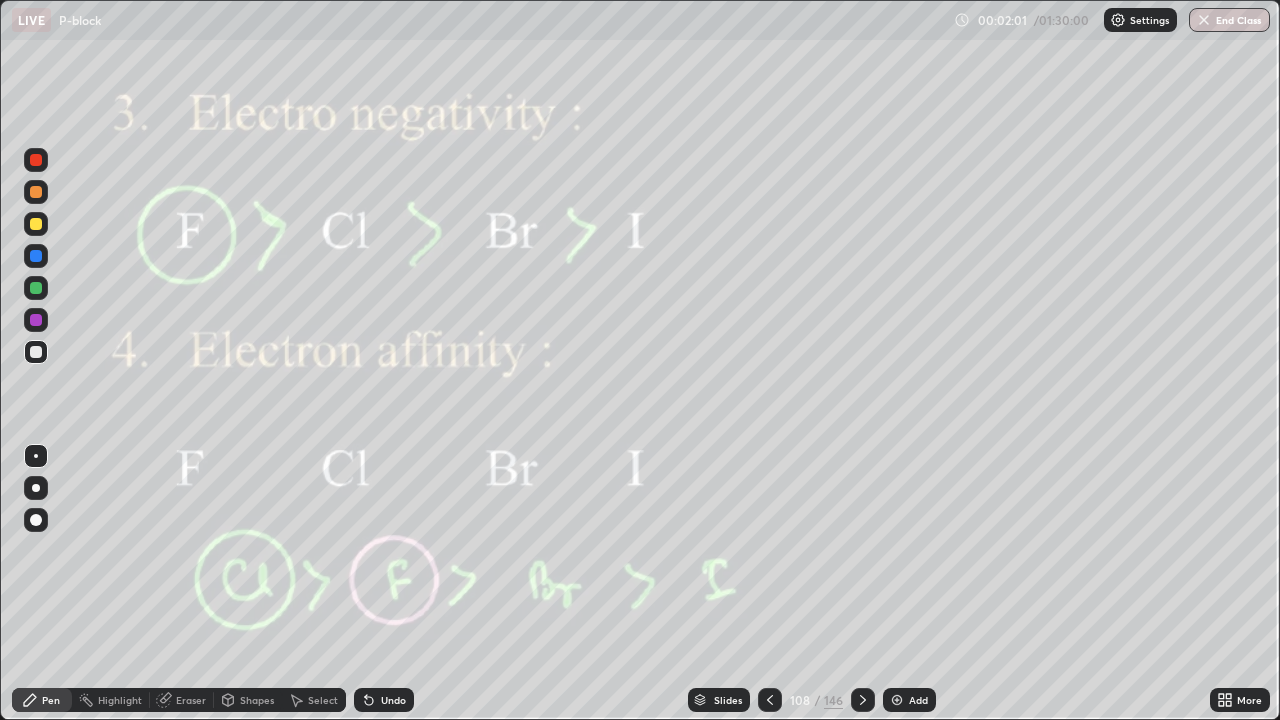 click 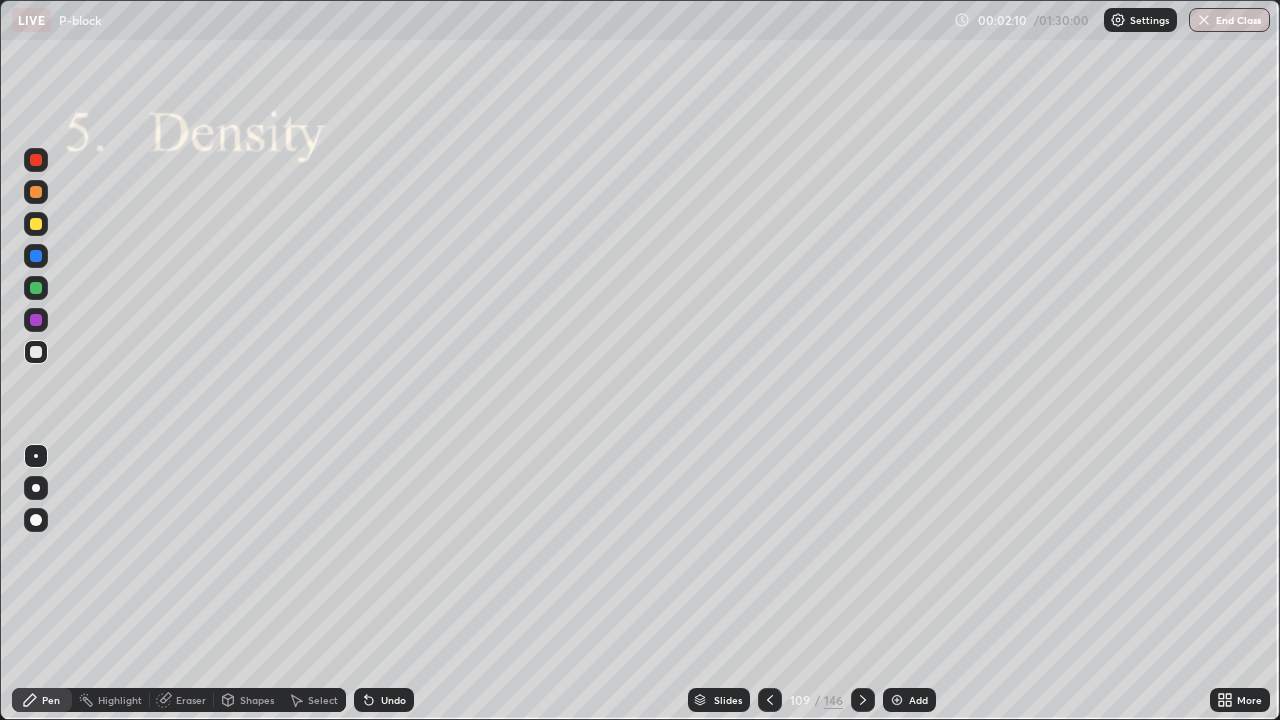 click at bounding box center [36, 288] 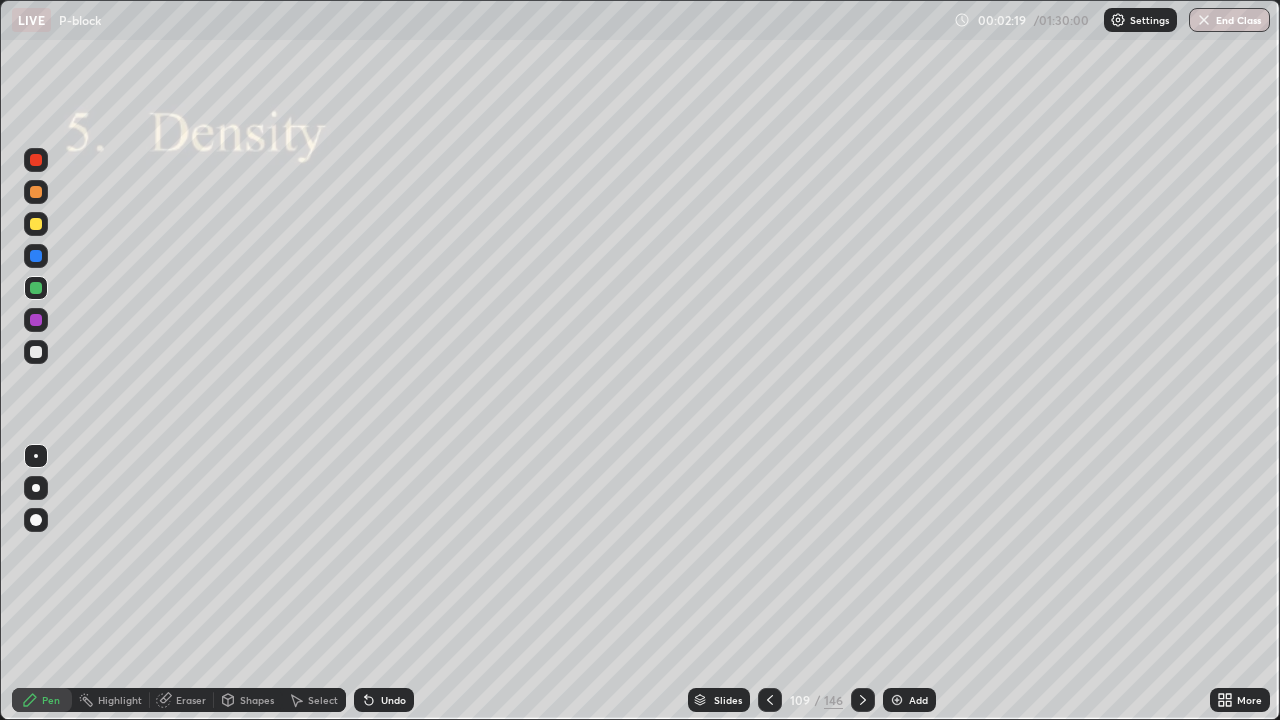 click 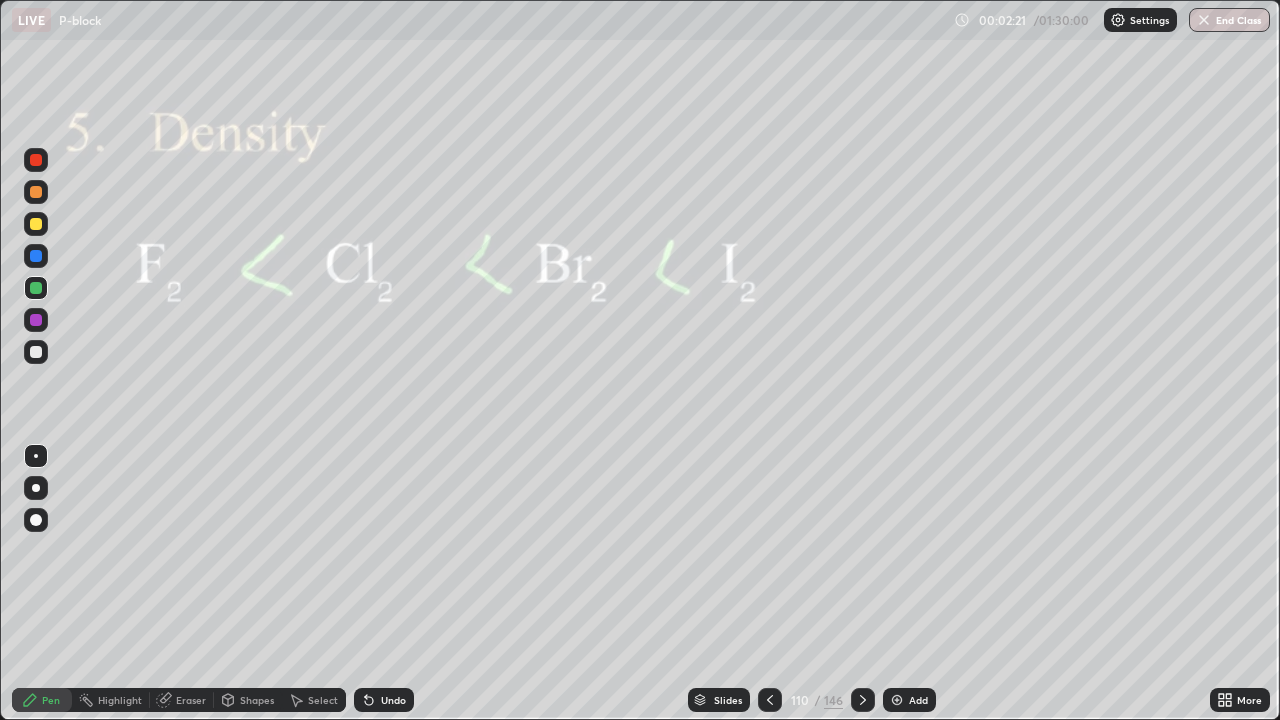 click at bounding box center [863, 700] 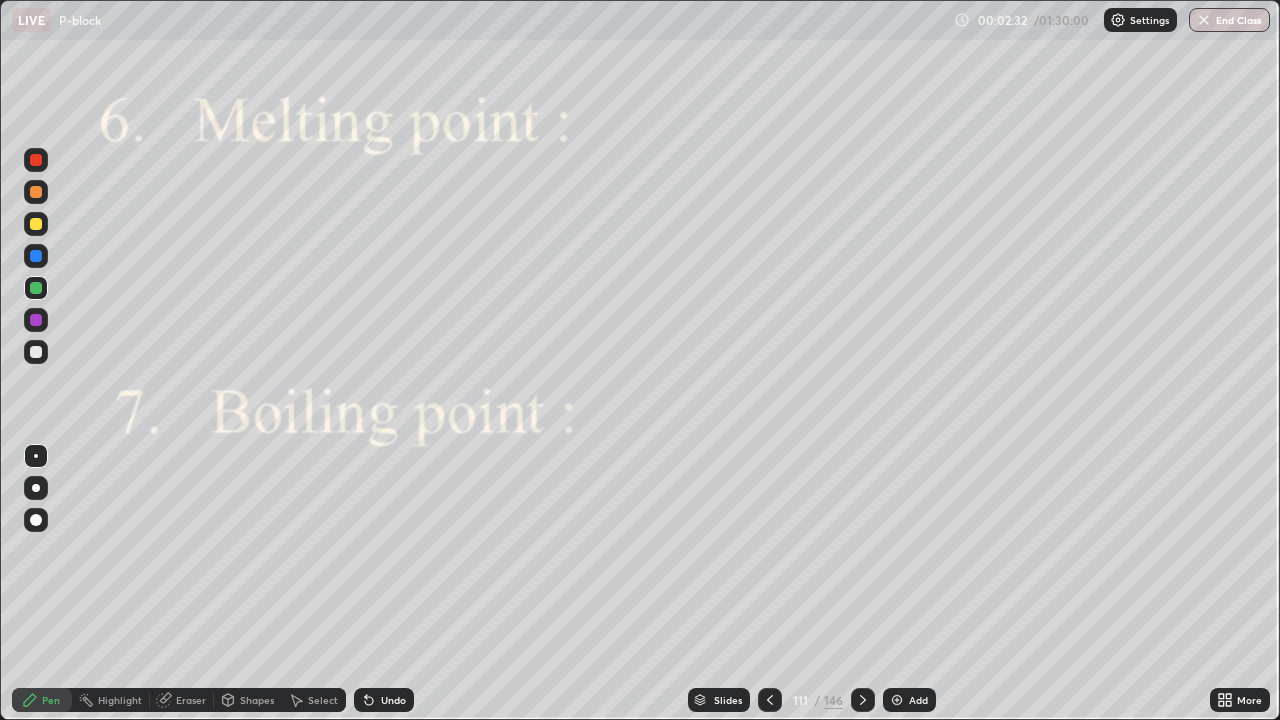 click 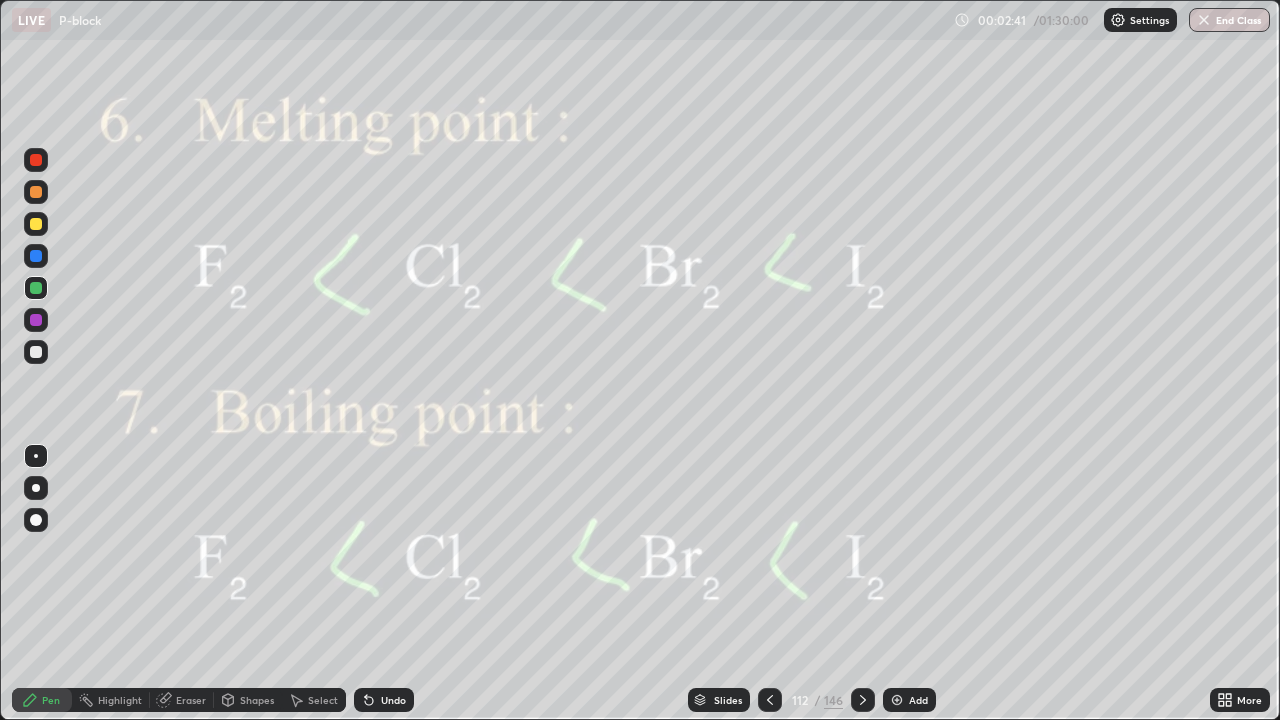 click at bounding box center [863, 700] 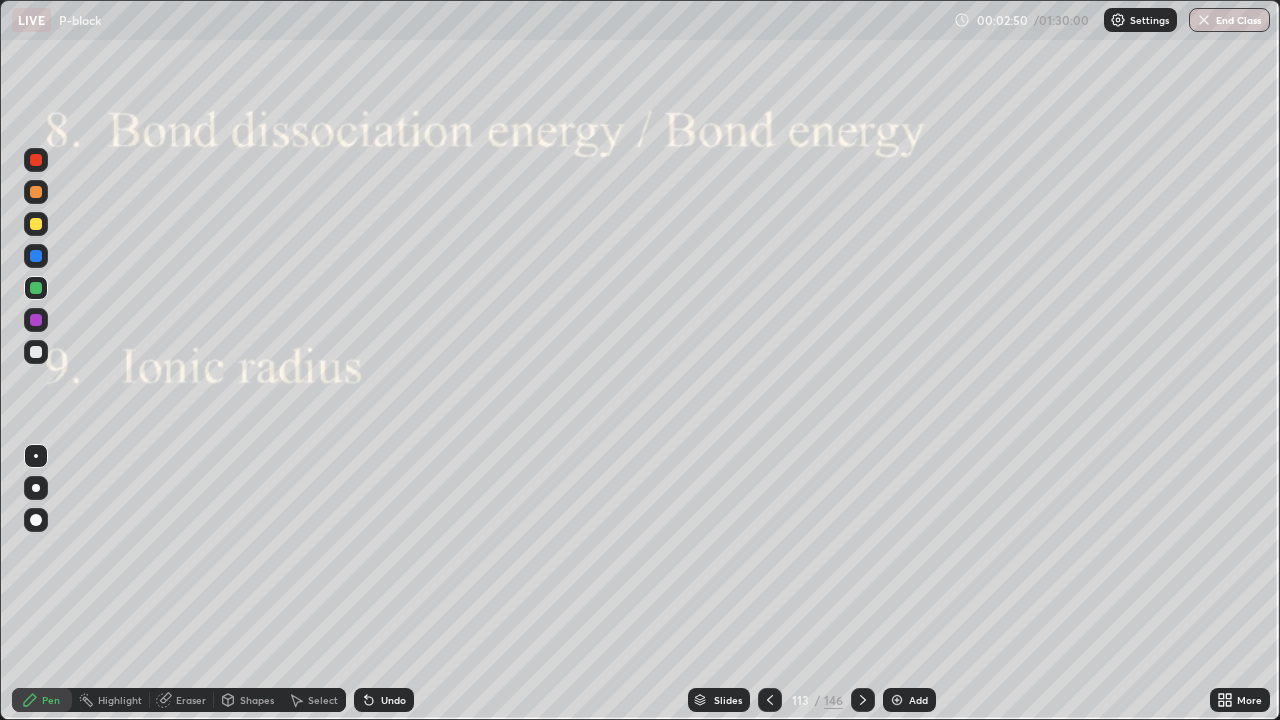 click at bounding box center (36, 224) 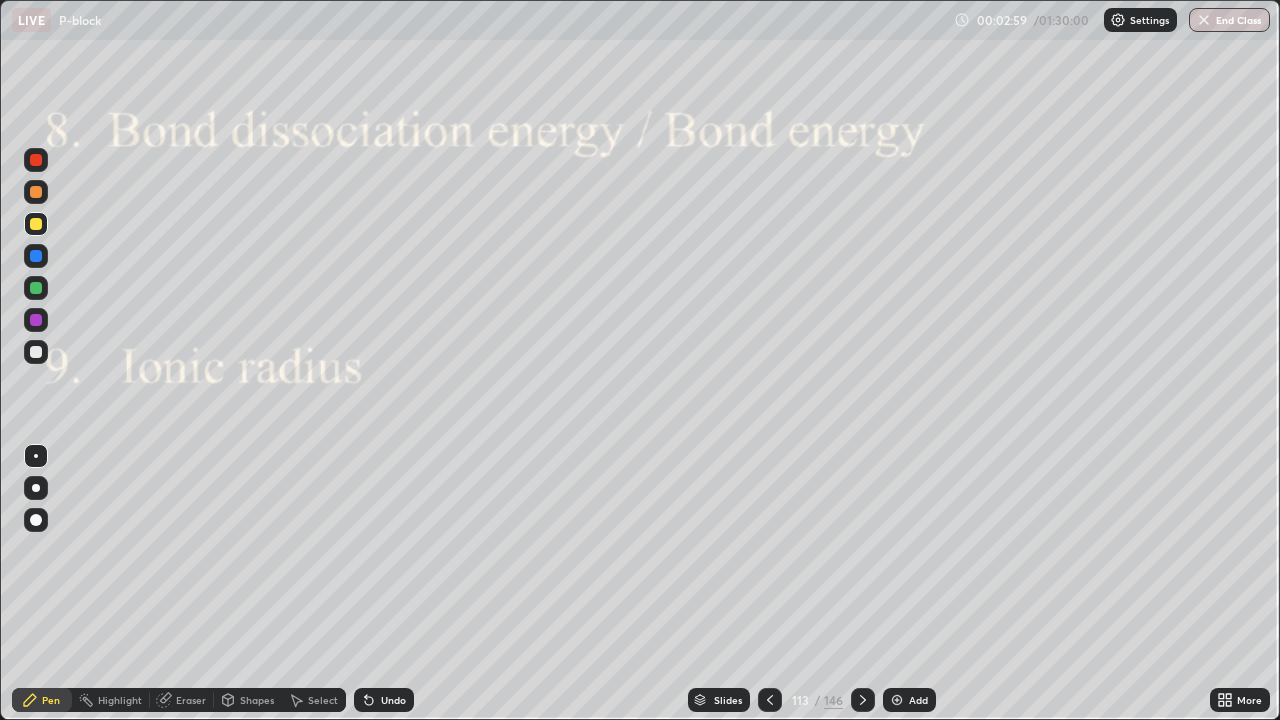 click at bounding box center [36, 352] 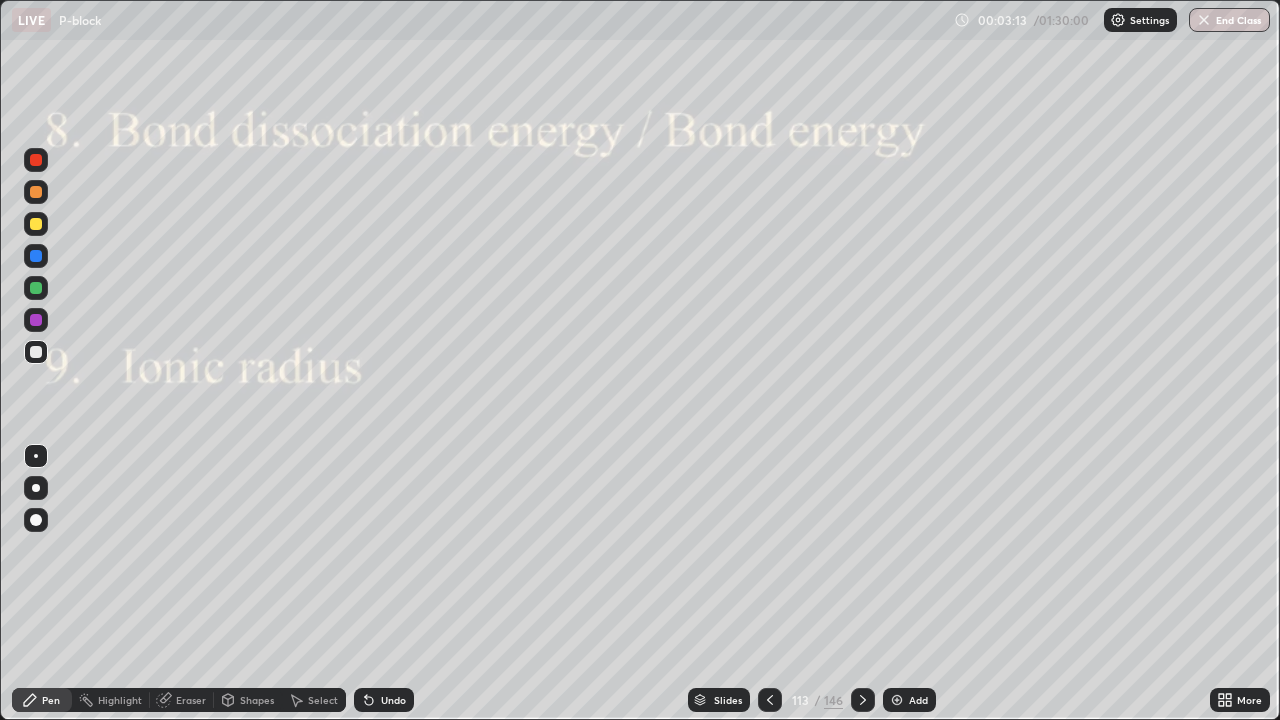 click on "Undo" at bounding box center (380, 700) 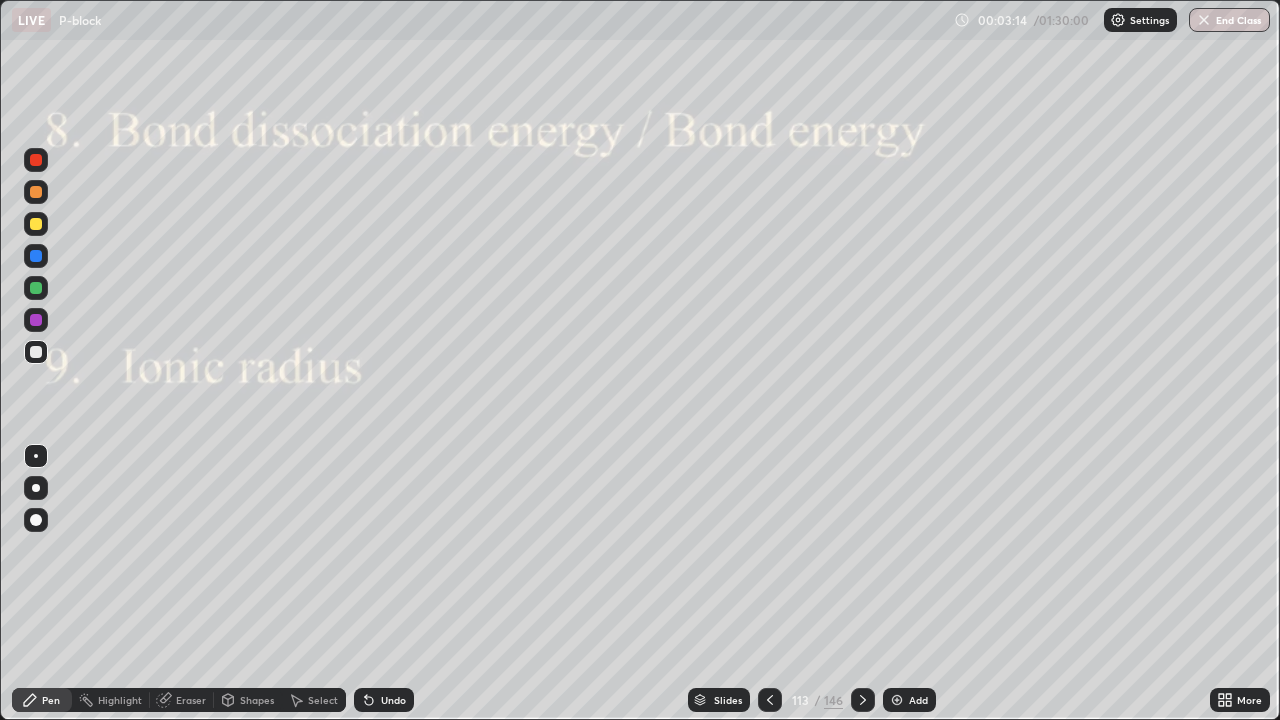 click on "Undo" at bounding box center (380, 700) 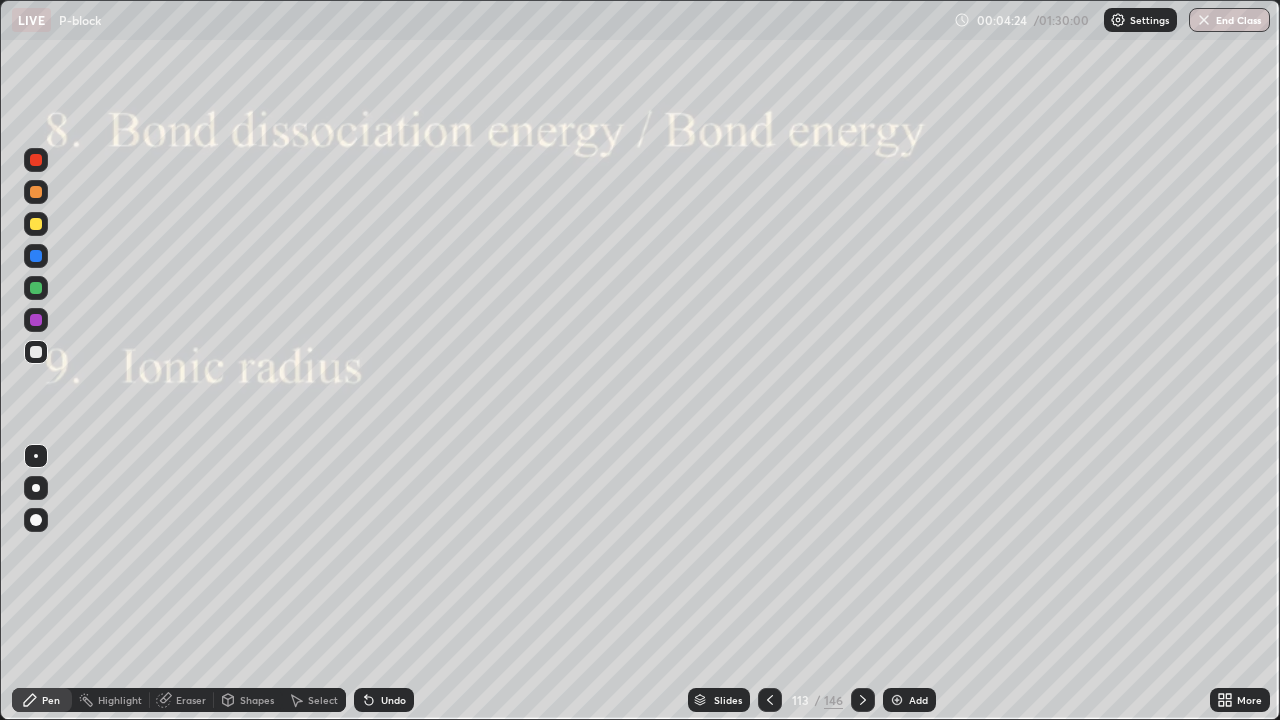 click 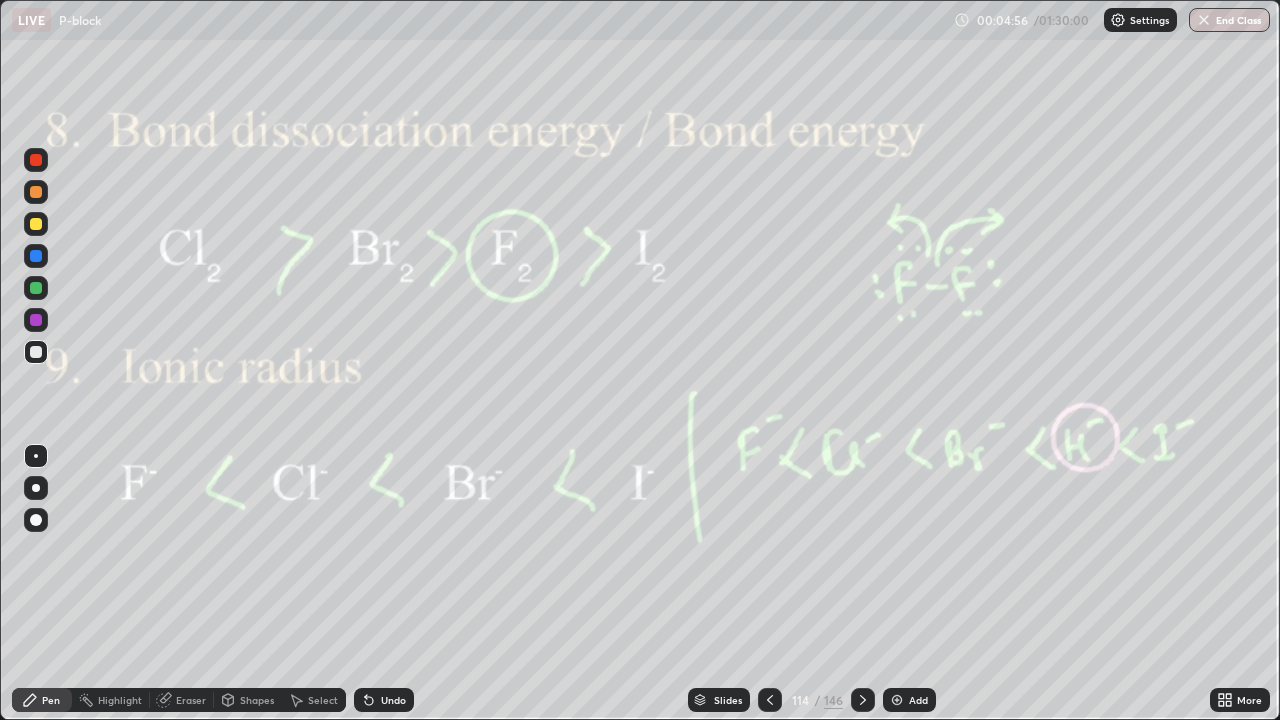 click 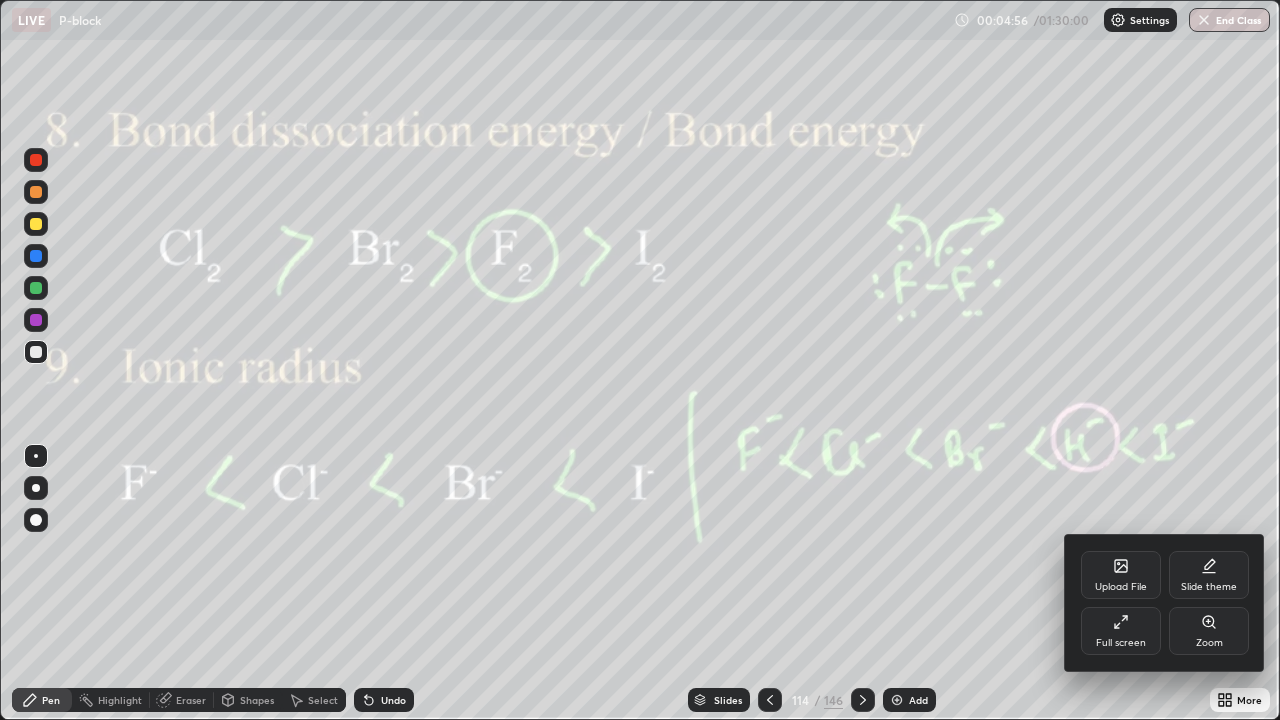 click on "Full screen" at bounding box center (1121, 643) 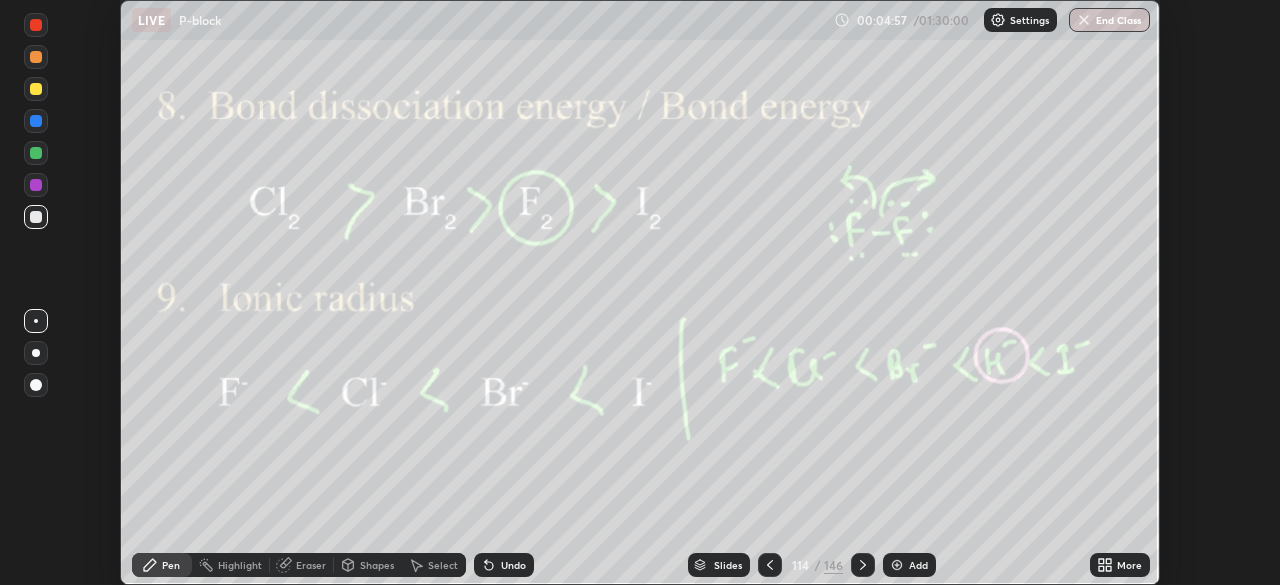 scroll, scrollTop: 585, scrollLeft: 1280, axis: both 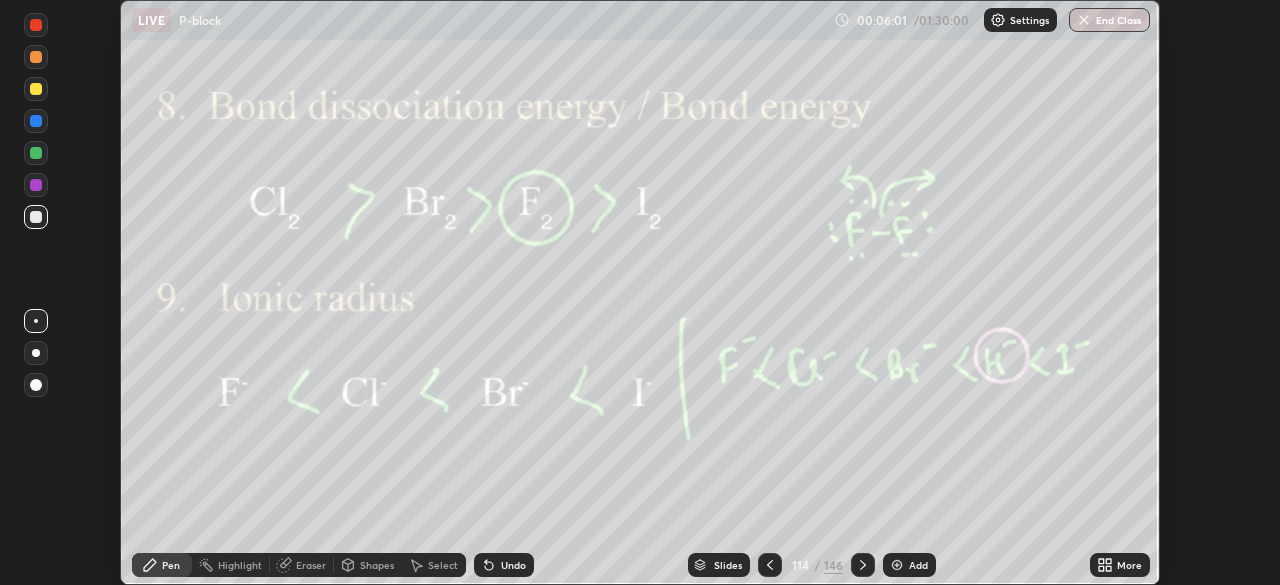click 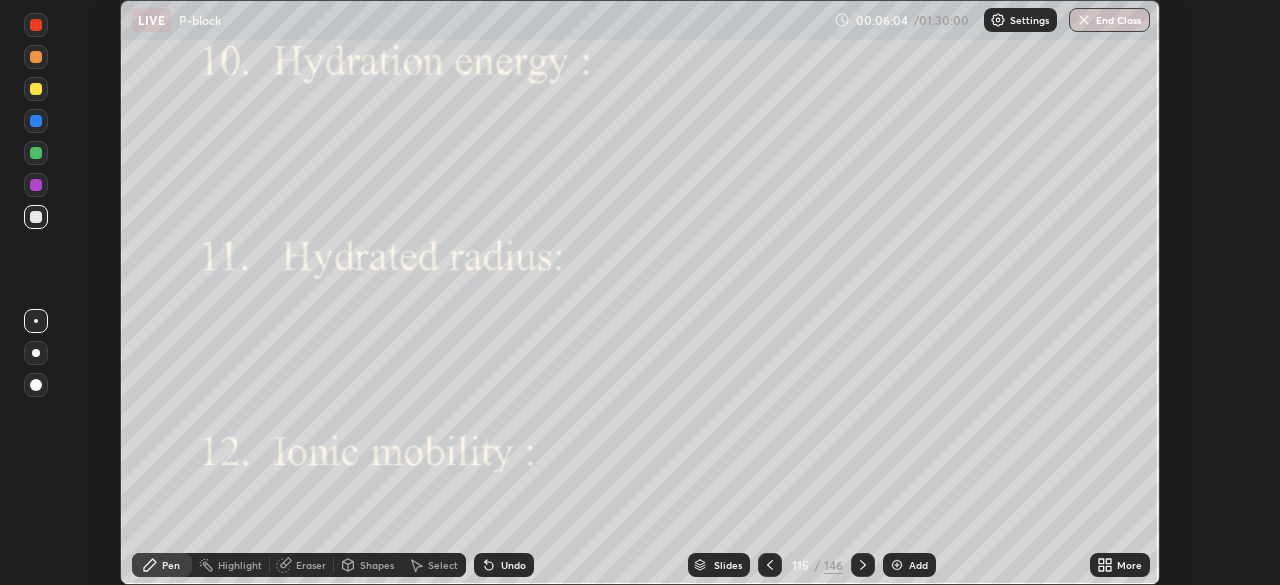 click 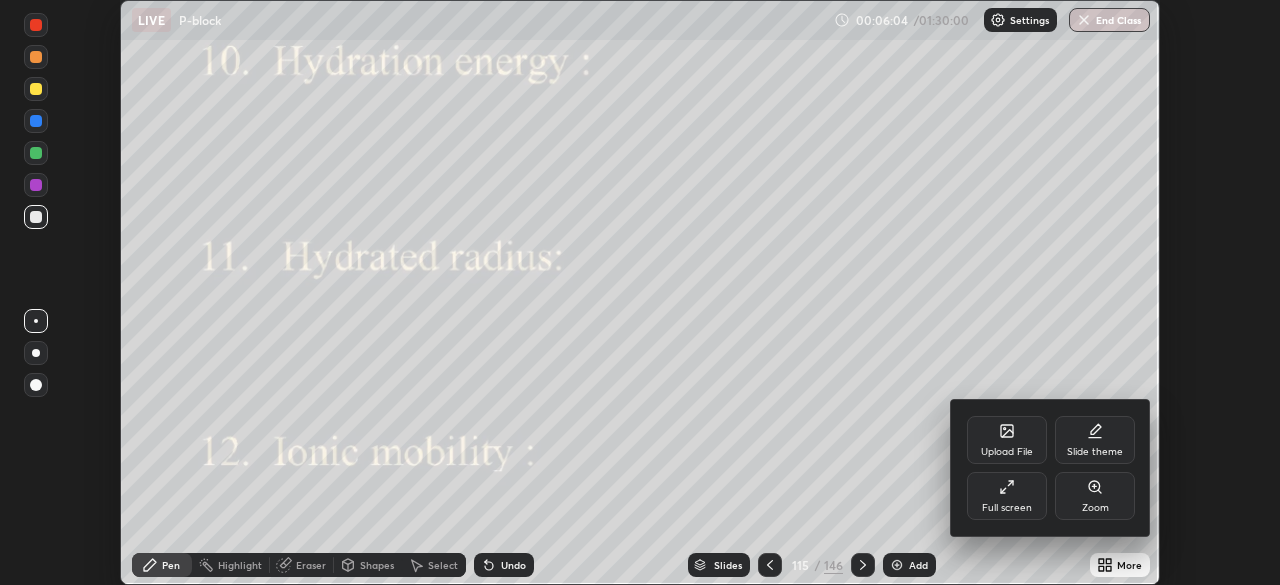 click on "Full screen" at bounding box center [1007, 496] 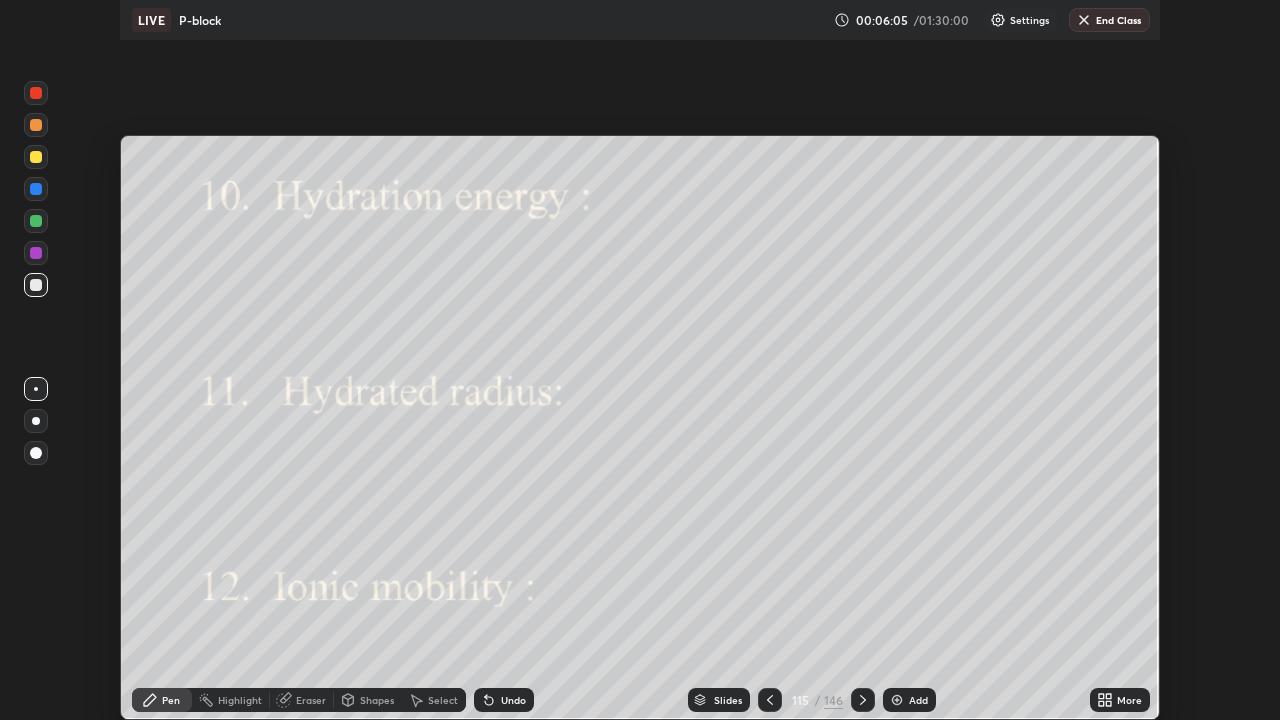 scroll, scrollTop: 99280, scrollLeft: 98720, axis: both 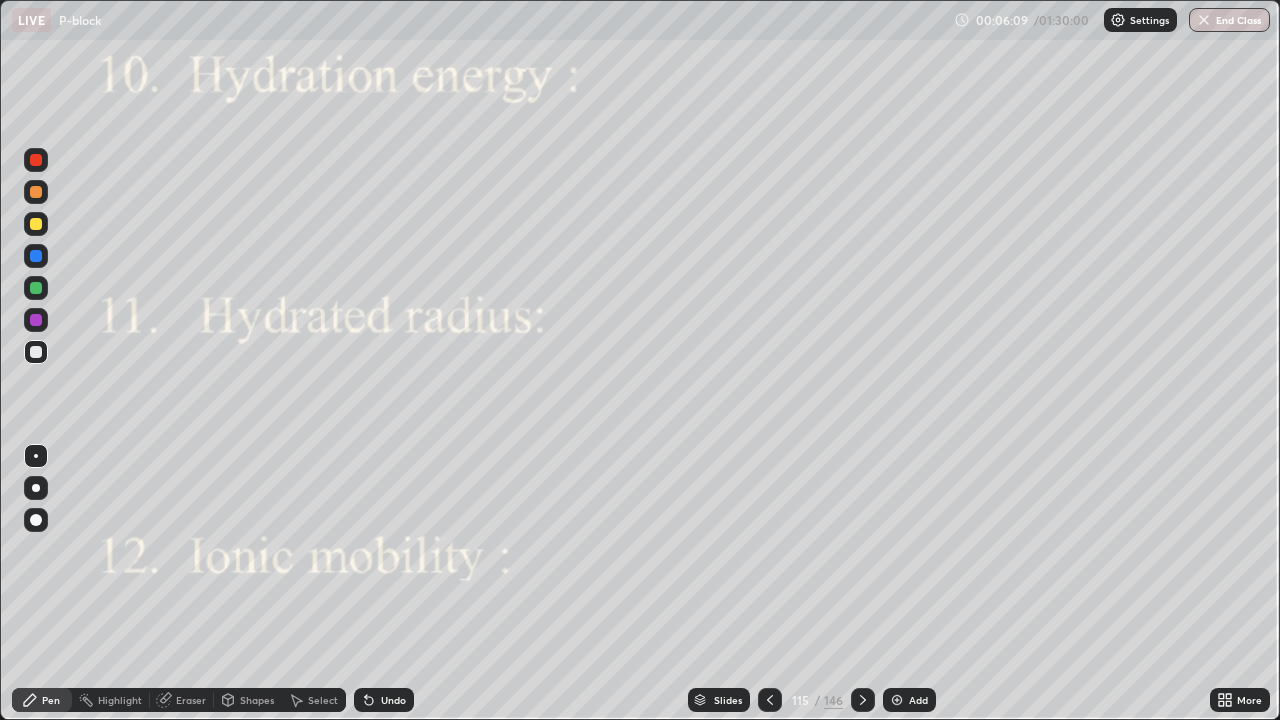 click at bounding box center [36, 224] 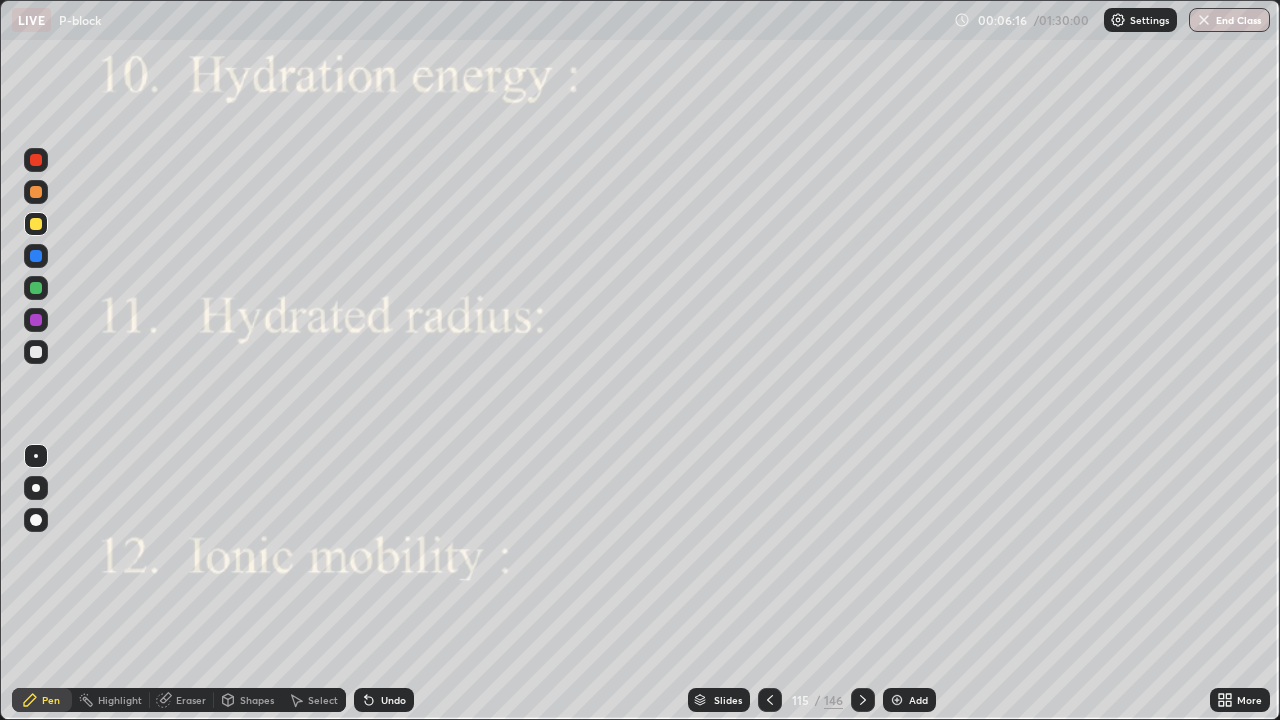 click at bounding box center [36, 256] 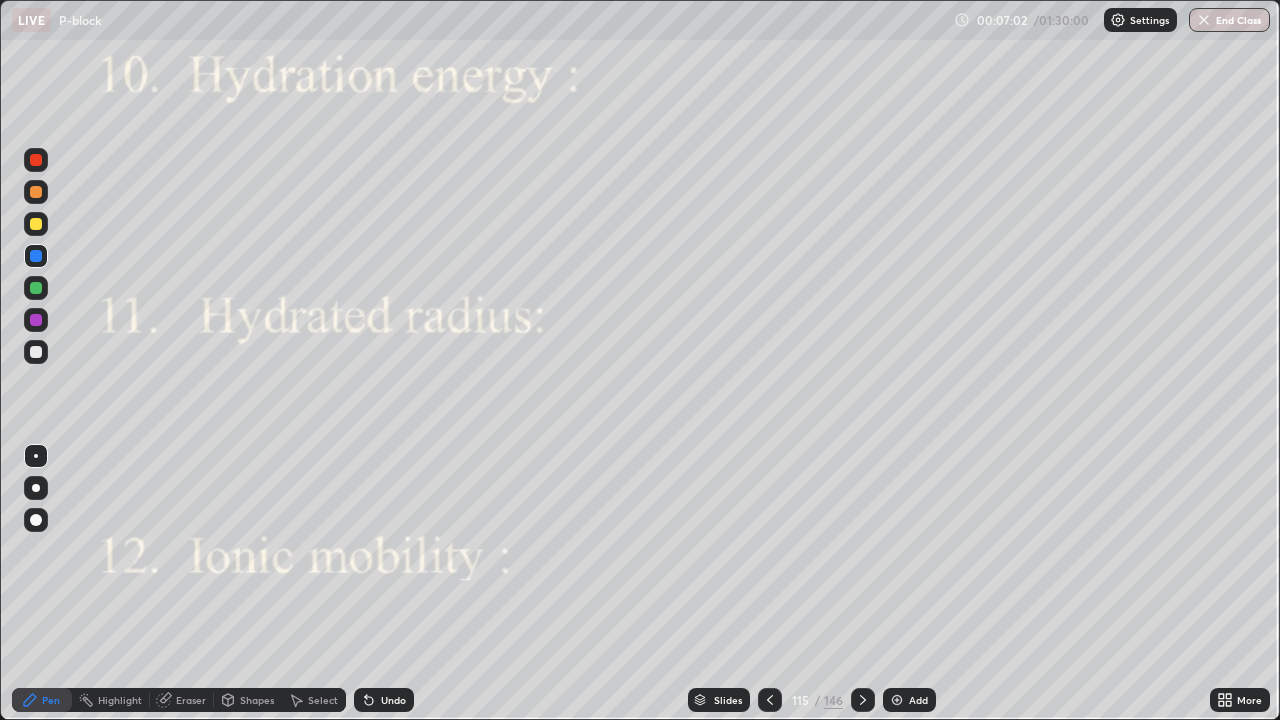 click at bounding box center (36, 224) 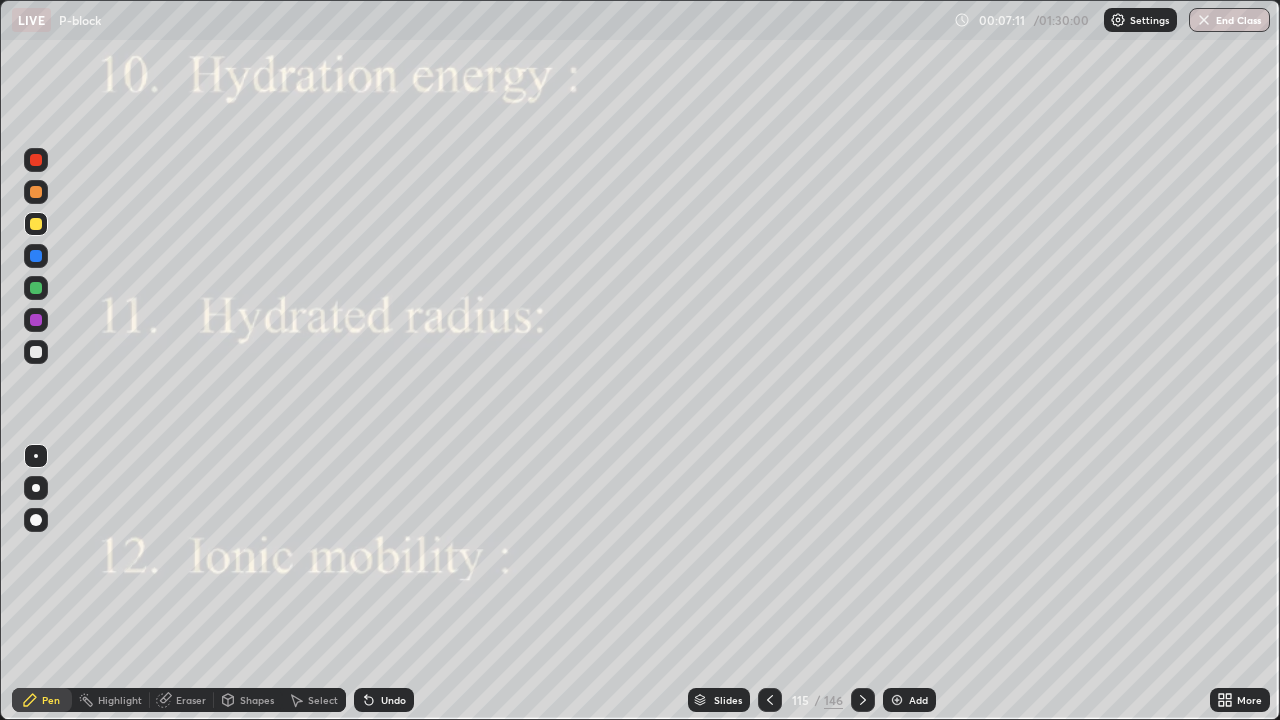 click at bounding box center (36, 288) 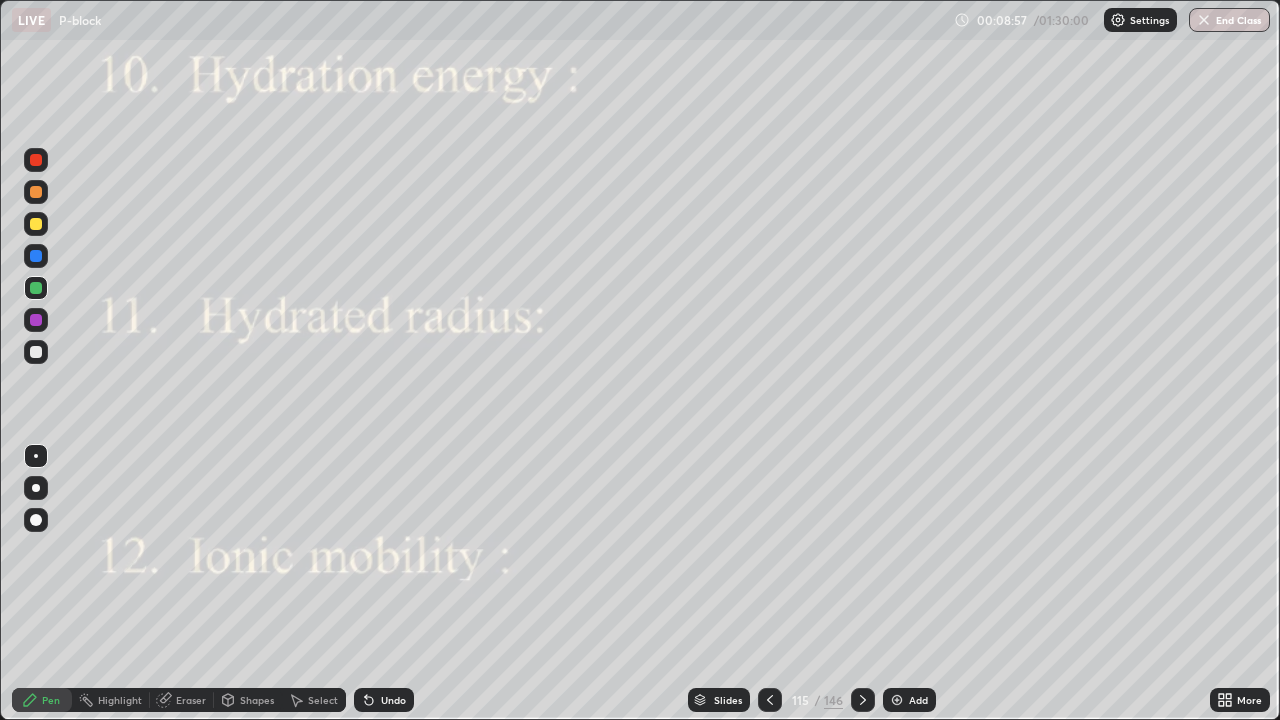 click at bounding box center [36, 352] 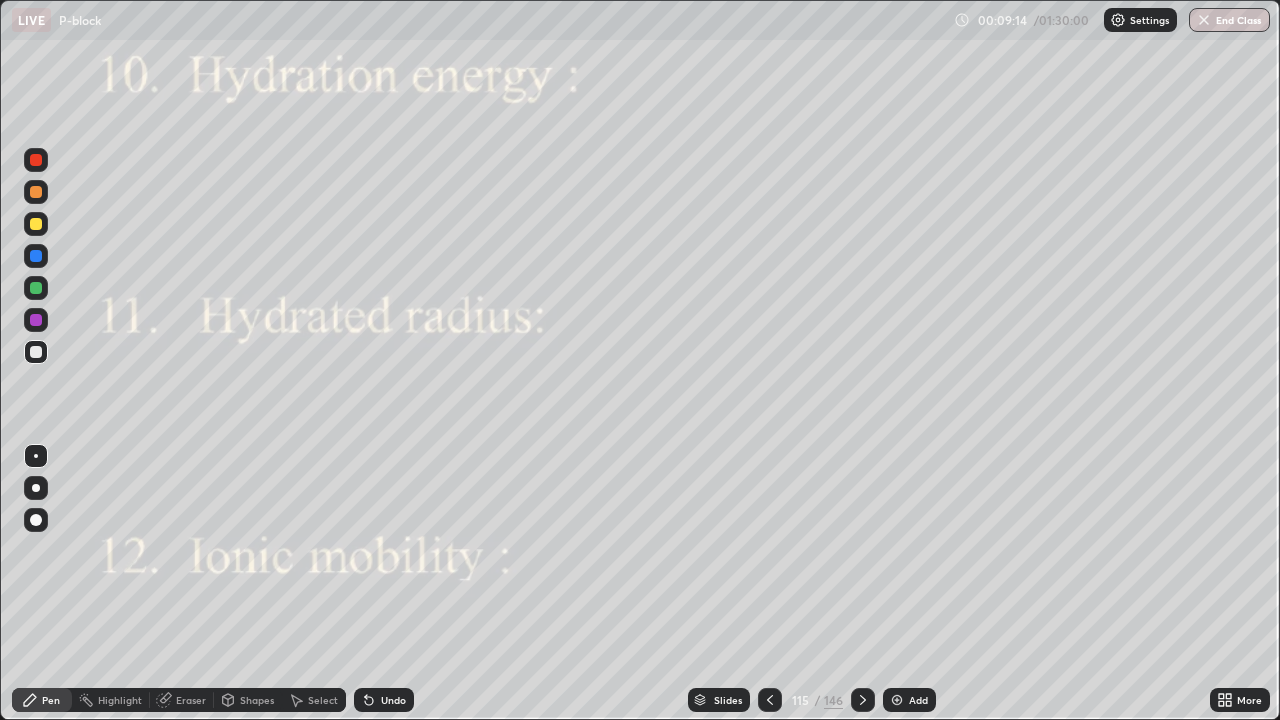 click 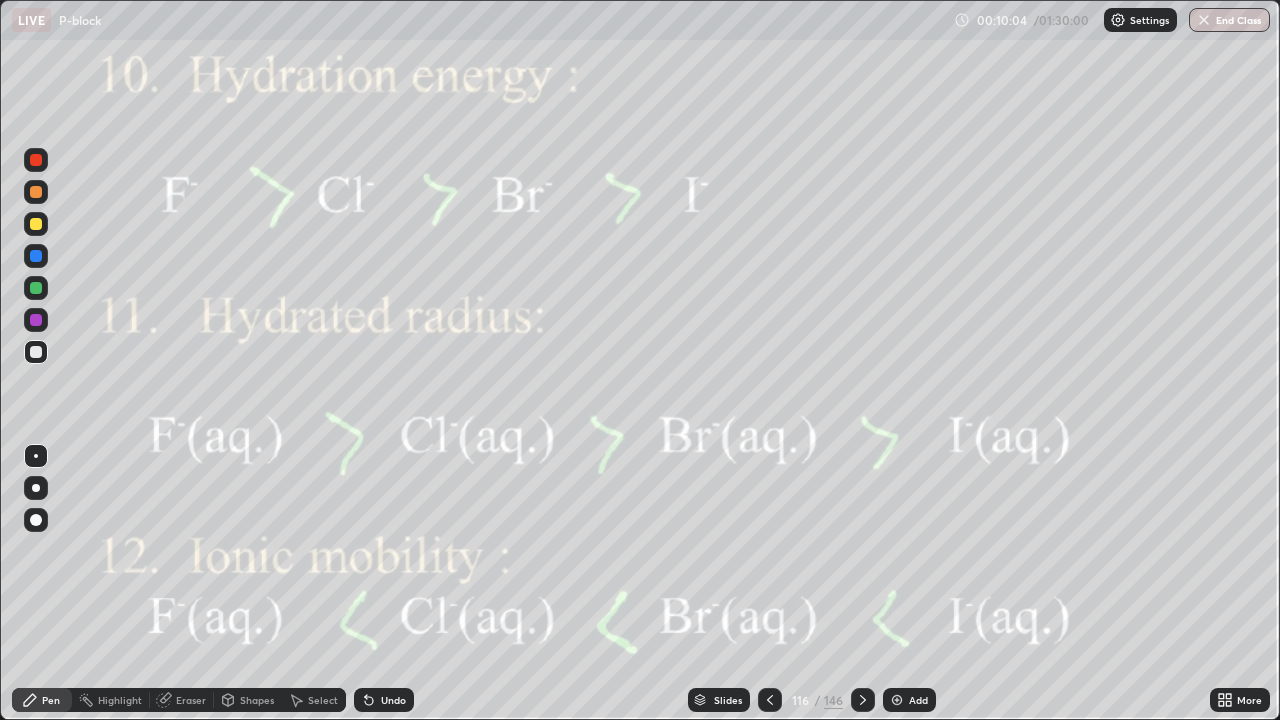 click 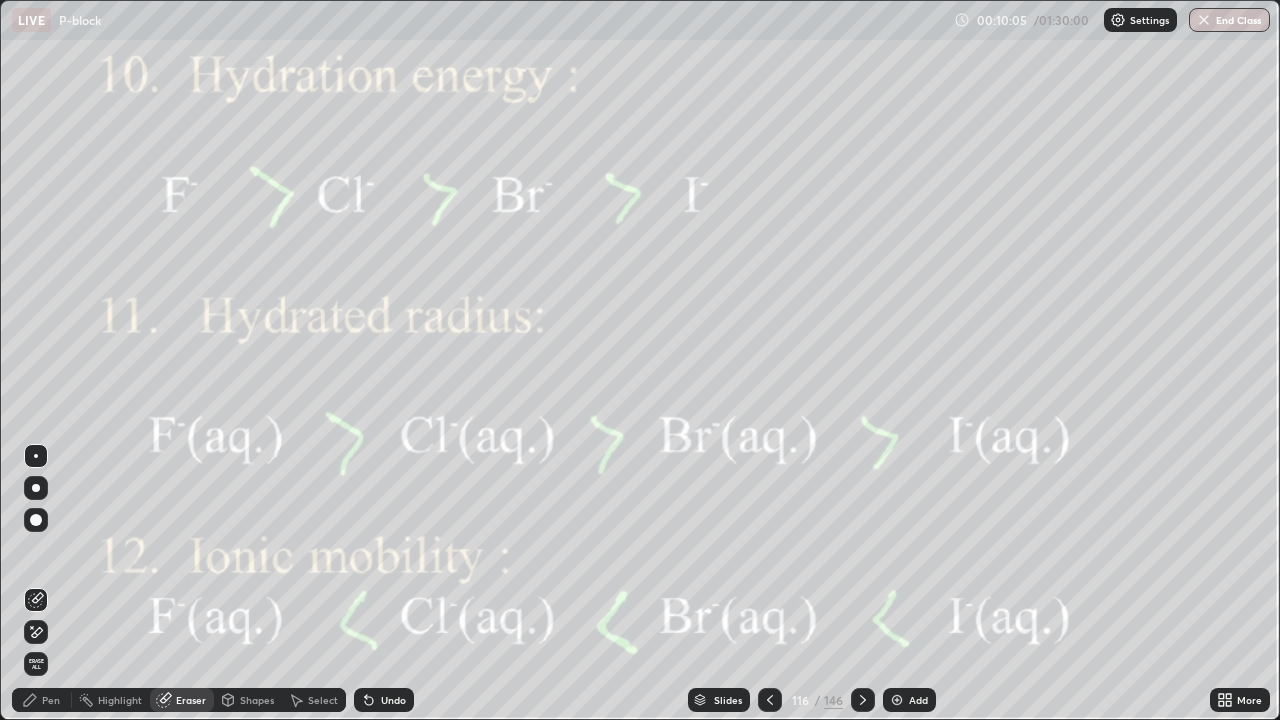 click on "Erase all" at bounding box center [36, 664] 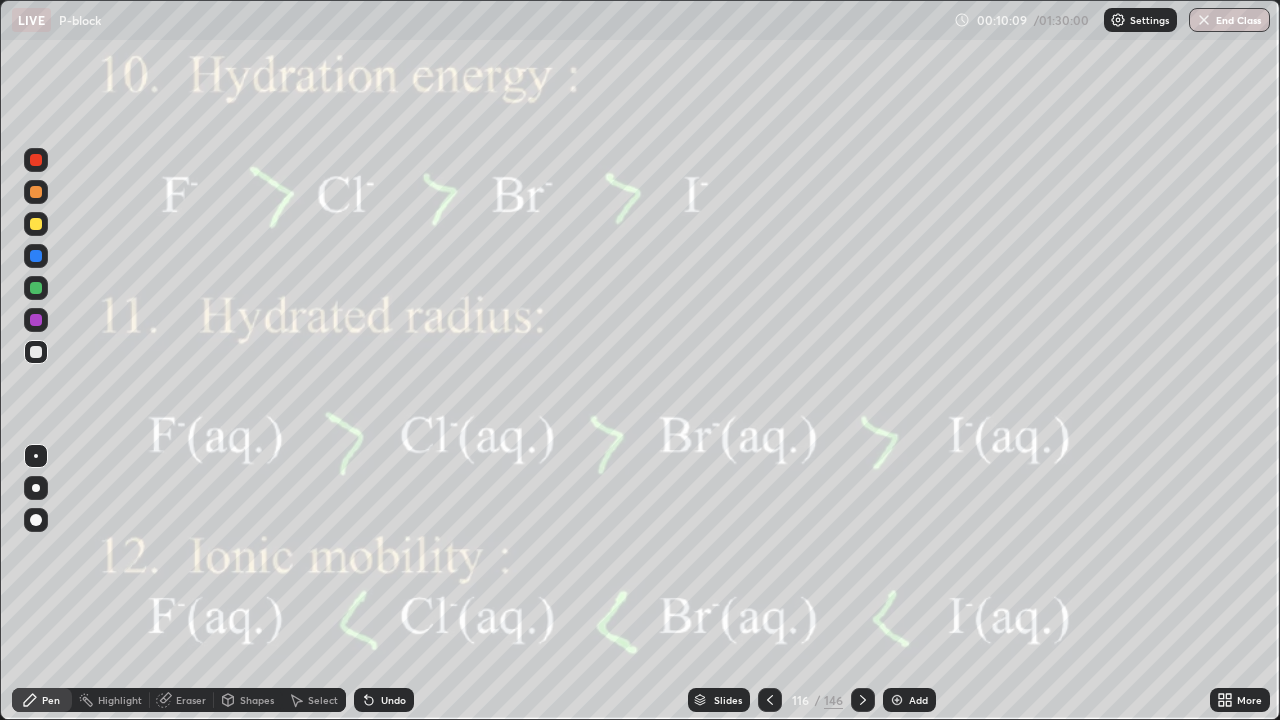 click 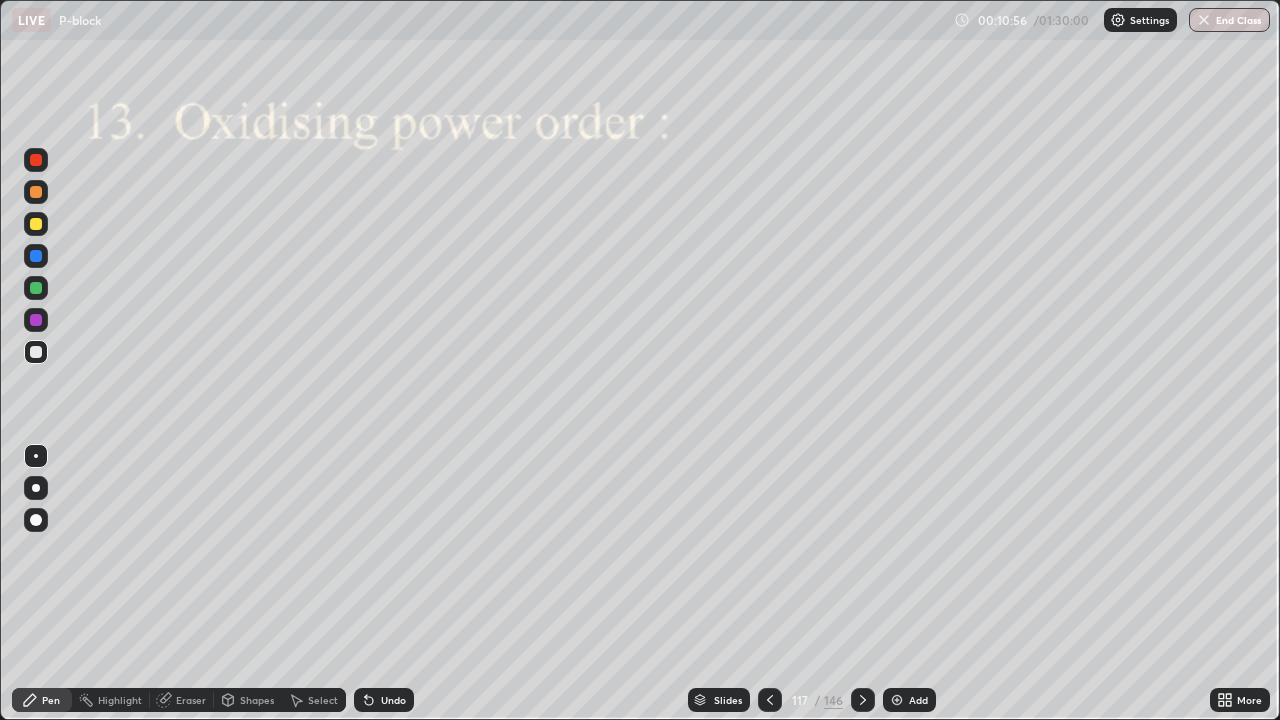 click at bounding box center (36, 224) 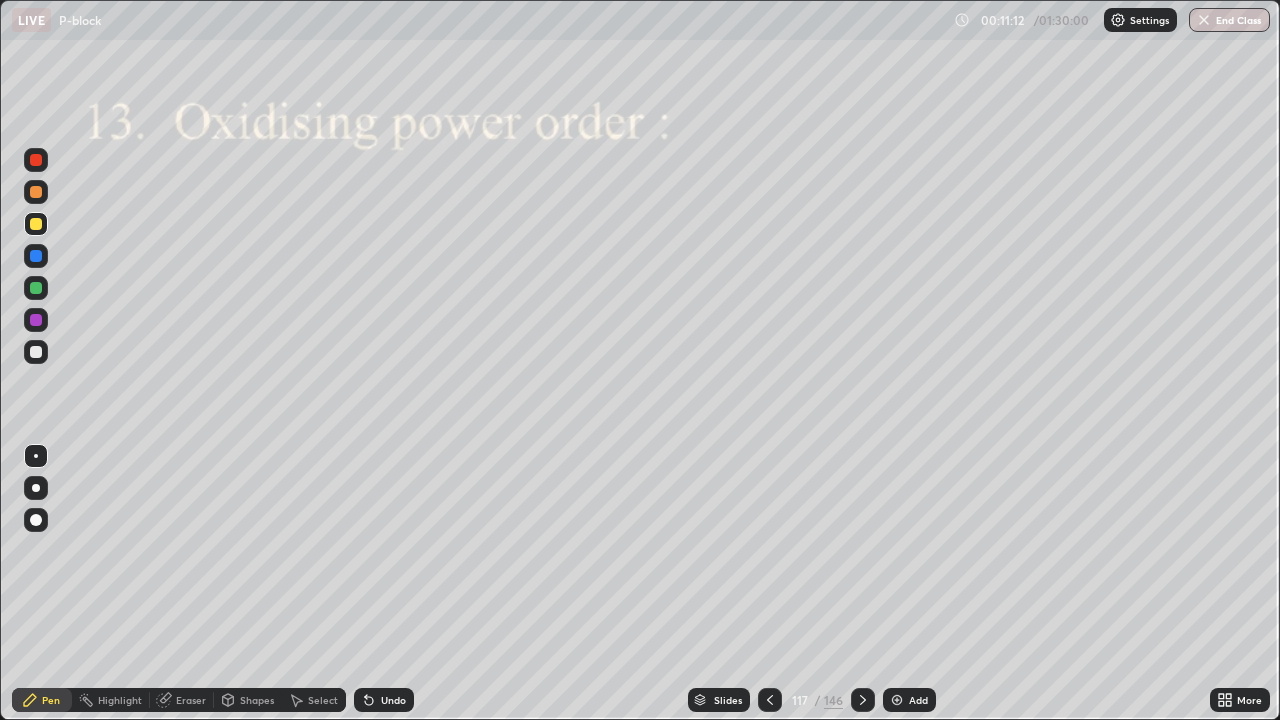 click at bounding box center (36, 288) 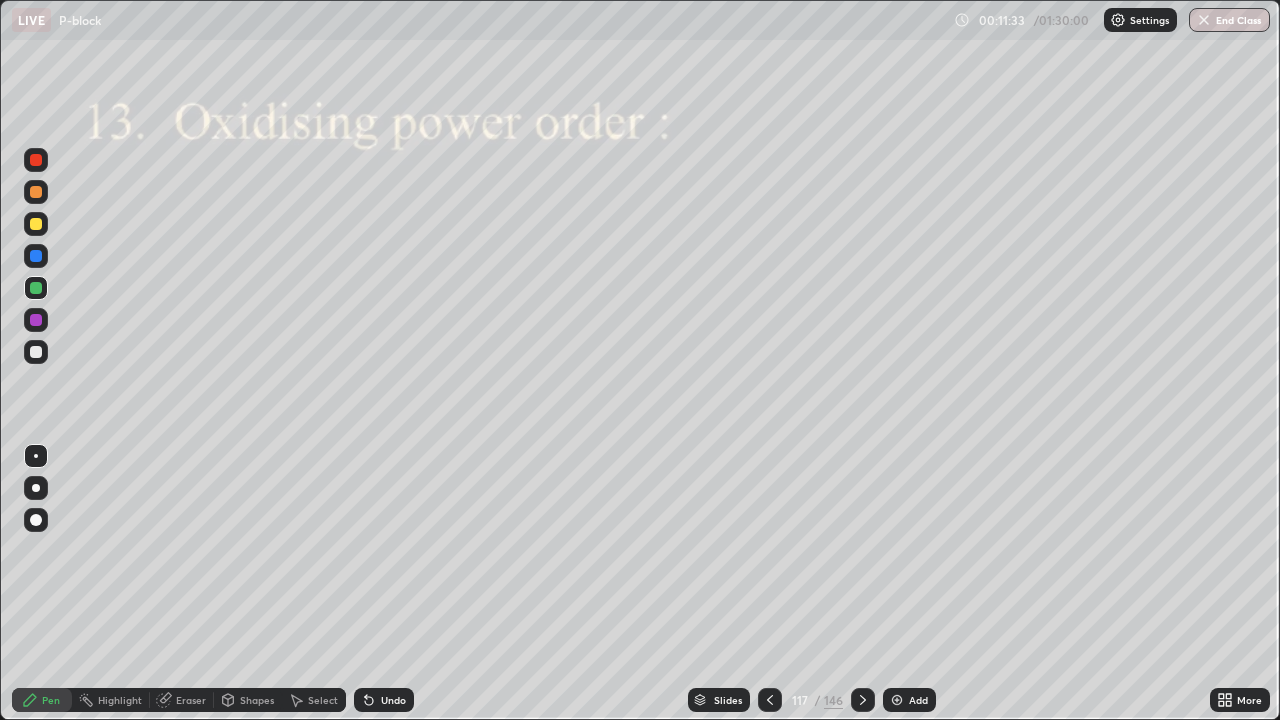 click at bounding box center (36, 352) 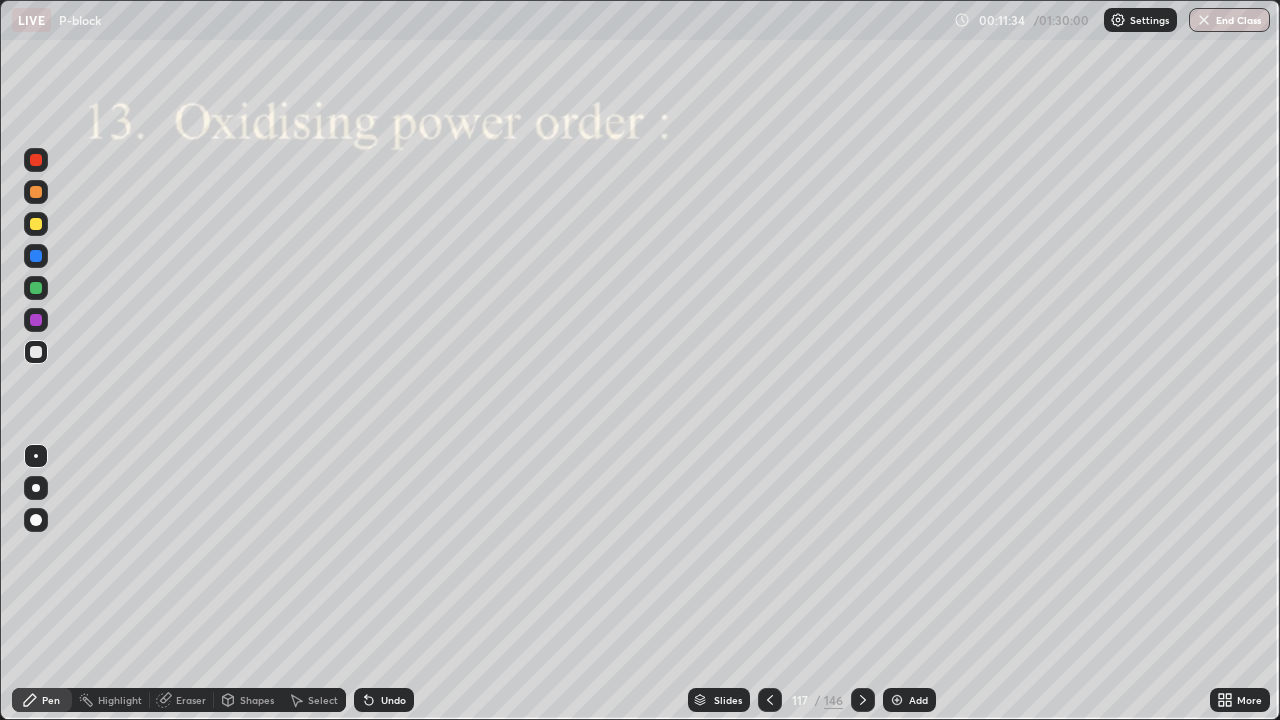 click at bounding box center (36, 192) 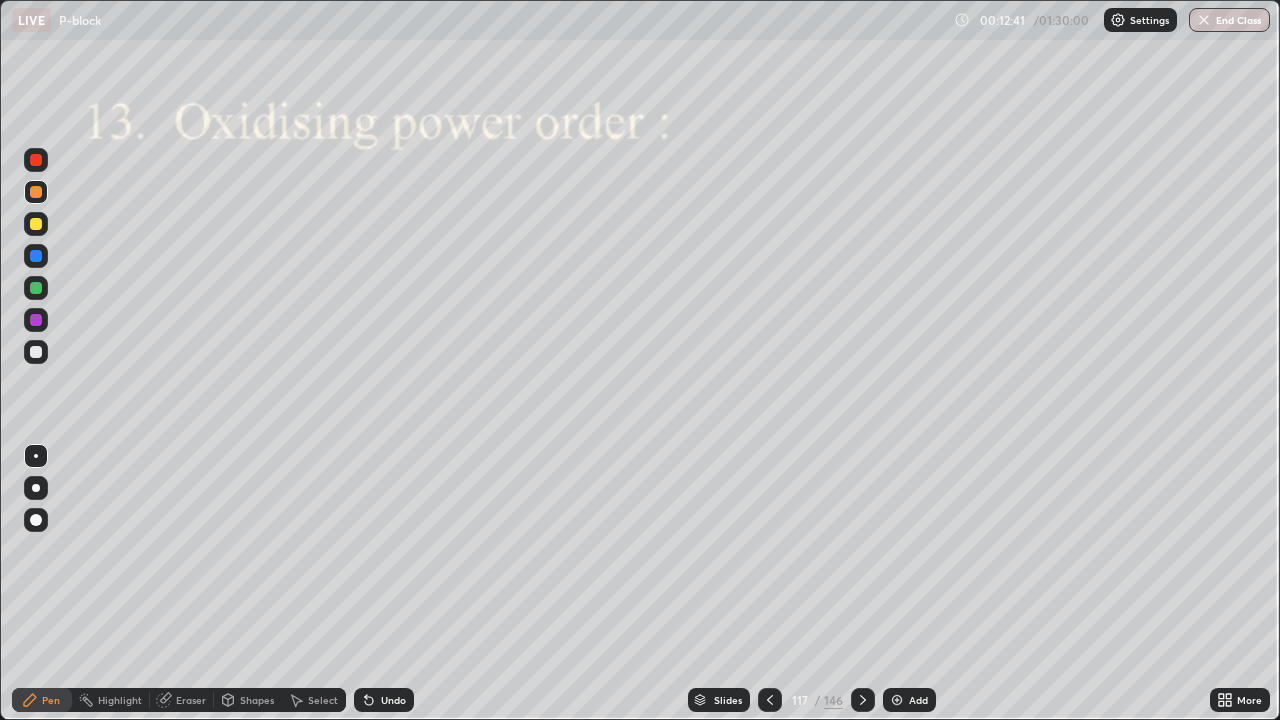 click at bounding box center [863, 700] 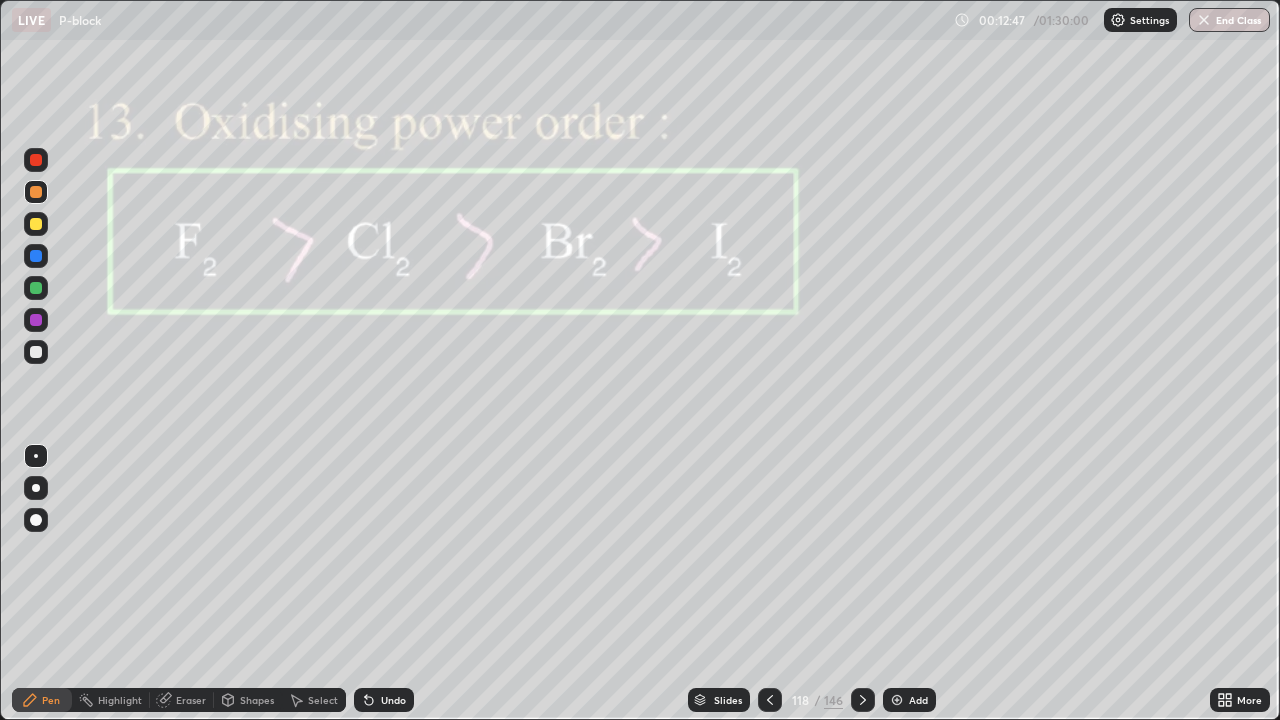click 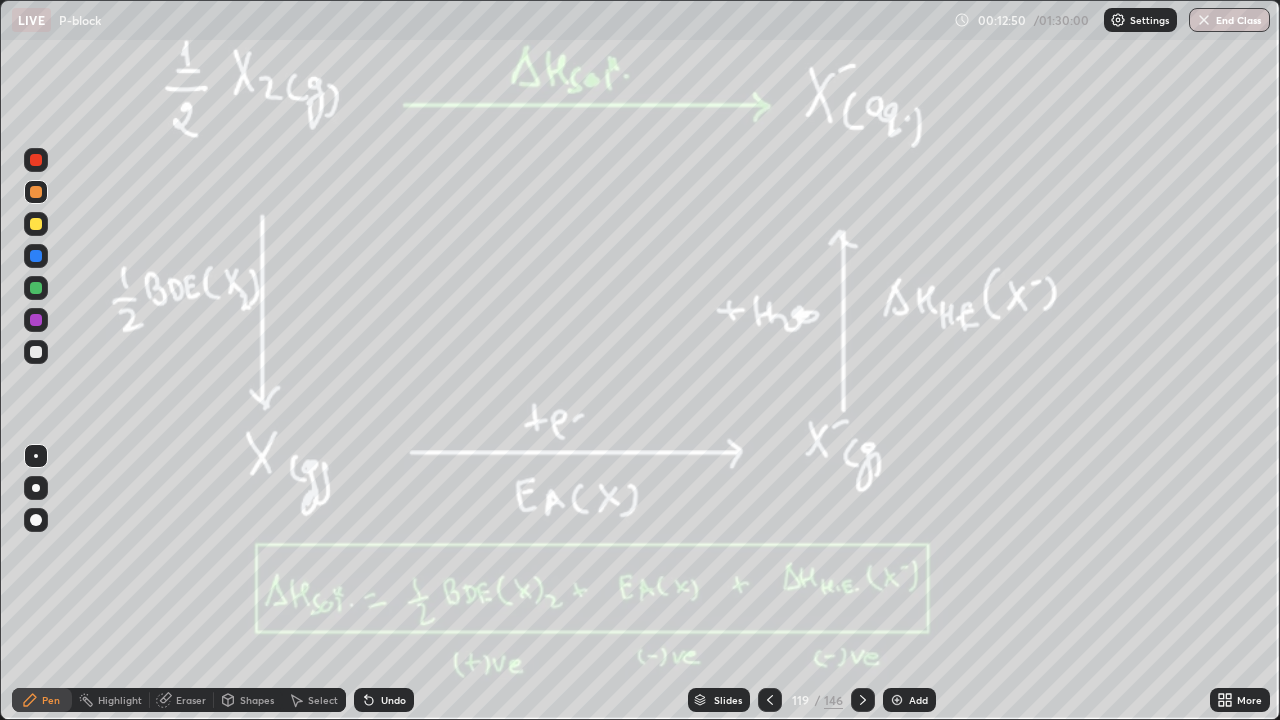 click at bounding box center (36, 352) 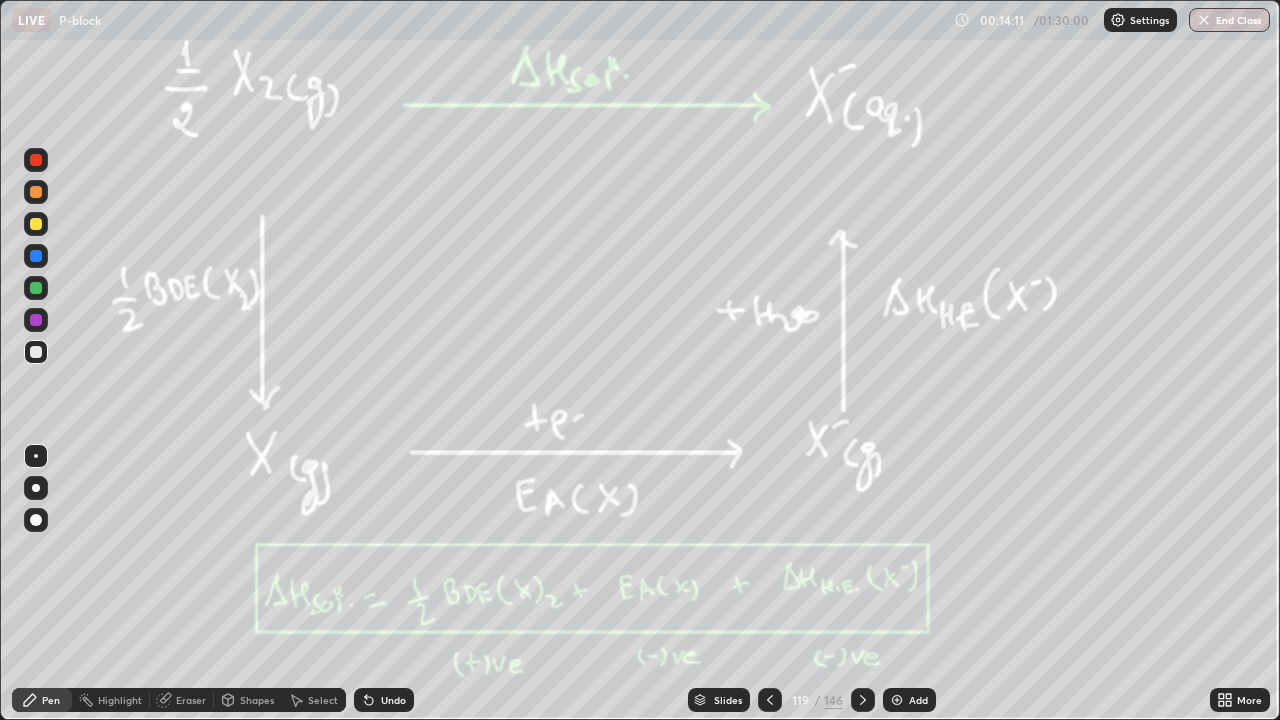 click on "Add" at bounding box center (909, 700) 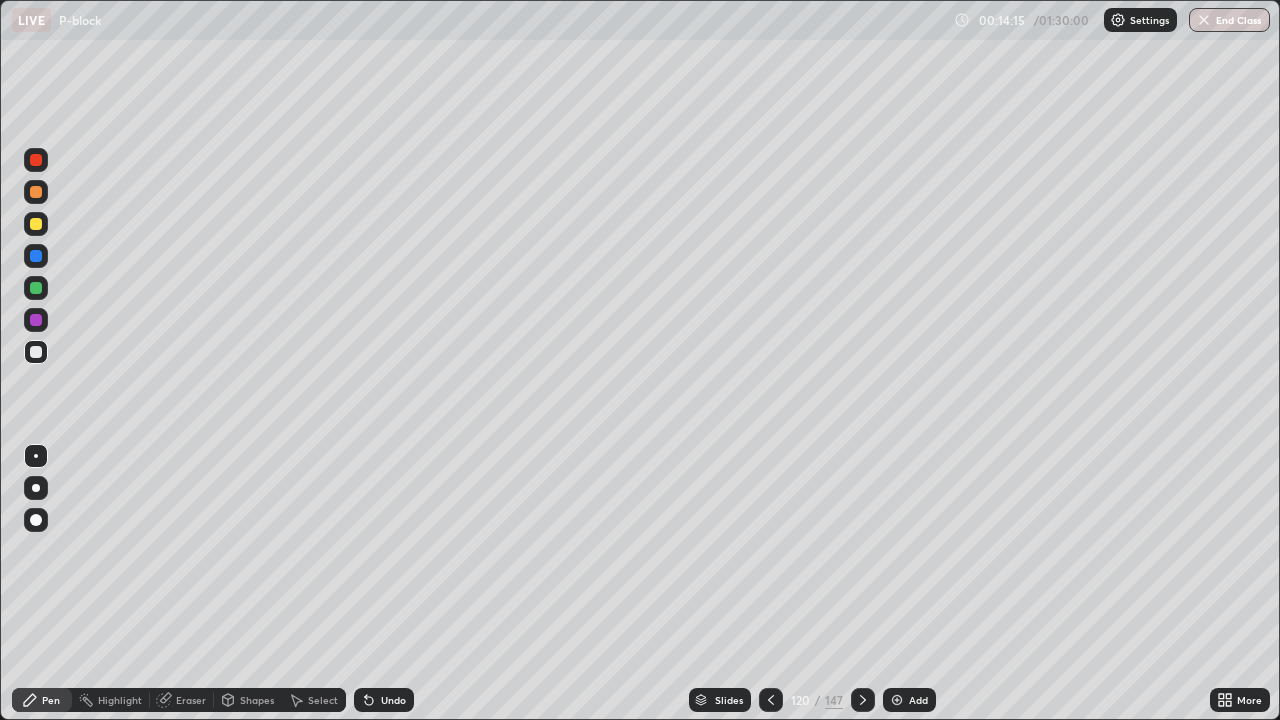 click 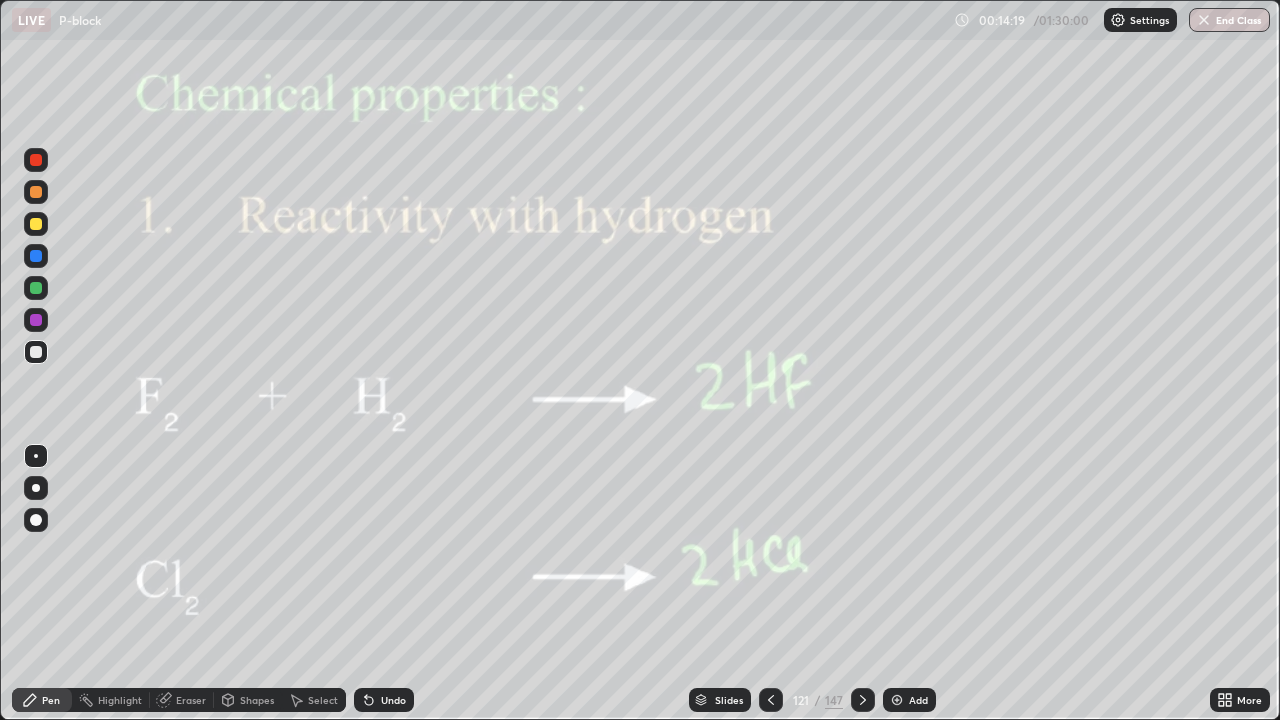 click 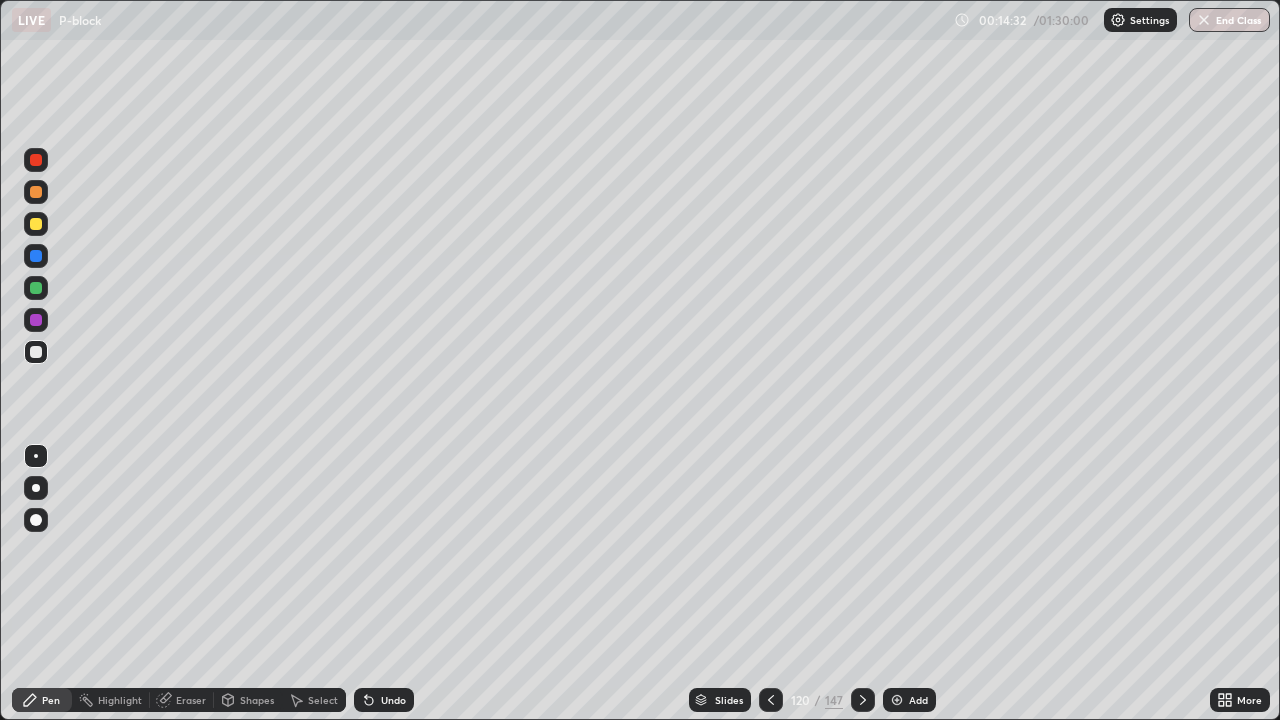 click at bounding box center [36, 224] 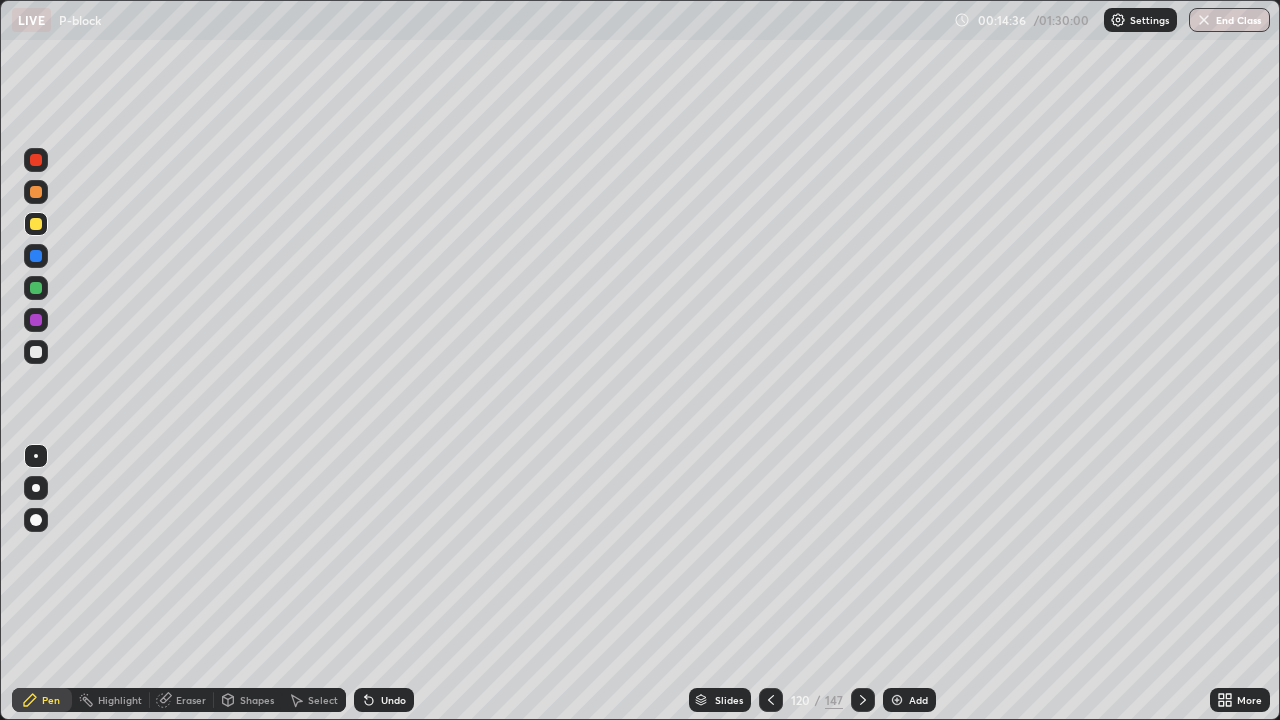 click 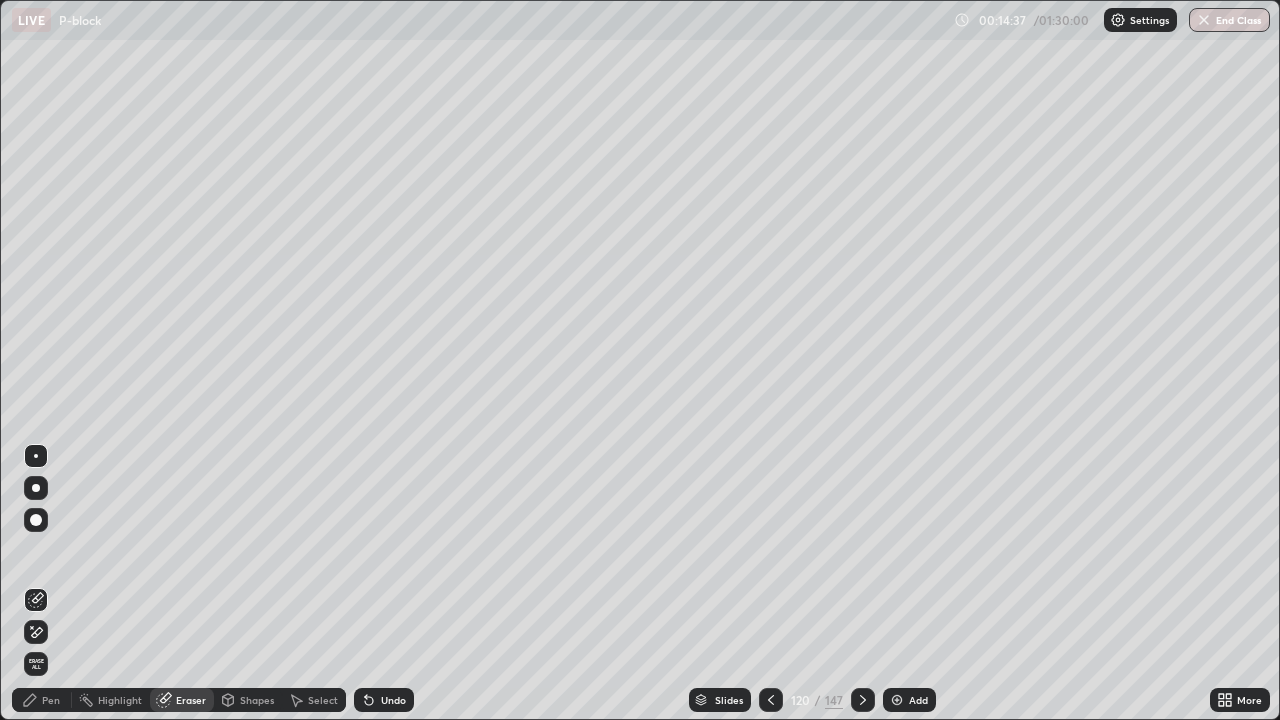 click 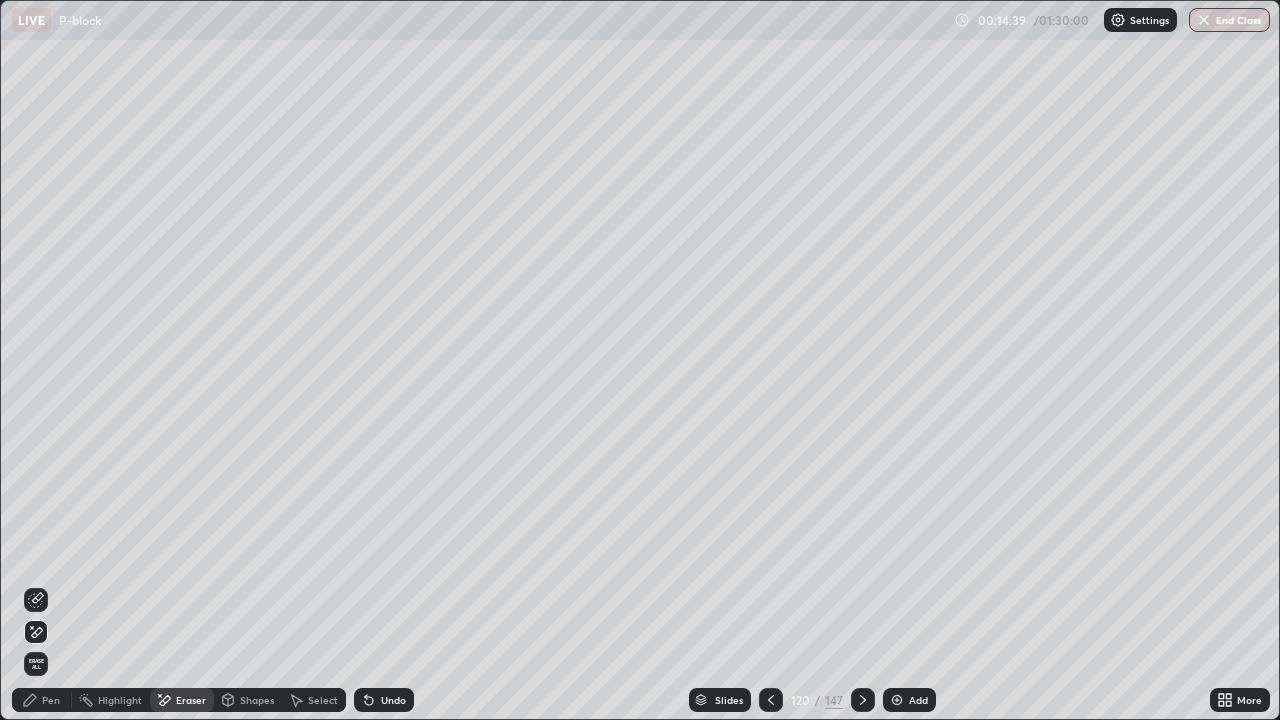 click on "Pen" at bounding box center [42, 700] 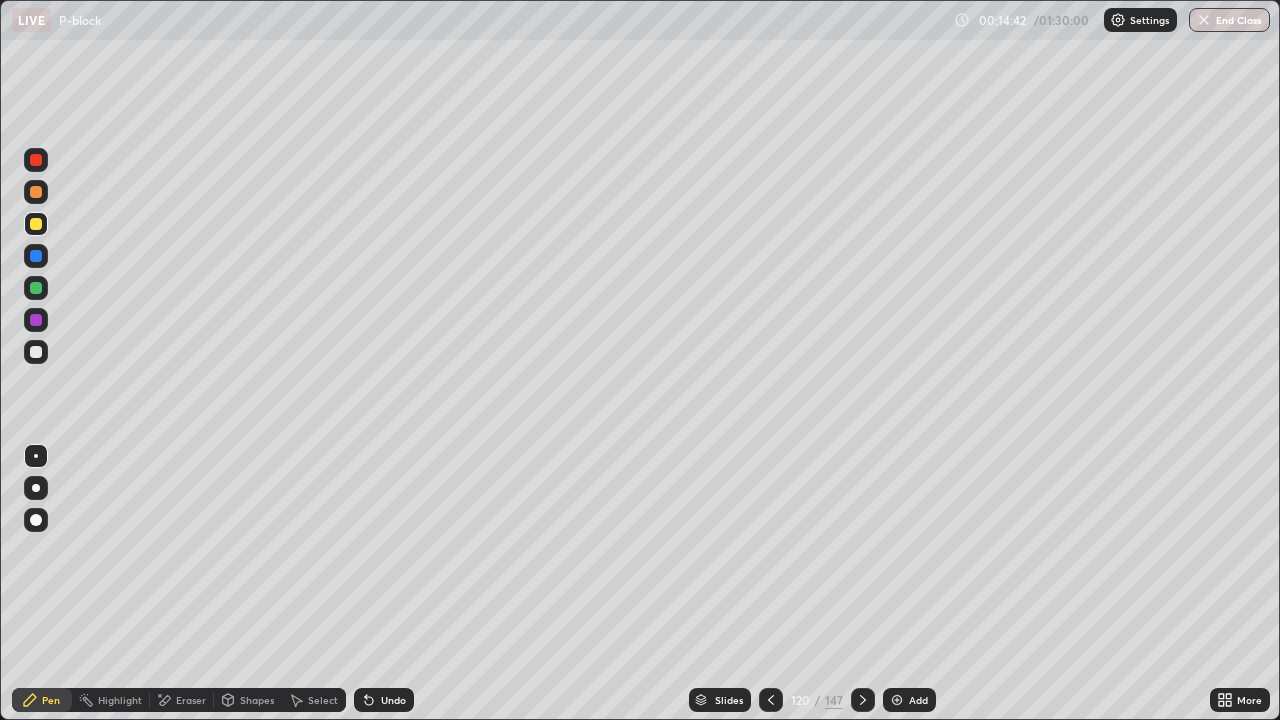 click at bounding box center (36, 288) 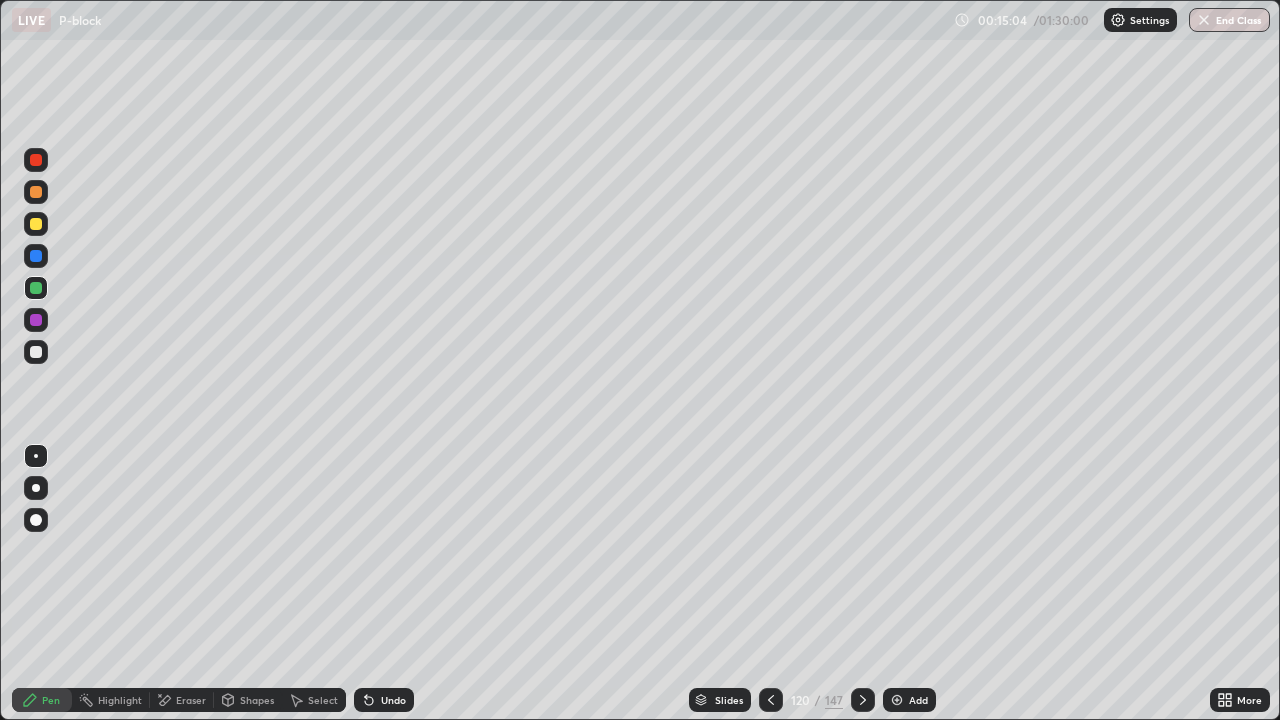 click at bounding box center (36, 352) 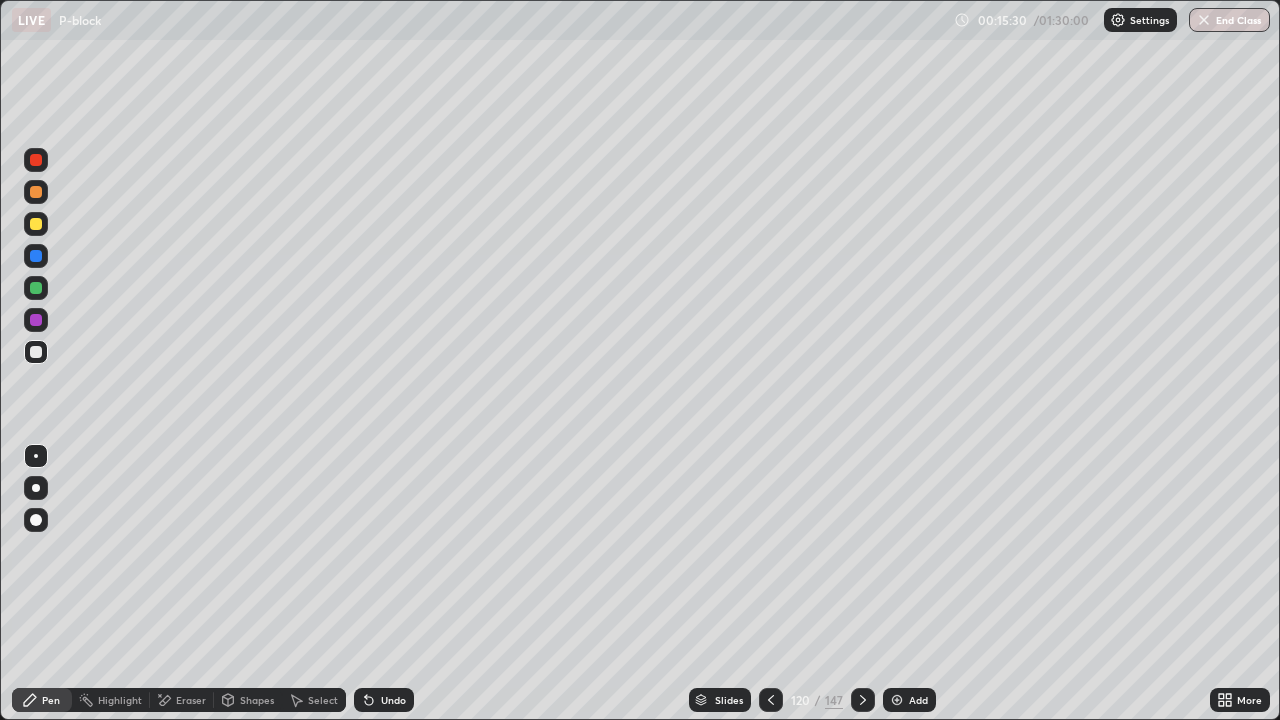 click 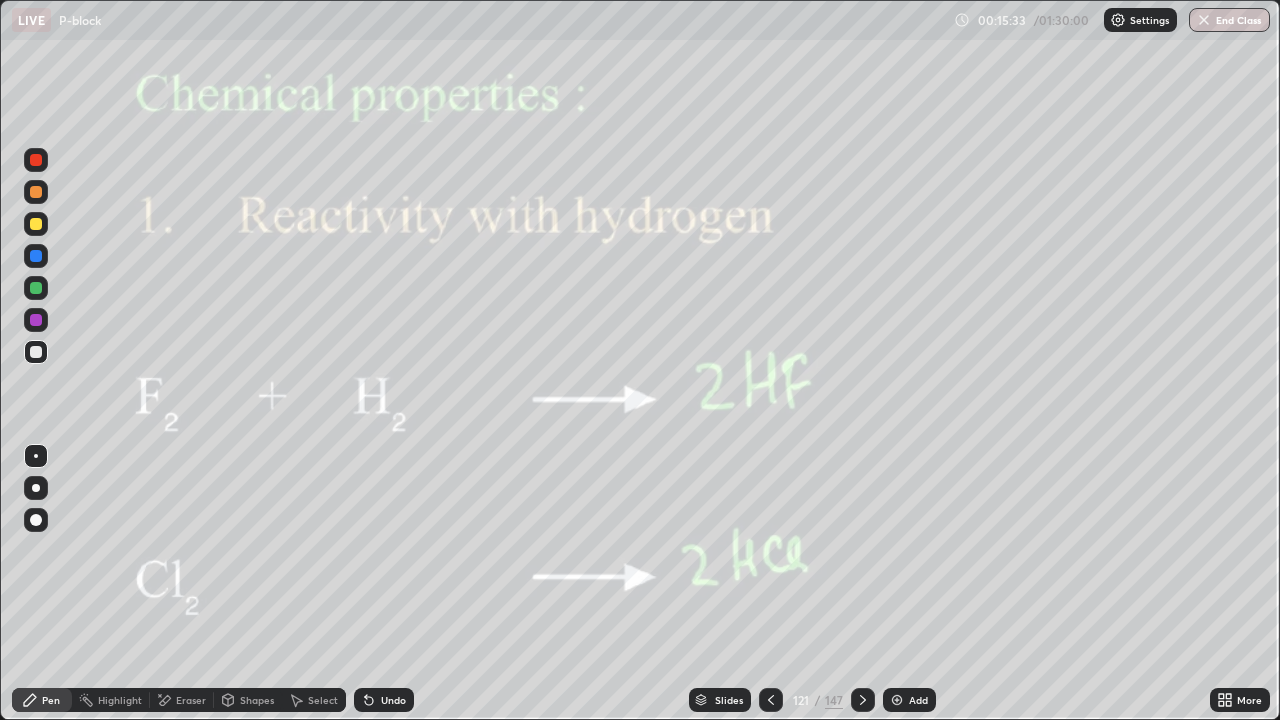 click at bounding box center [863, 700] 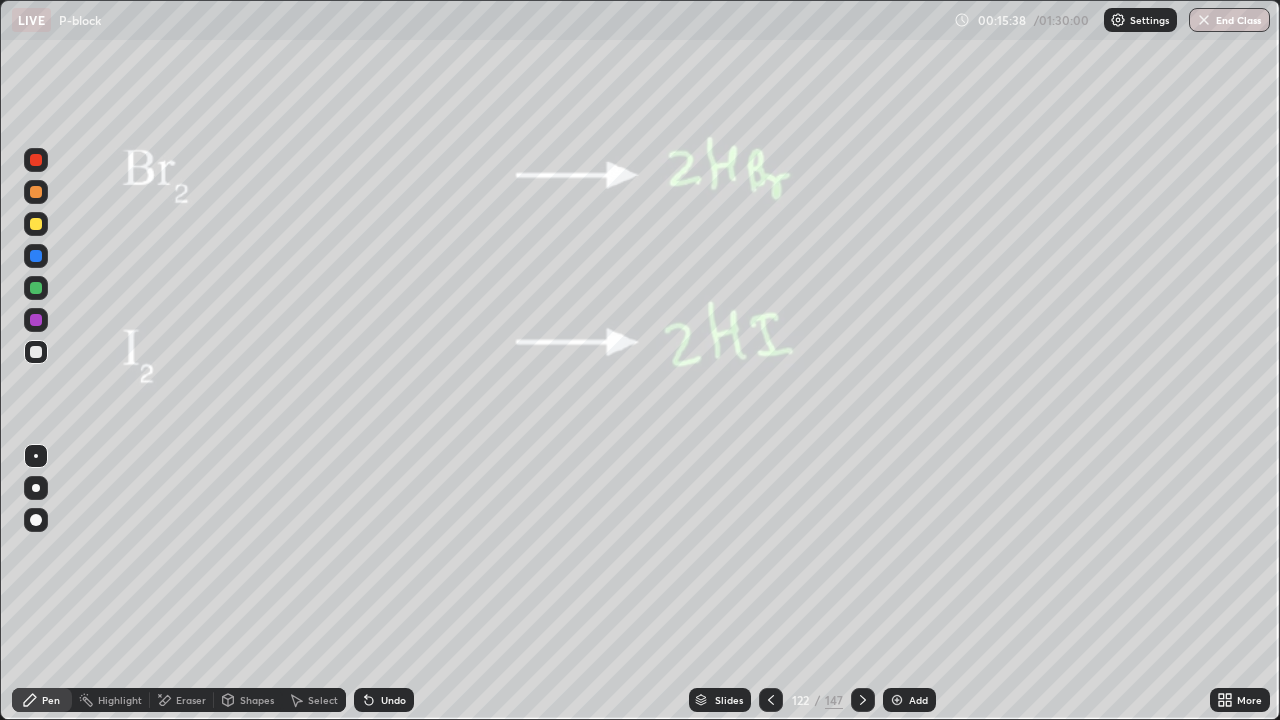 click at bounding box center [863, 700] 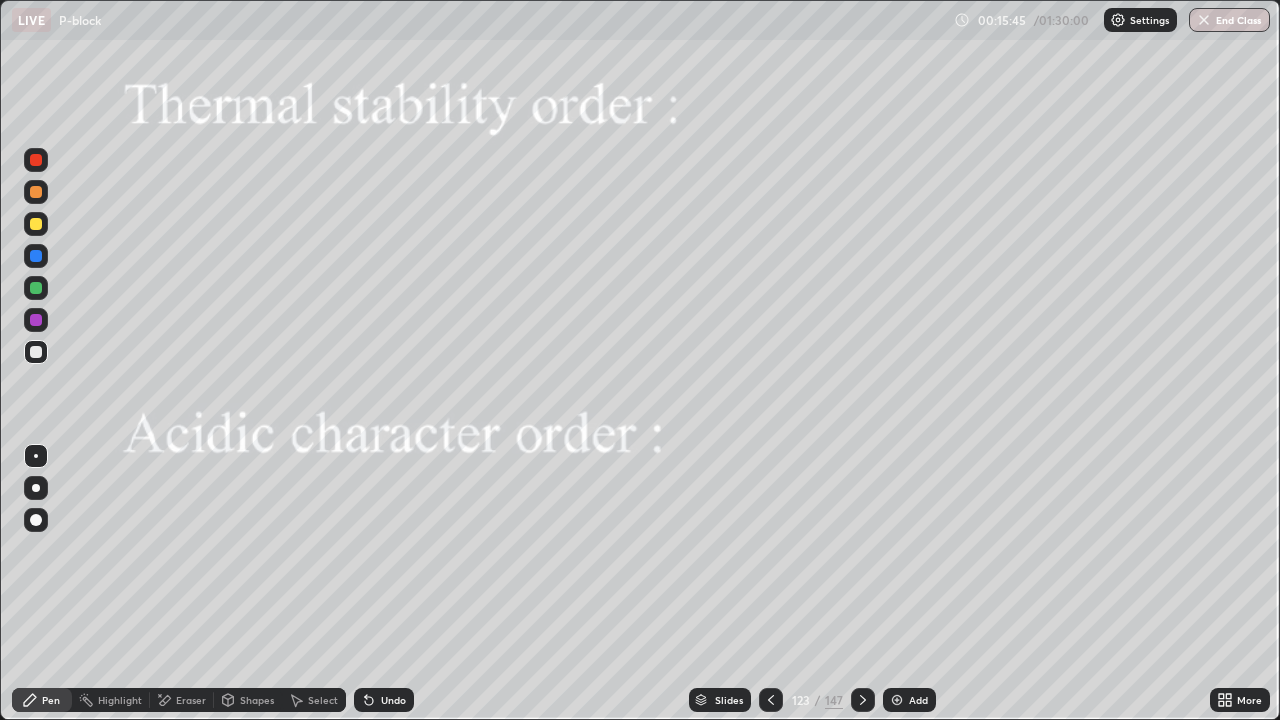 click at bounding box center (36, 224) 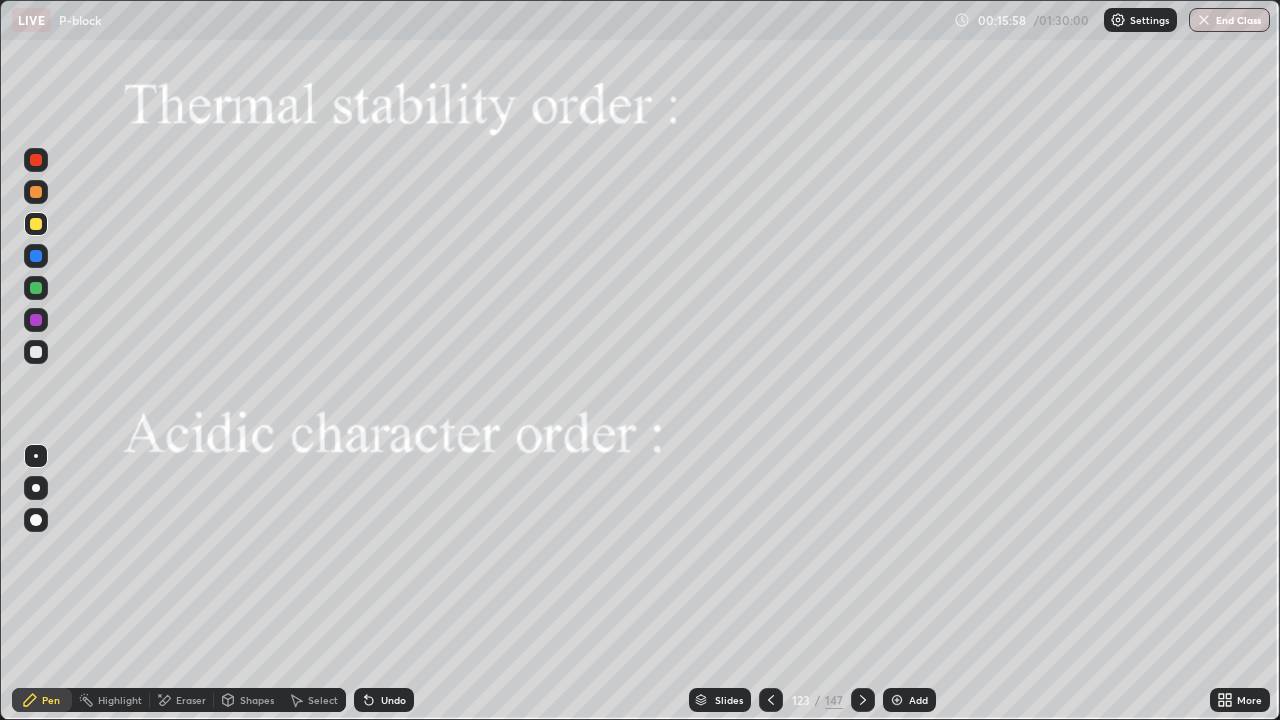 click at bounding box center (36, 352) 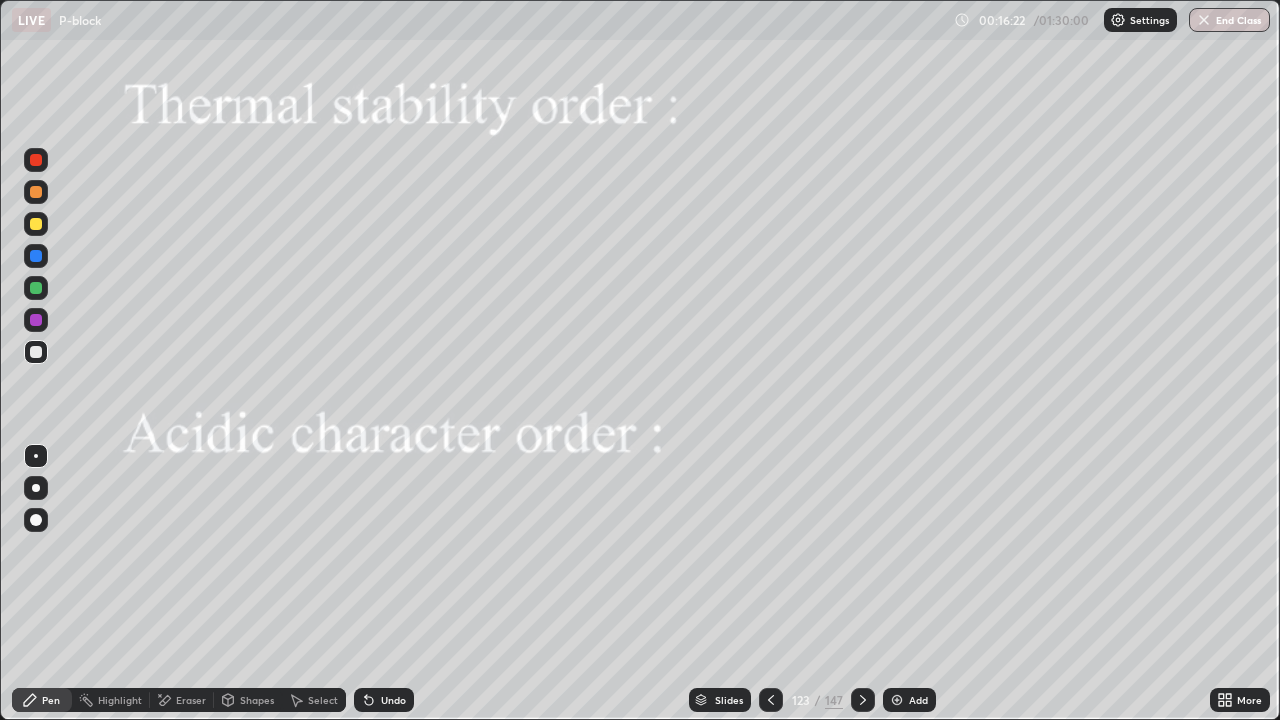 click 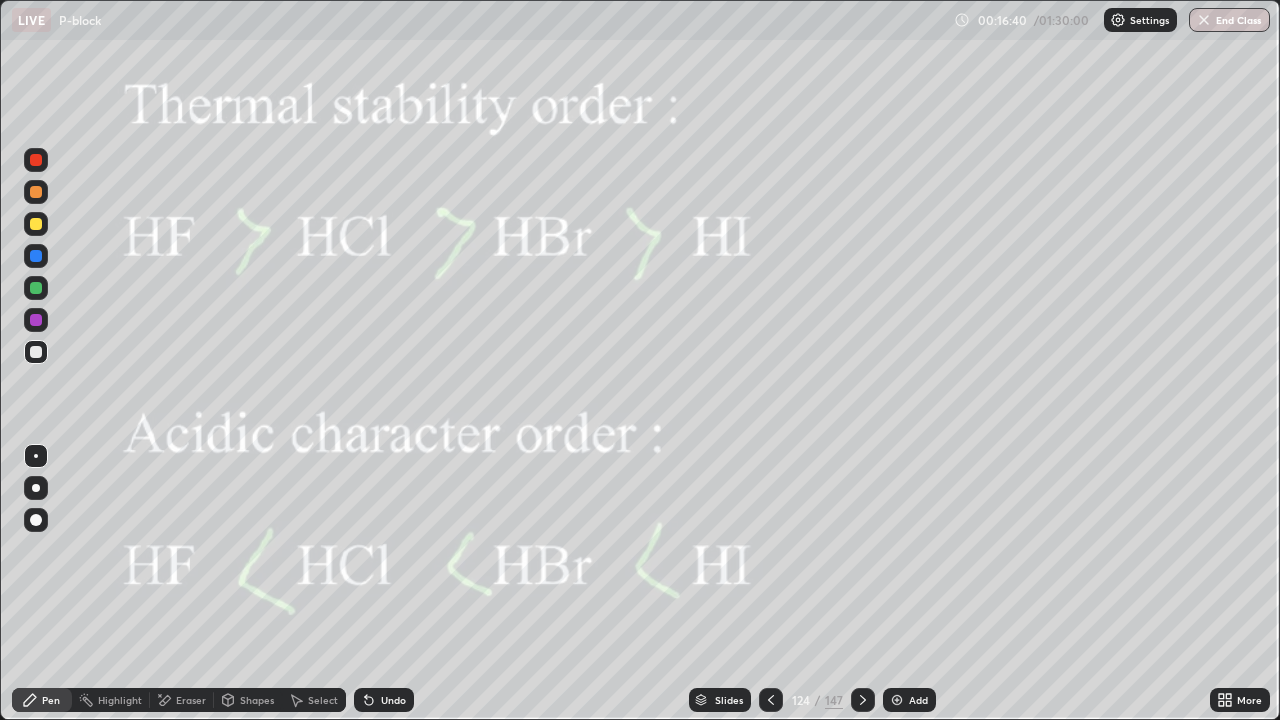 click at bounding box center [863, 700] 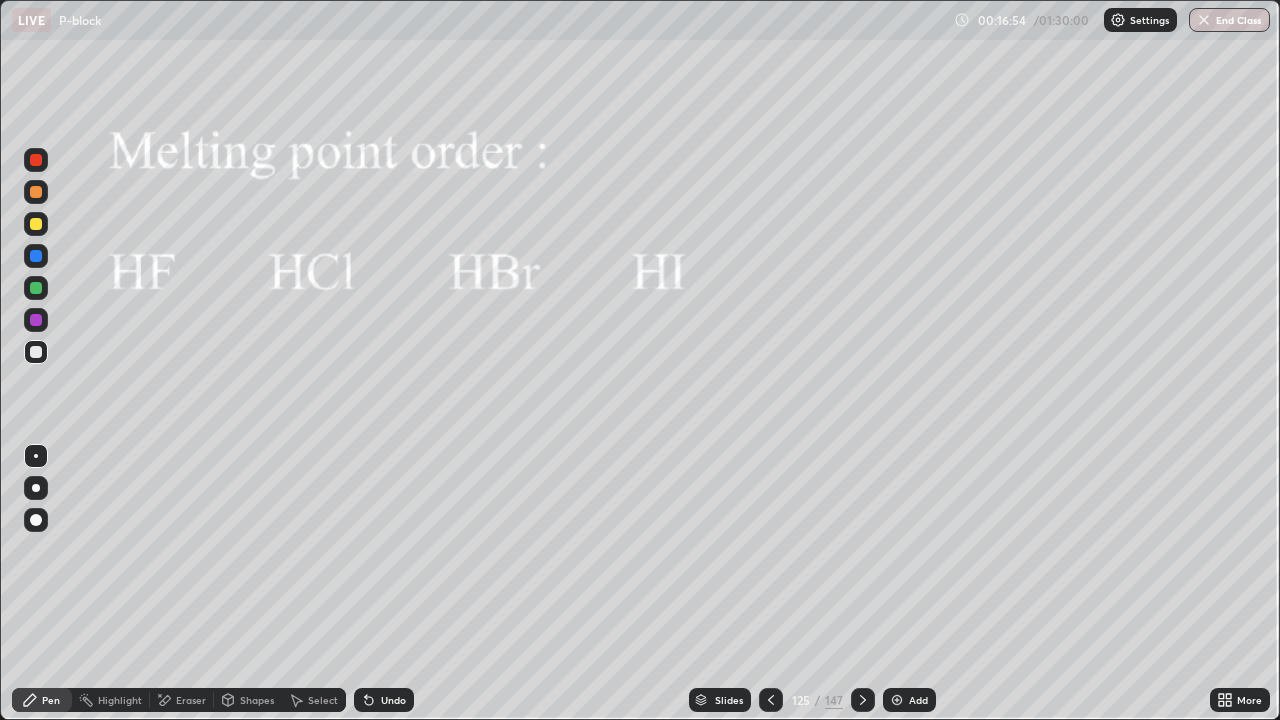 click 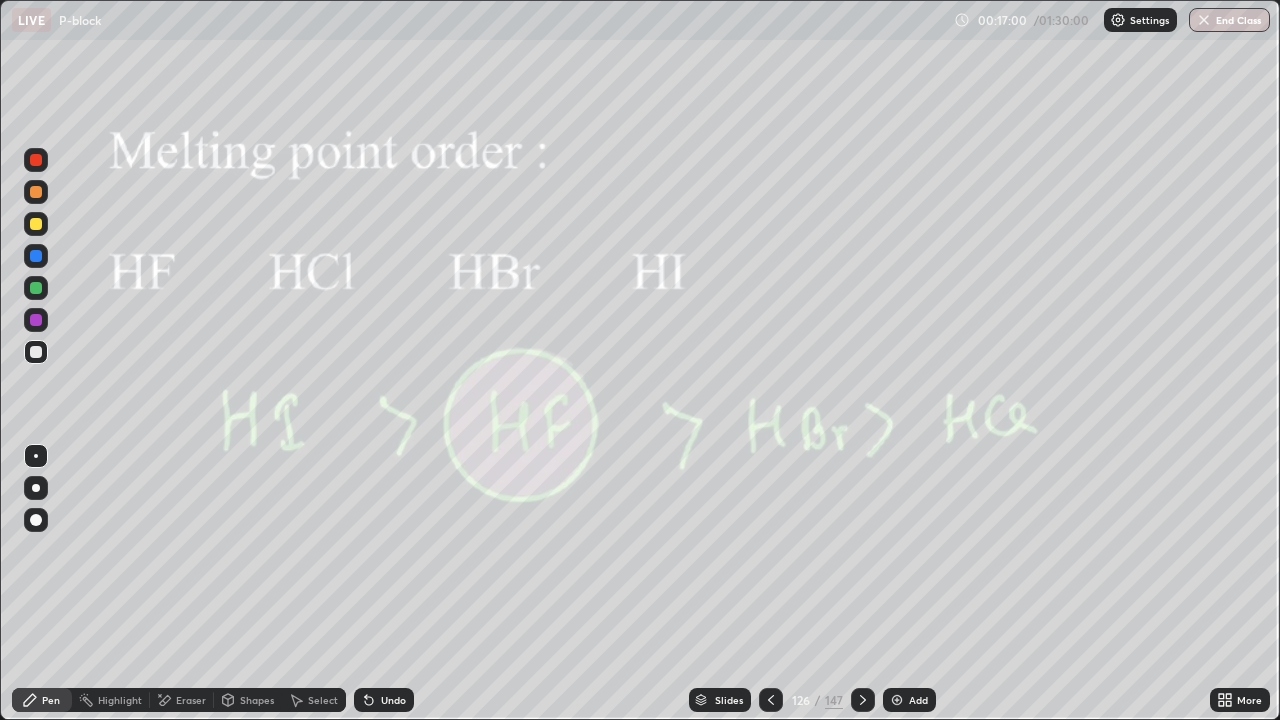 click at bounding box center (36, 192) 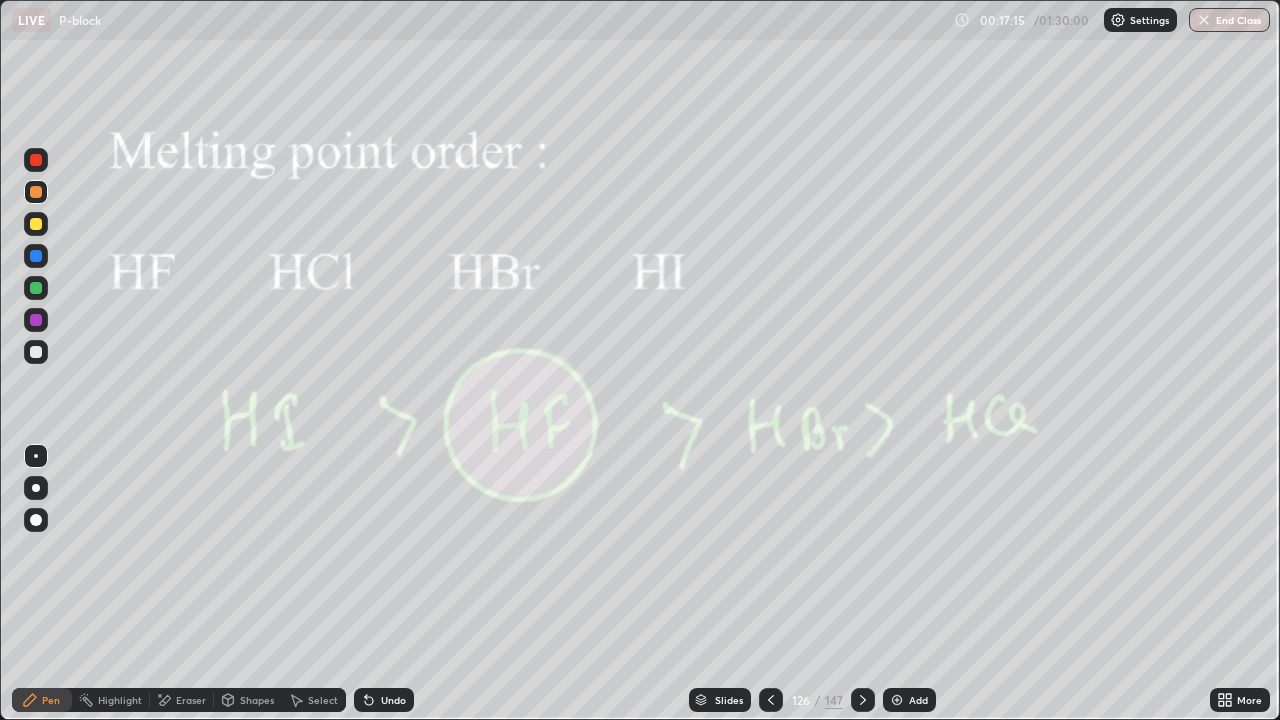 click 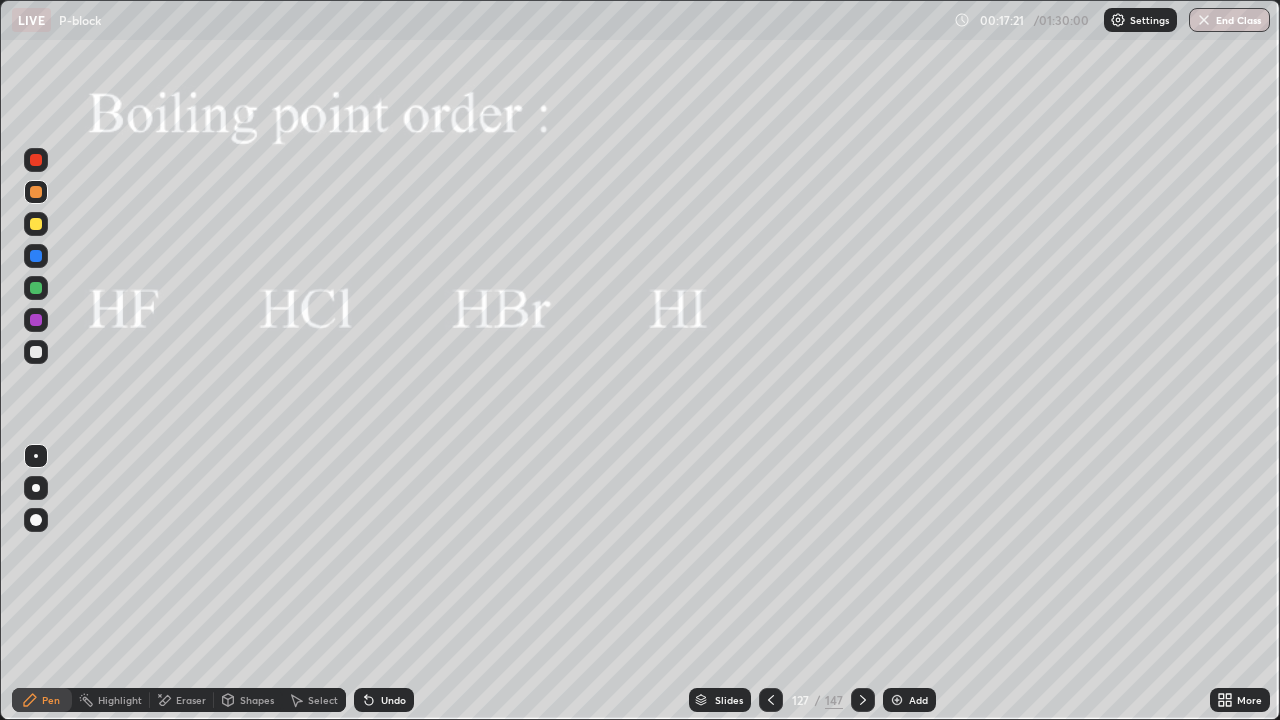 click 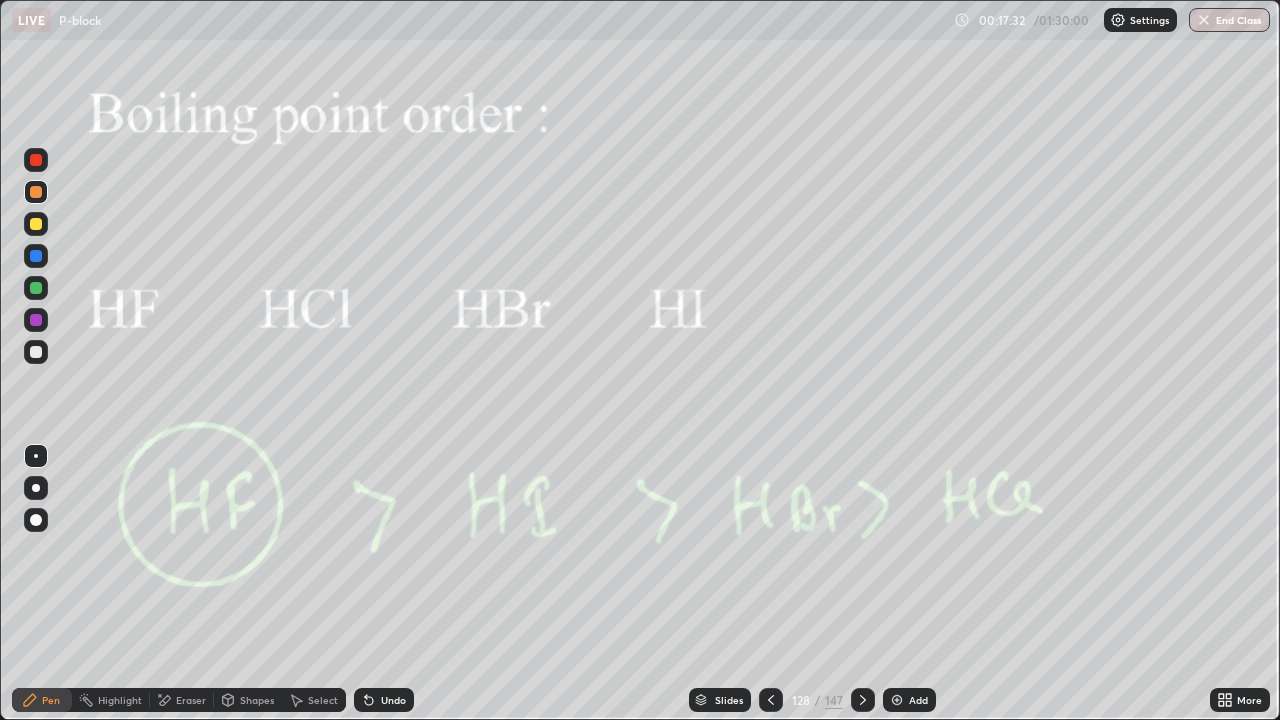 click 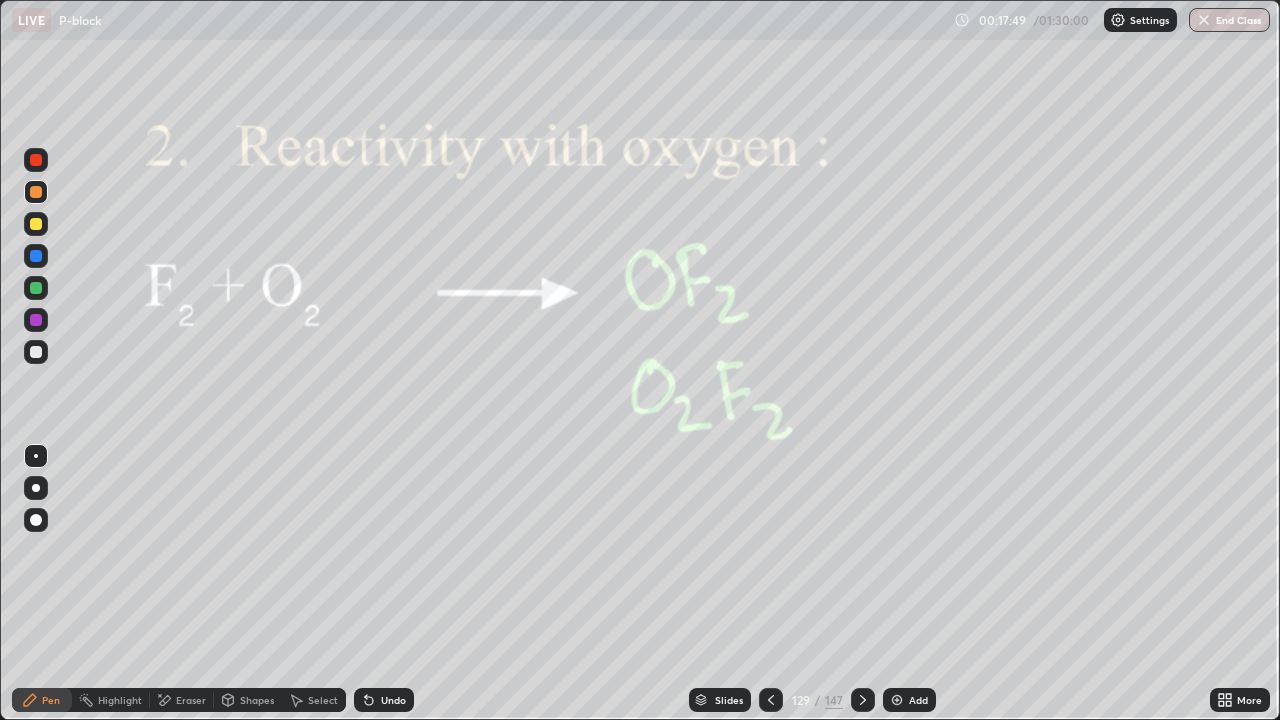 click 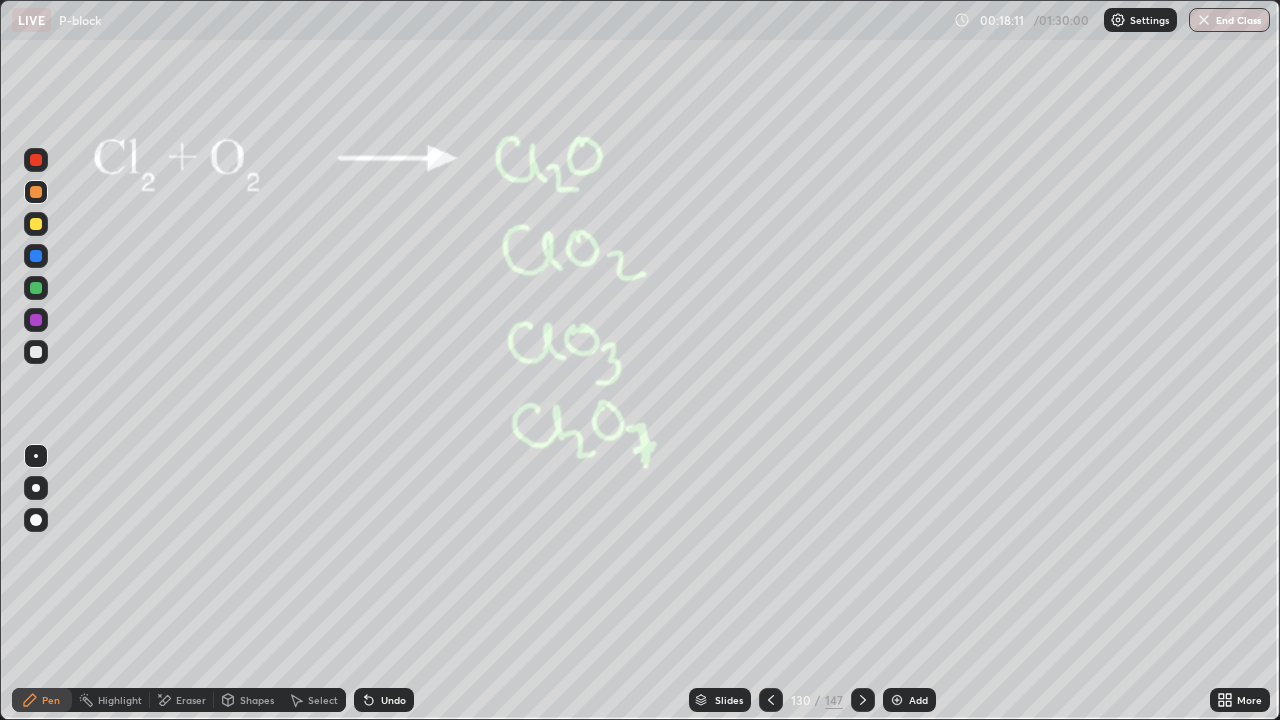click at bounding box center [863, 700] 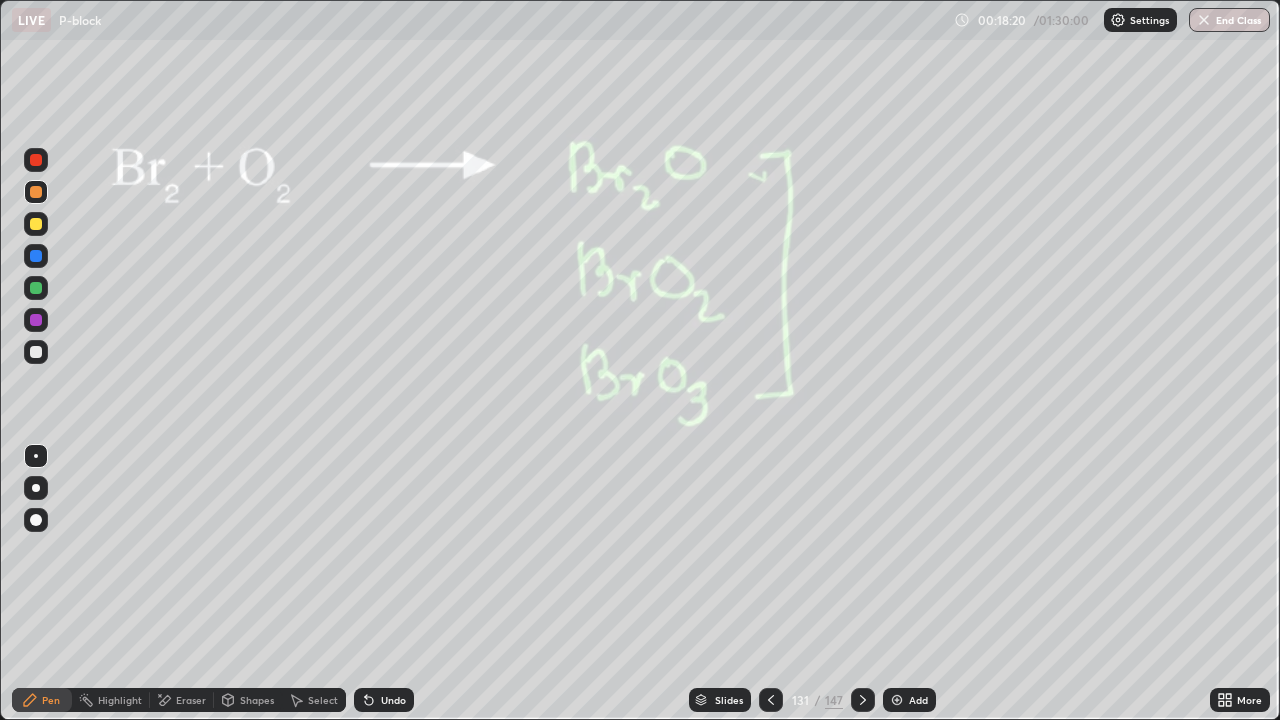 click 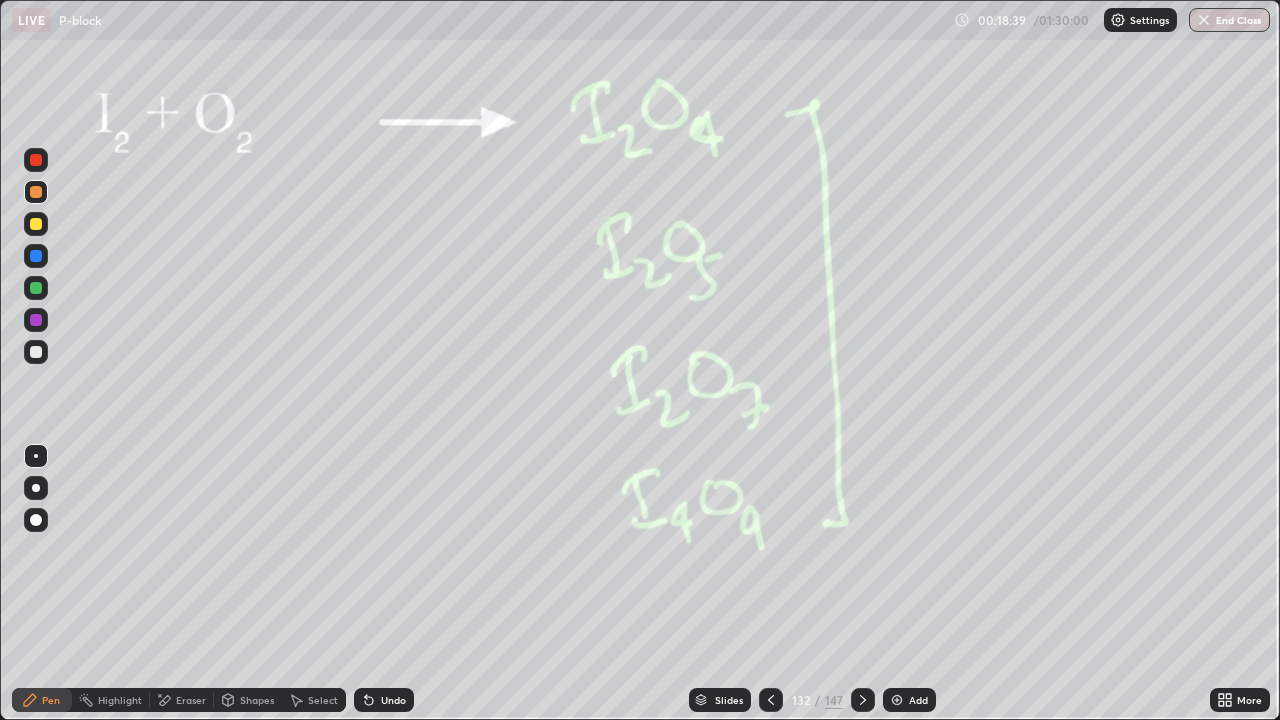 click 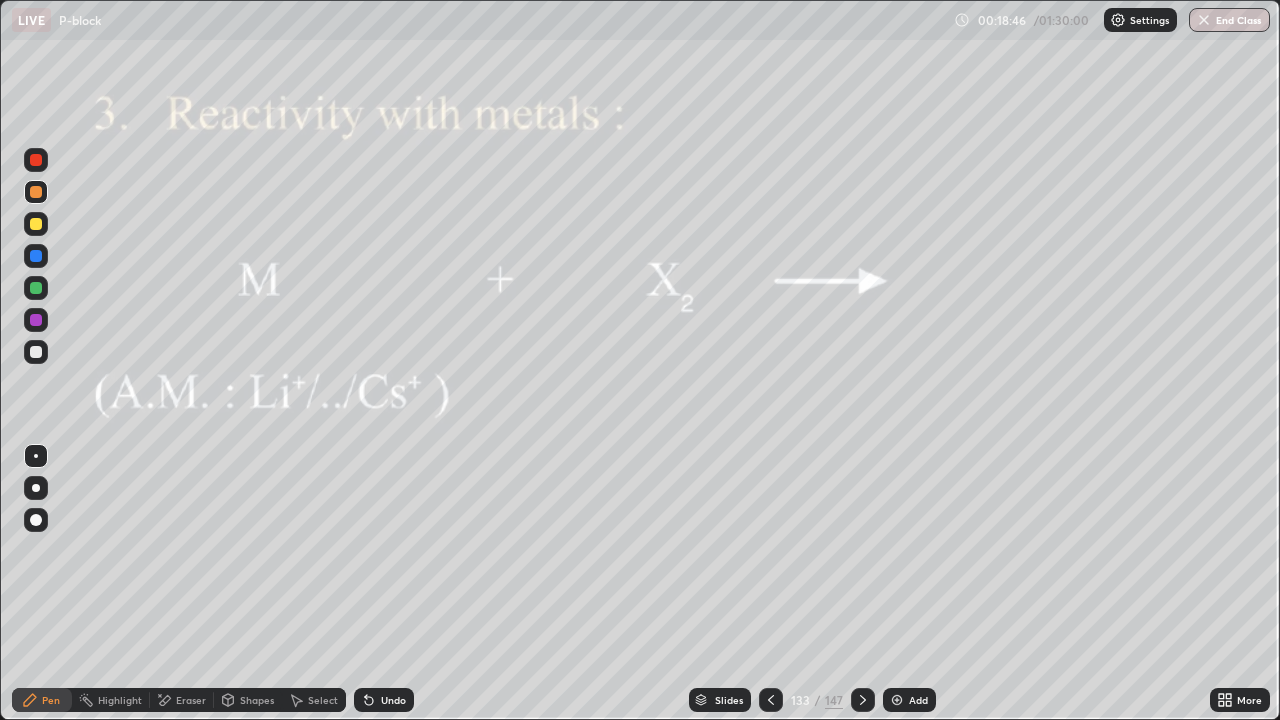 click at bounding box center (36, 288) 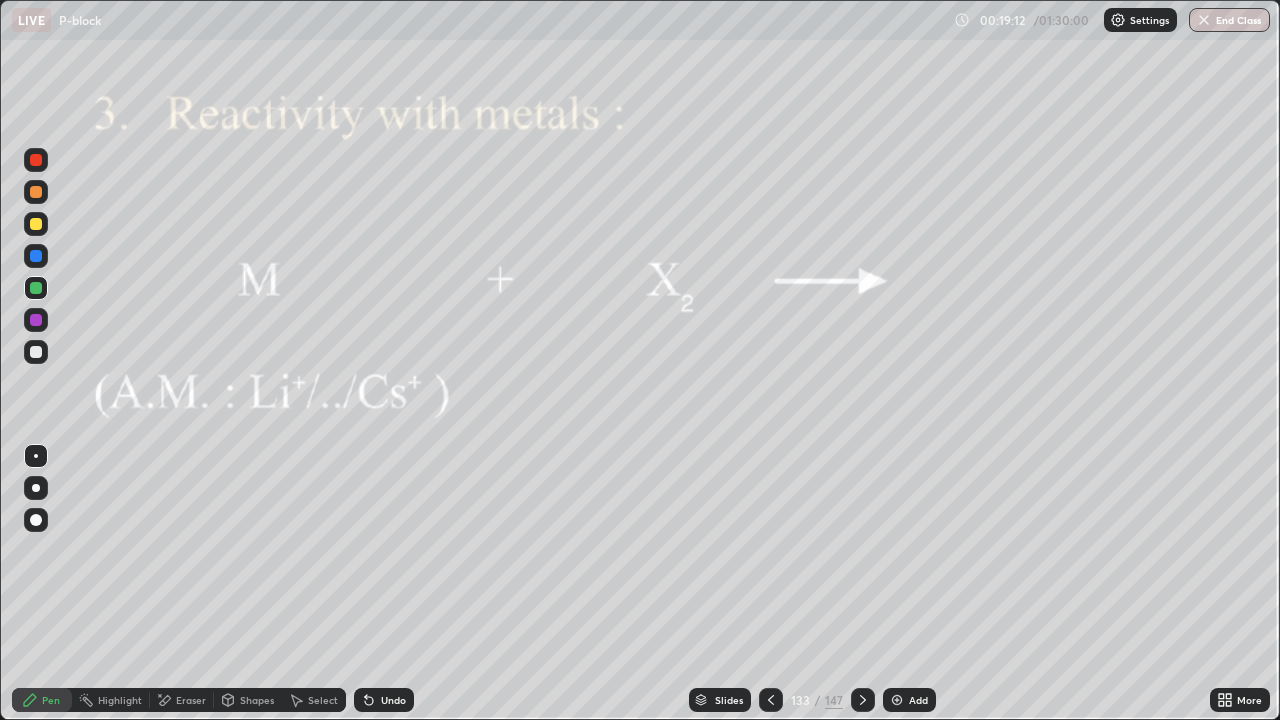 click at bounding box center (863, 700) 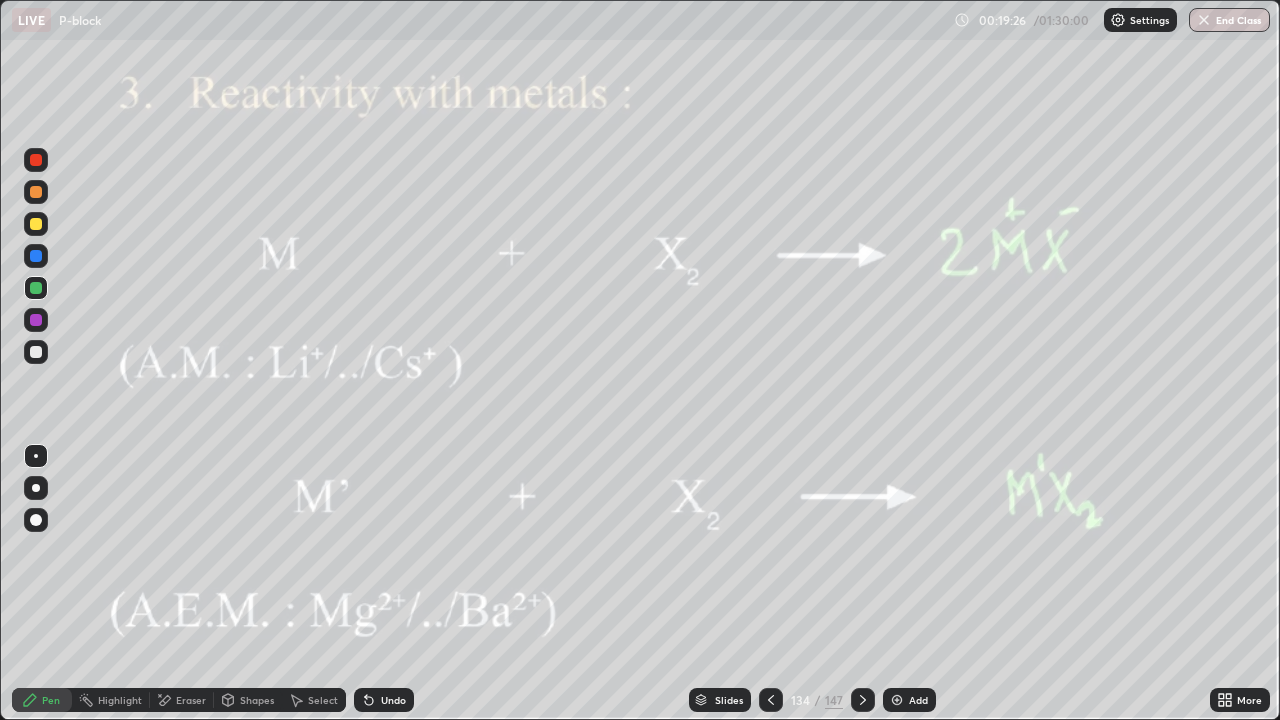 click 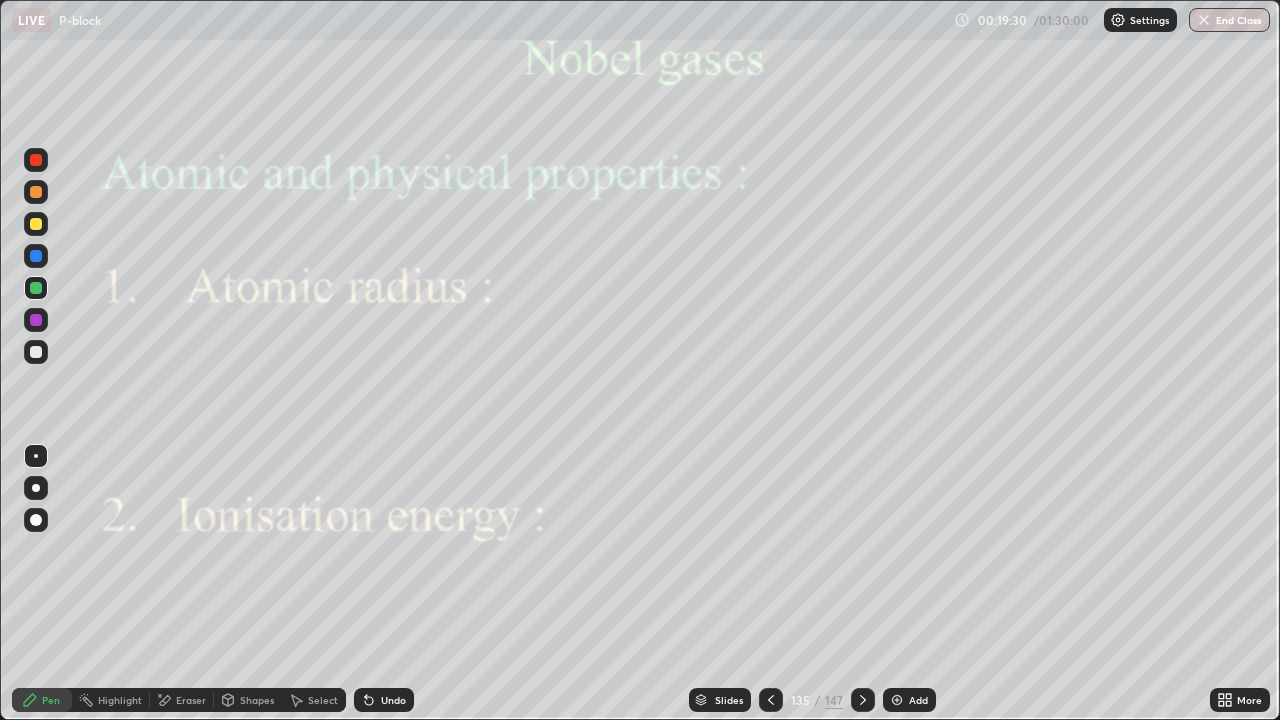 click 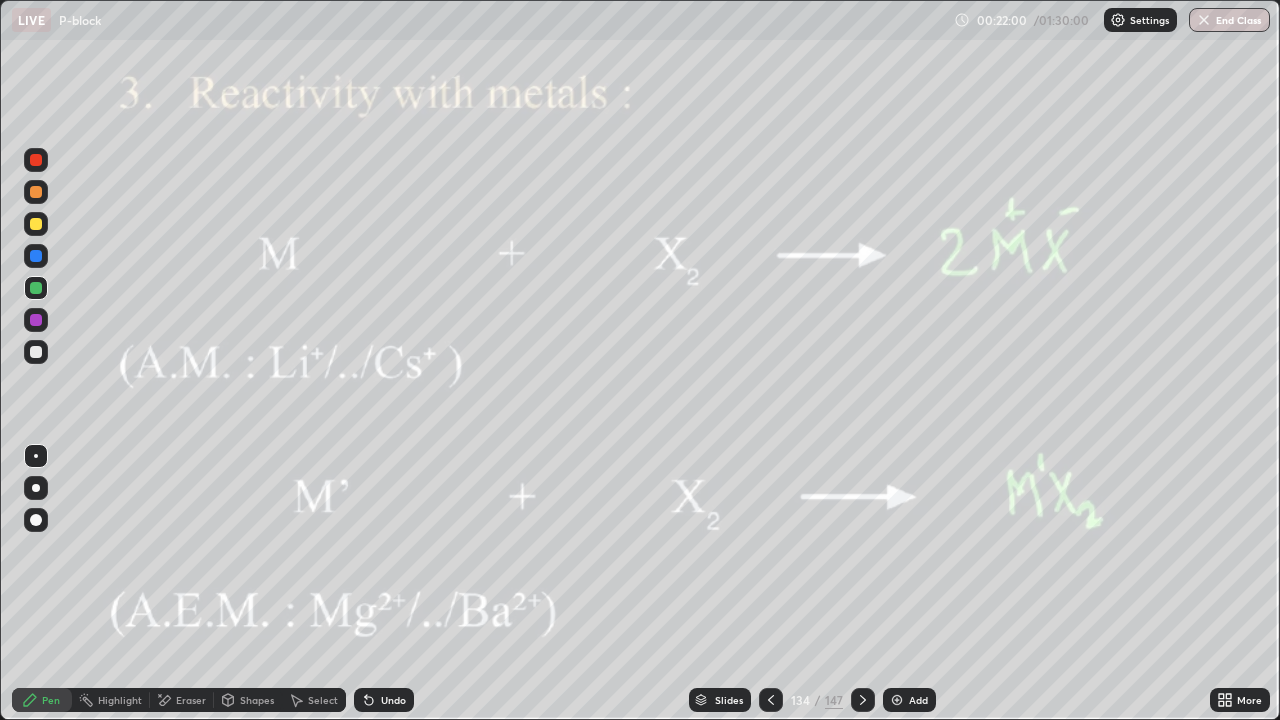 click 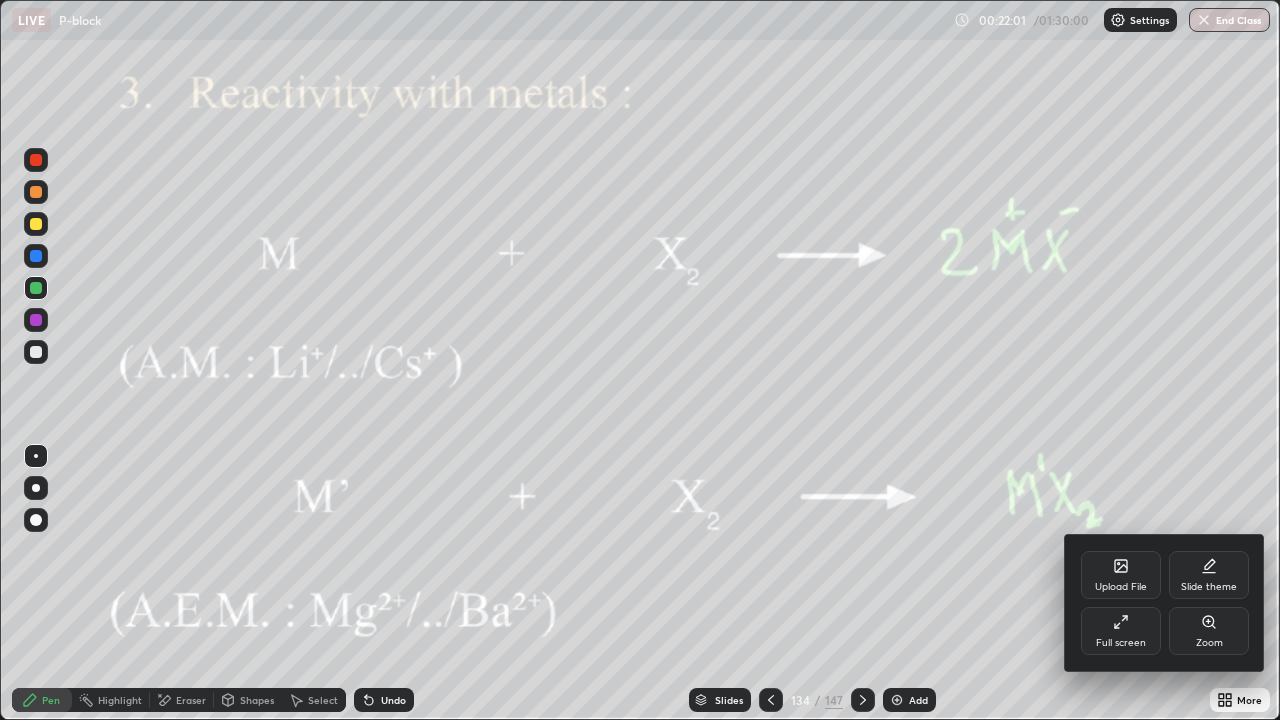 click 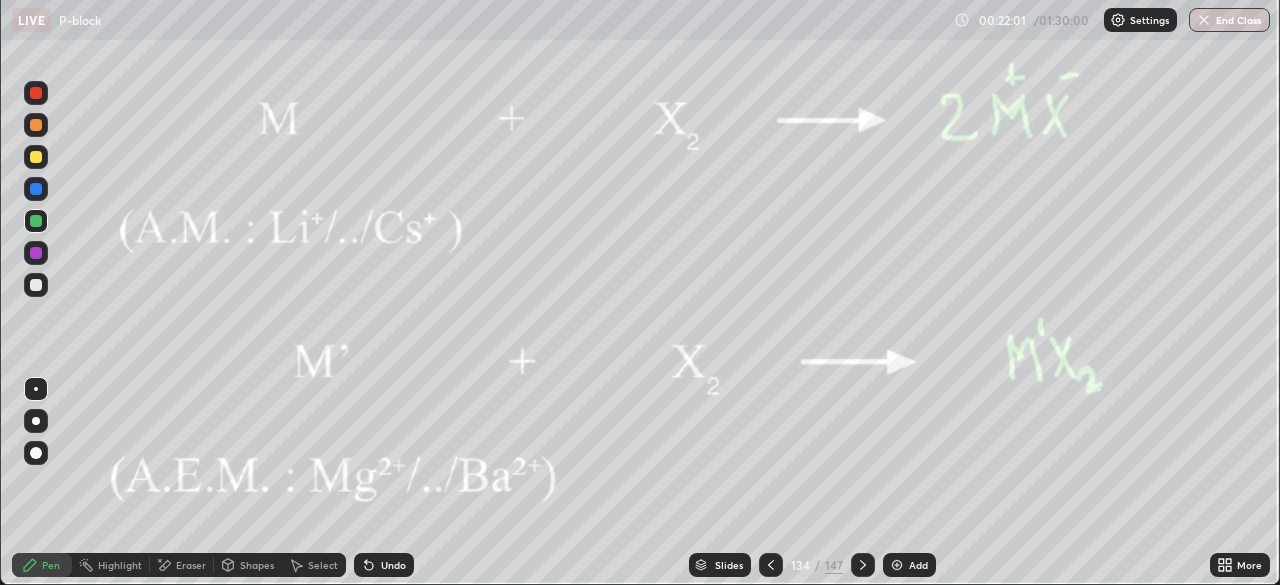 scroll, scrollTop: 585, scrollLeft: 1280, axis: both 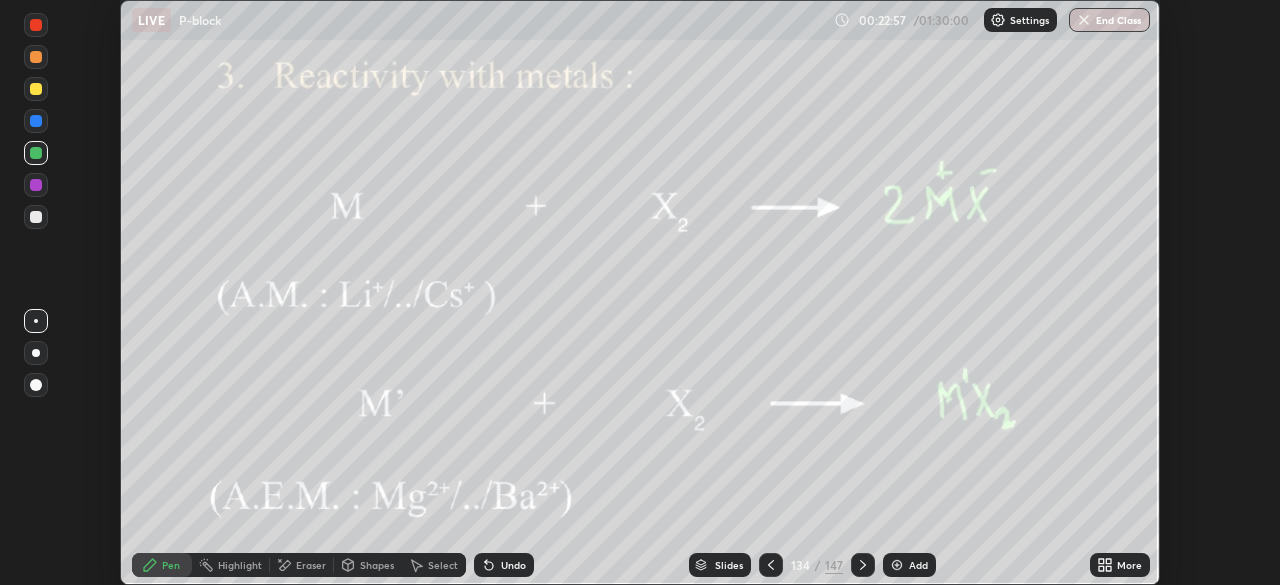 click 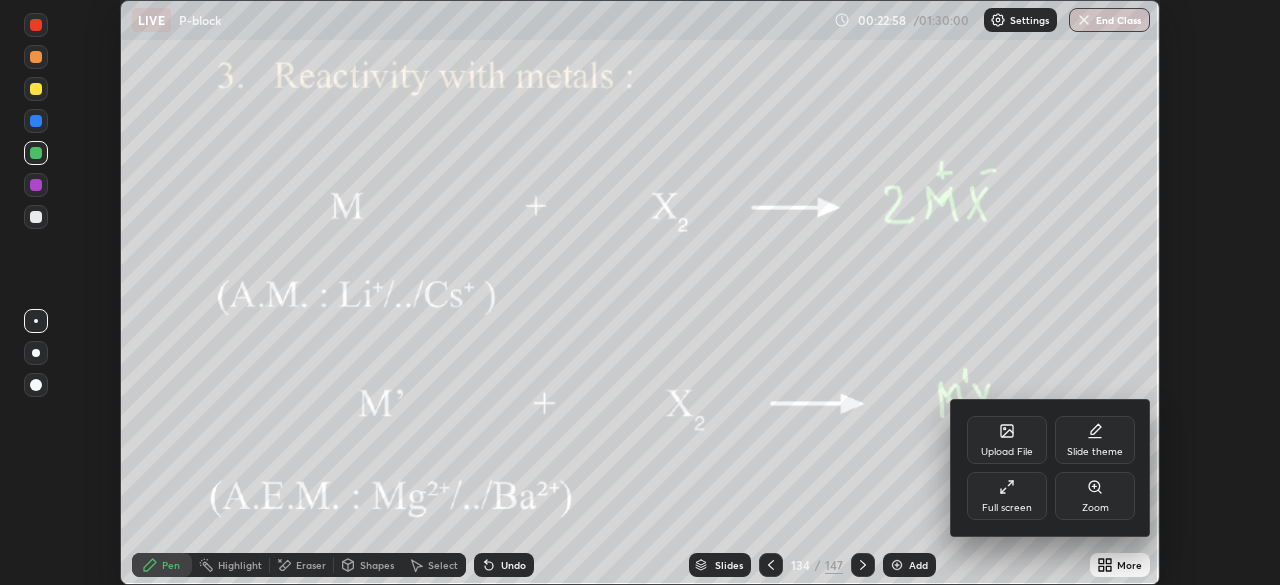 click on "Upload File" at bounding box center (1007, 452) 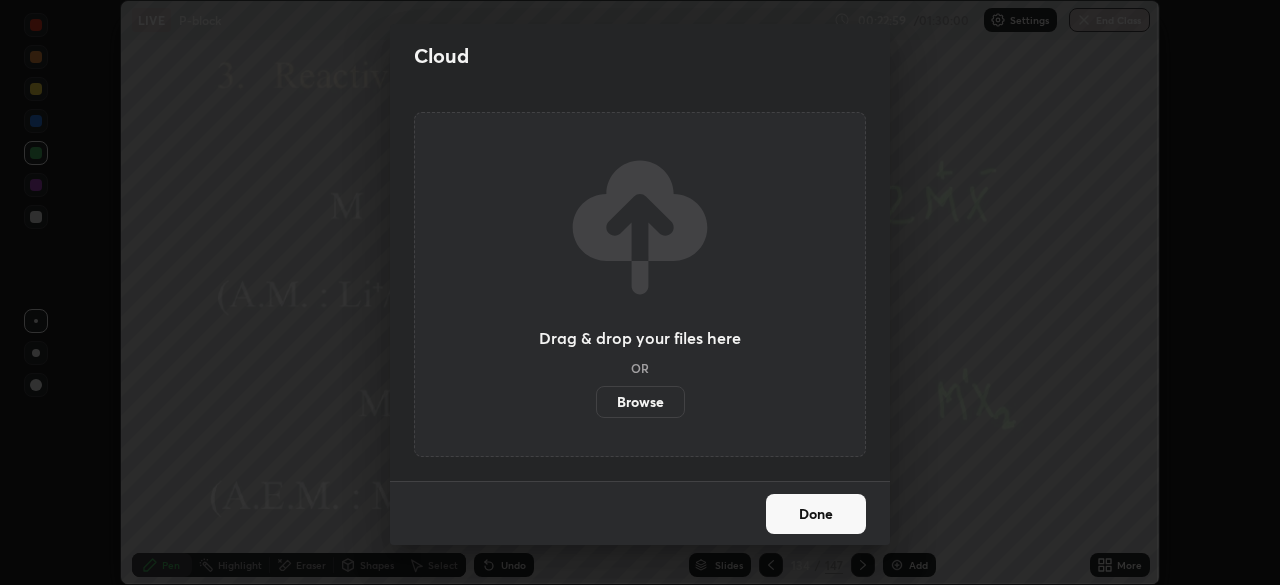 click on "Browse" at bounding box center [640, 402] 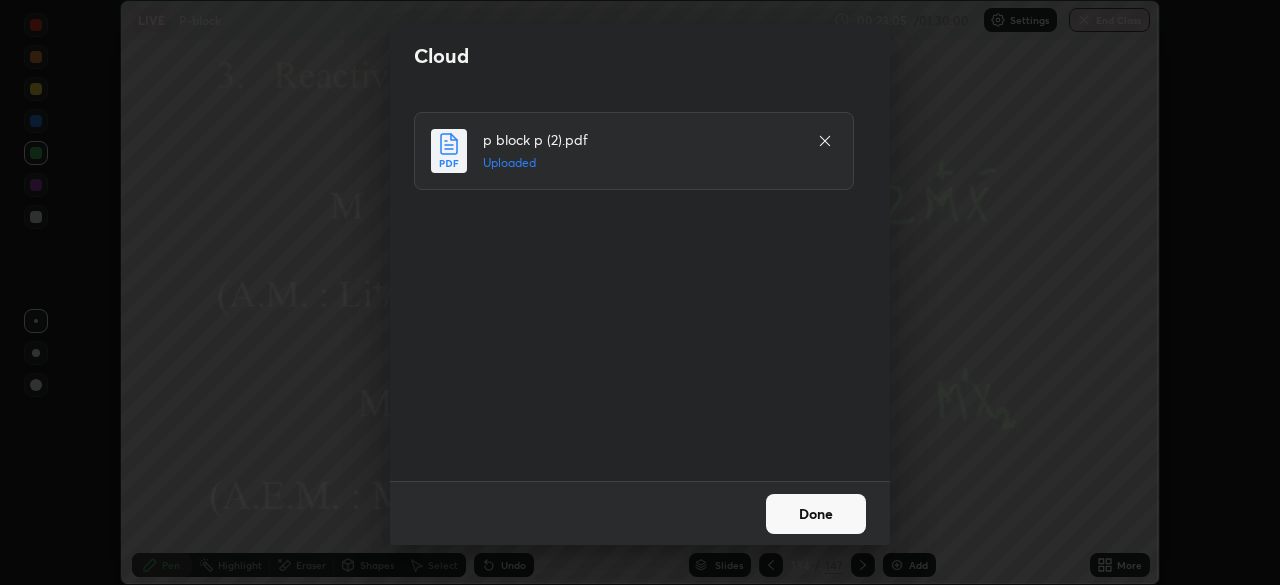 click on "Done" at bounding box center (816, 514) 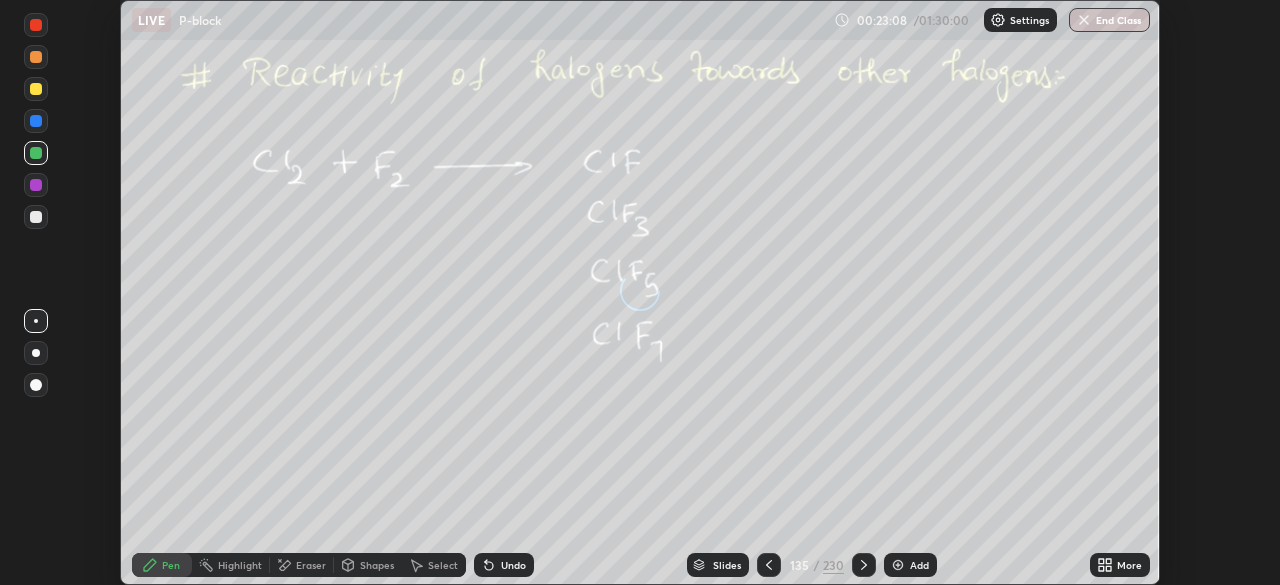 click 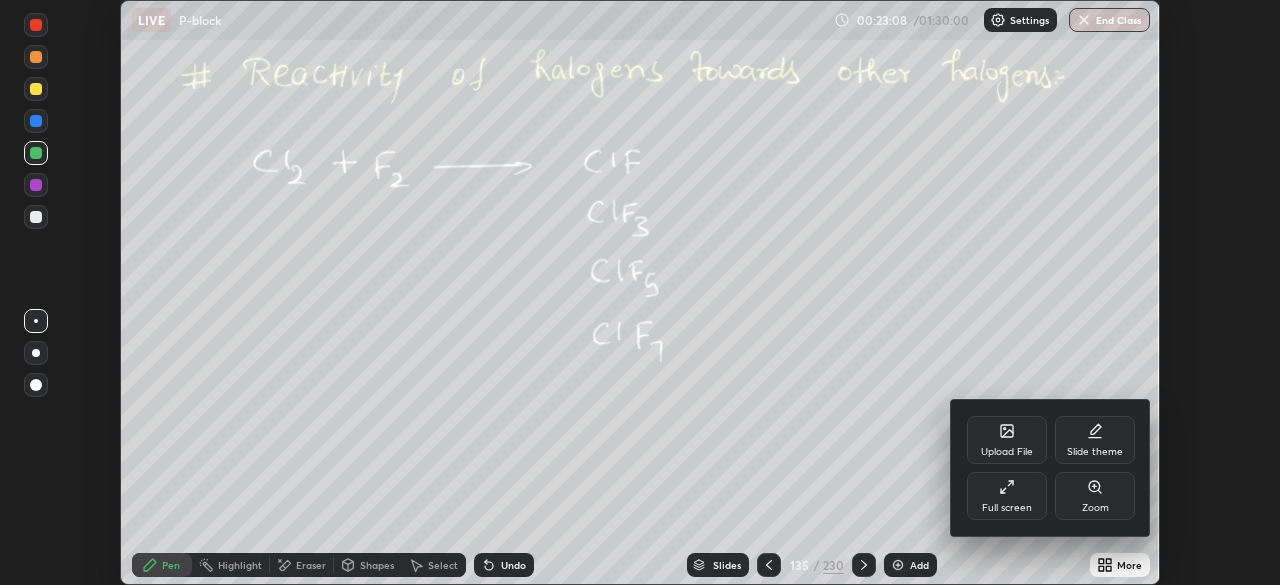 click on "Full screen" at bounding box center [1007, 496] 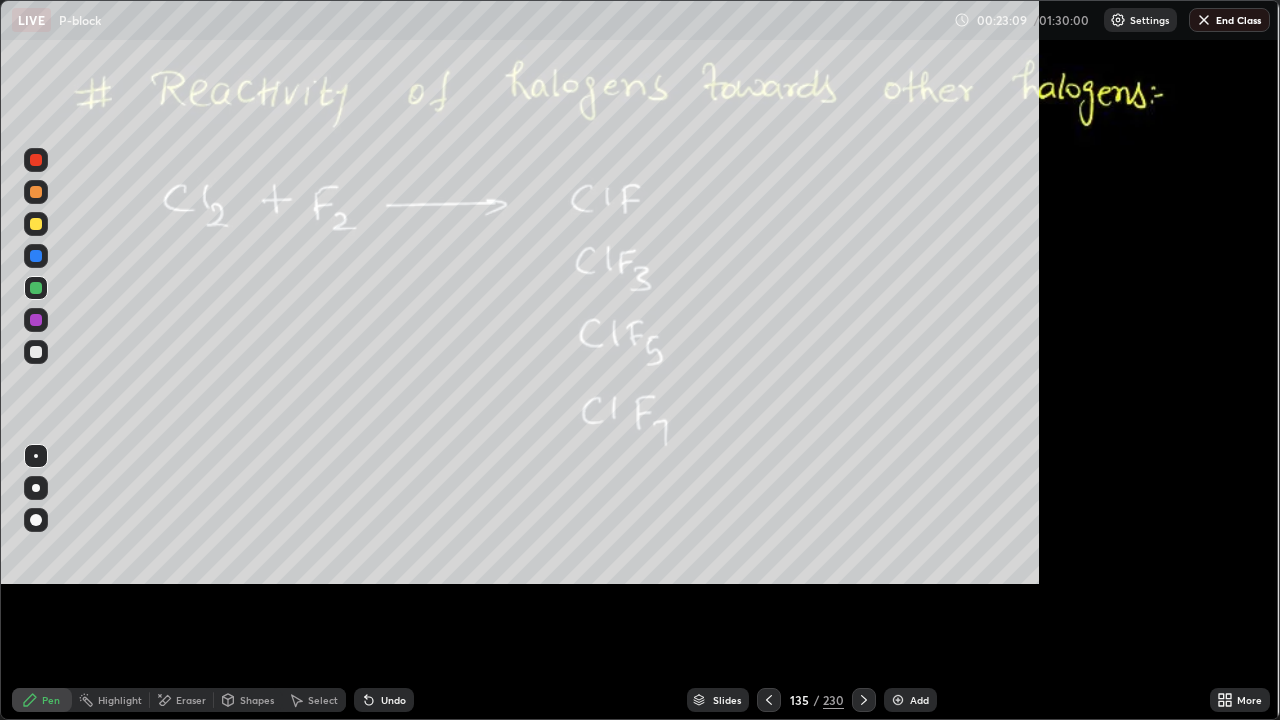 scroll, scrollTop: 99280, scrollLeft: 98720, axis: both 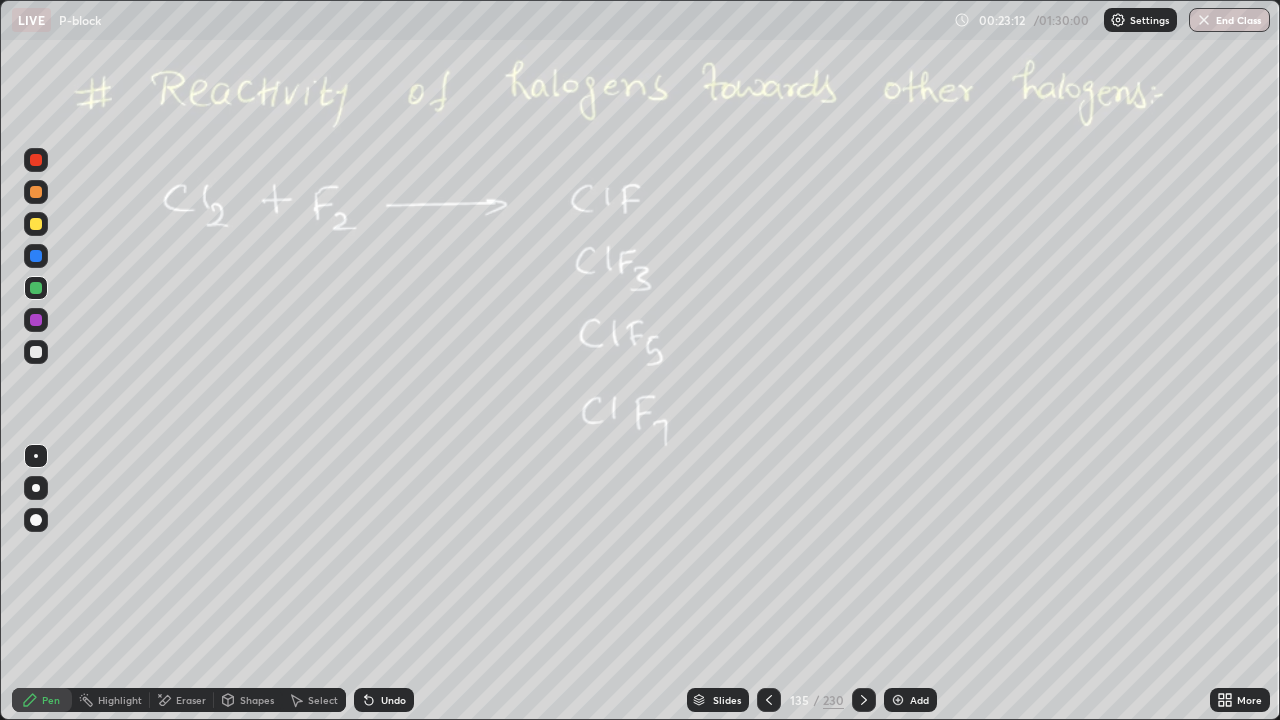 click at bounding box center (36, 352) 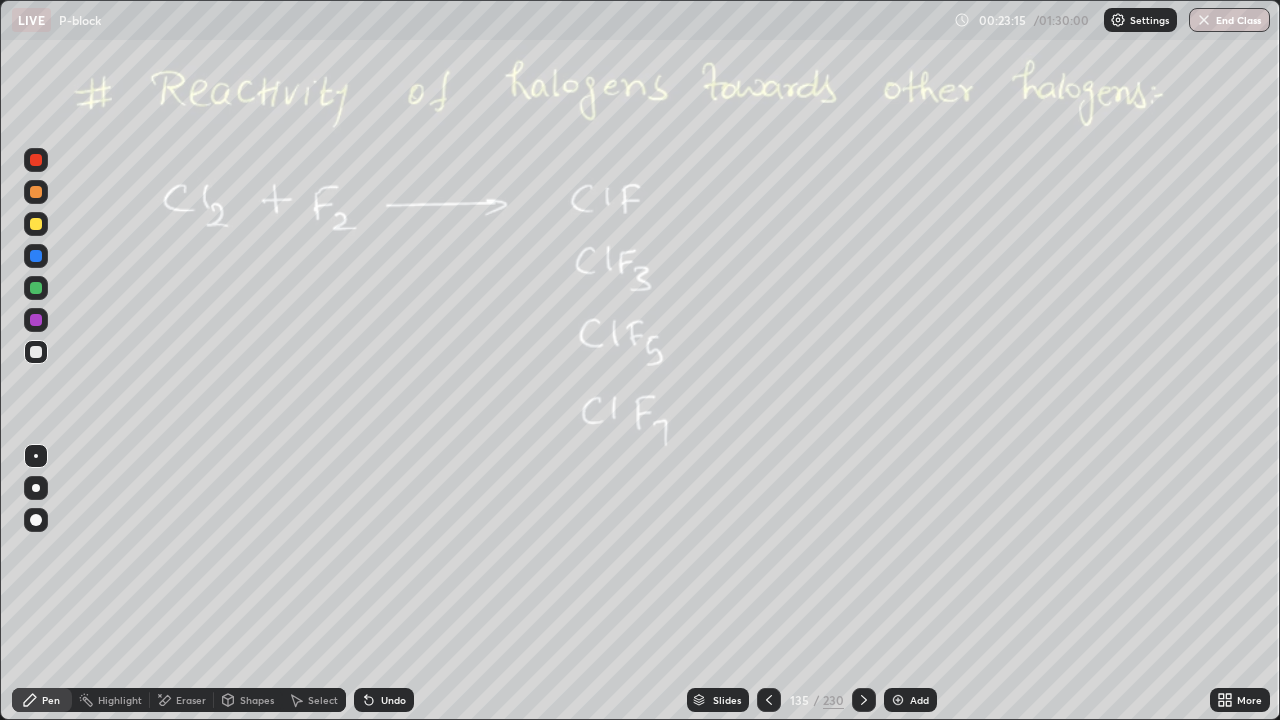 click at bounding box center (36, 224) 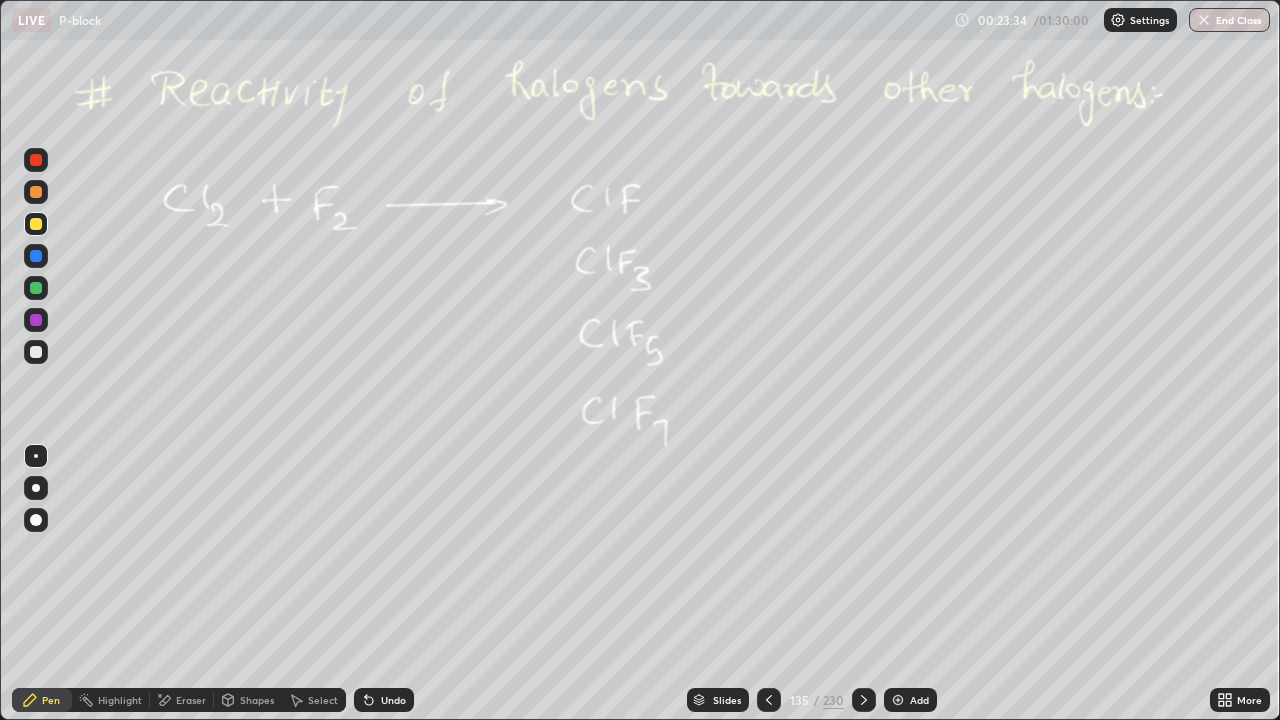 click 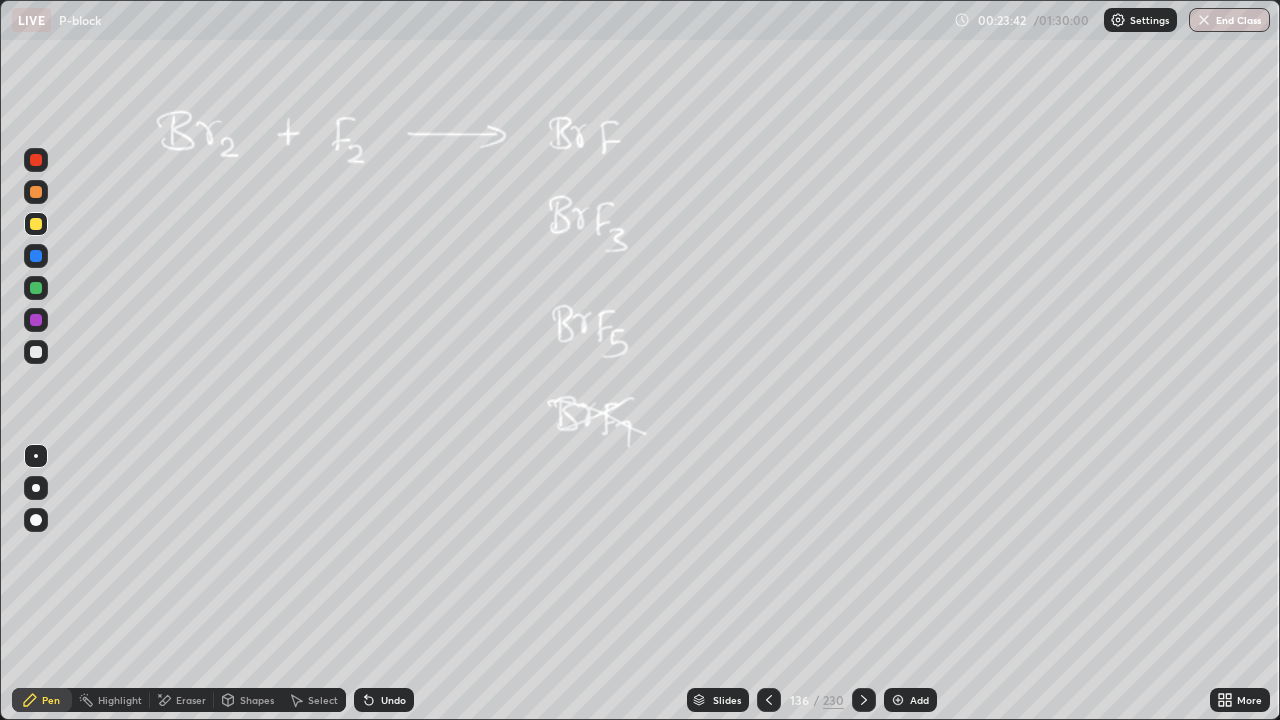 click 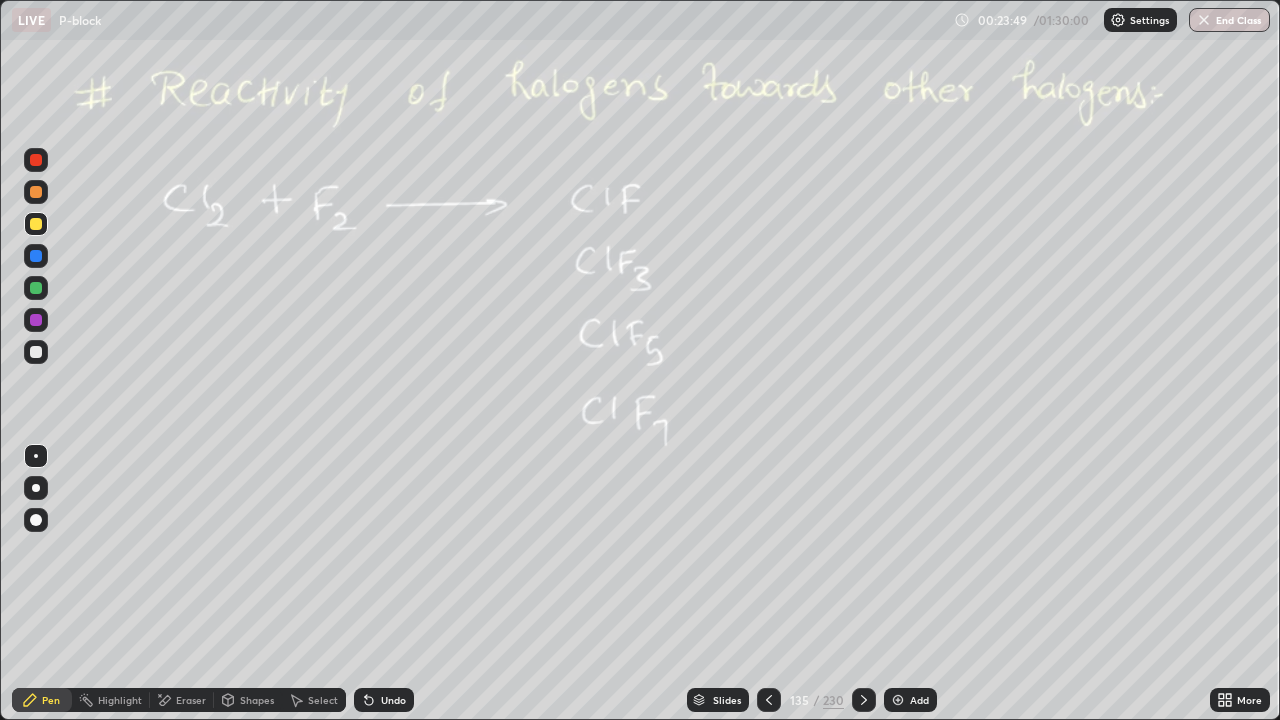 click 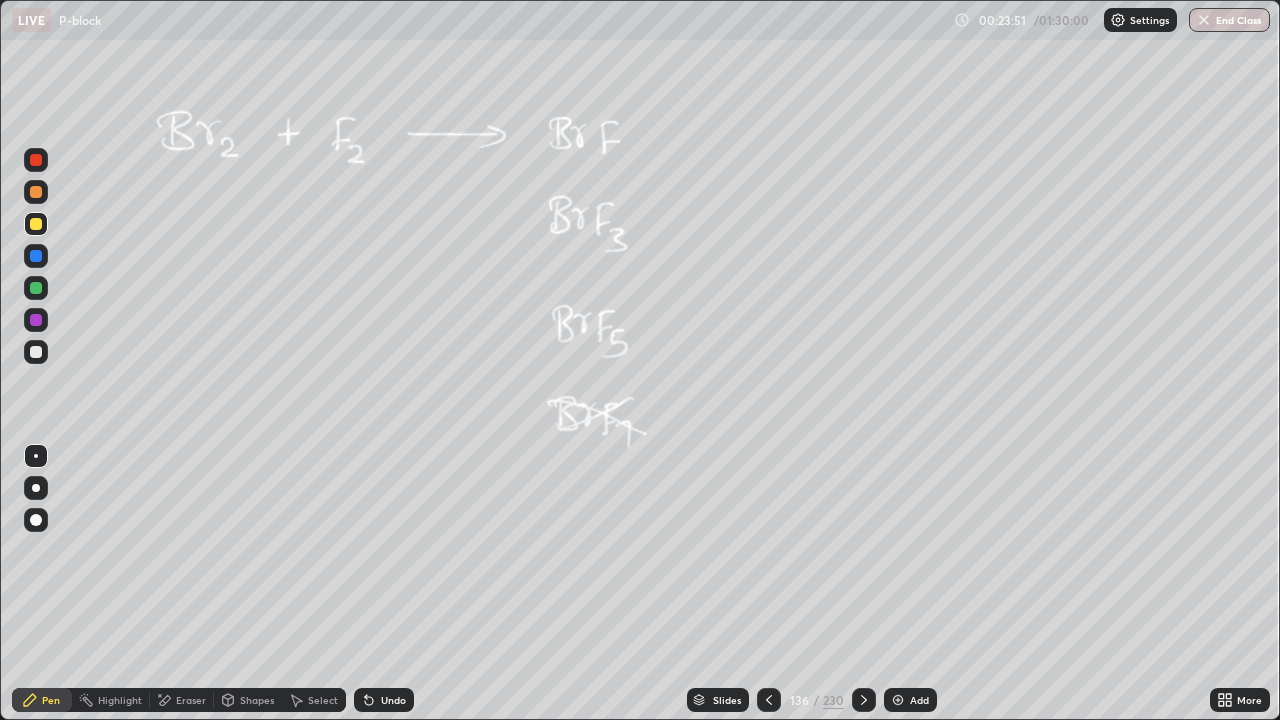 click 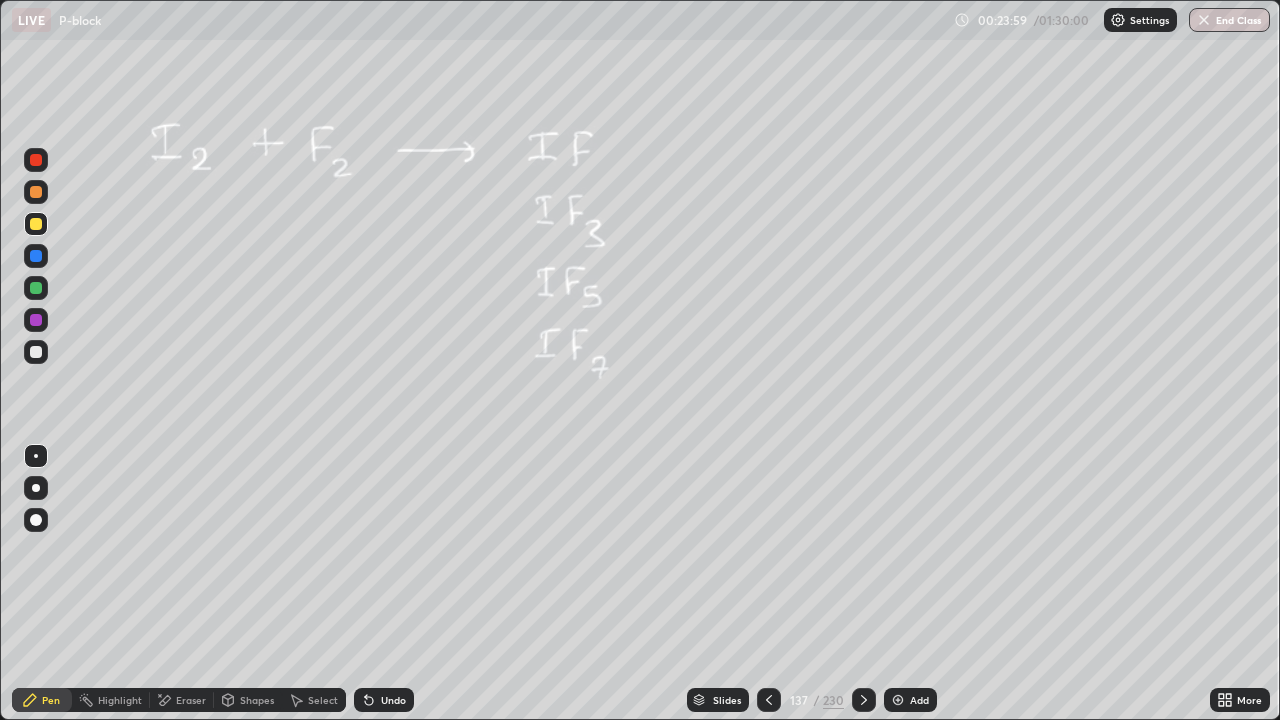 click on "Eraser" at bounding box center (191, 700) 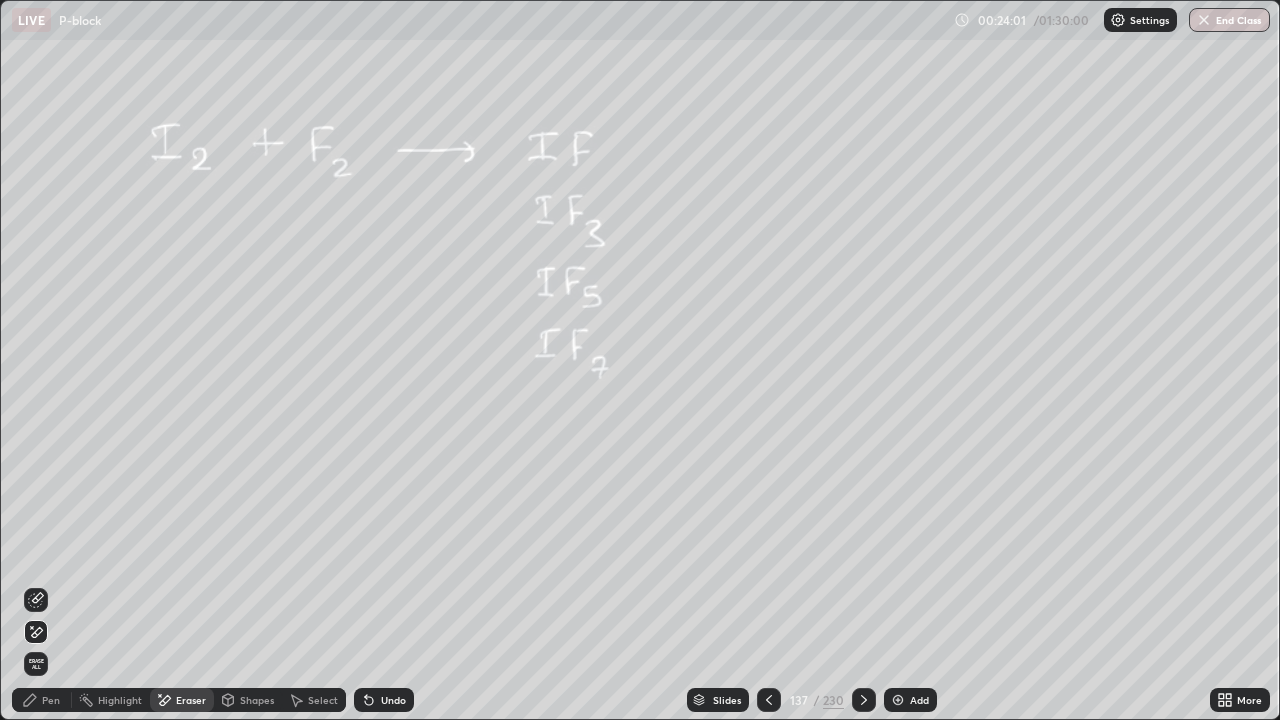 click on "Pen" at bounding box center (51, 700) 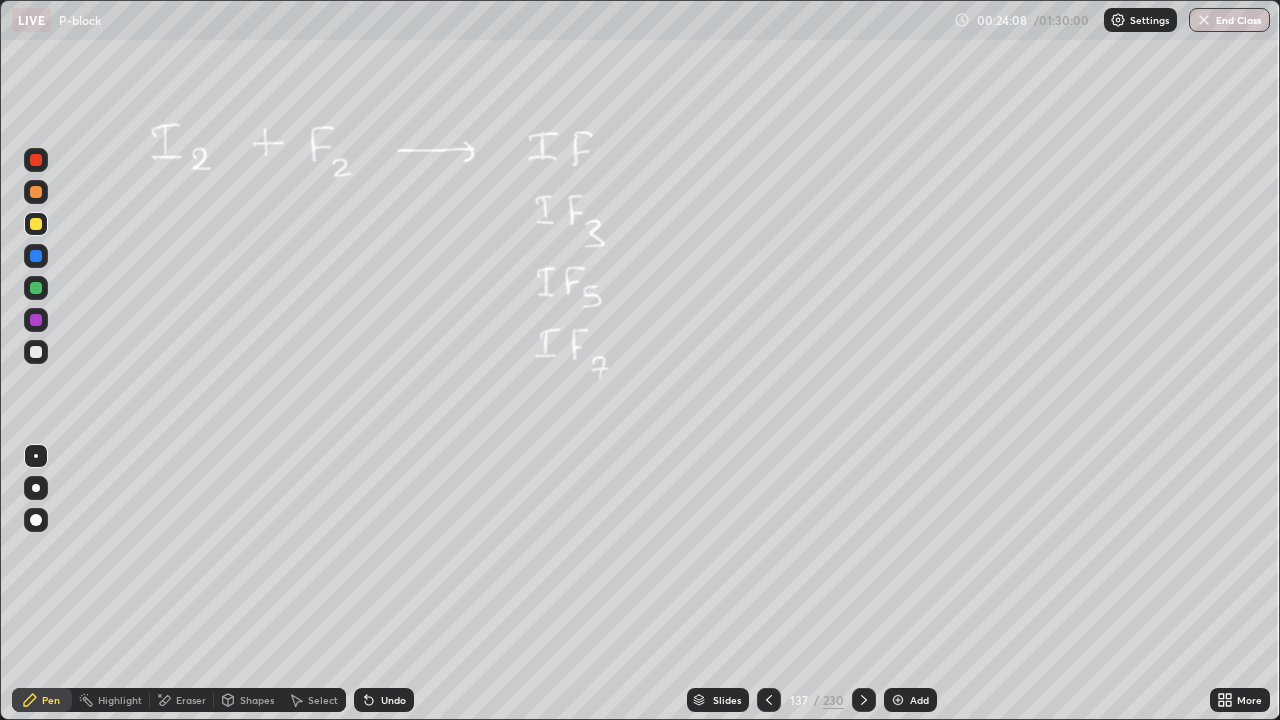 click 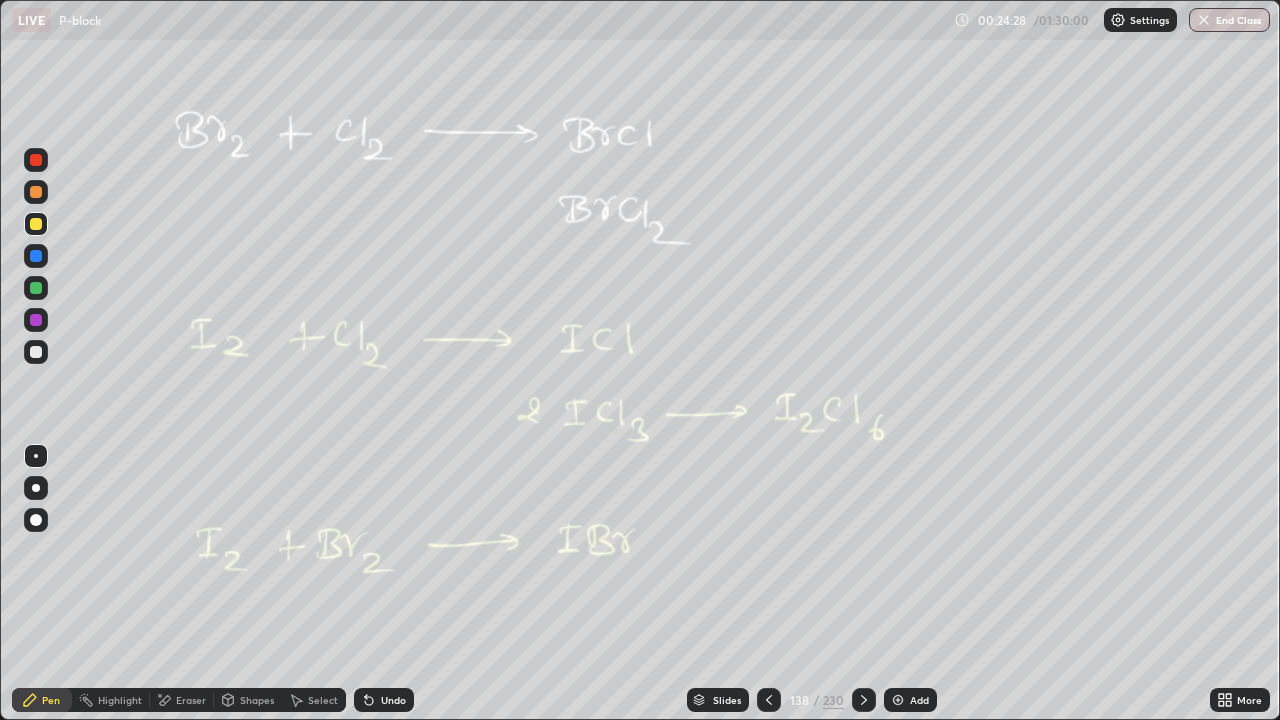 click 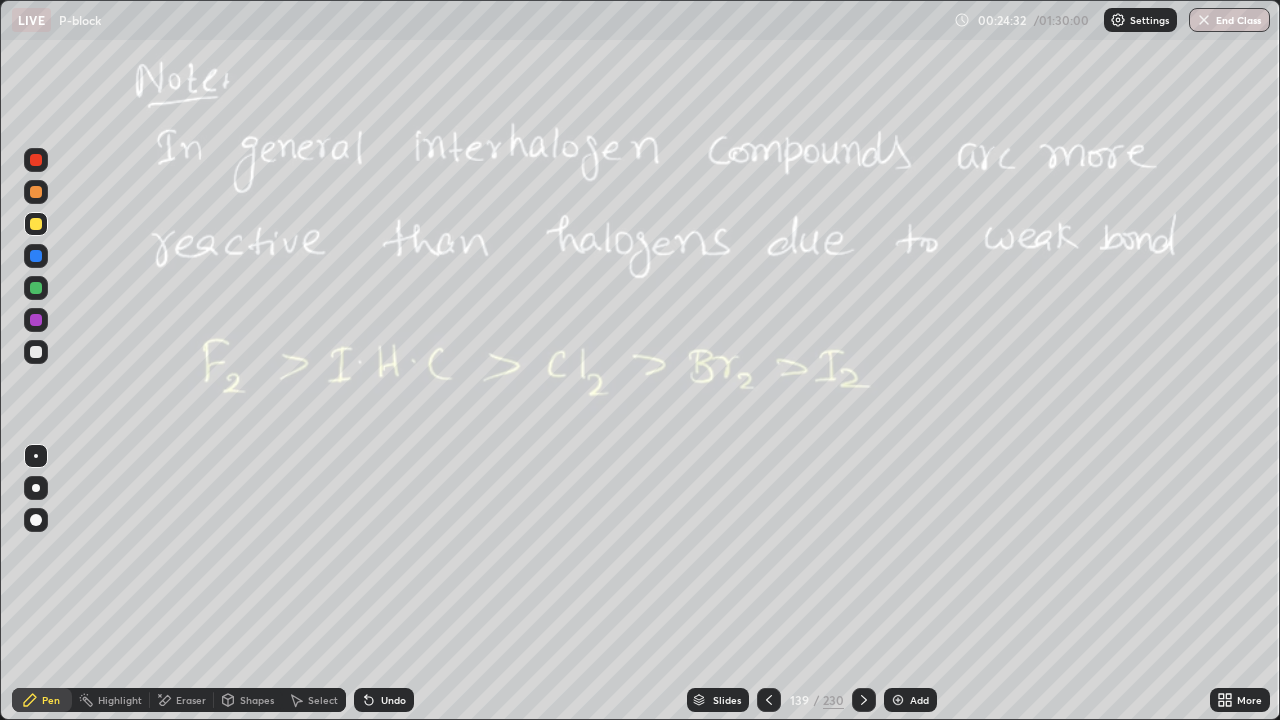 click 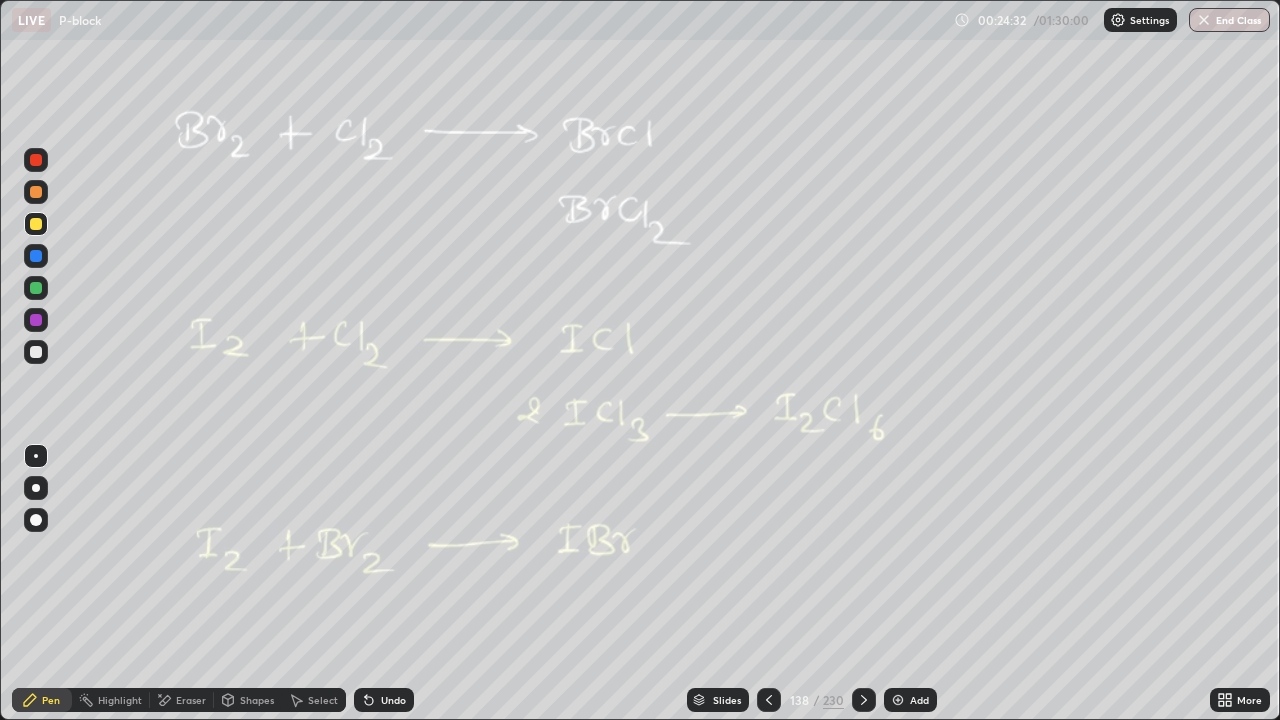 click on "Add" at bounding box center (910, 700) 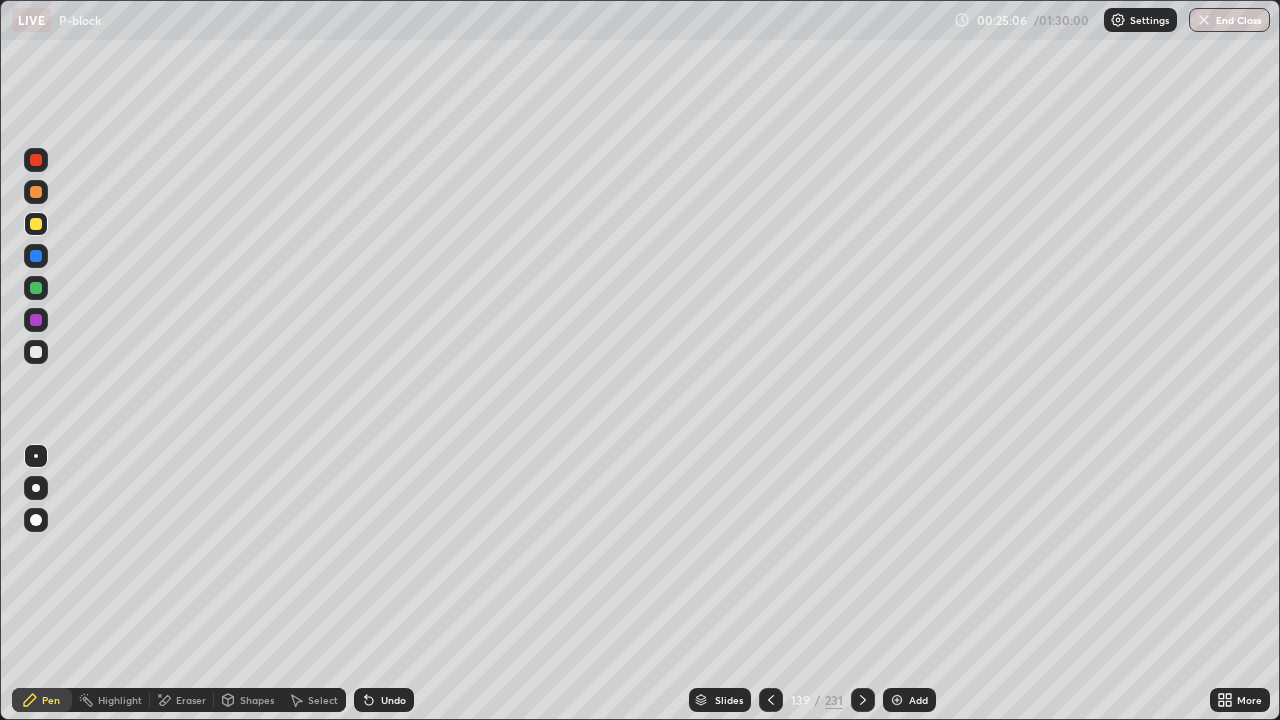 click at bounding box center [863, 700] 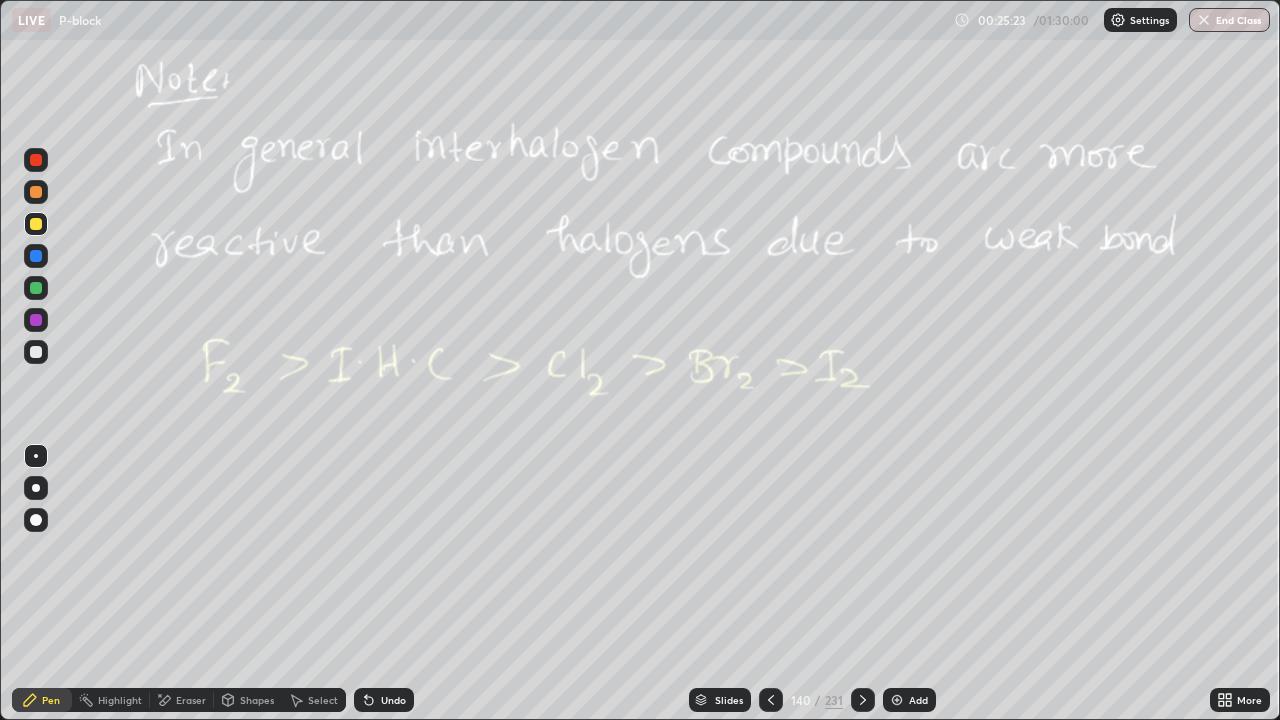 click 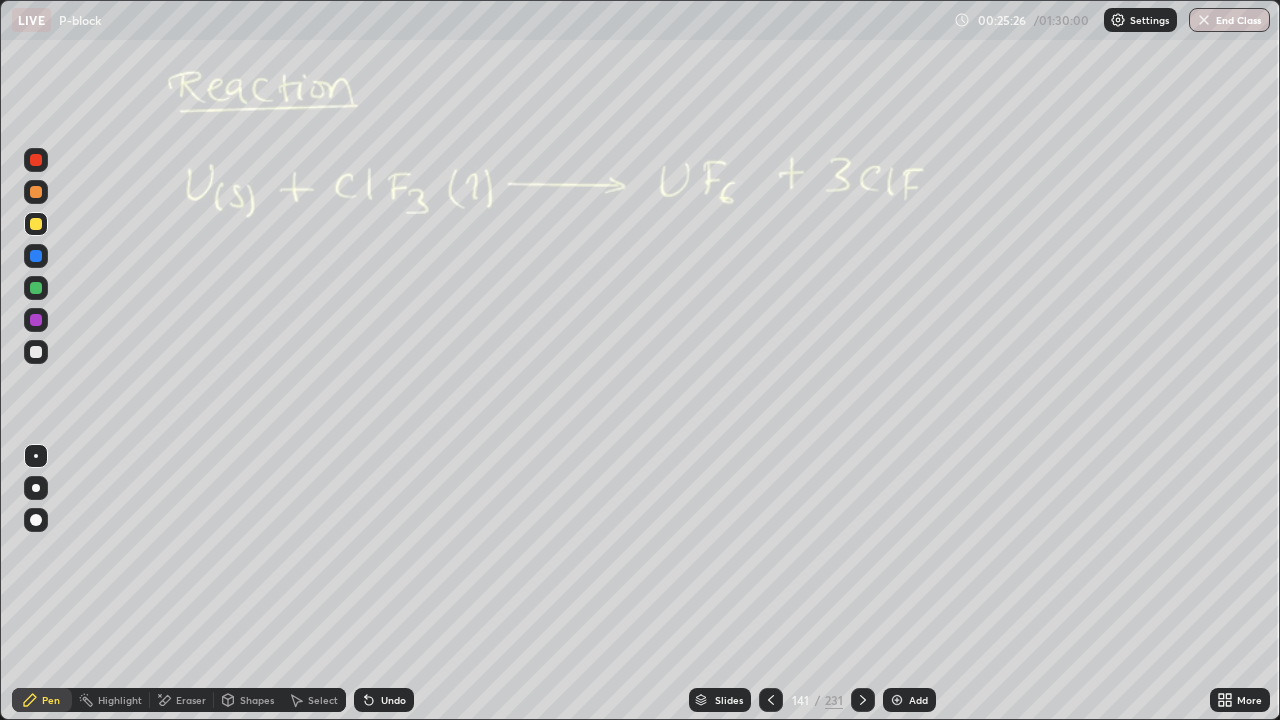 click at bounding box center [771, 700] 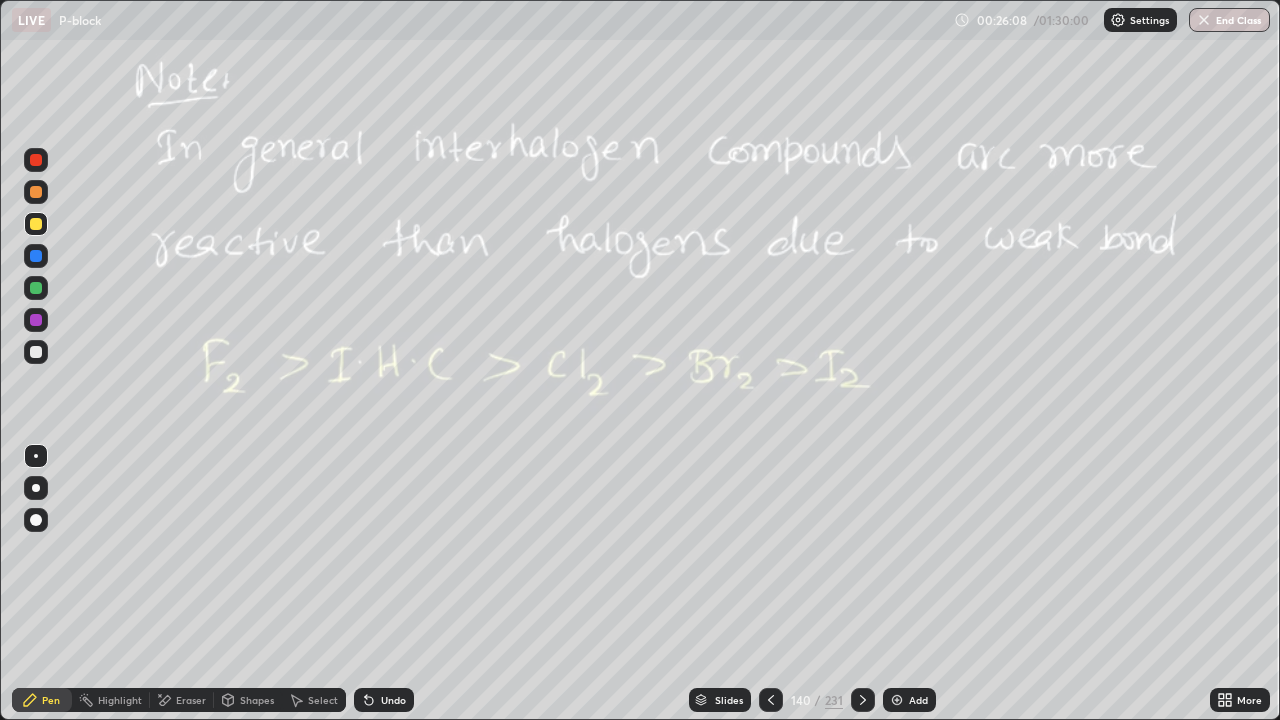 click 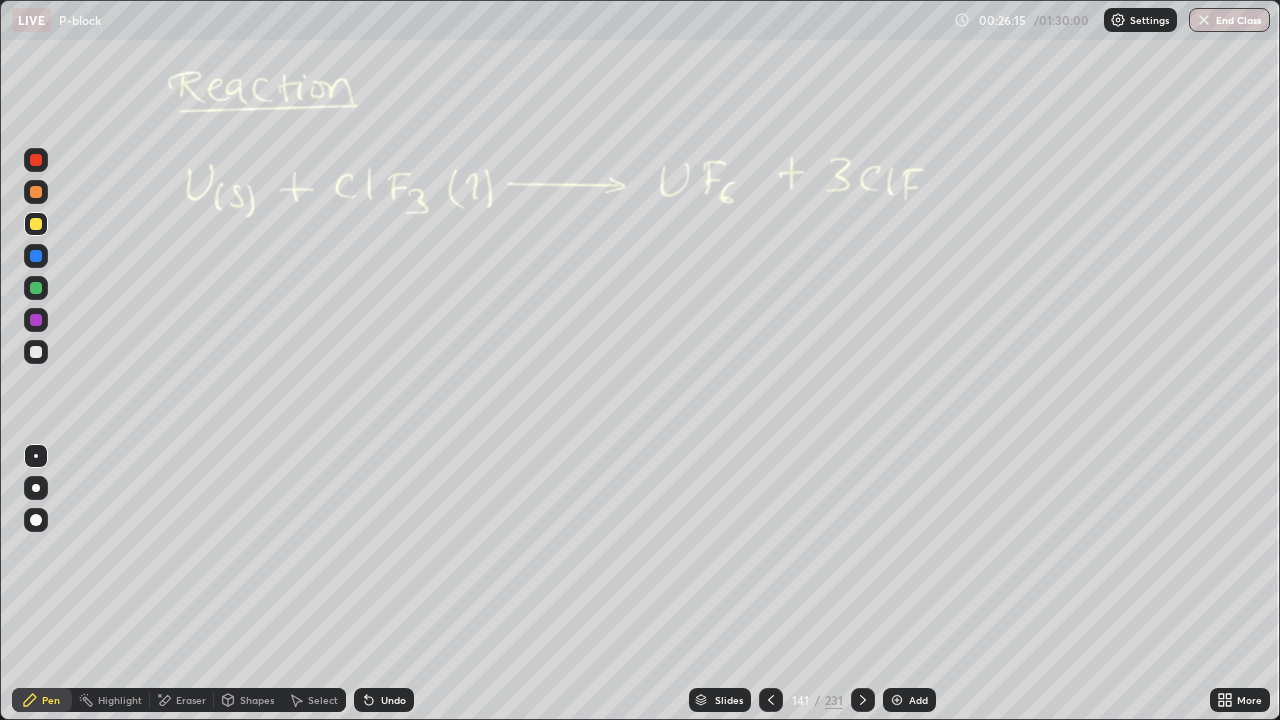 click at bounding box center [36, 352] 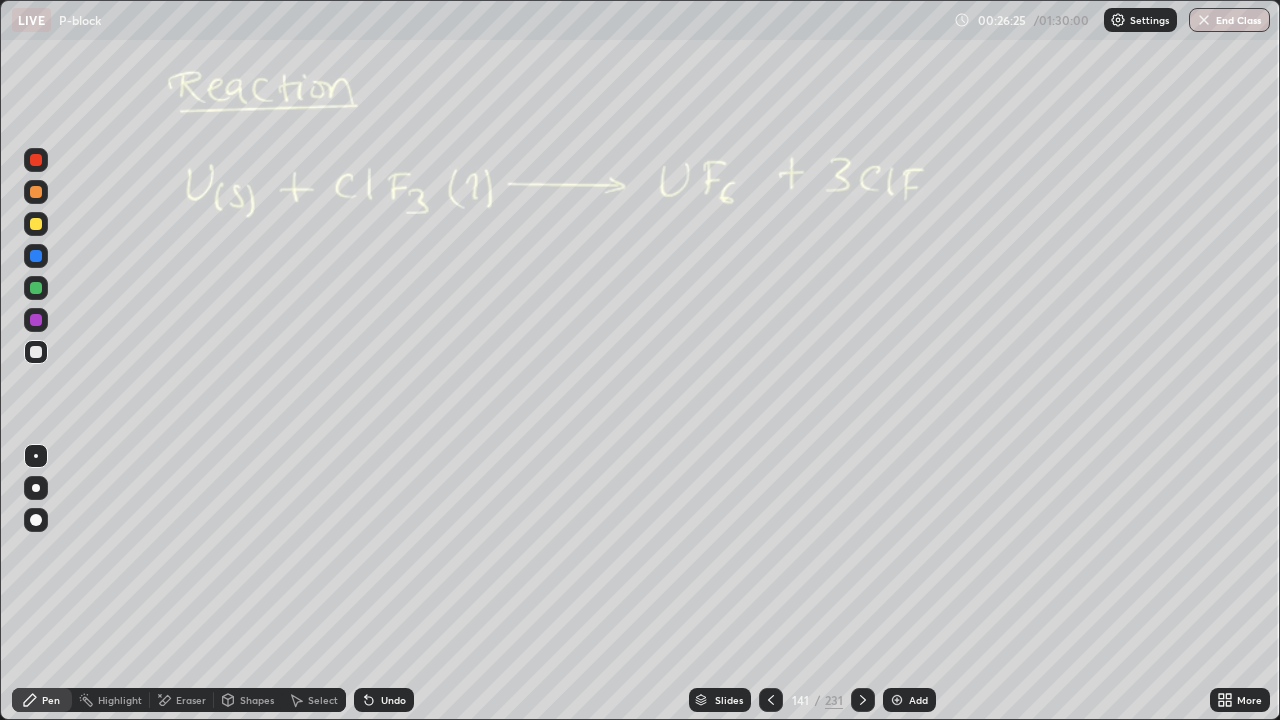 click on "Eraser" at bounding box center (191, 700) 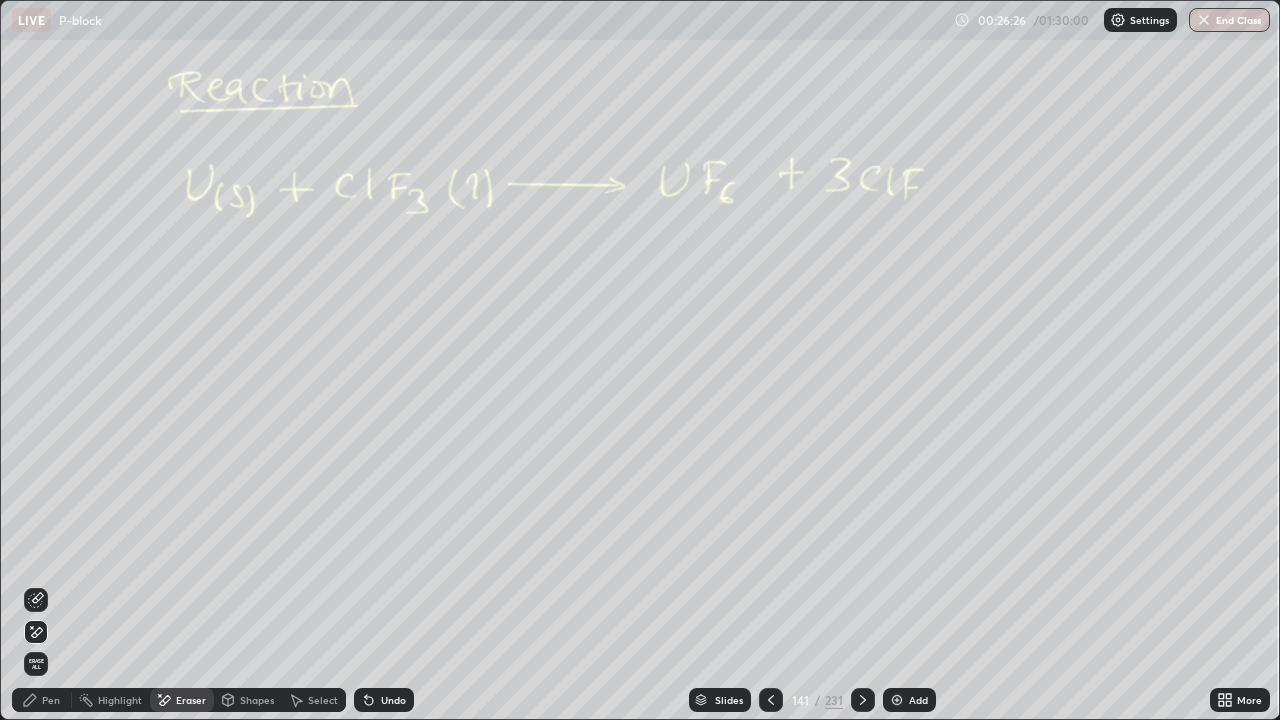 click on "Pen" at bounding box center (51, 700) 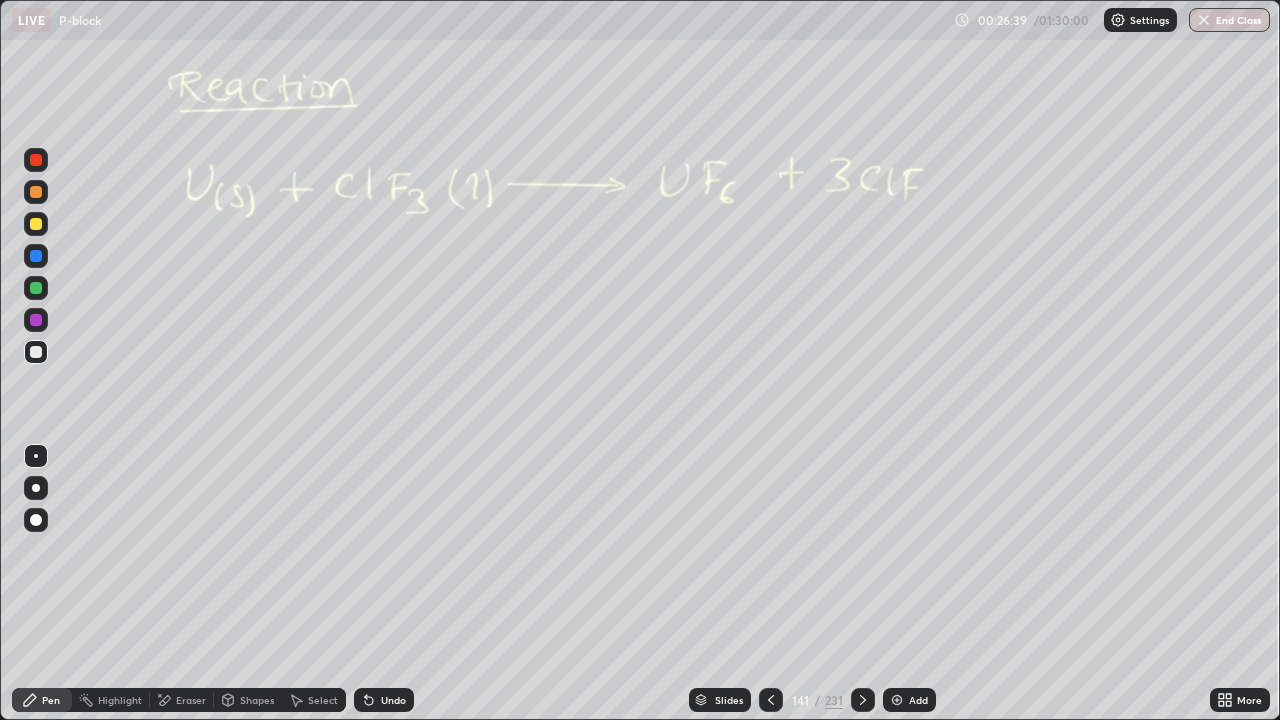 click 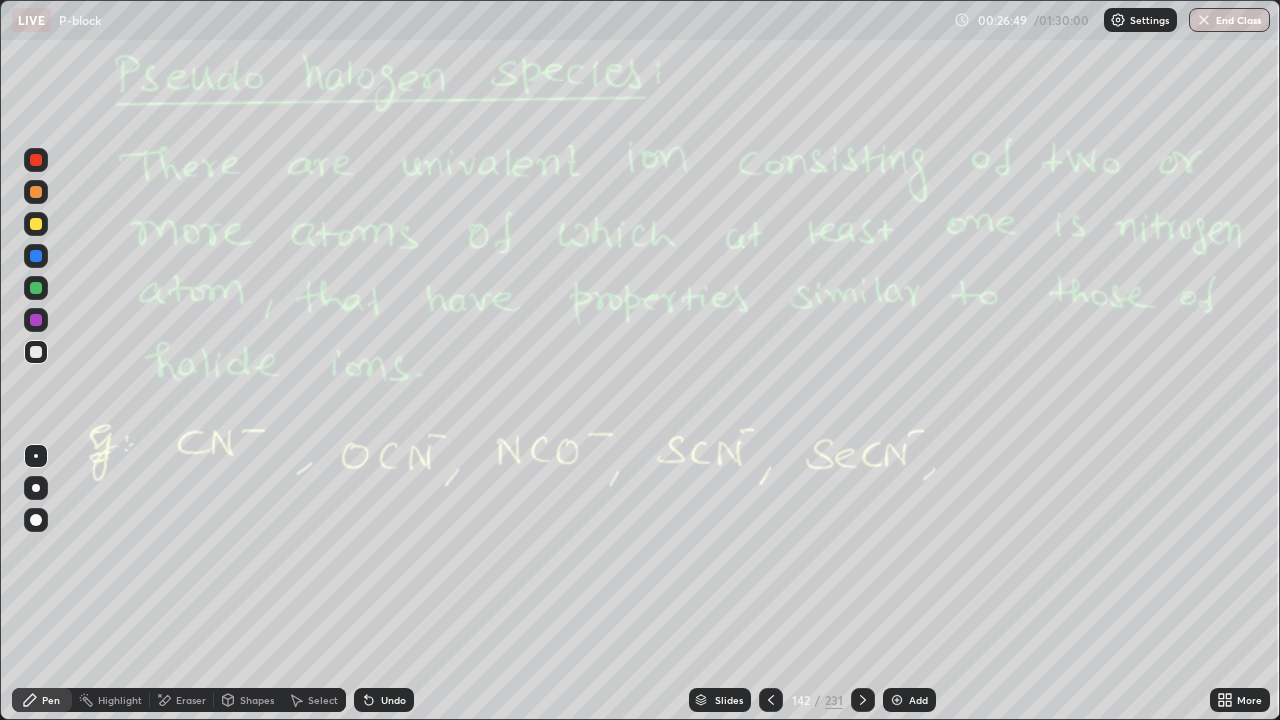 click 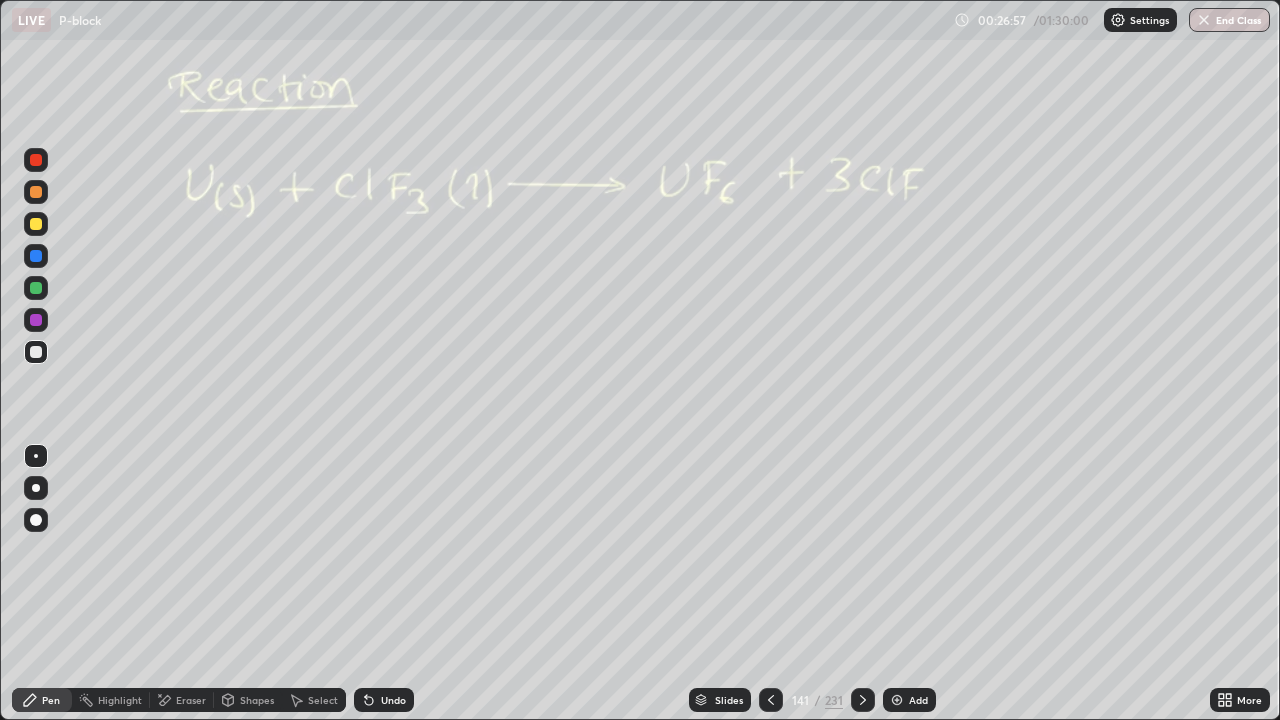 click at bounding box center [36, 192] 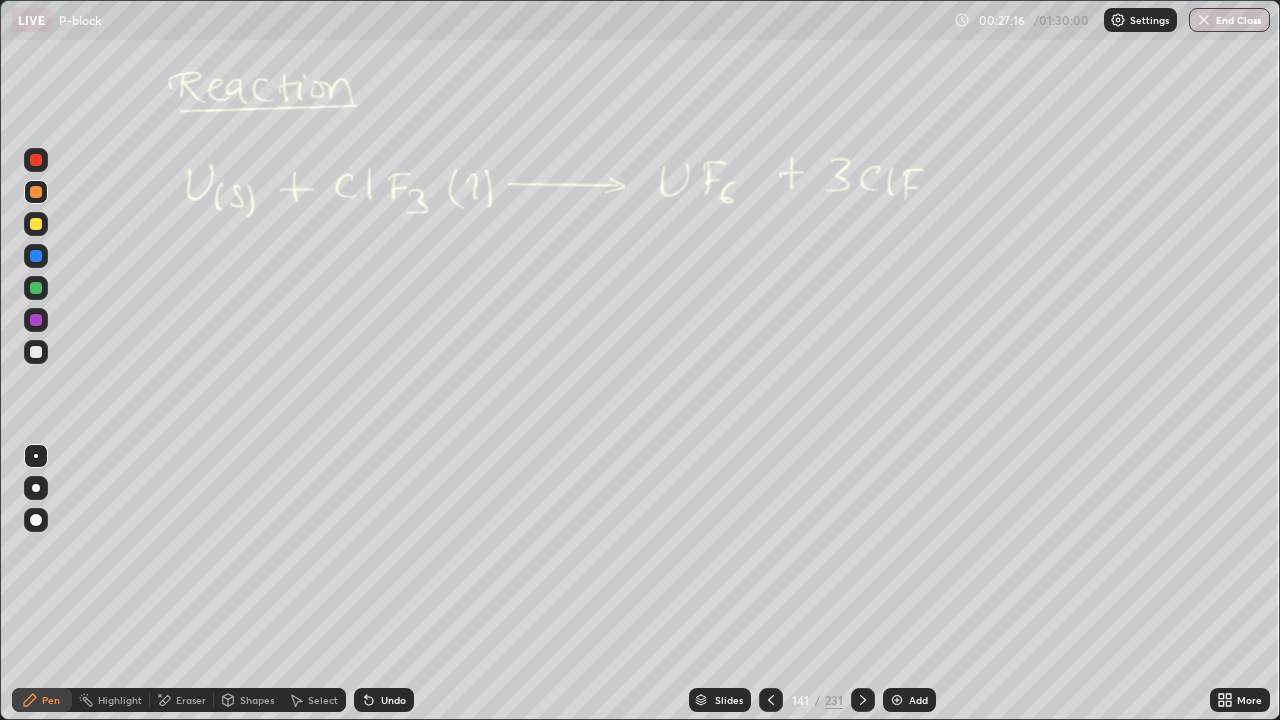 click at bounding box center [863, 700] 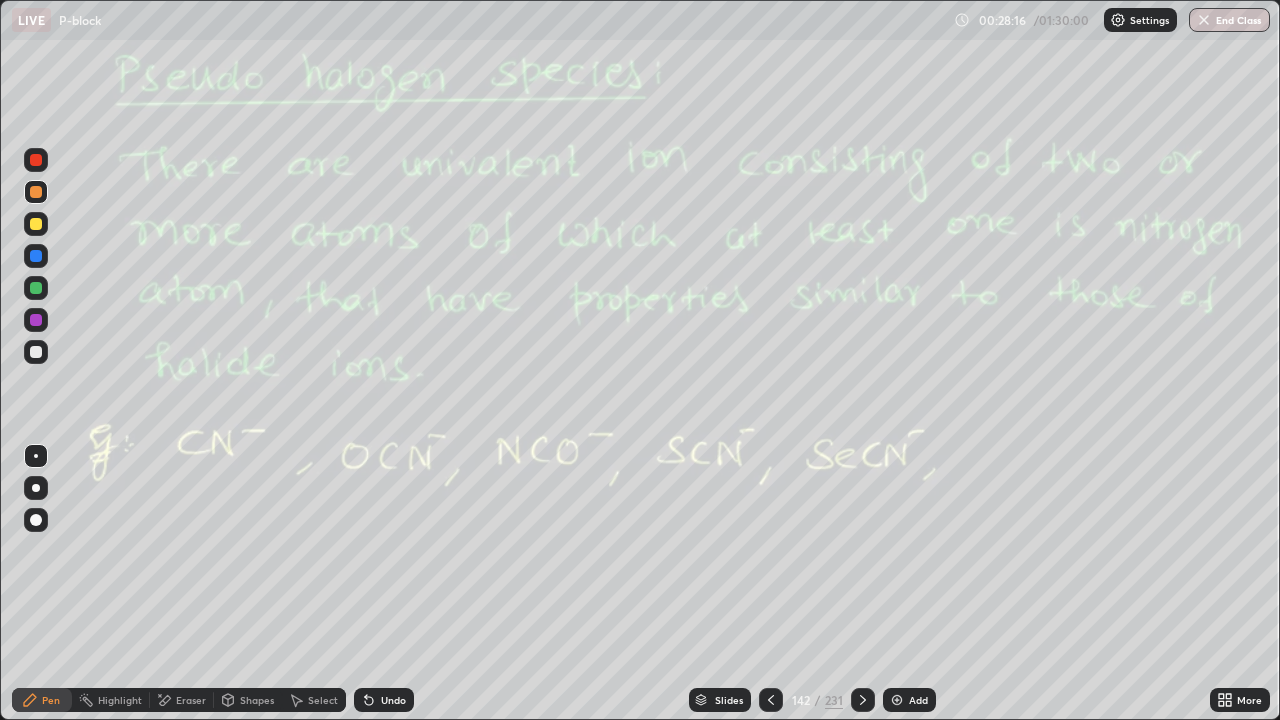 click 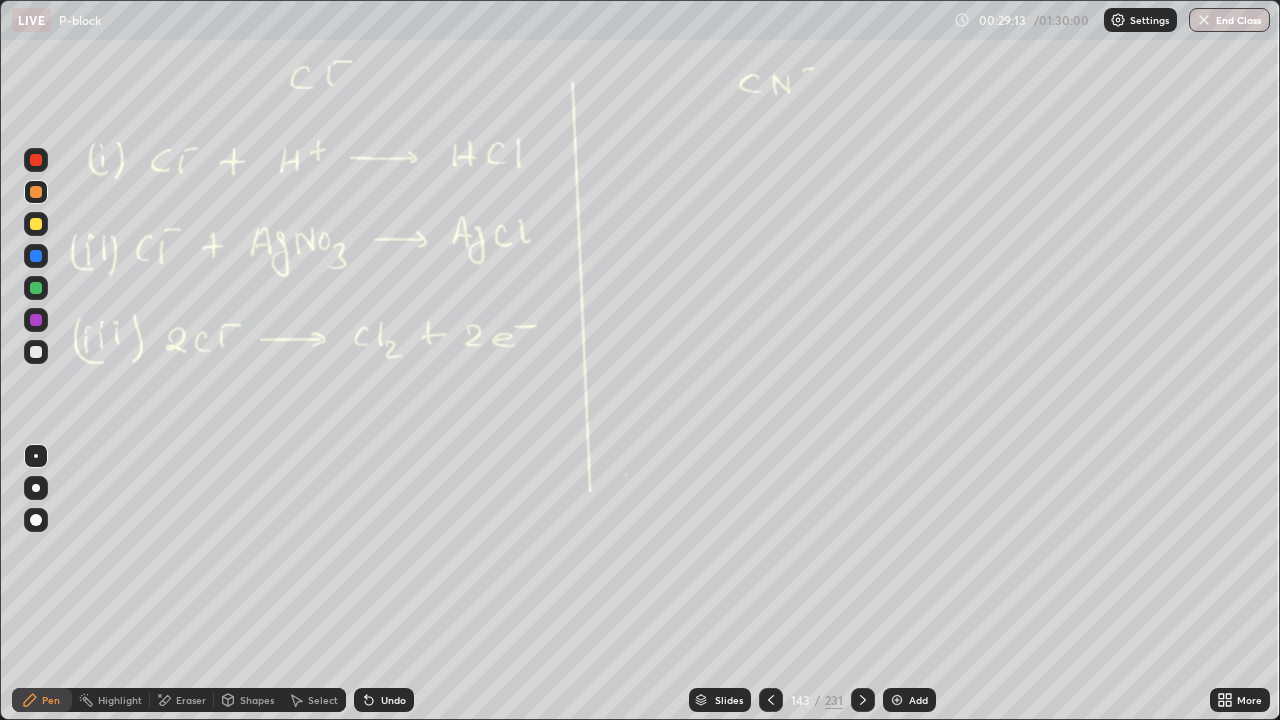 click 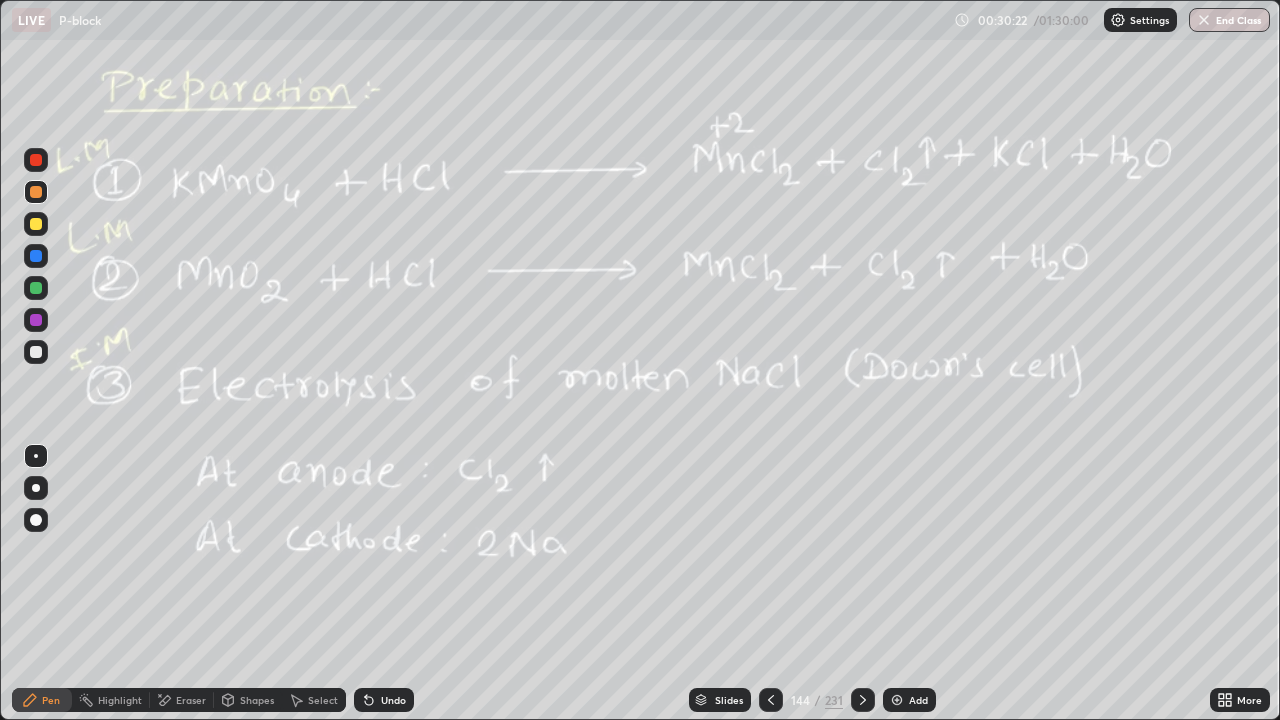 click at bounding box center (863, 700) 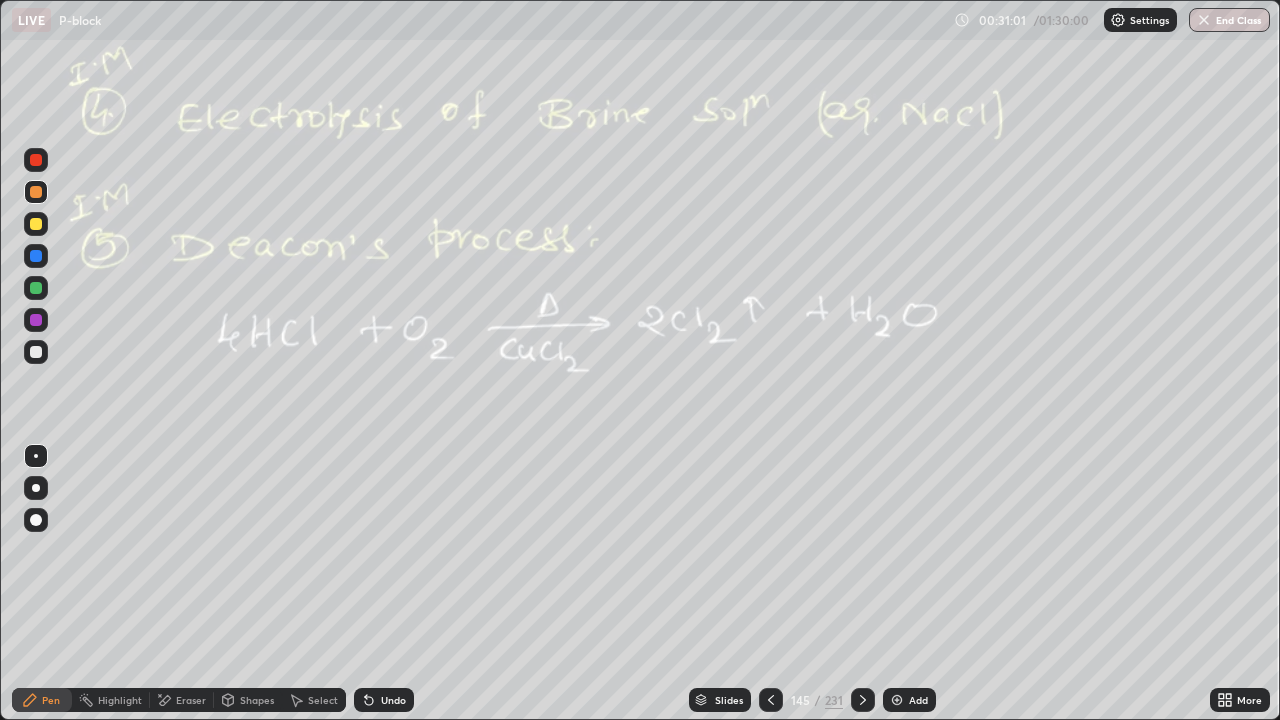 click 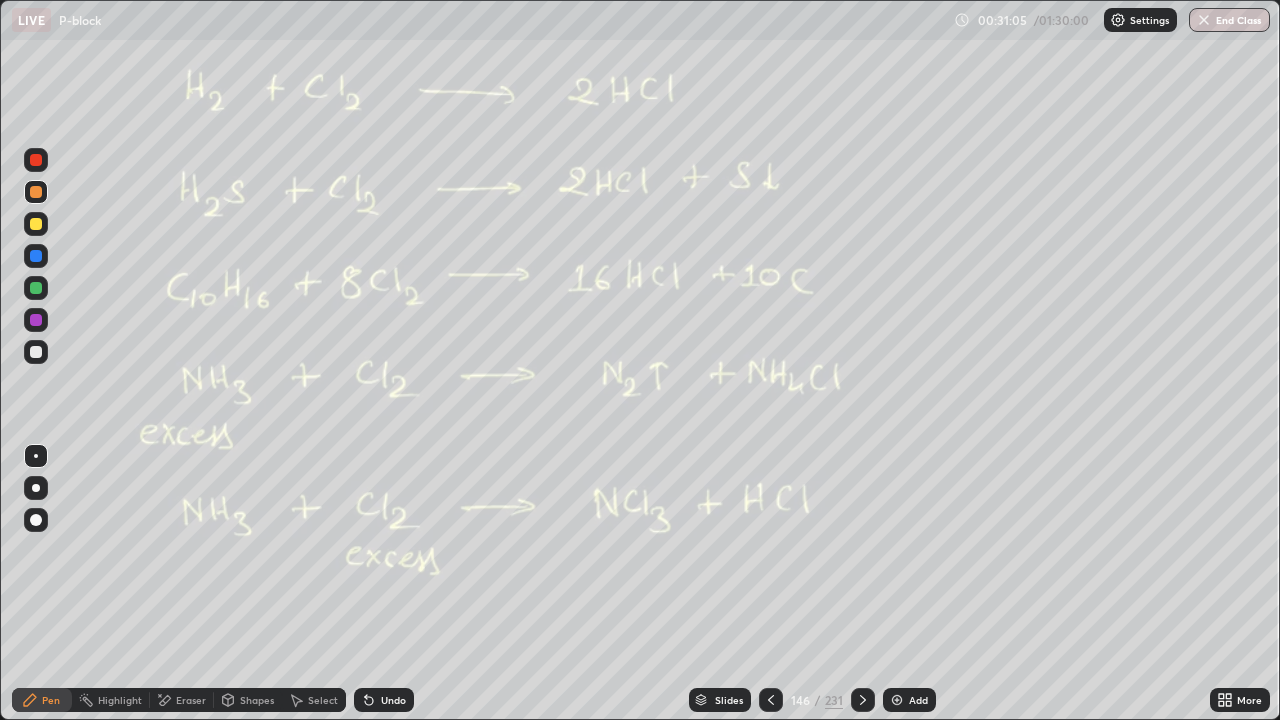 click 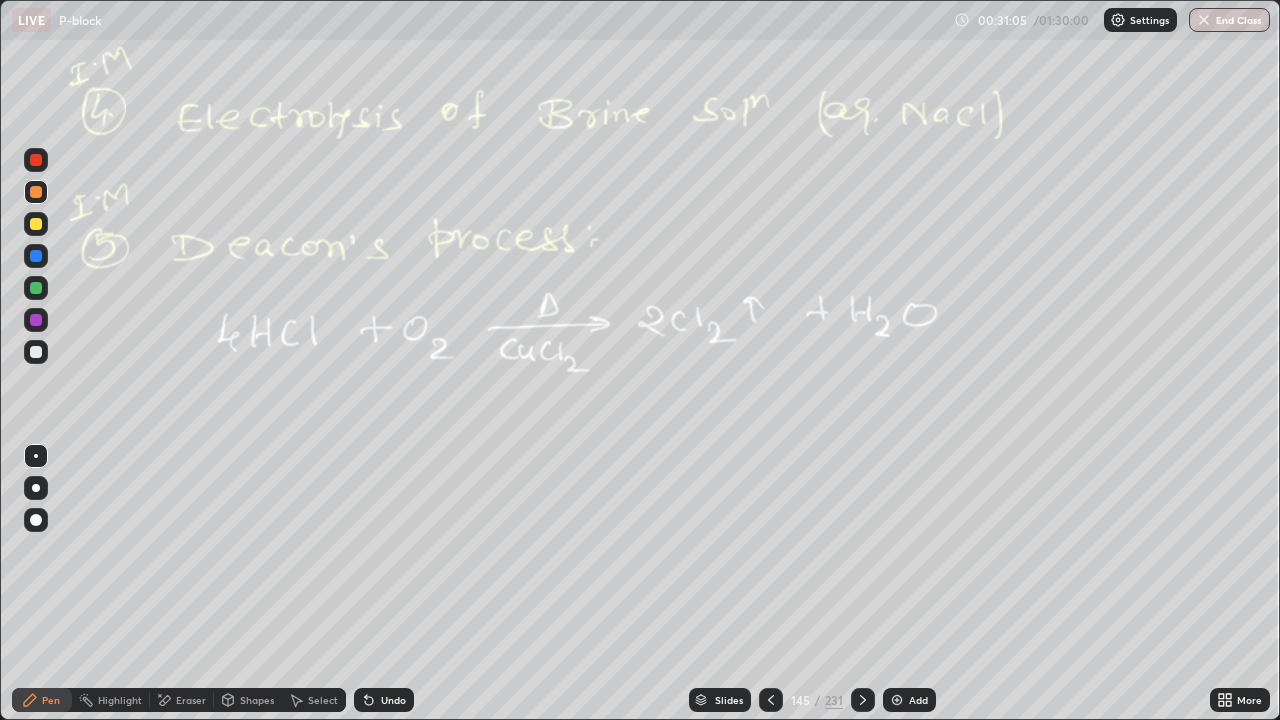 click on "Add" at bounding box center (909, 700) 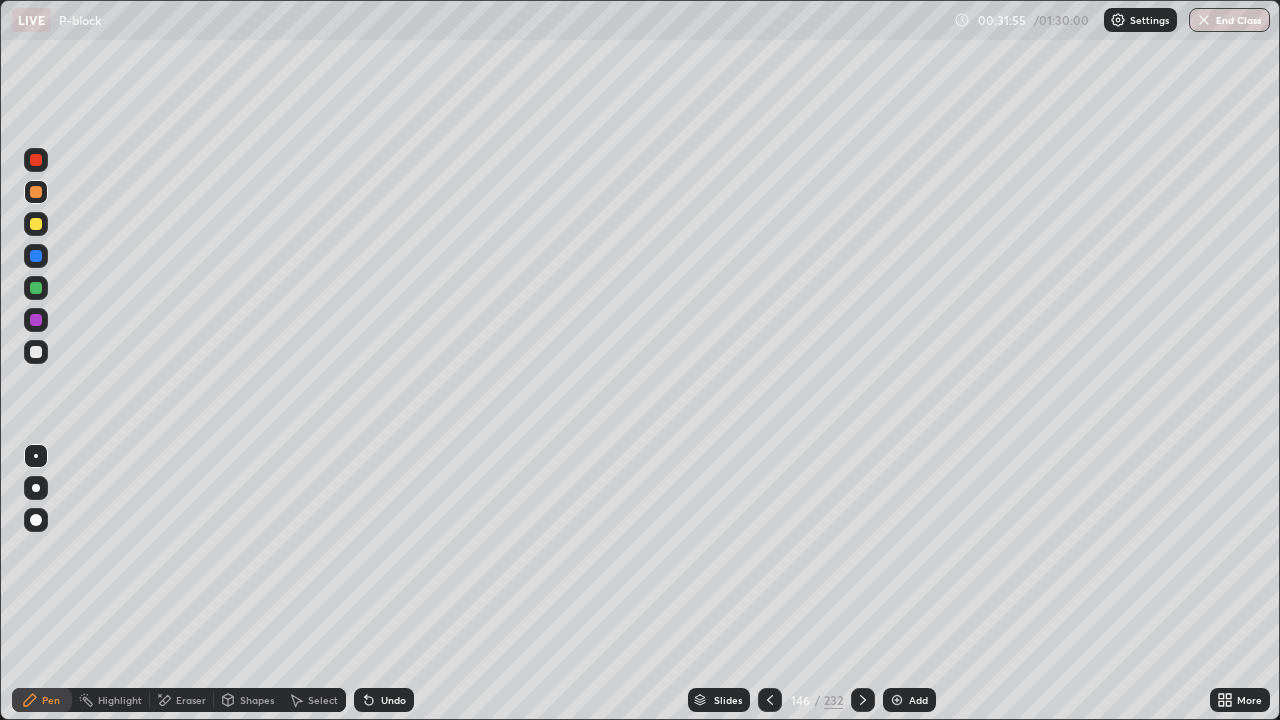 click at bounding box center [36, 288] 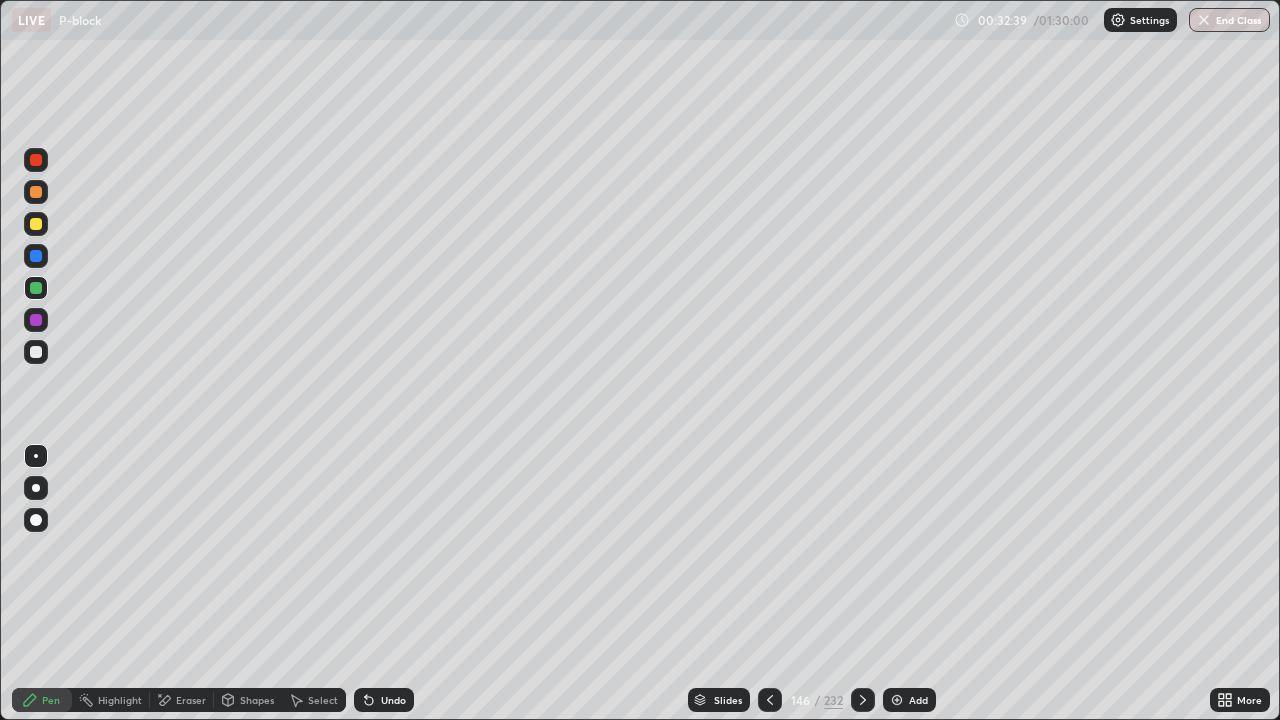 click 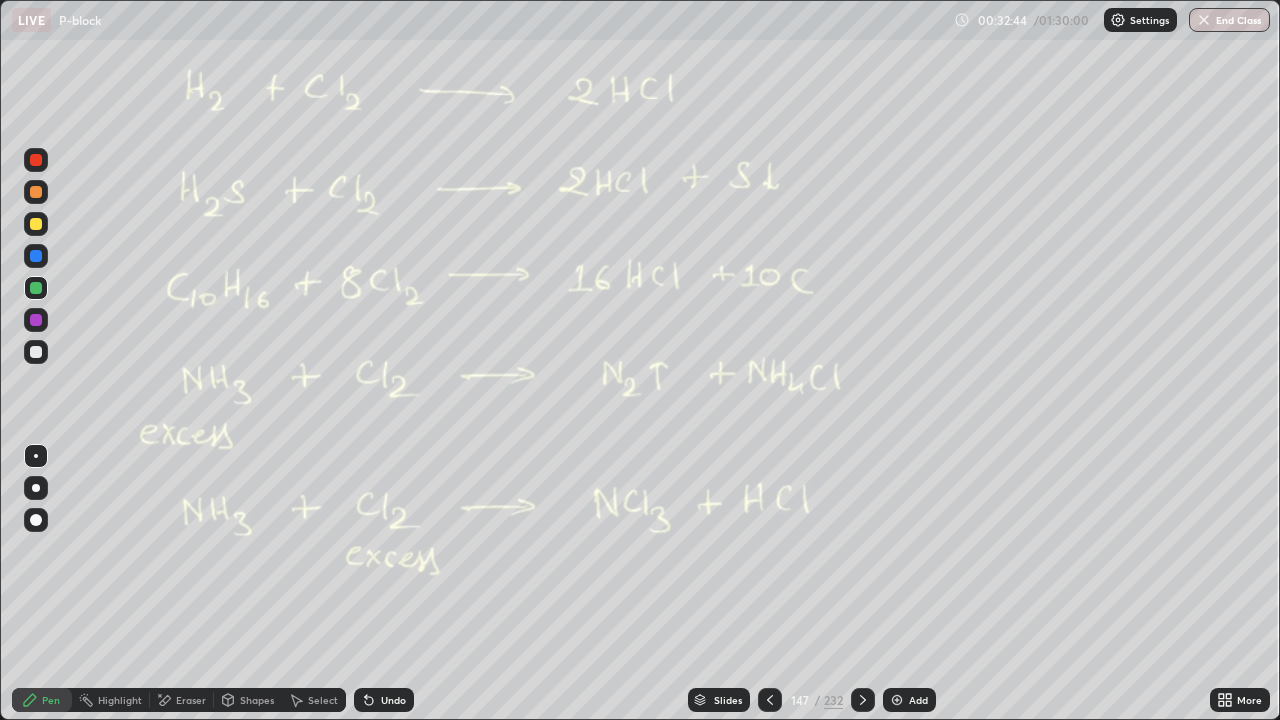 click at bounding box center (36, 352) 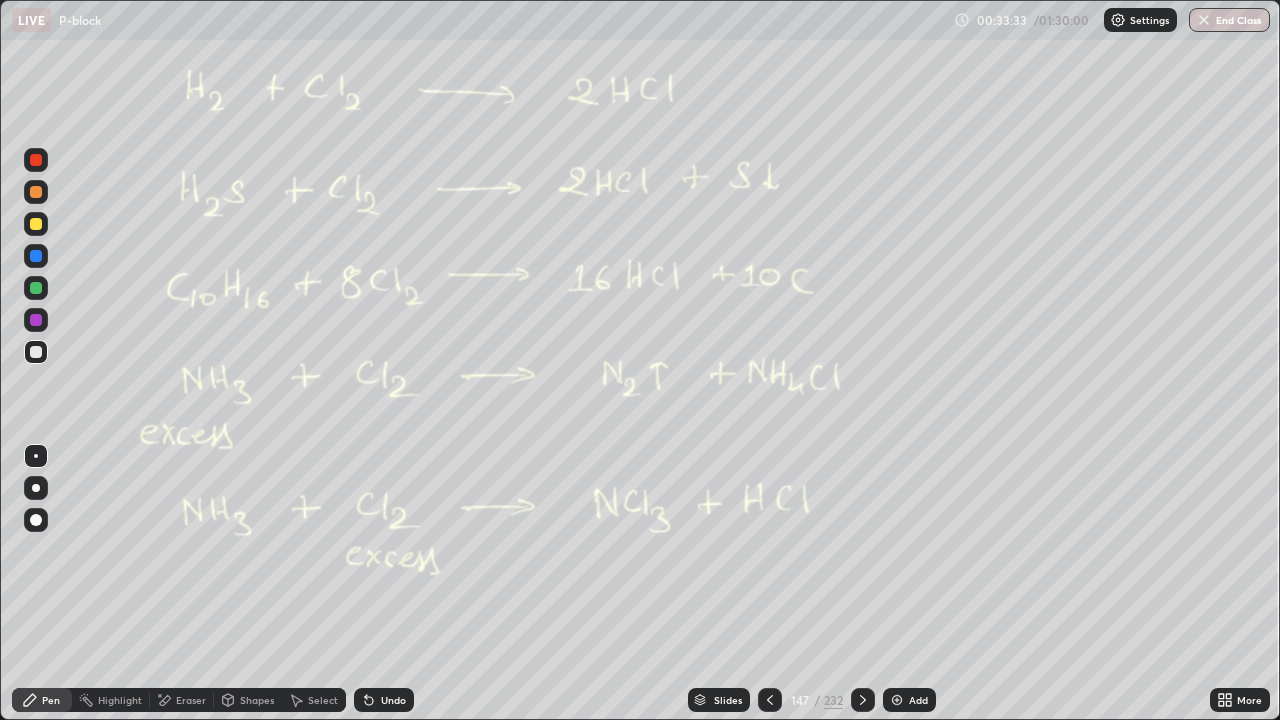 click at bounding box center (863, 700) 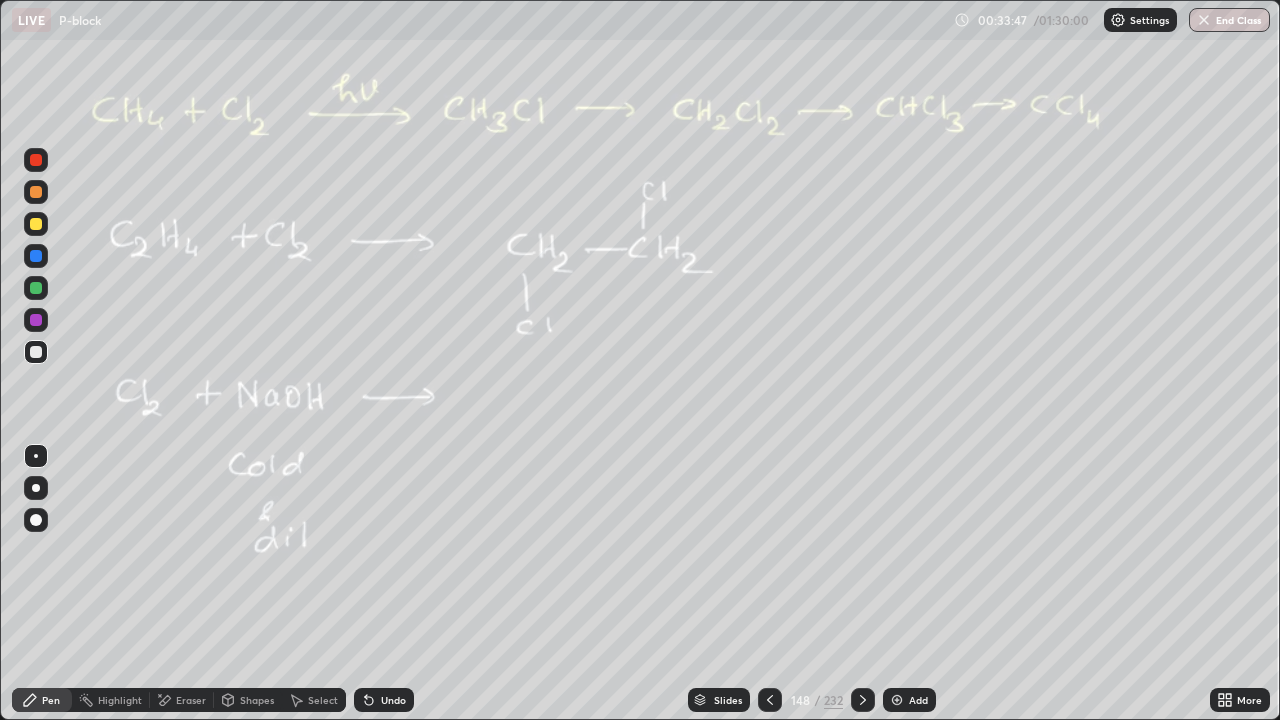 click at bounding box center (36, 352) 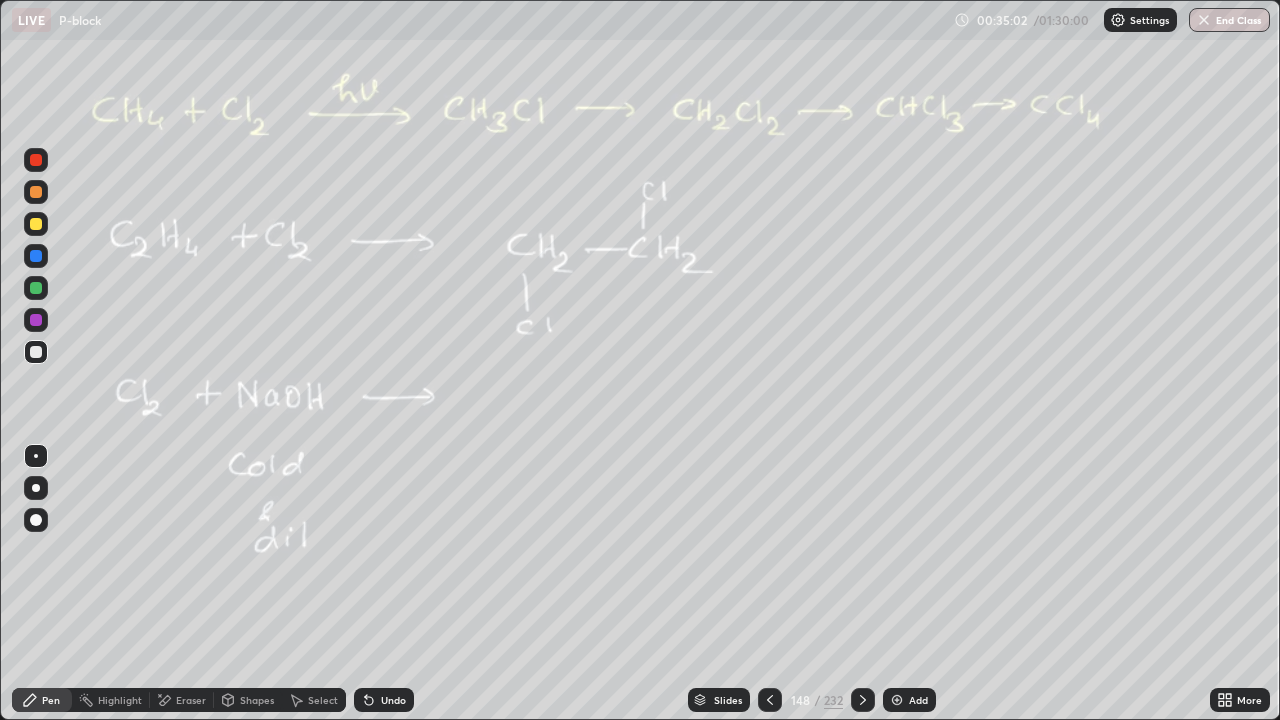 click 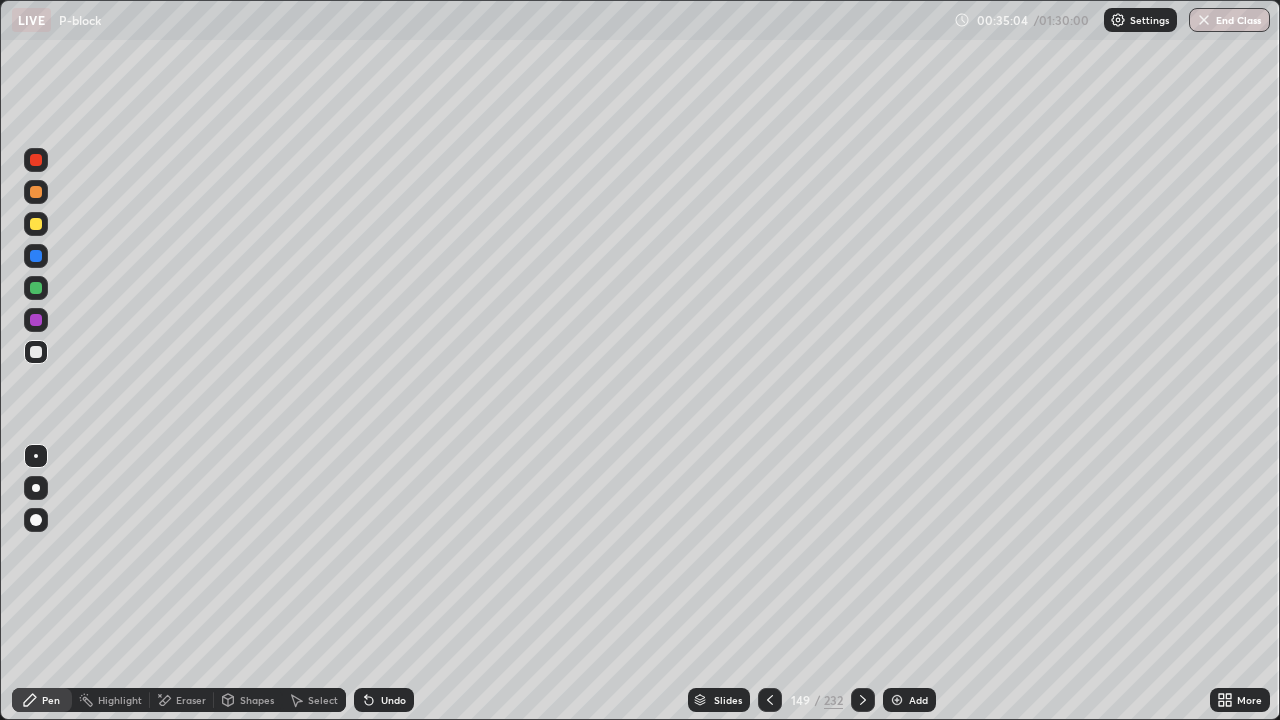 click at bounding box center (863, 700) 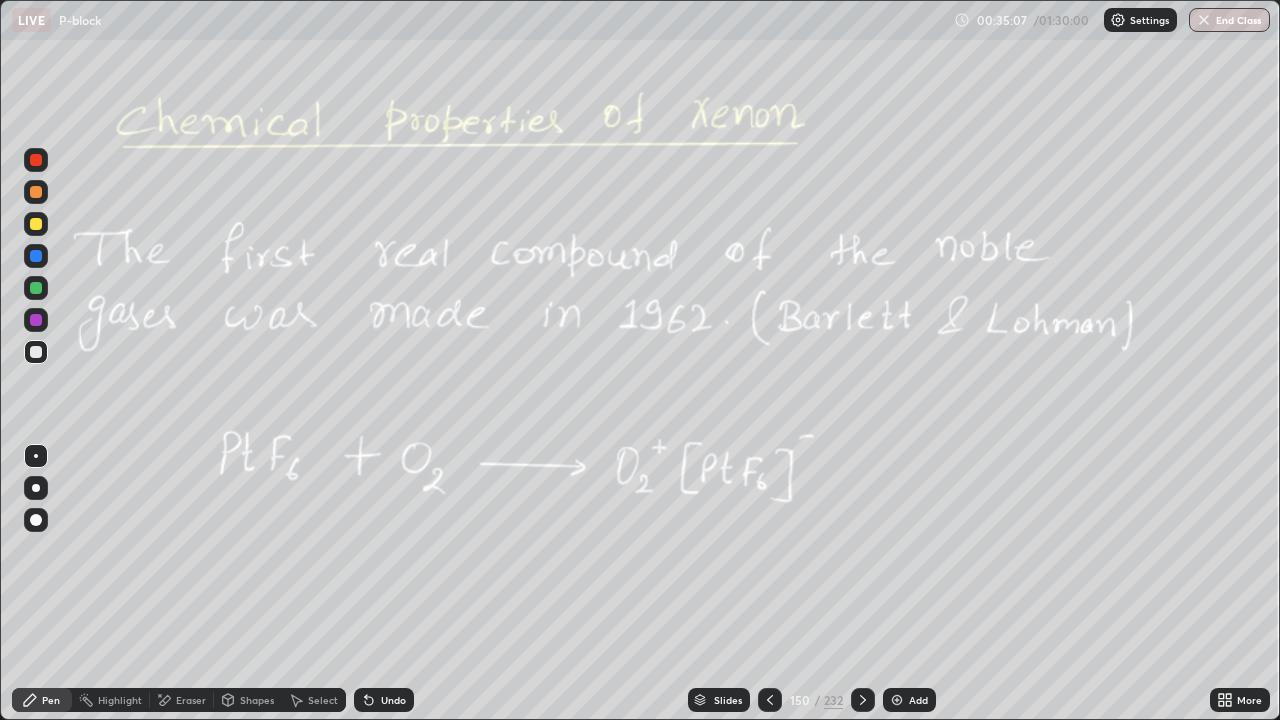 click 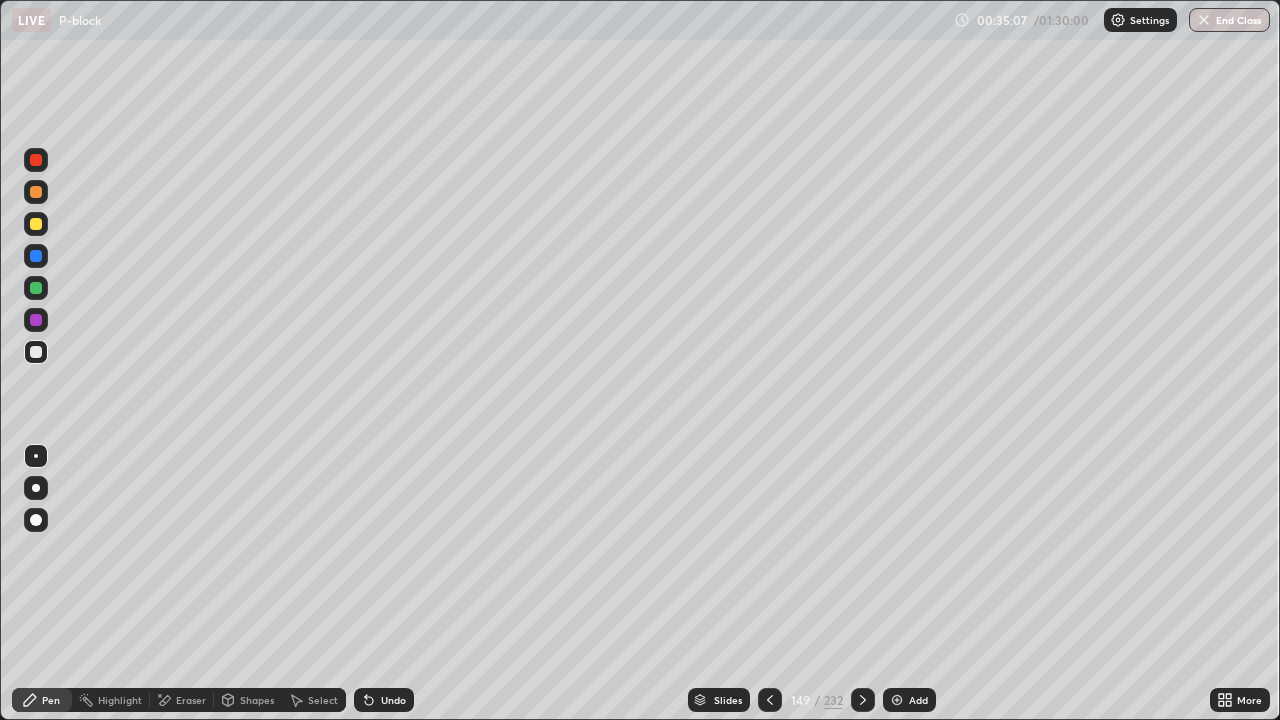 click 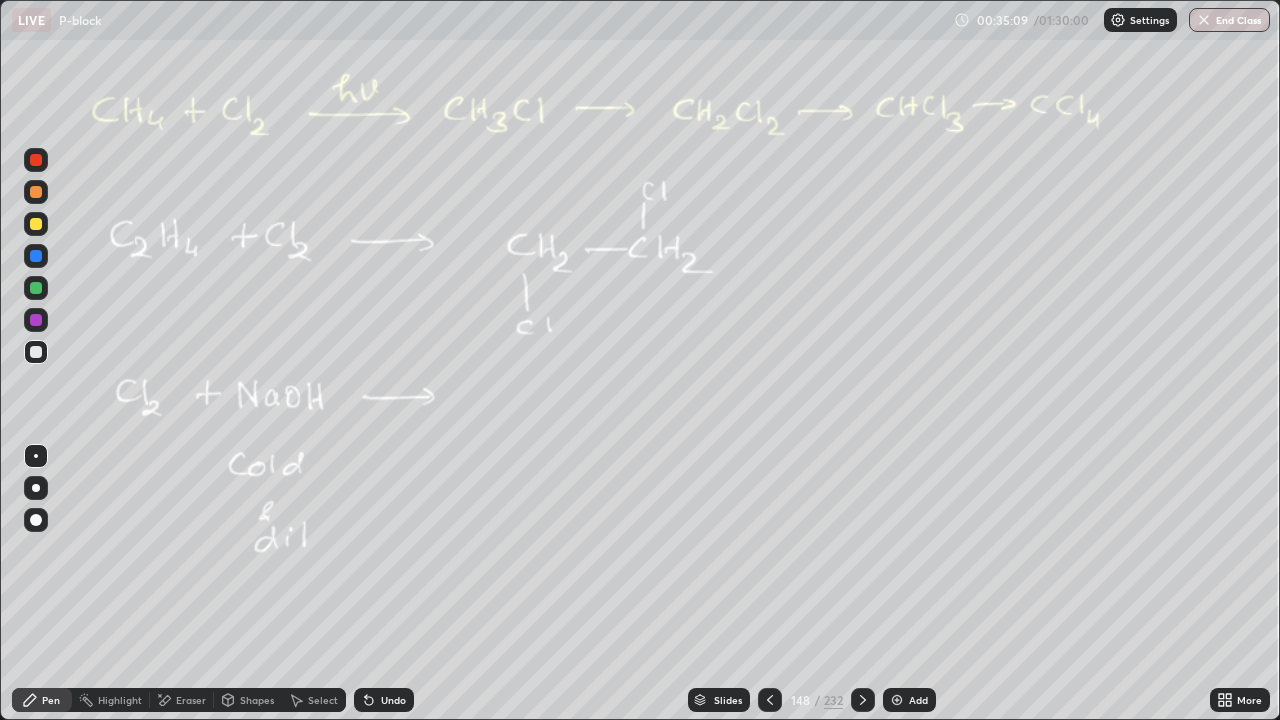click at bounding box center [863, 700] 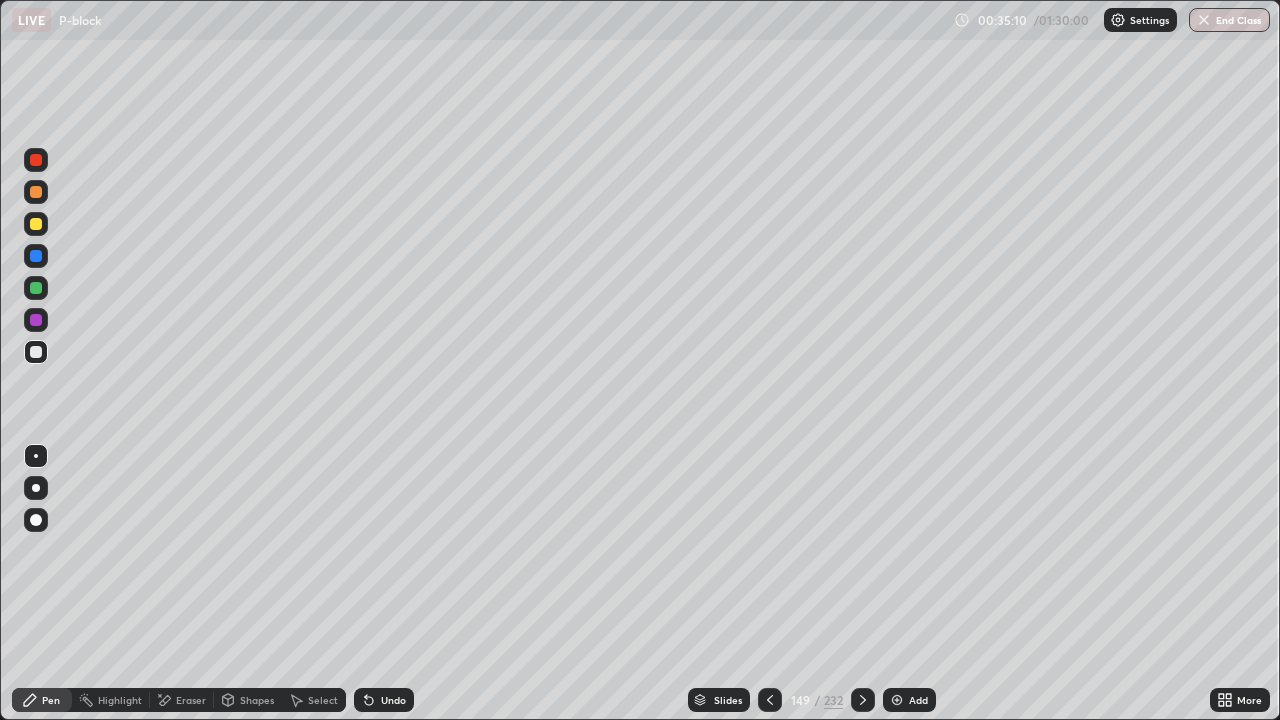 click at bounding box center [863, 700] 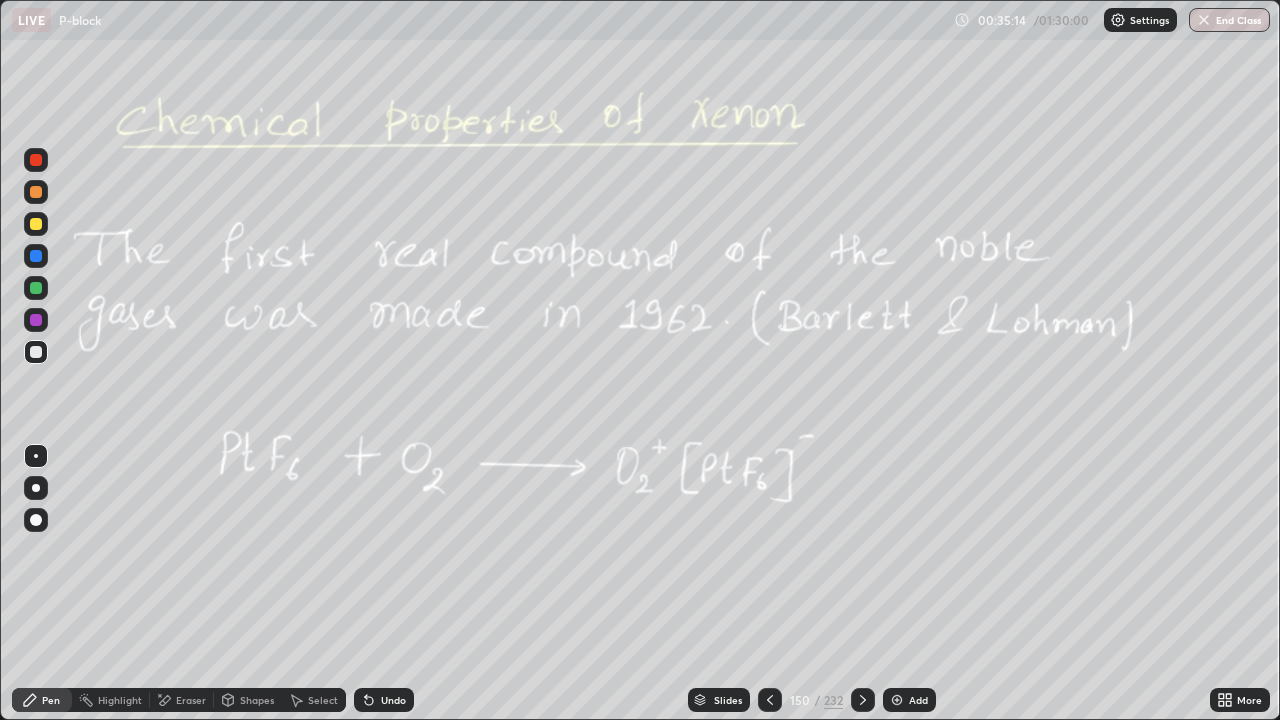 click 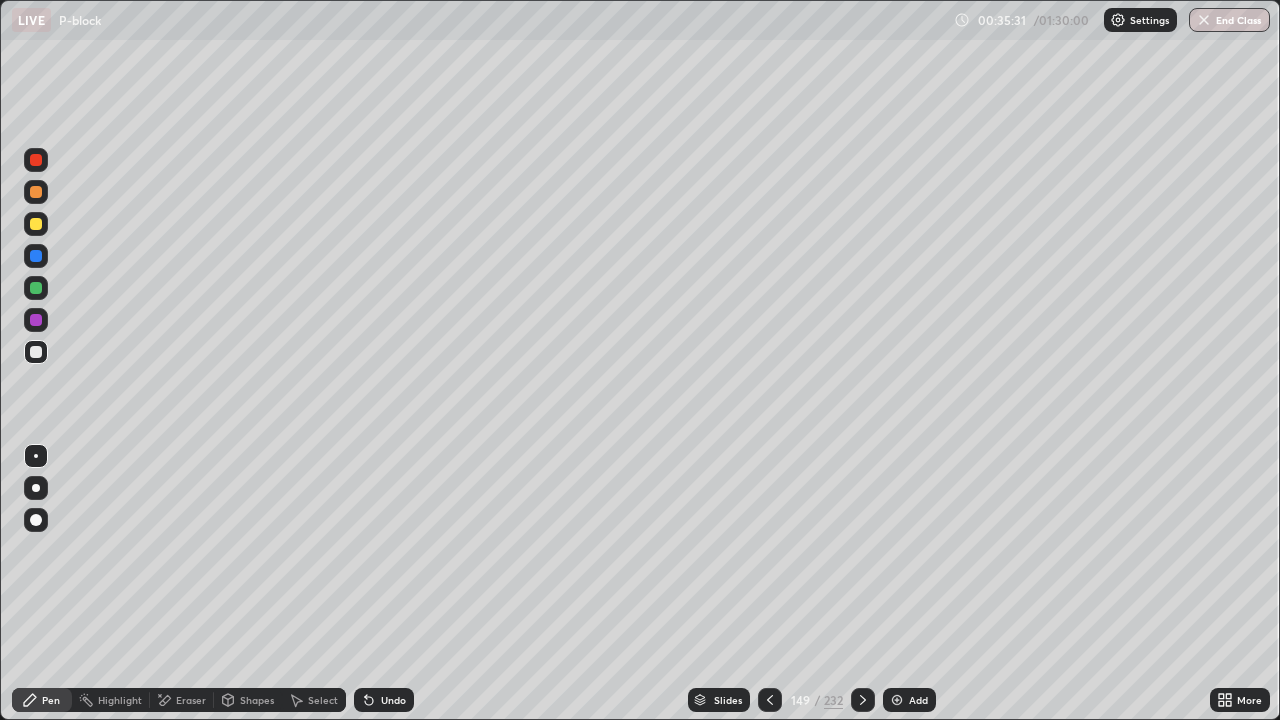 click on "Slides" at bounding box center [719, 700] 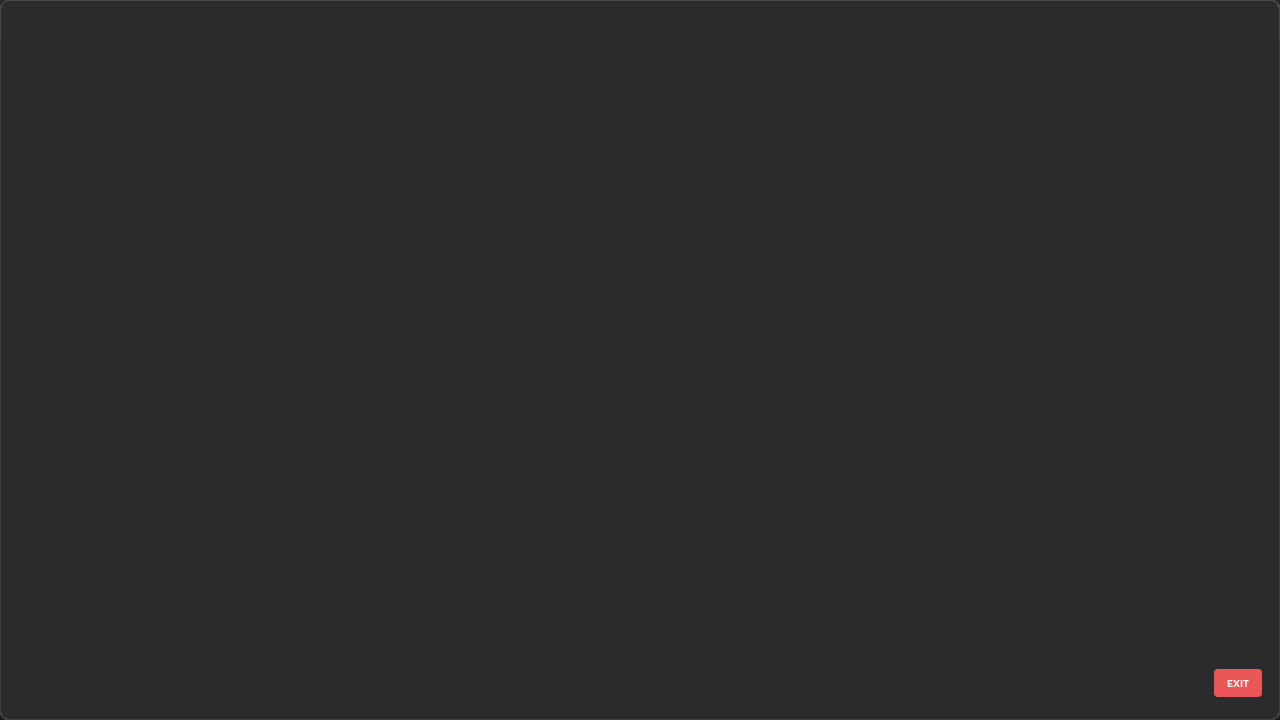 scroll, scrollTop: 10513, scrollLeft: 0, axis: vertical 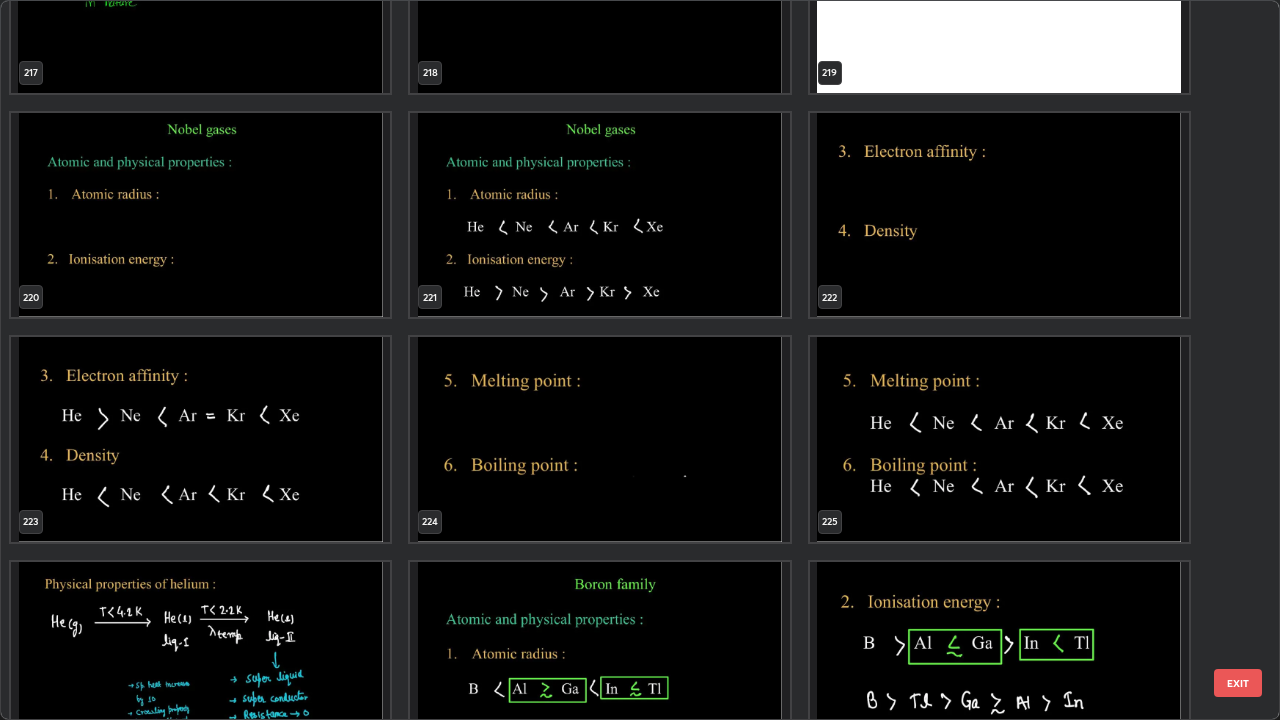 click at bounding box center (599, 215) 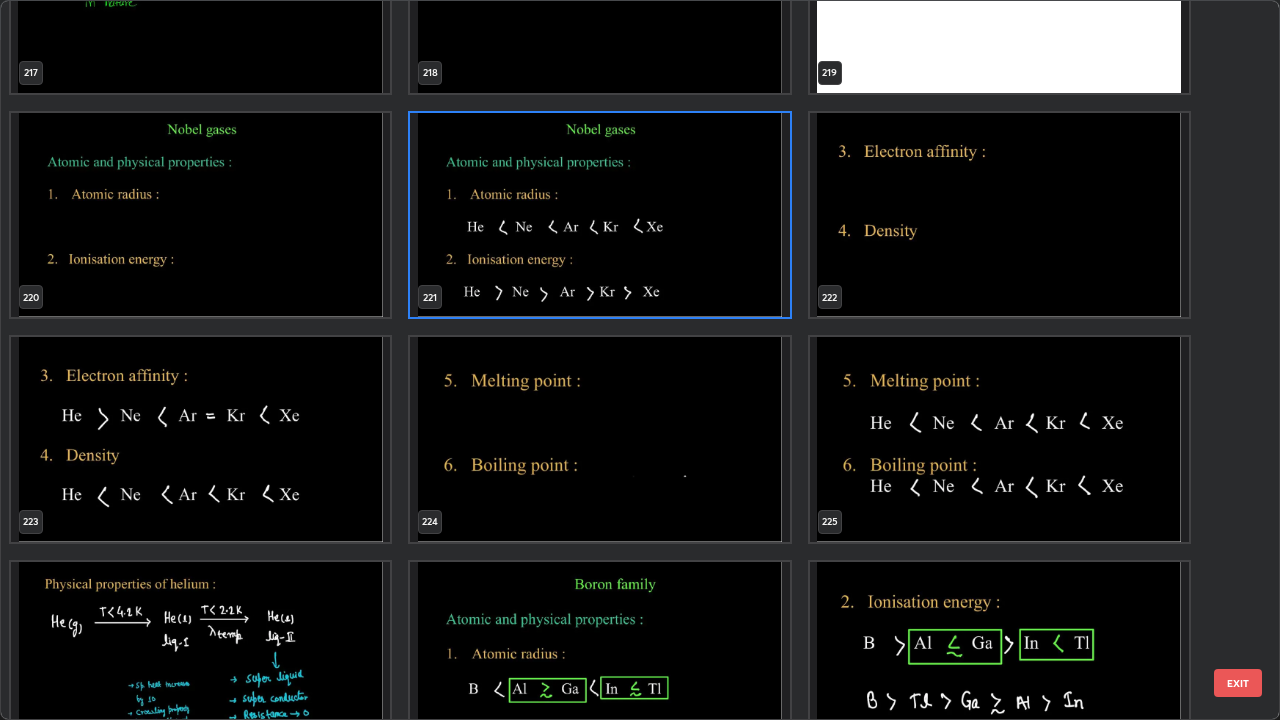 click at bounding box center (200, 215) 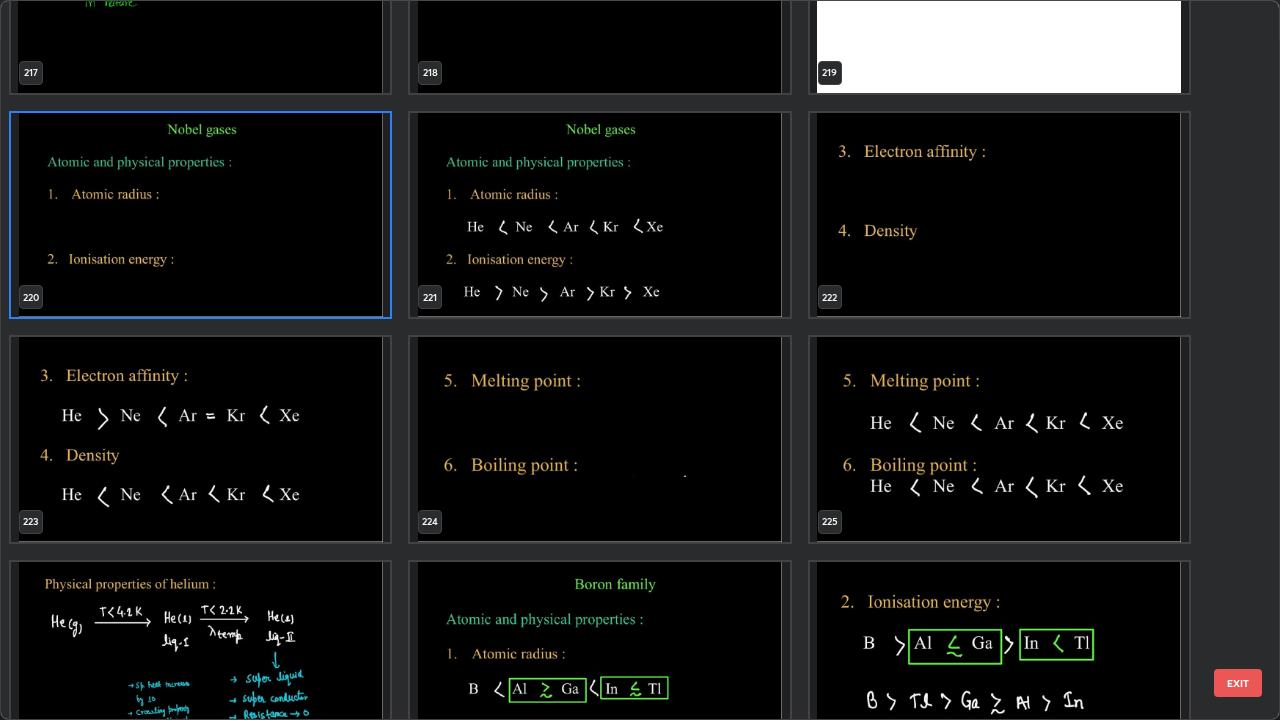 click at bounding box center (200, 215) 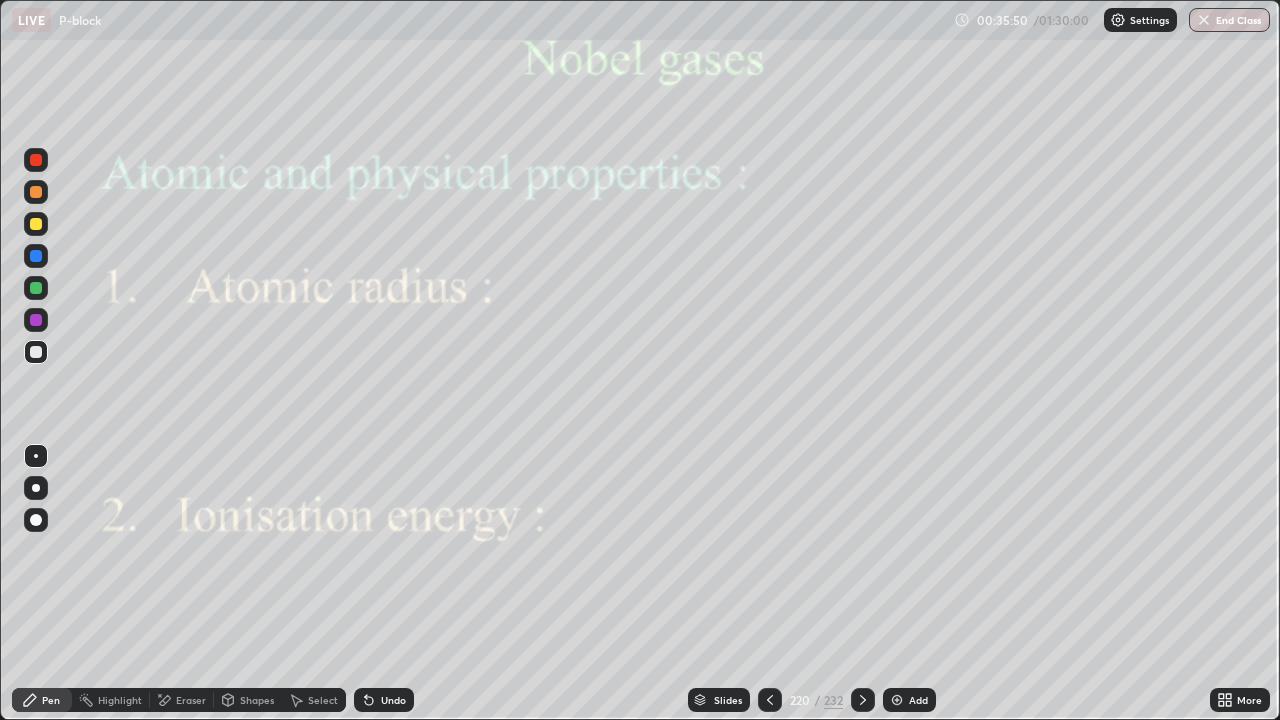 click at bounding box center [36, 224] 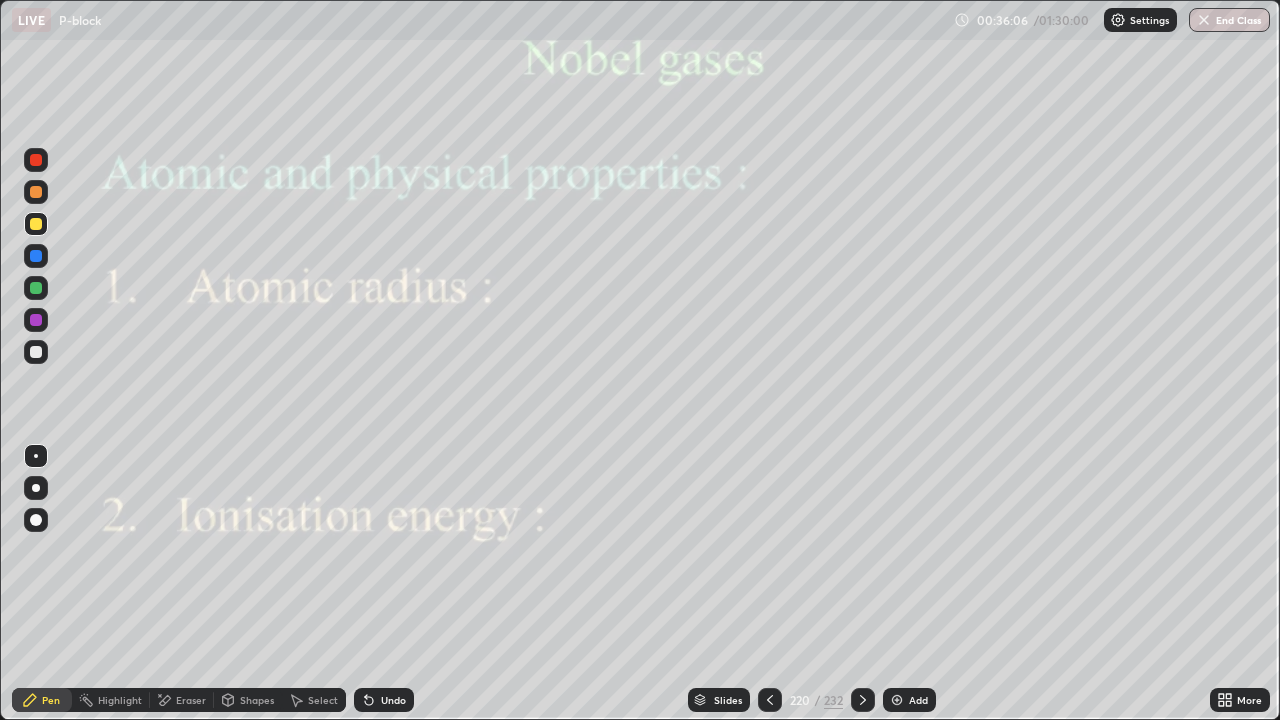 click 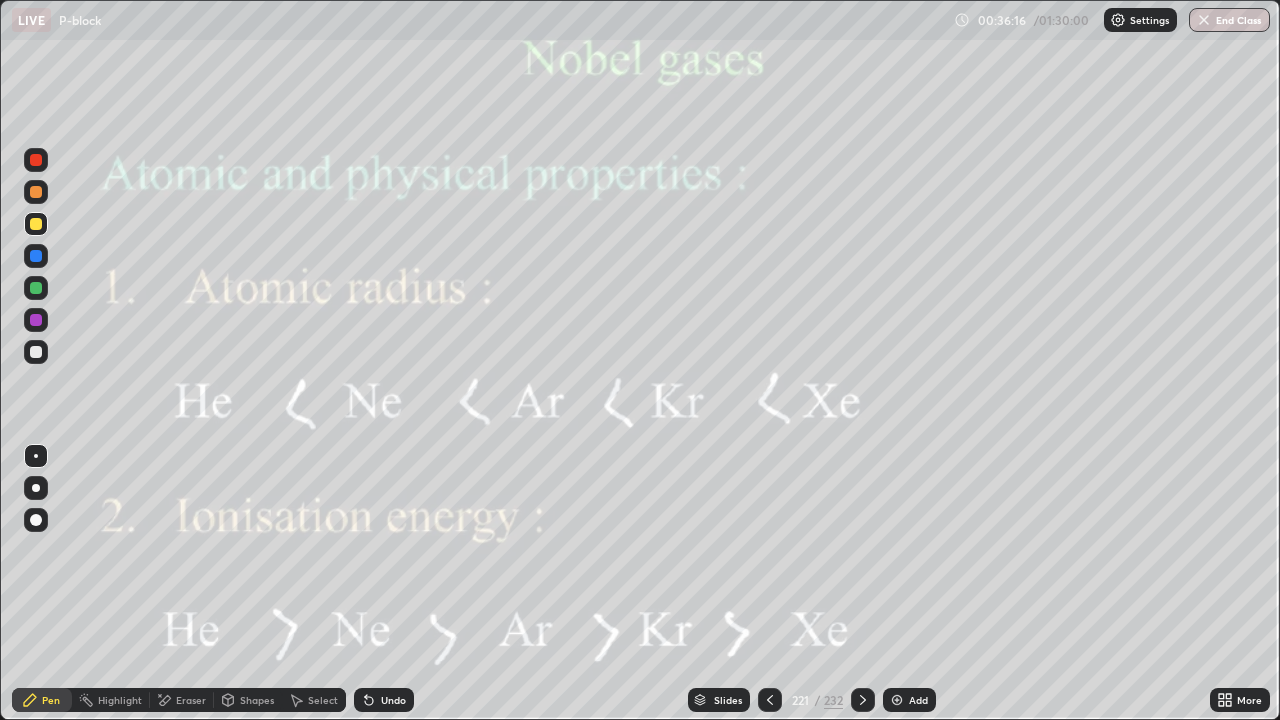 click 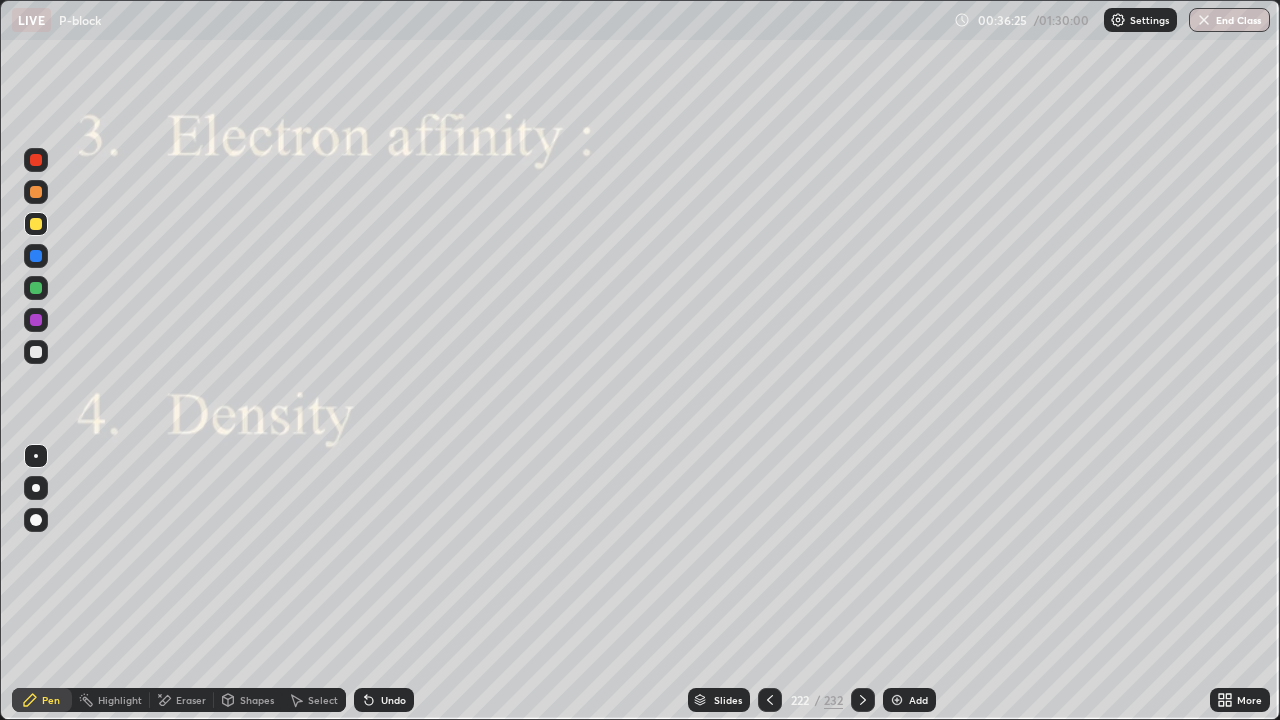 click at bounding box center [36, 288] 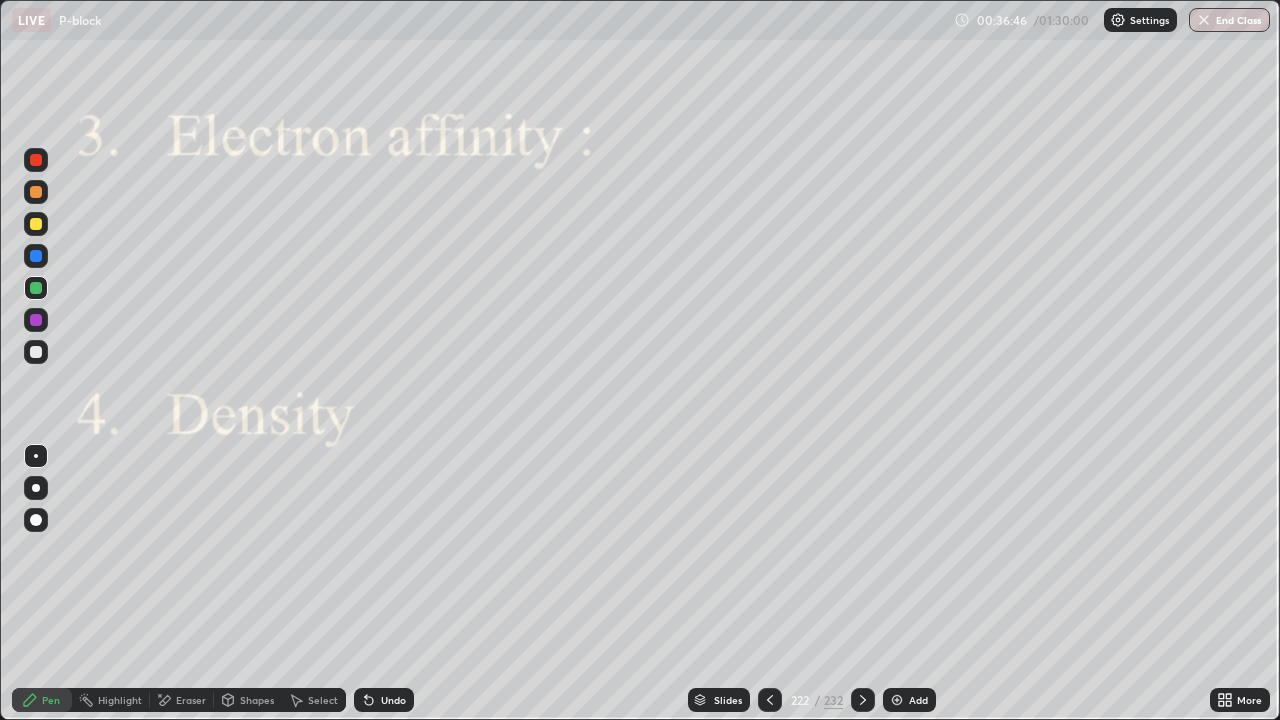 click on "Undo" at bounding box center (393, 700) 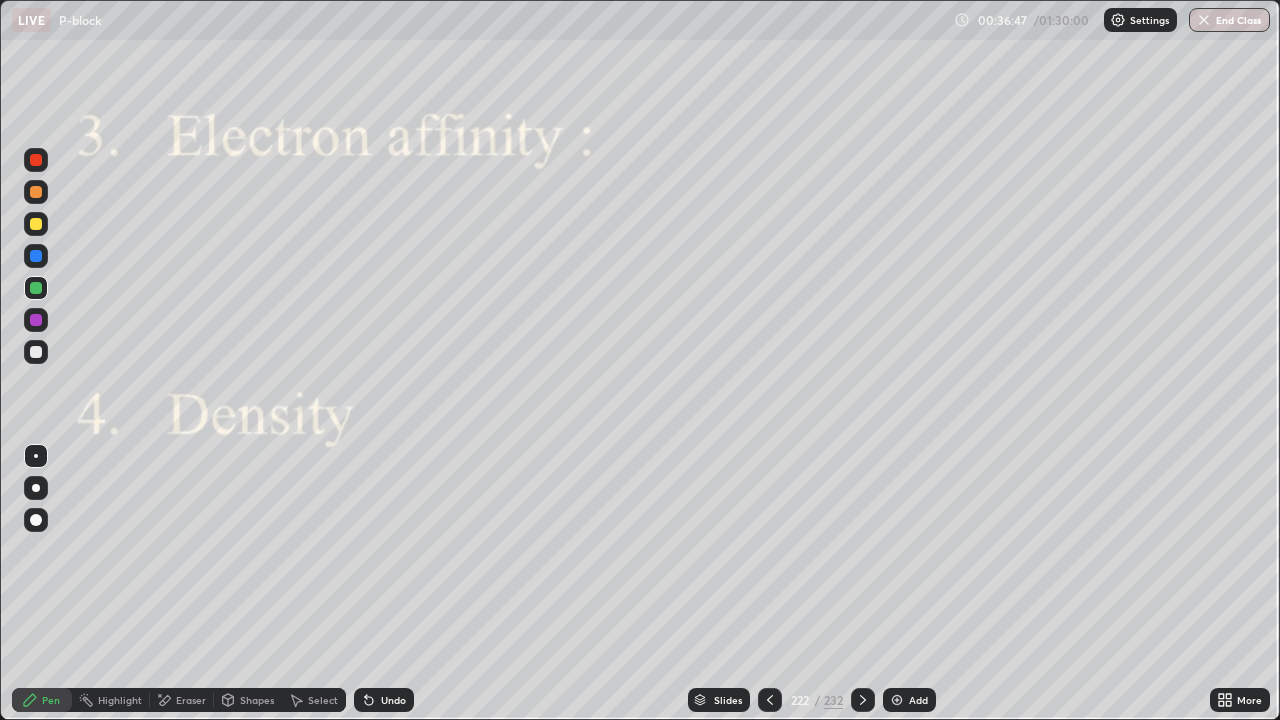 click on "Undo" at bounding box center (393, 700) 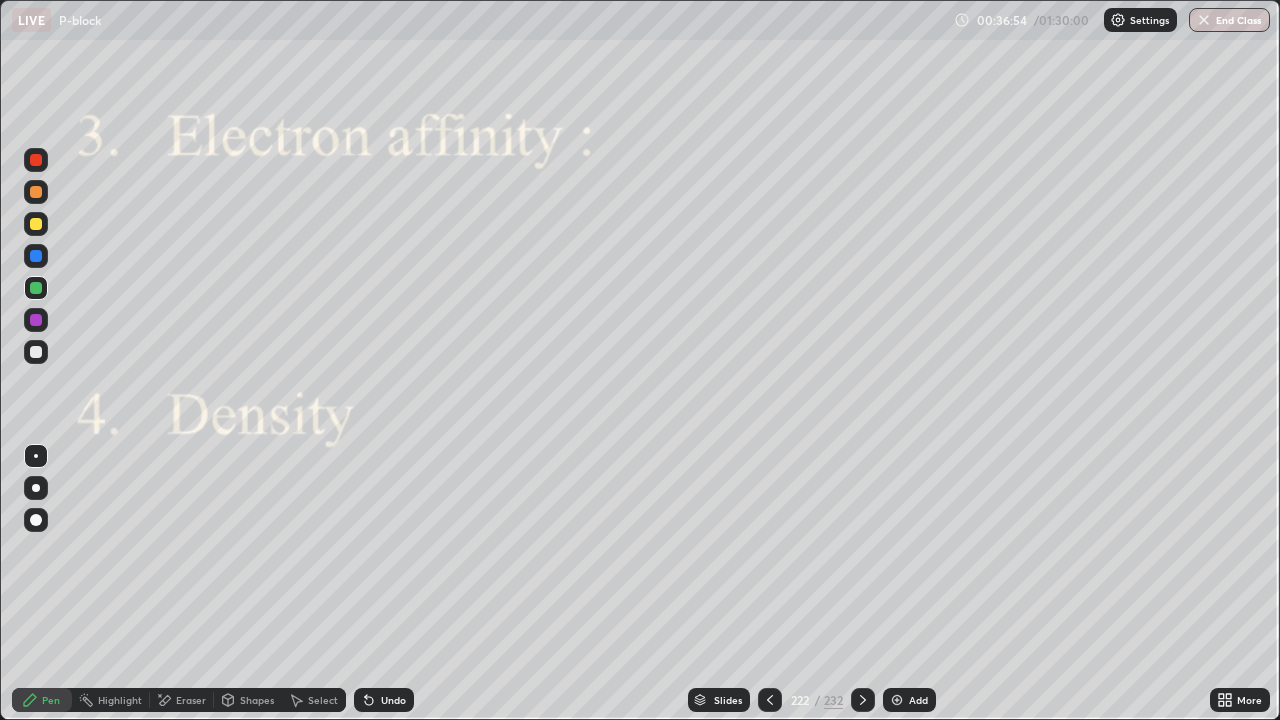 click 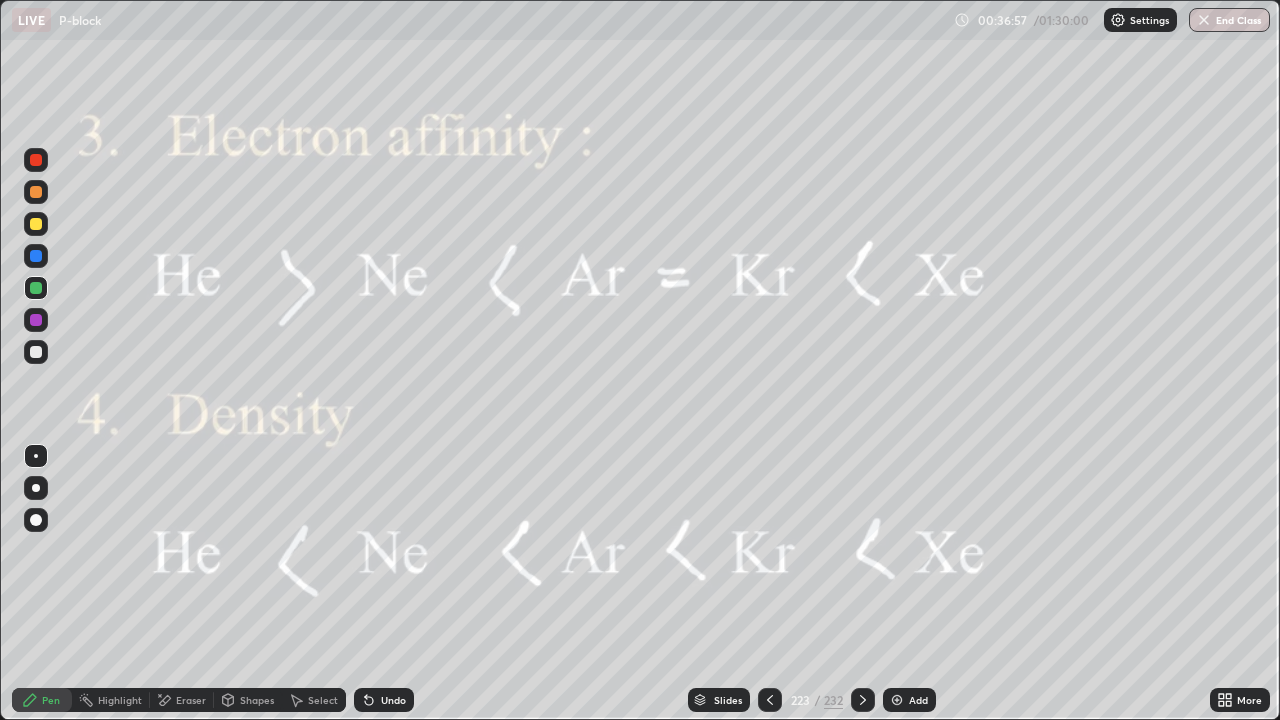 click 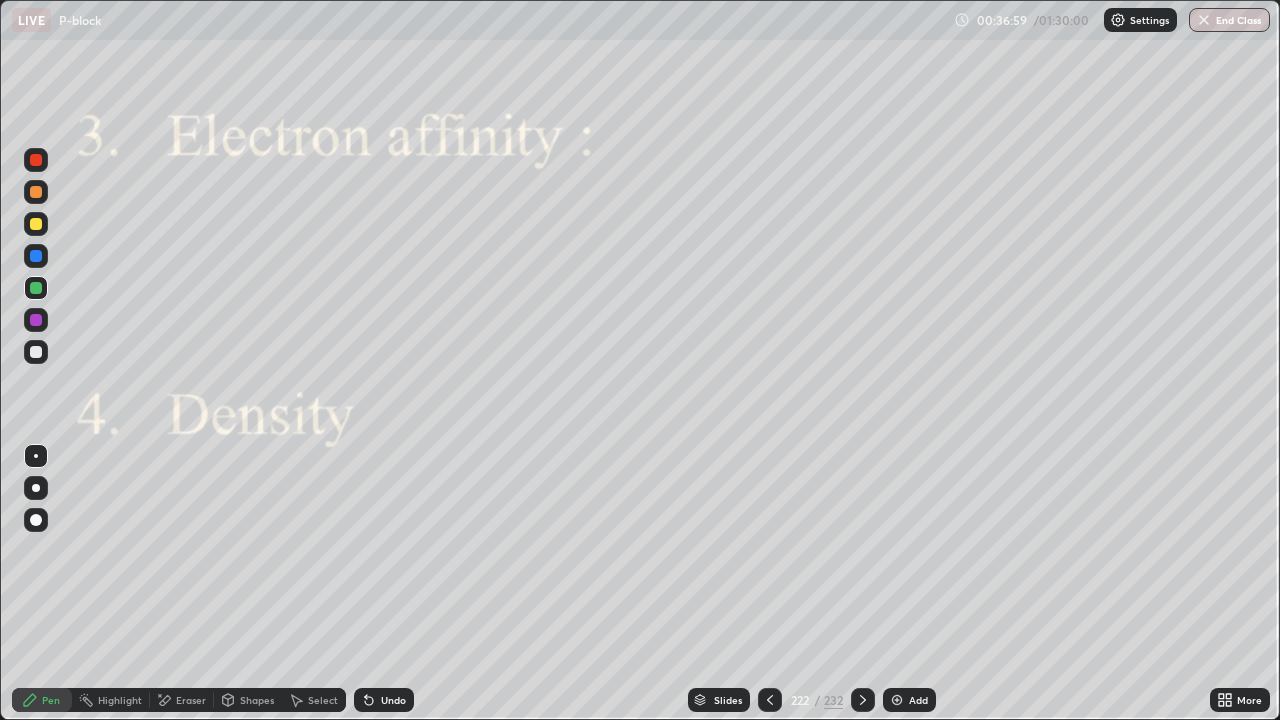 click on "Eraser" at bounding box center (182, 700) 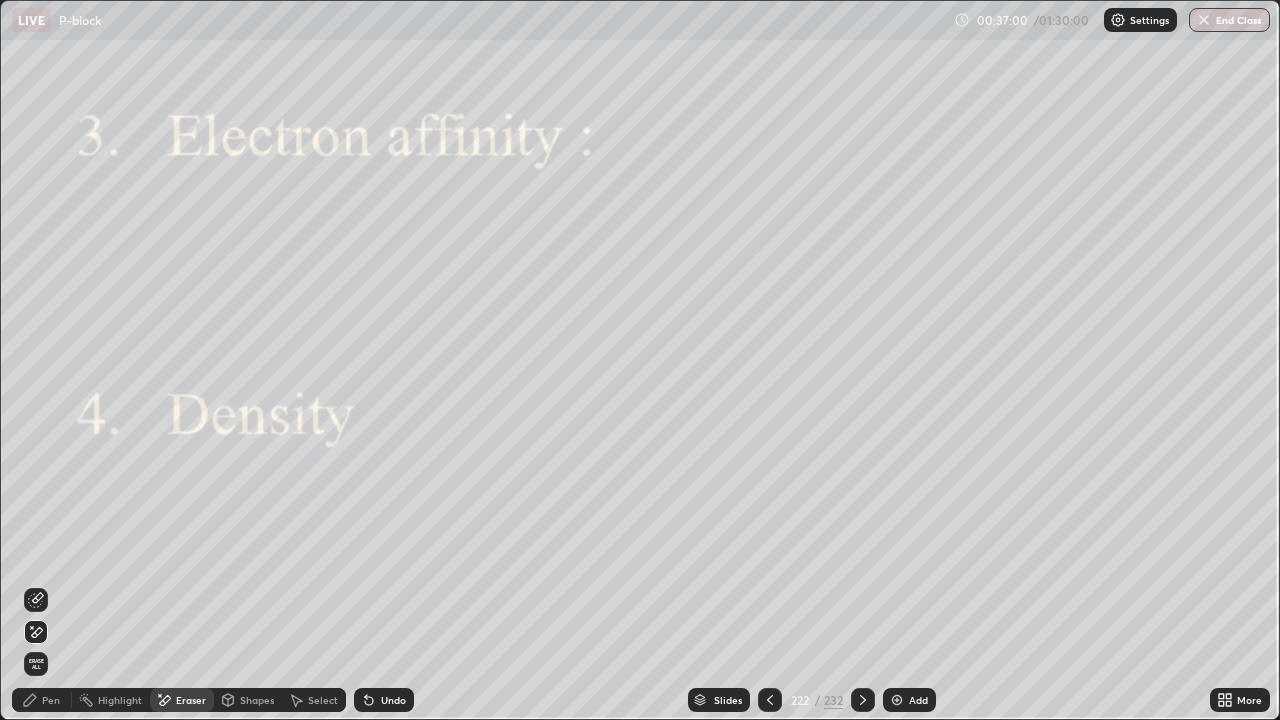 click on "Pen" at bounding box center [42, 700] 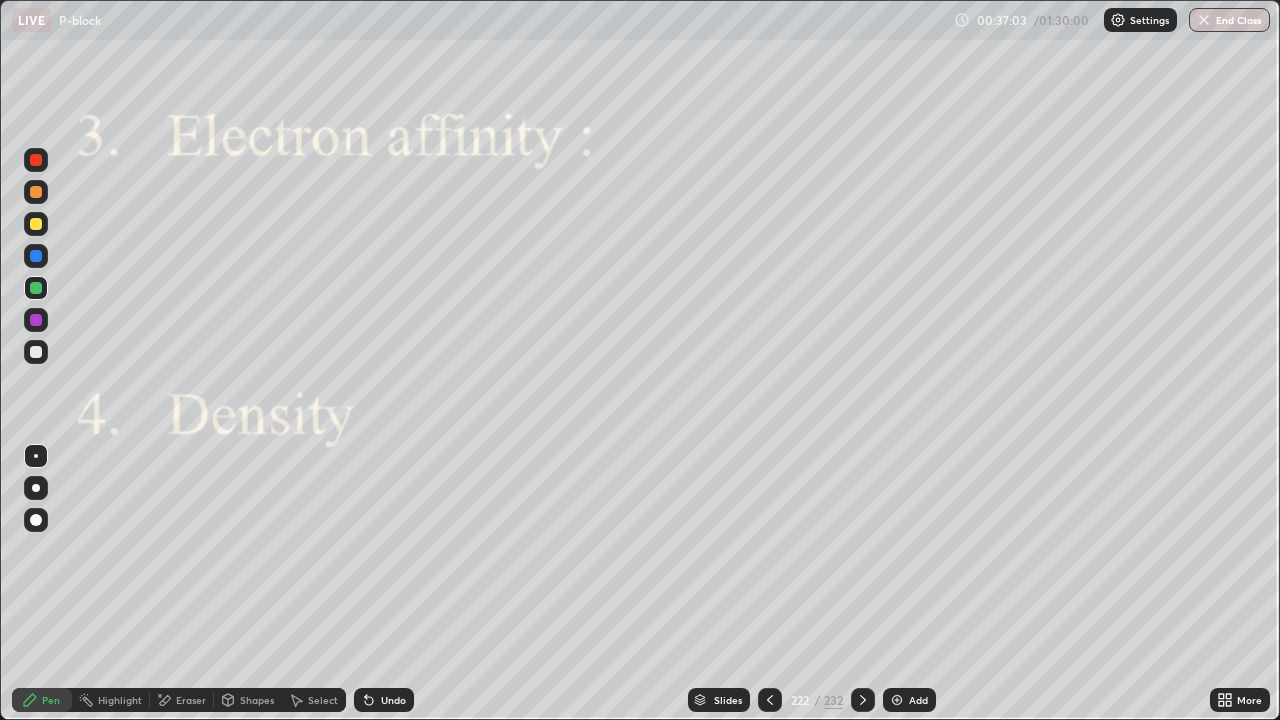 click at bounding box center (863, 700) 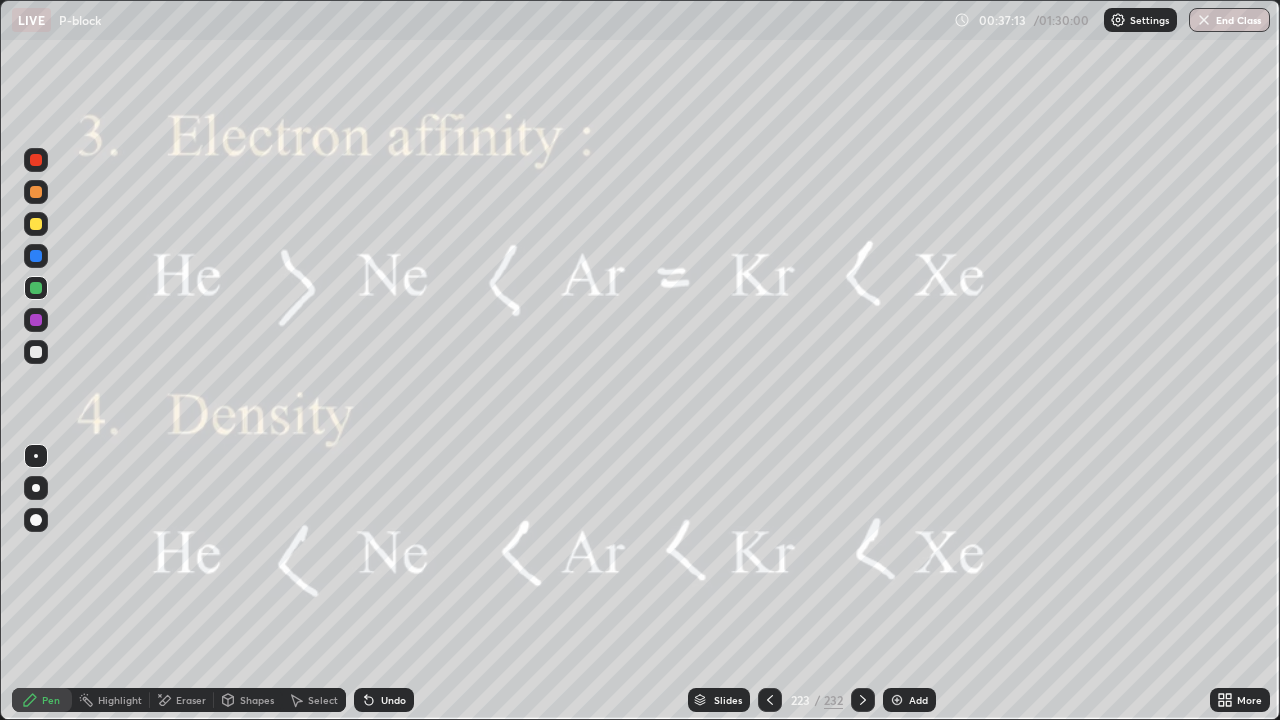 click 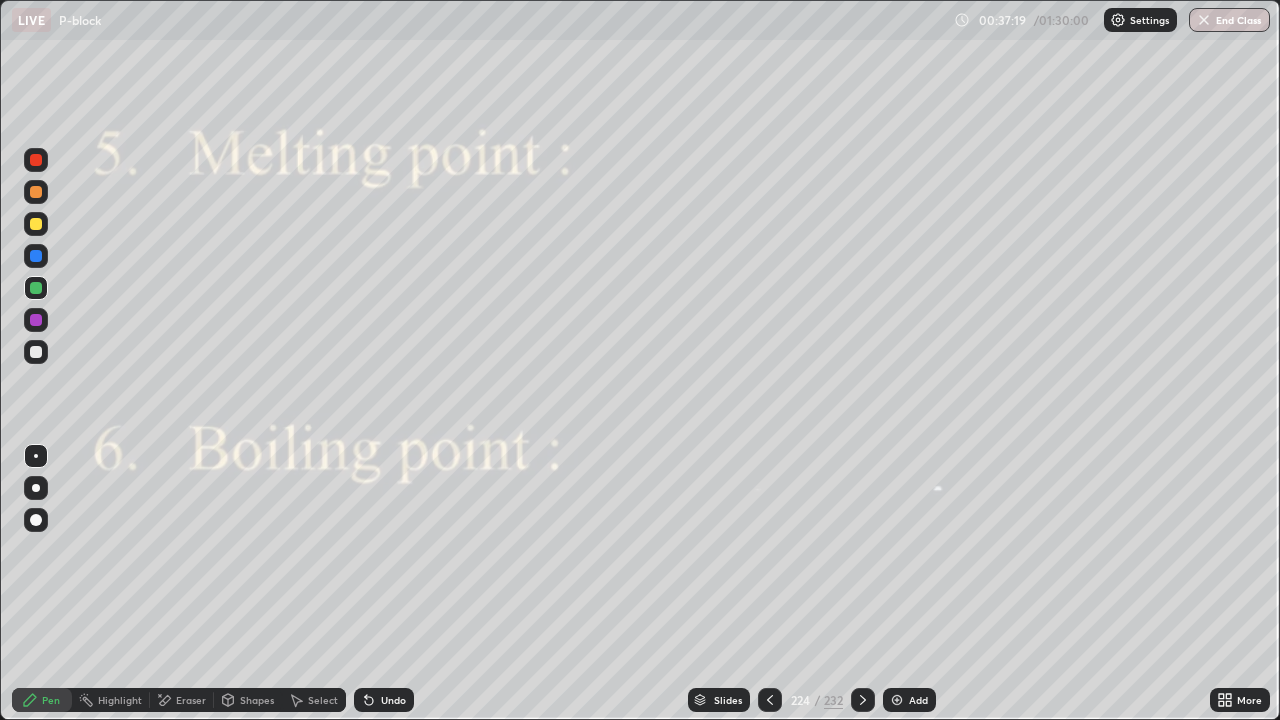 click at bounding box center [36, 192] 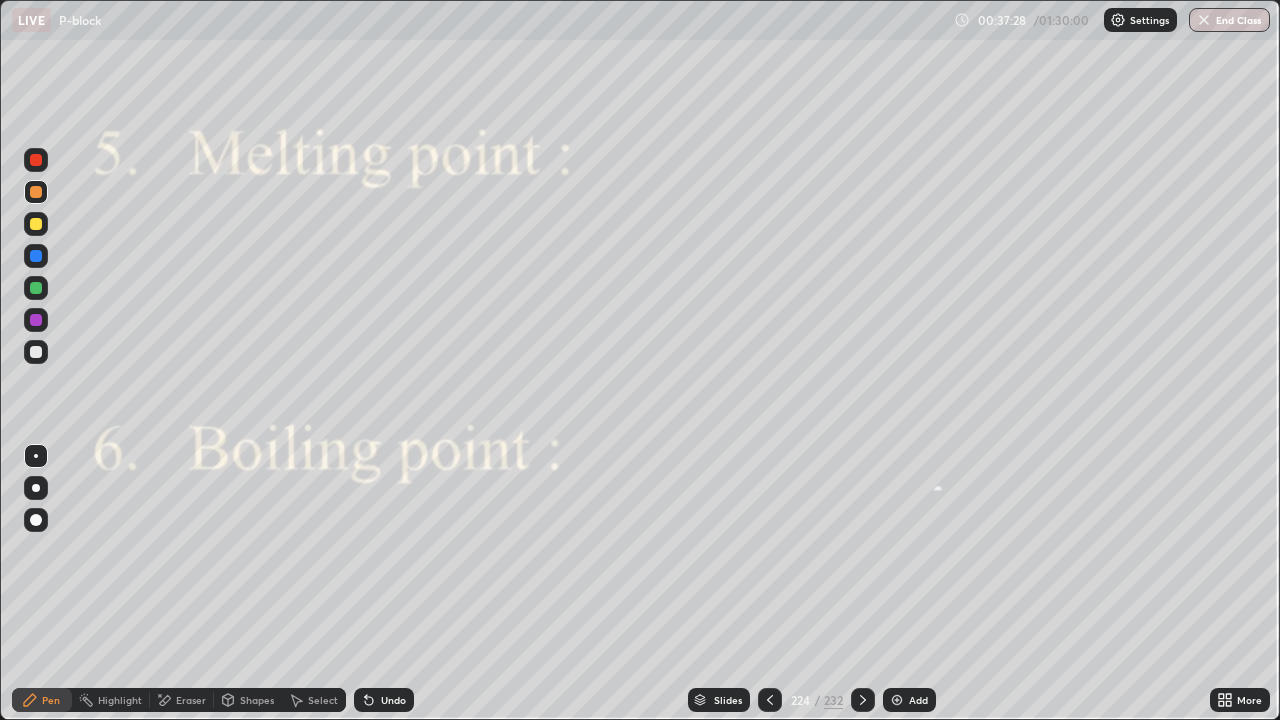 click at bounding box center [36, 224] 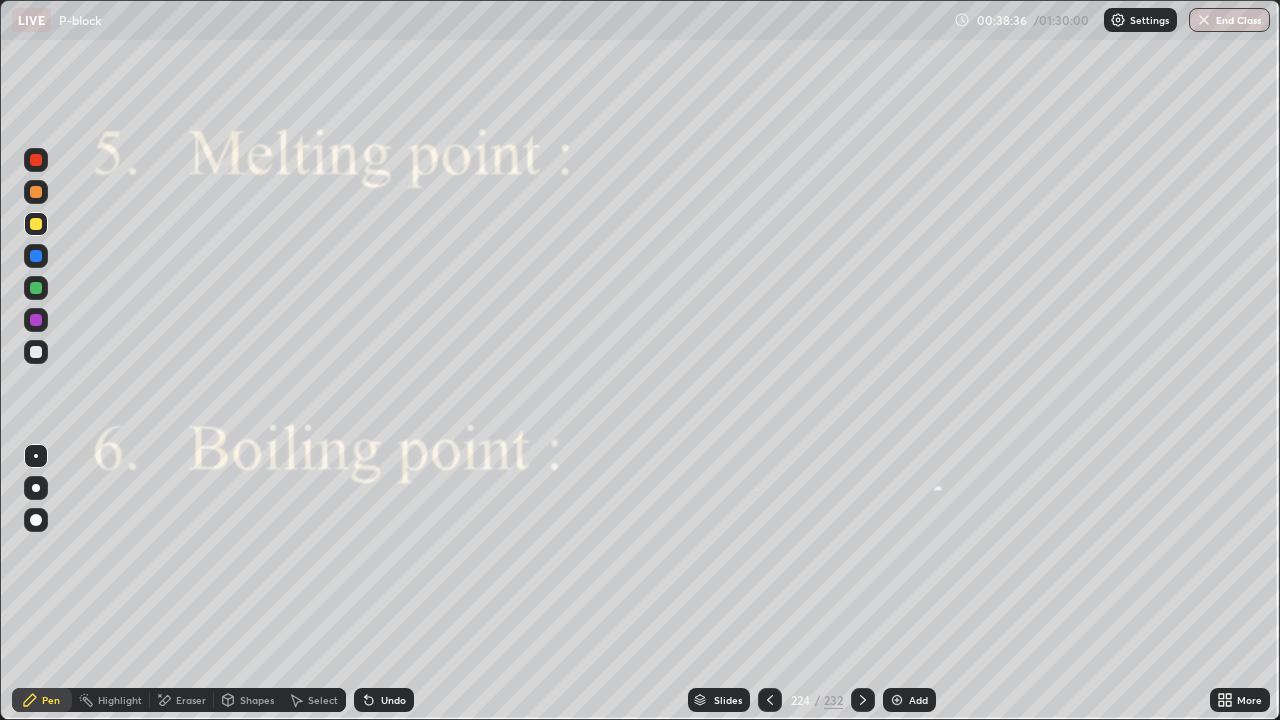 click on "Eraser" at bounding box center (191, 700) 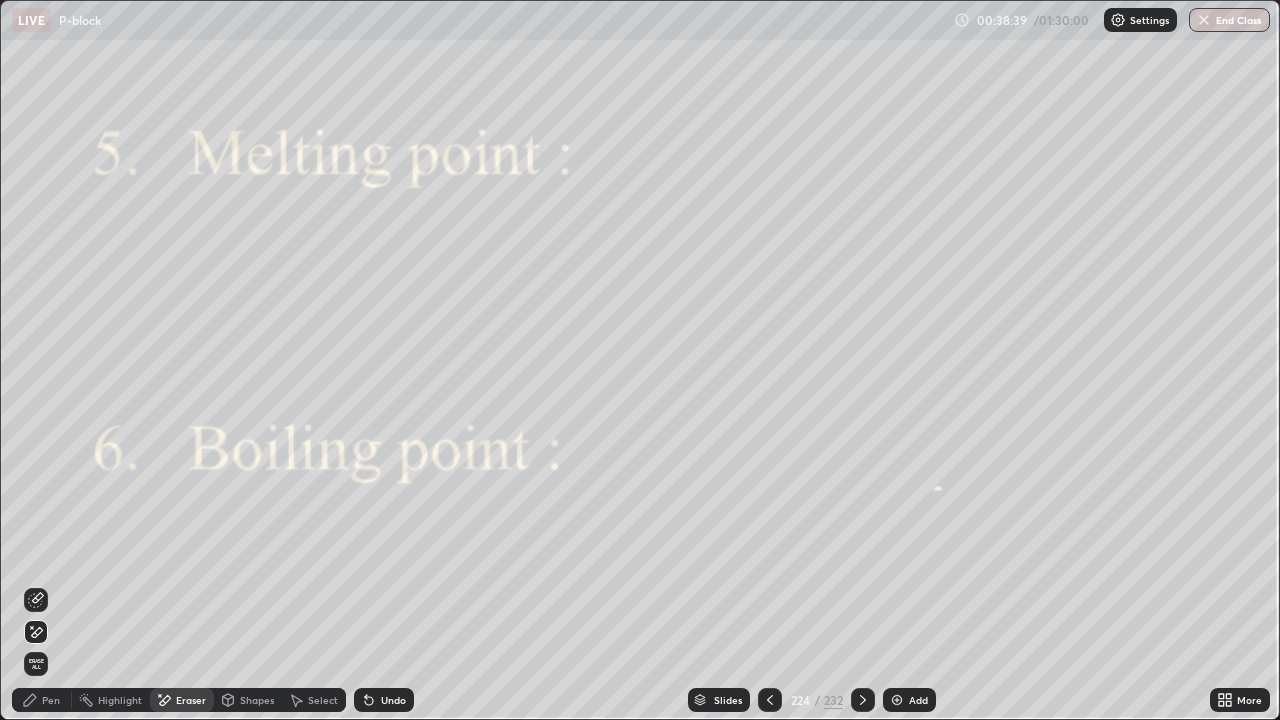 click on "Pen" at bounding box center [51, 700] 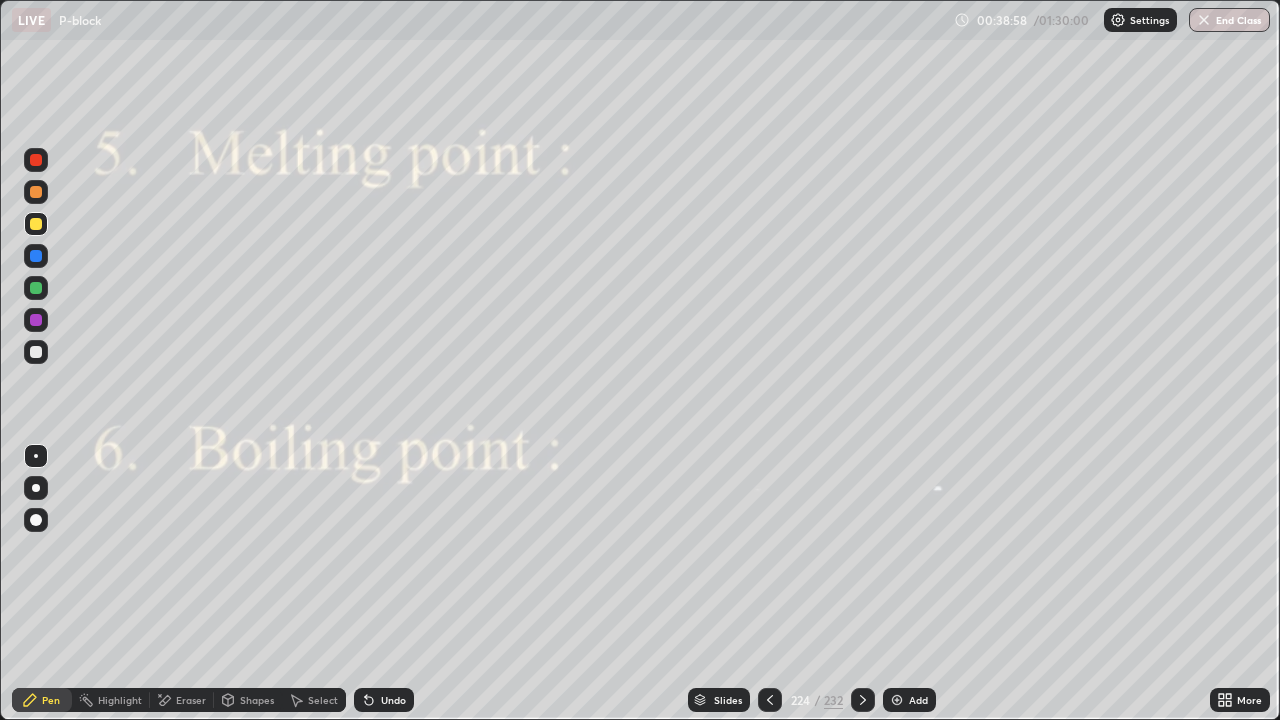 click on "Eraser" at bounding box center [191, 700] 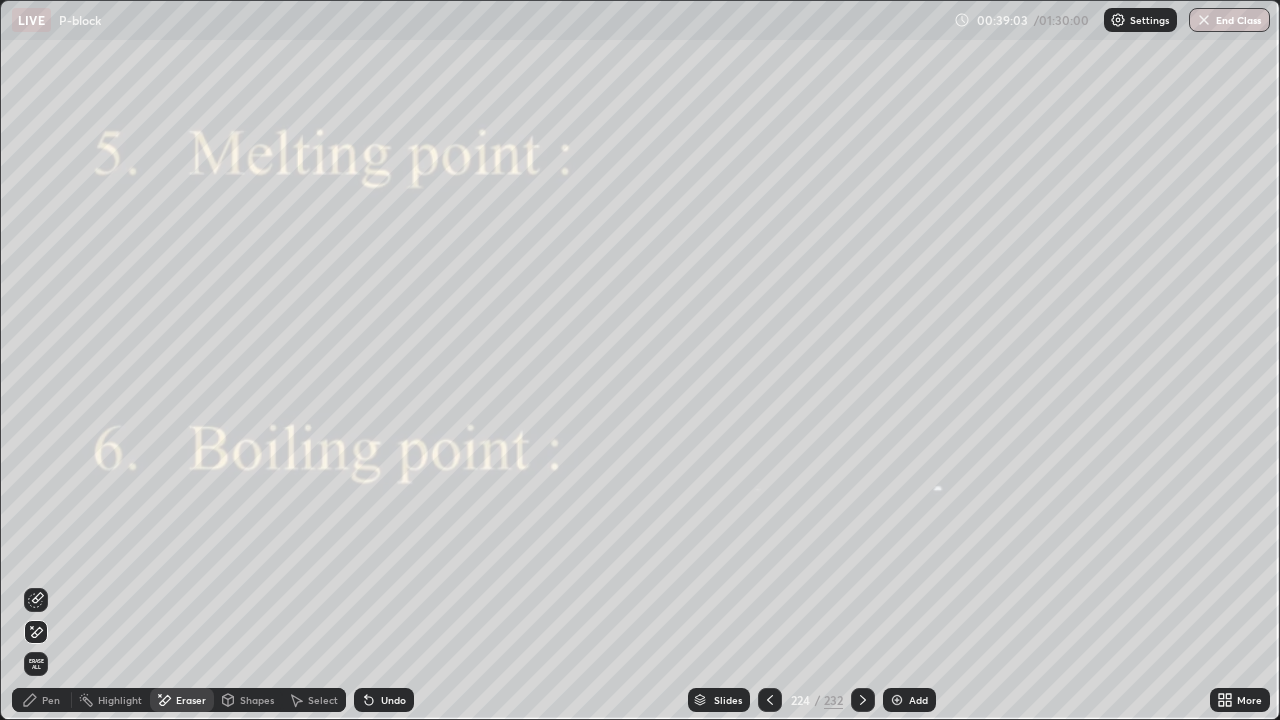 click on "Pen" at bounding box center [51, 700] 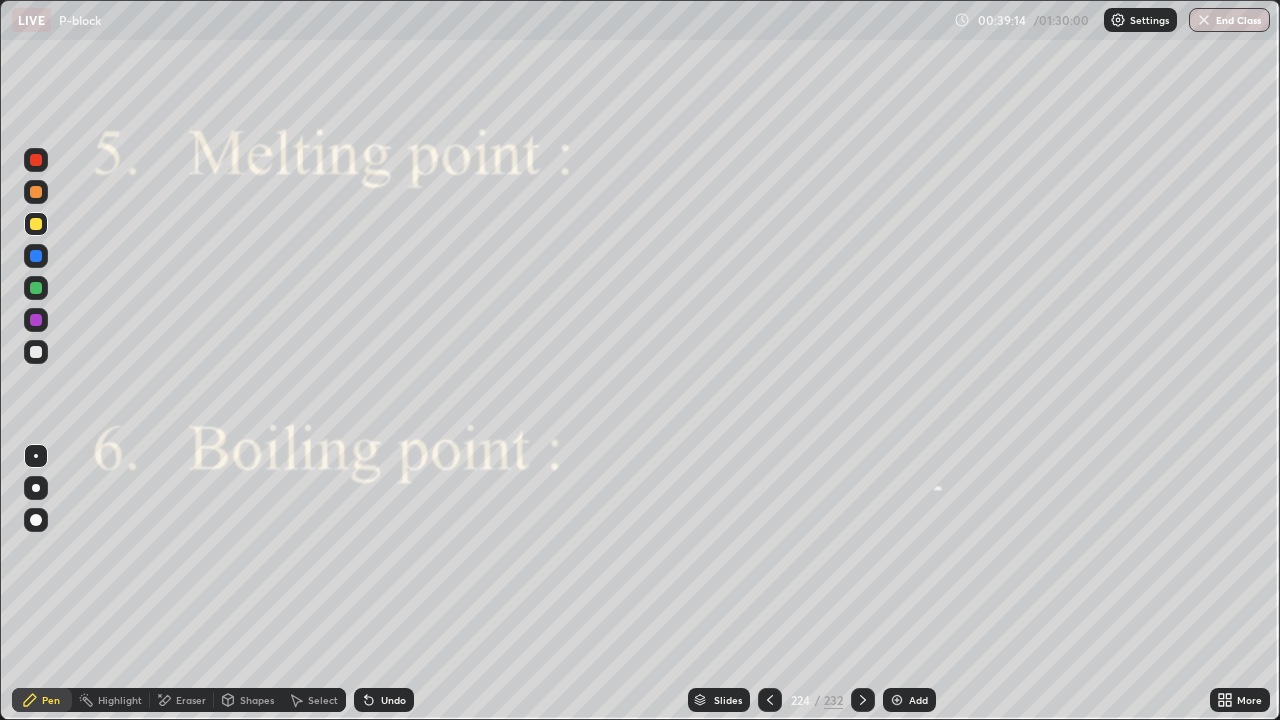 click at bounding box center [36, 352] 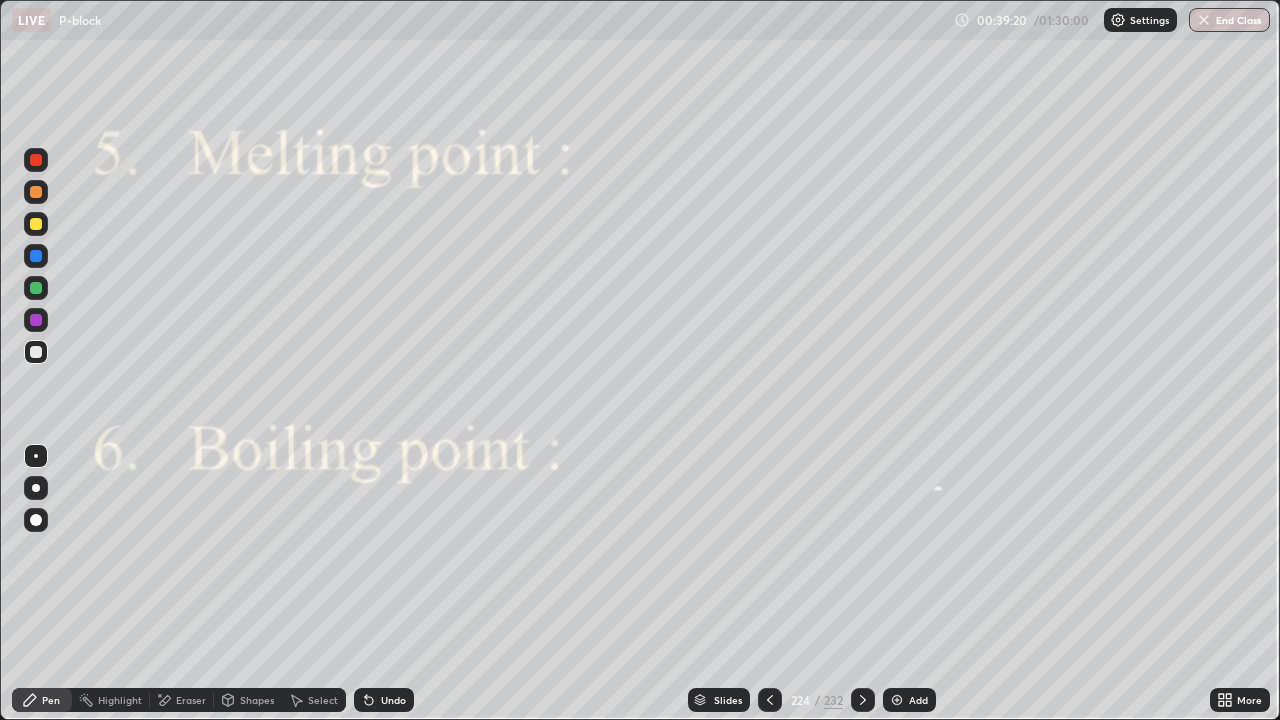 click 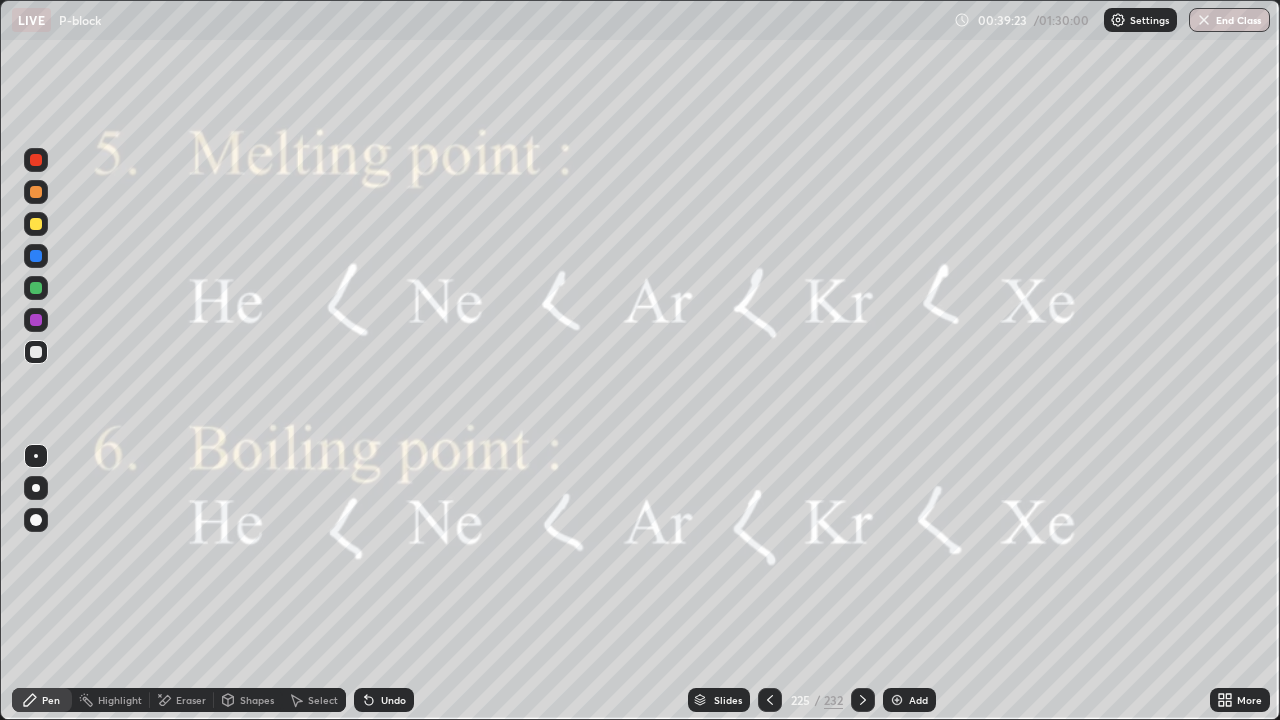 click 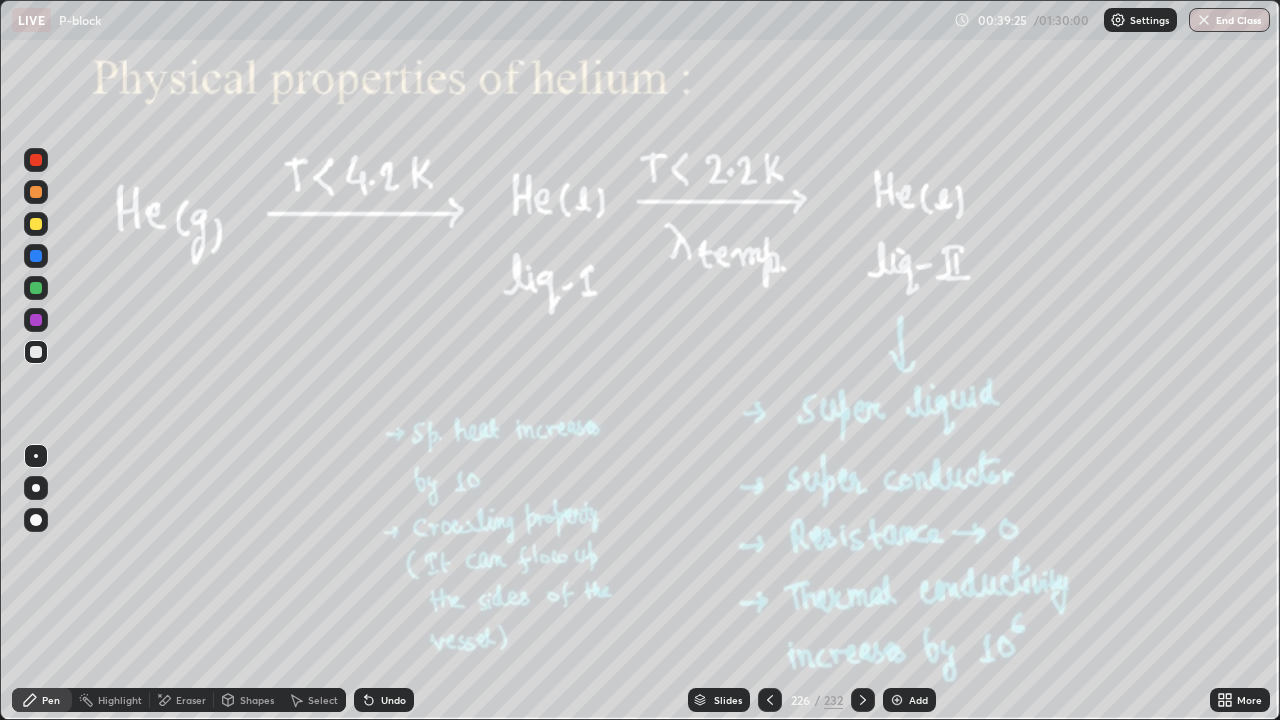 click 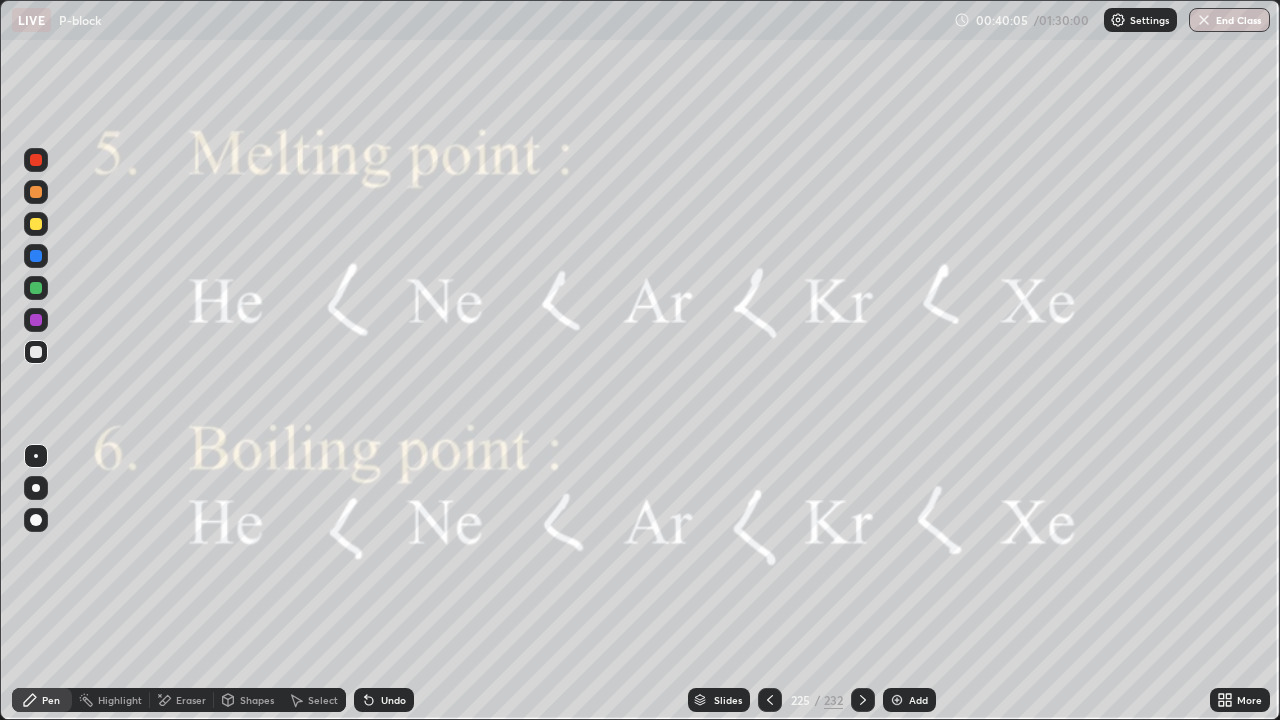 click on "Add" at bounding box center (909, 700) 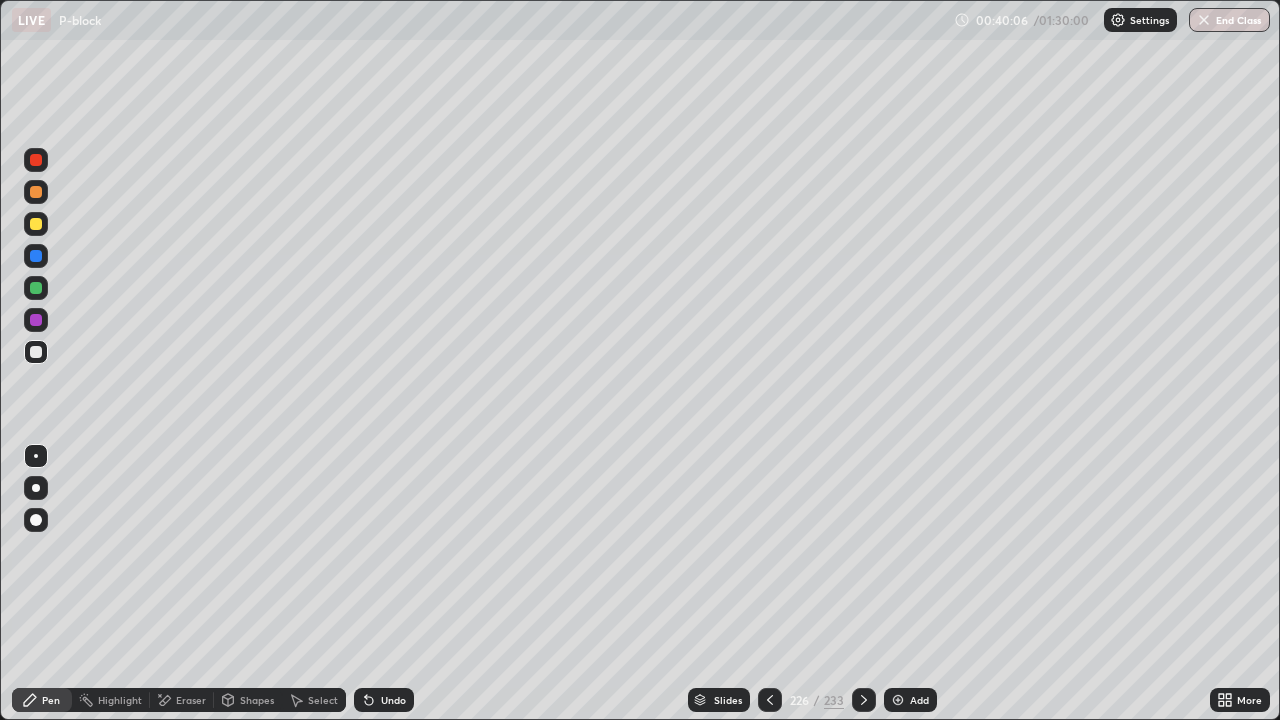click 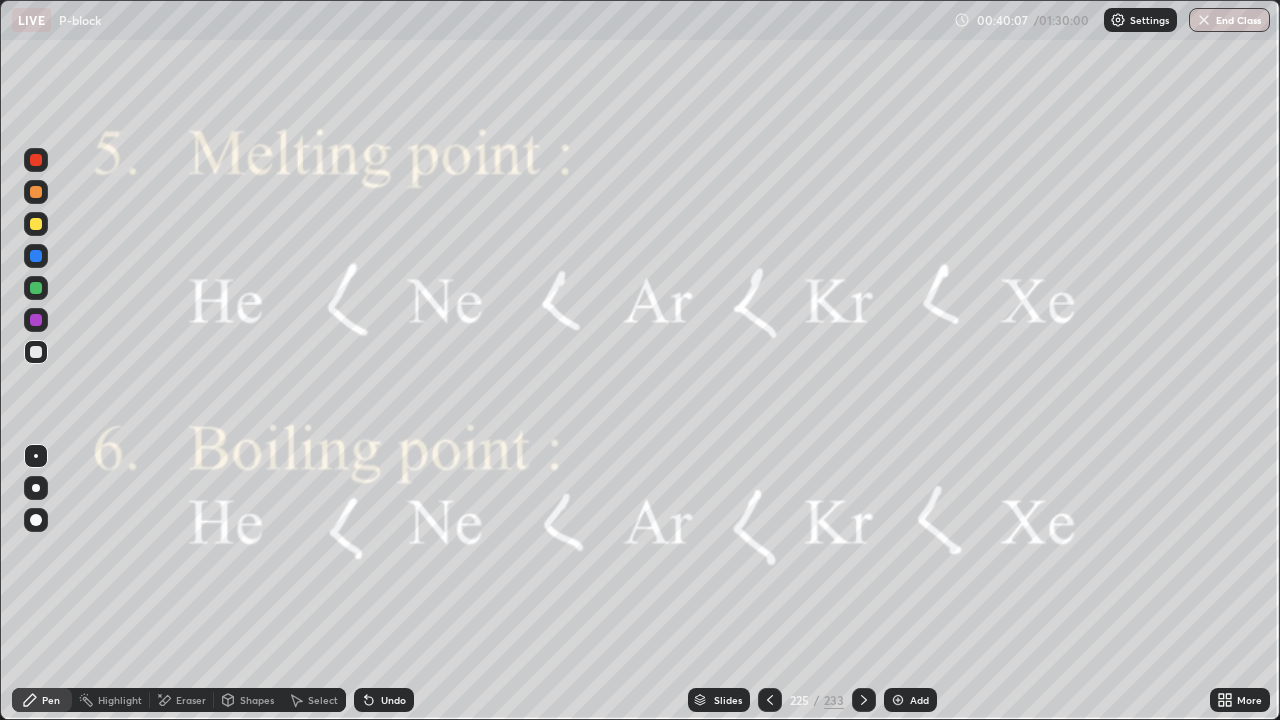 click 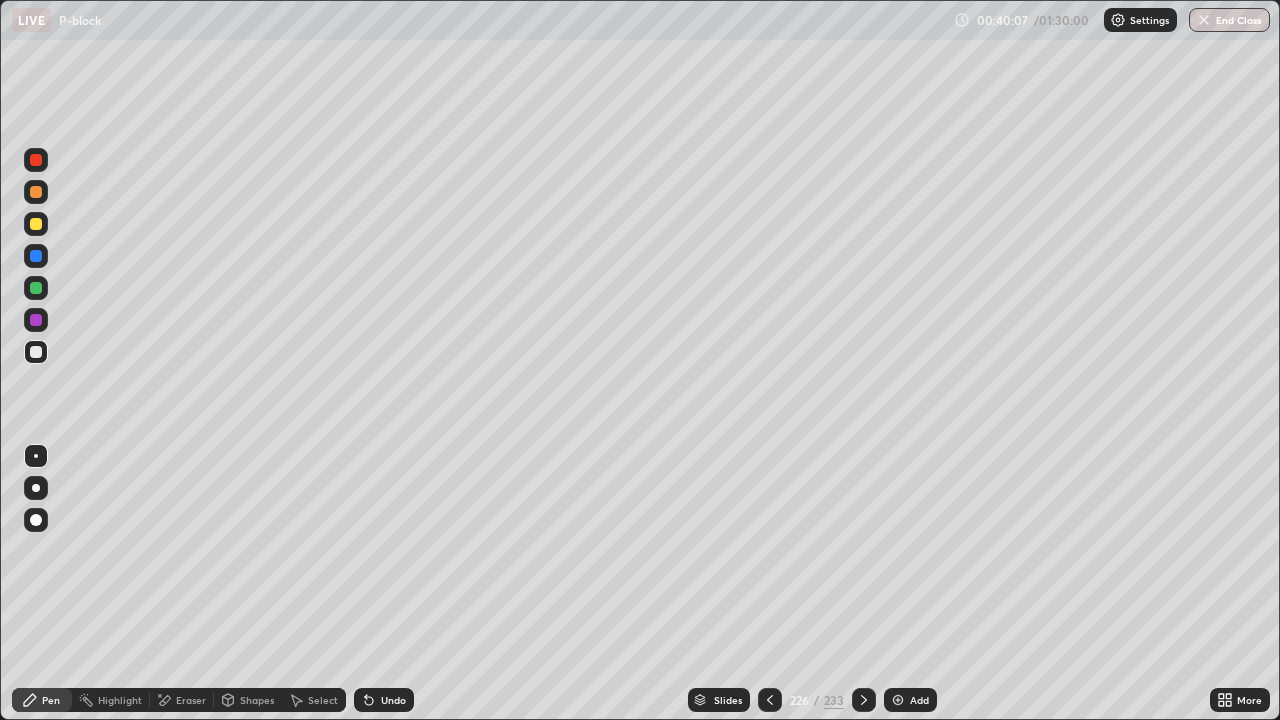 click 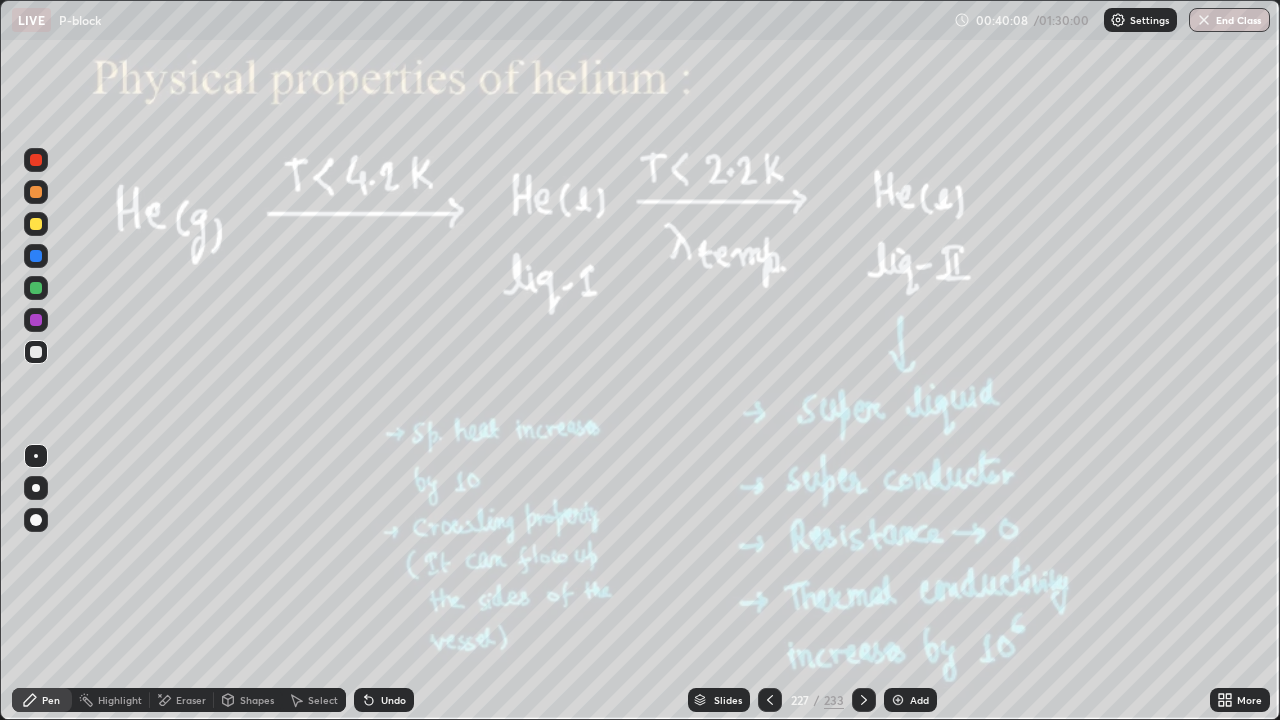 click 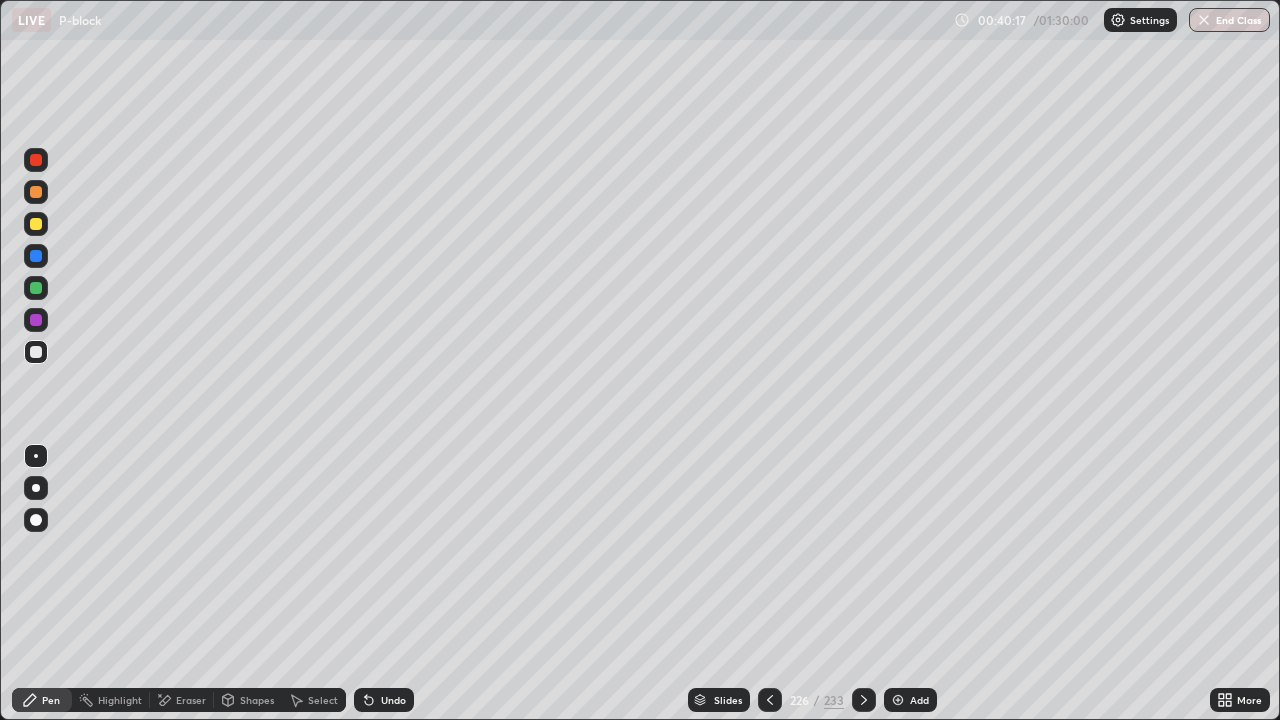 click at bounding box center [36, 192] 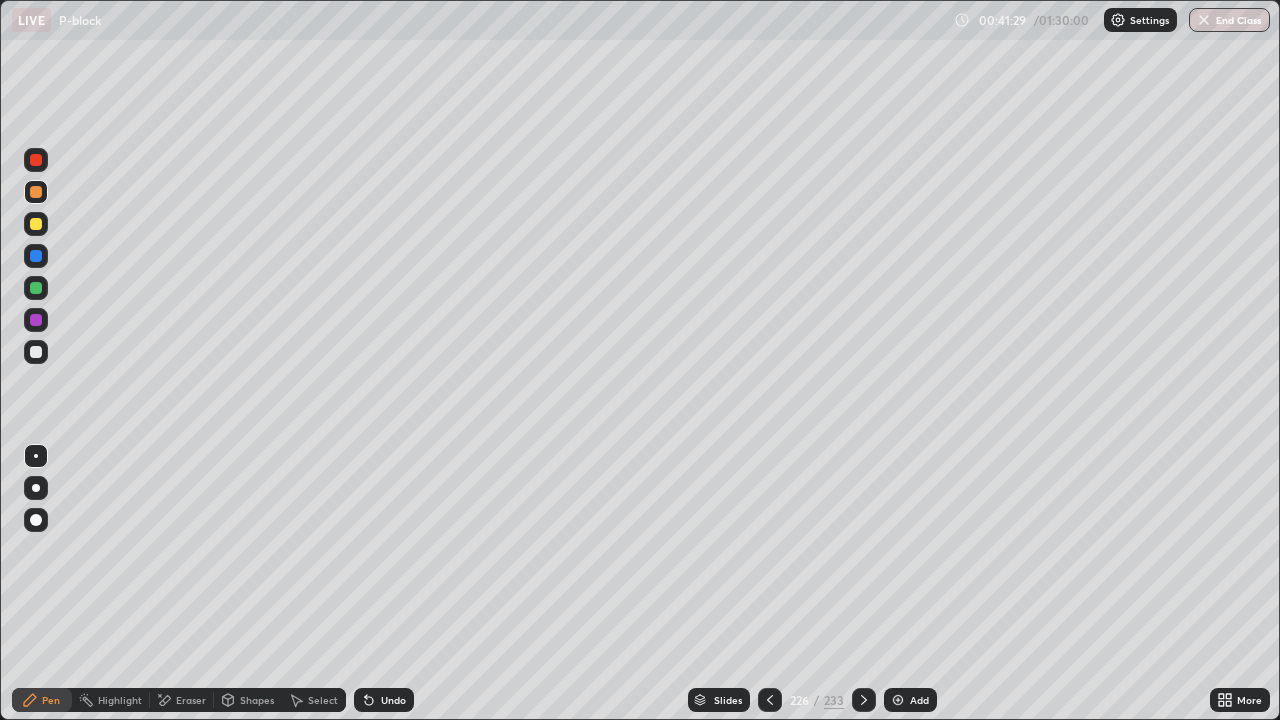 click on "Eraser" at bounding box center (182, 700) 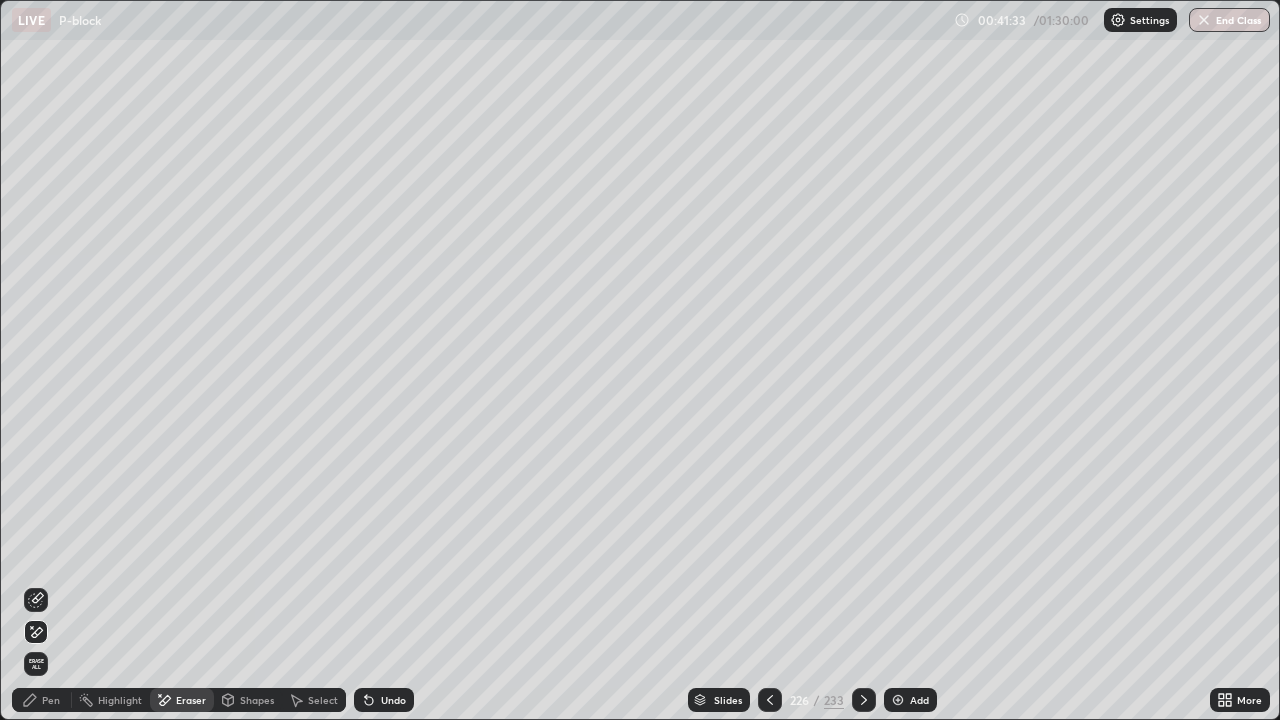 click on "Pen" at bounding box center (51, 700) 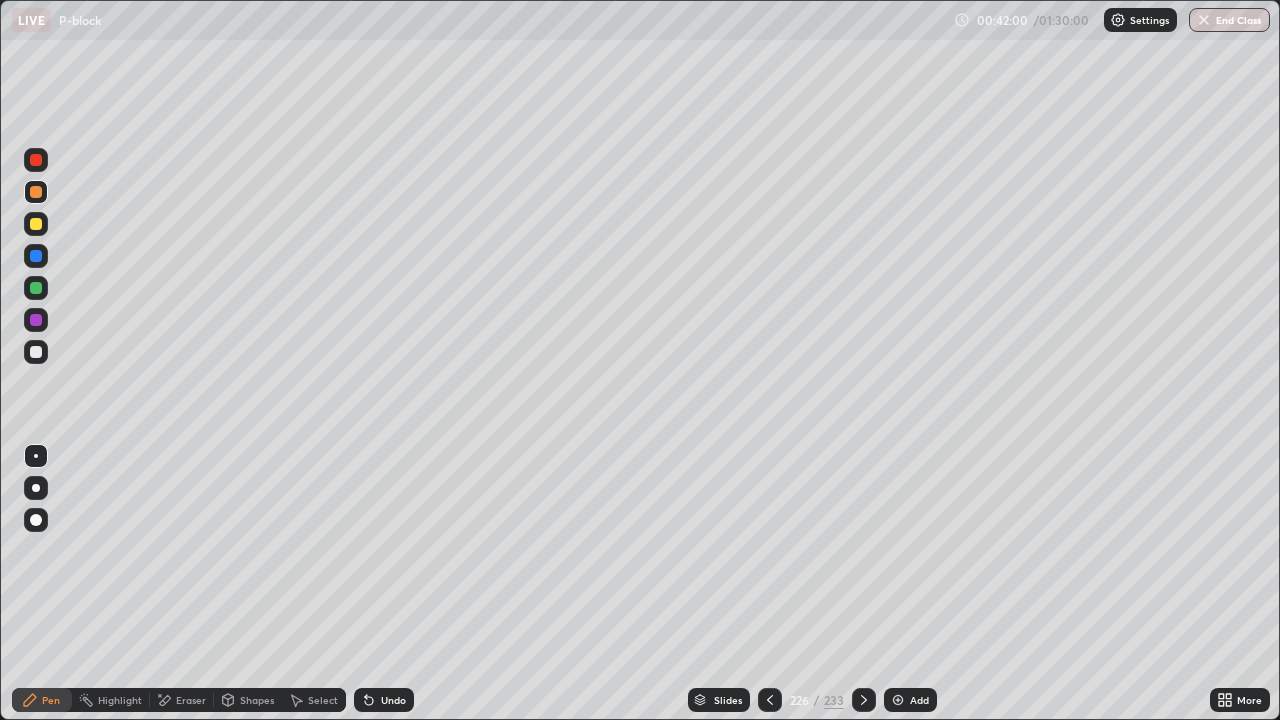 click 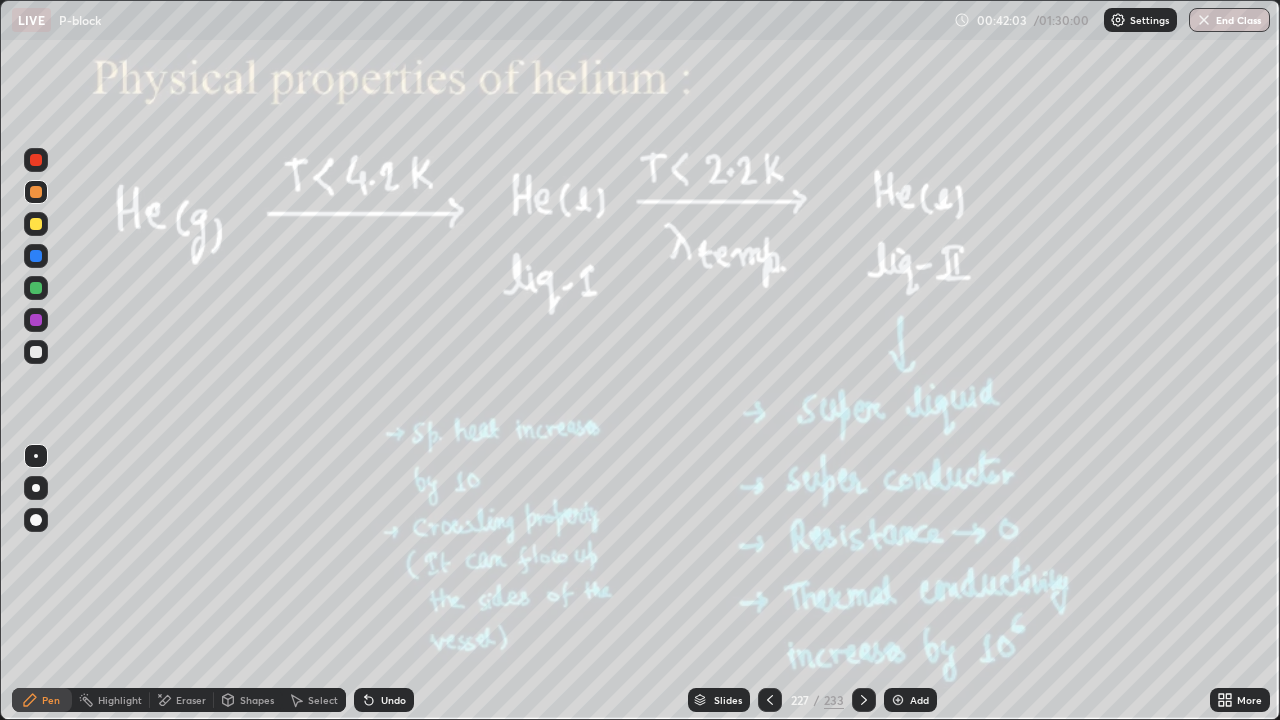 click at bounding box center (36, 256) 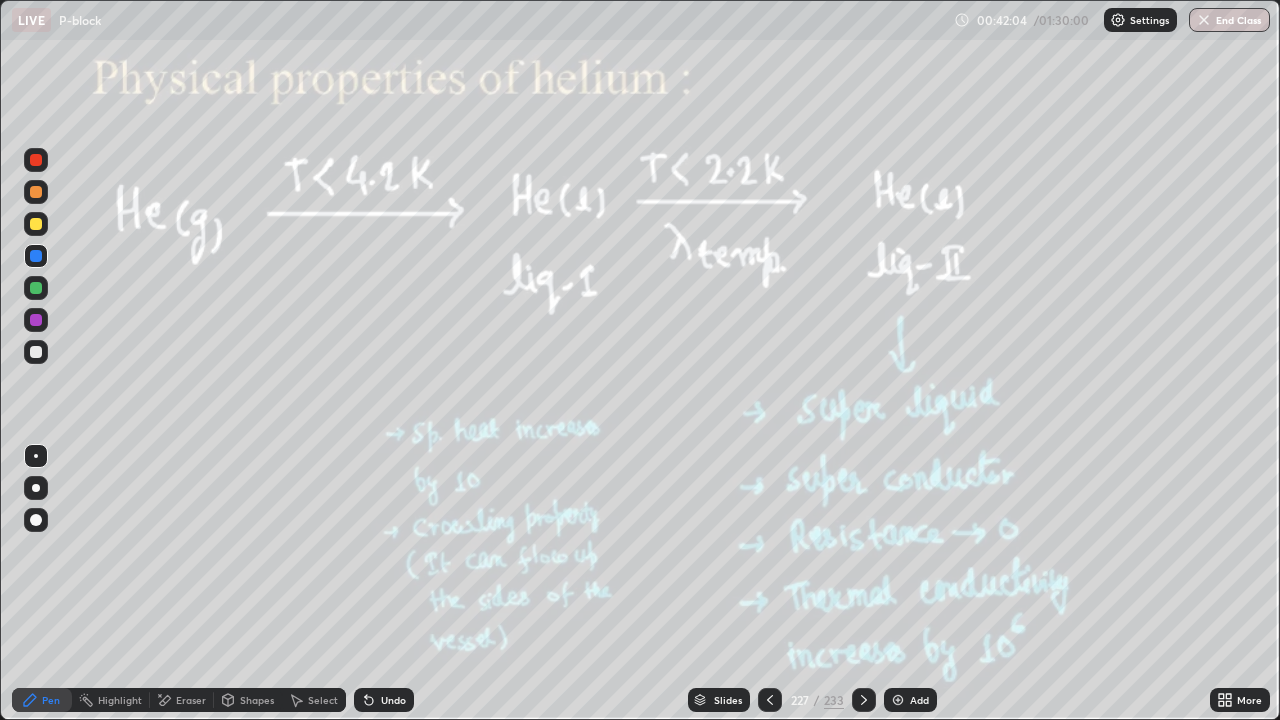 click at bounding box center [36, 224] 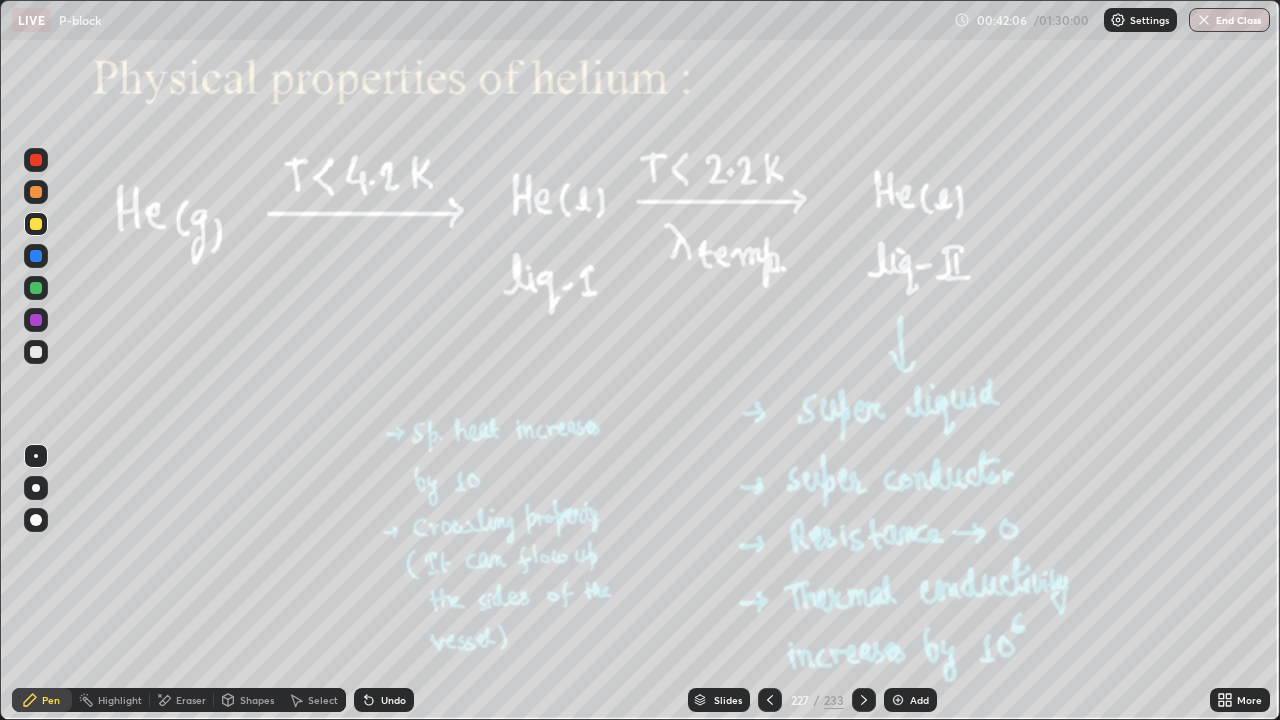 click 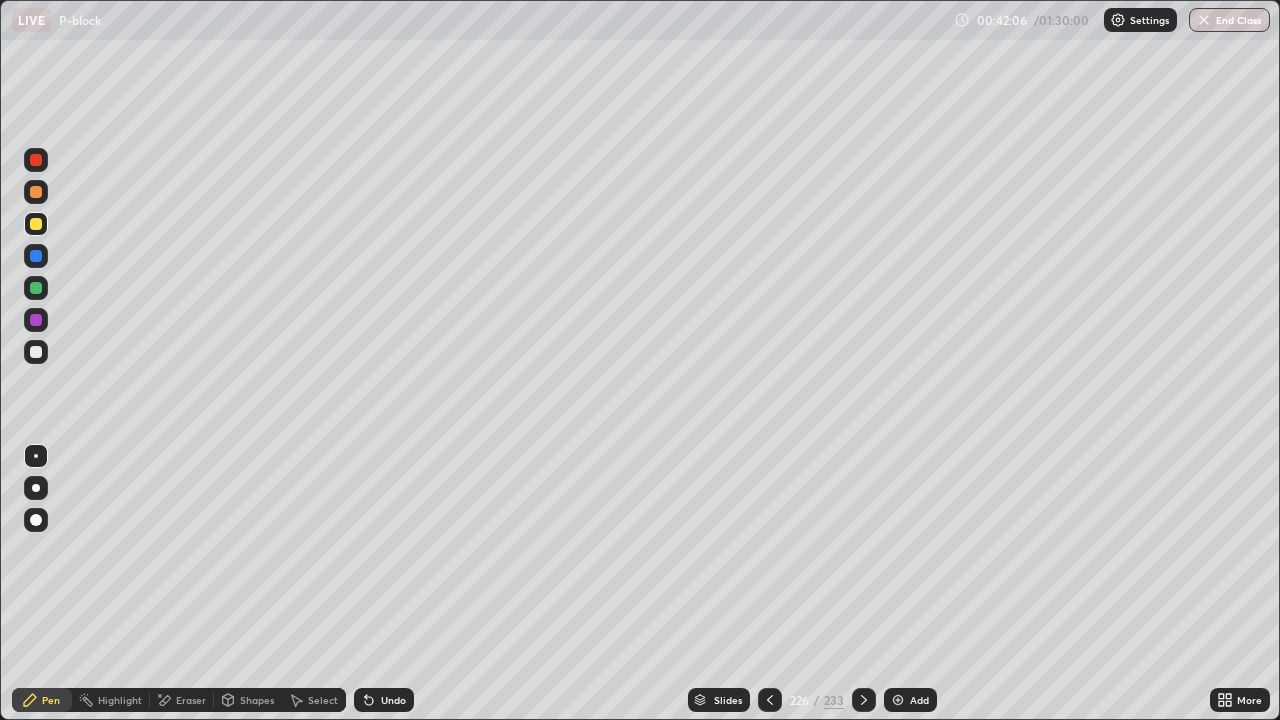 click on "Add" at bounding box center (910, 700) 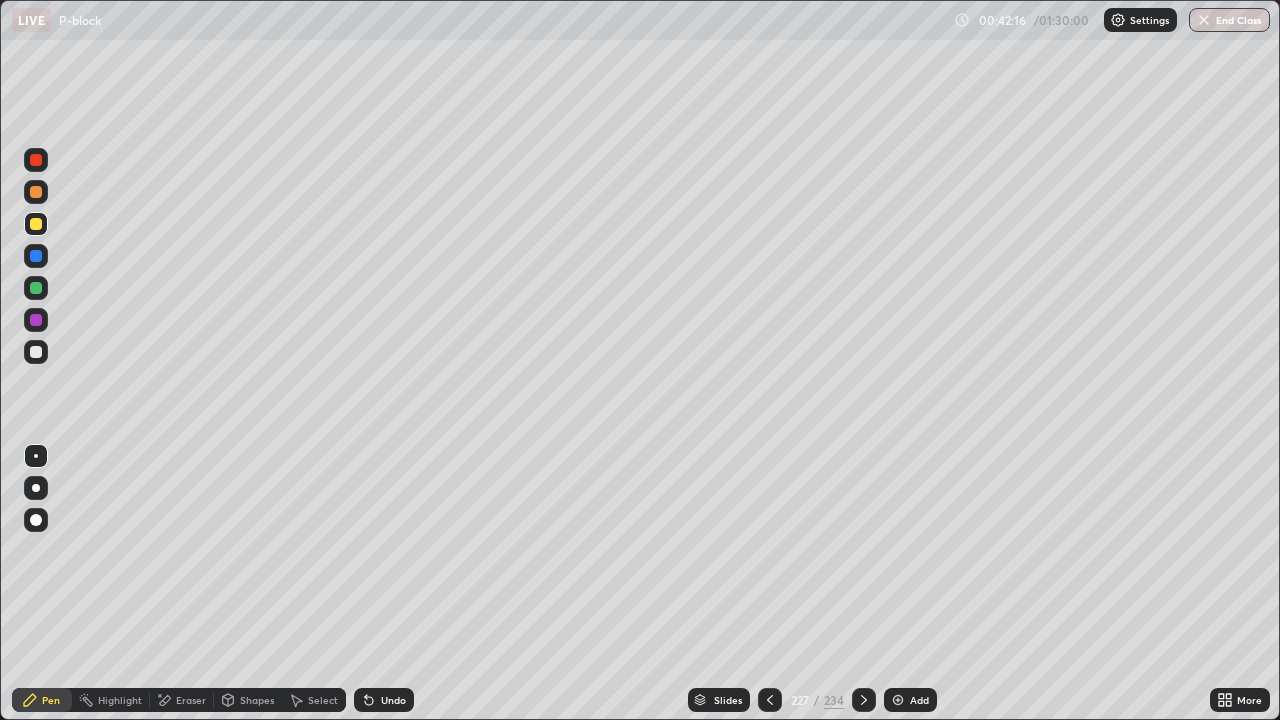 click on "Undo" at bounding box center [393, 700] 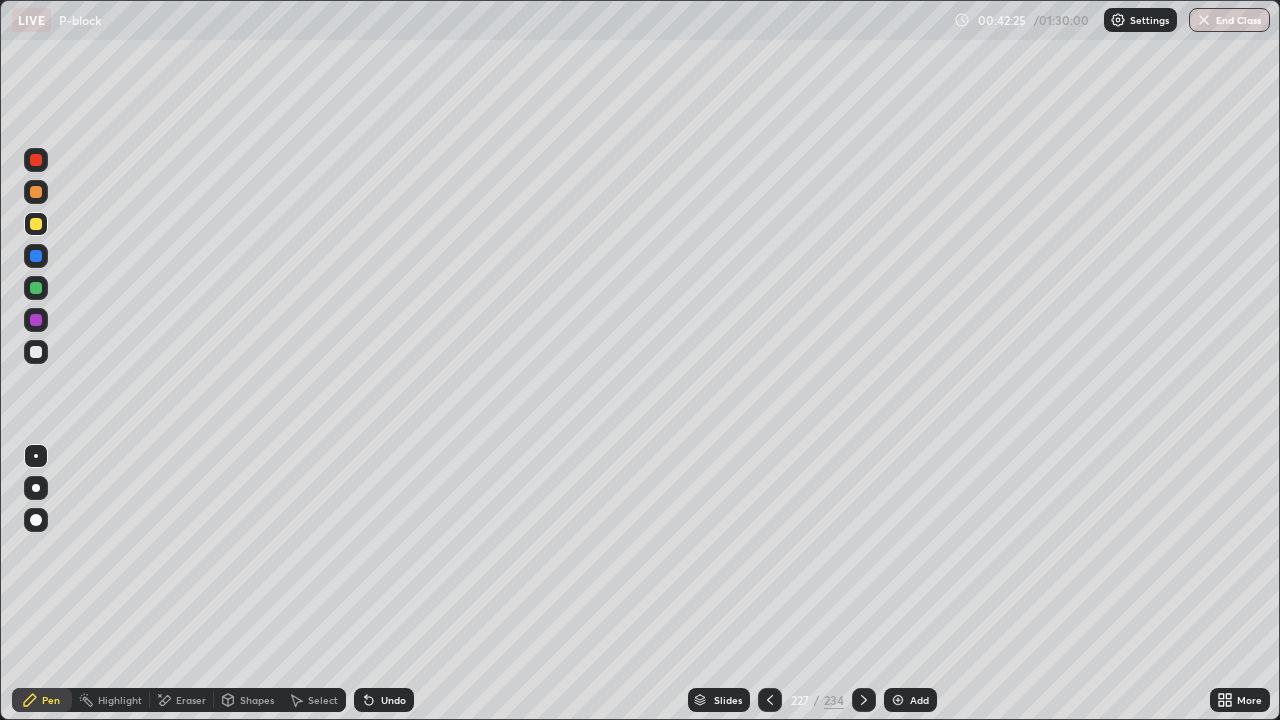 click on "Eraser" at bounding box center [182, 700] 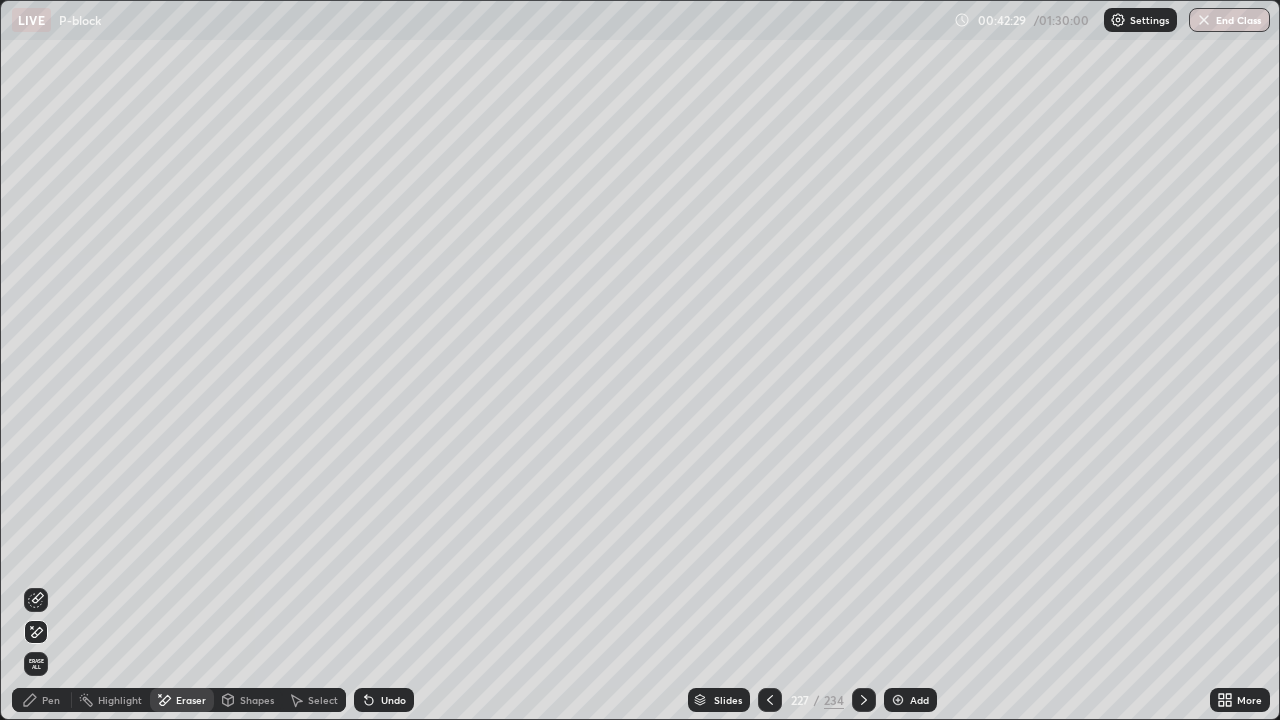 click on "Pen" at bounding box center (51, 700) 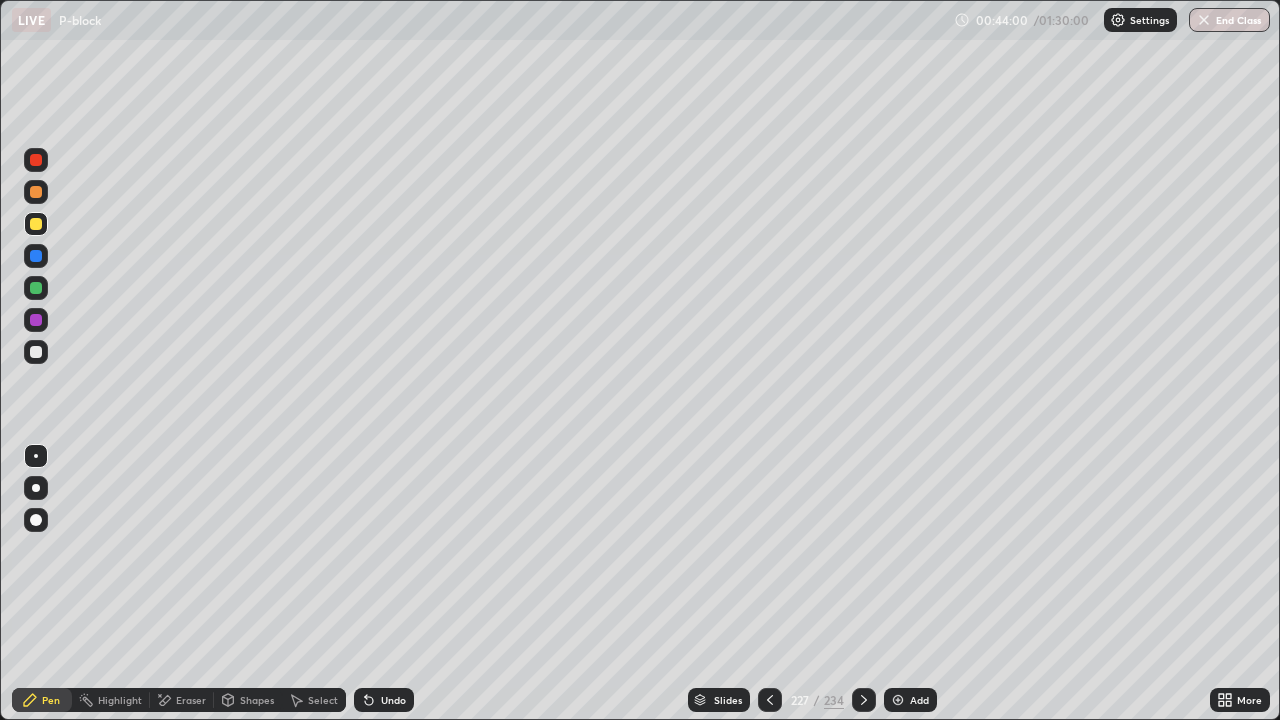 click 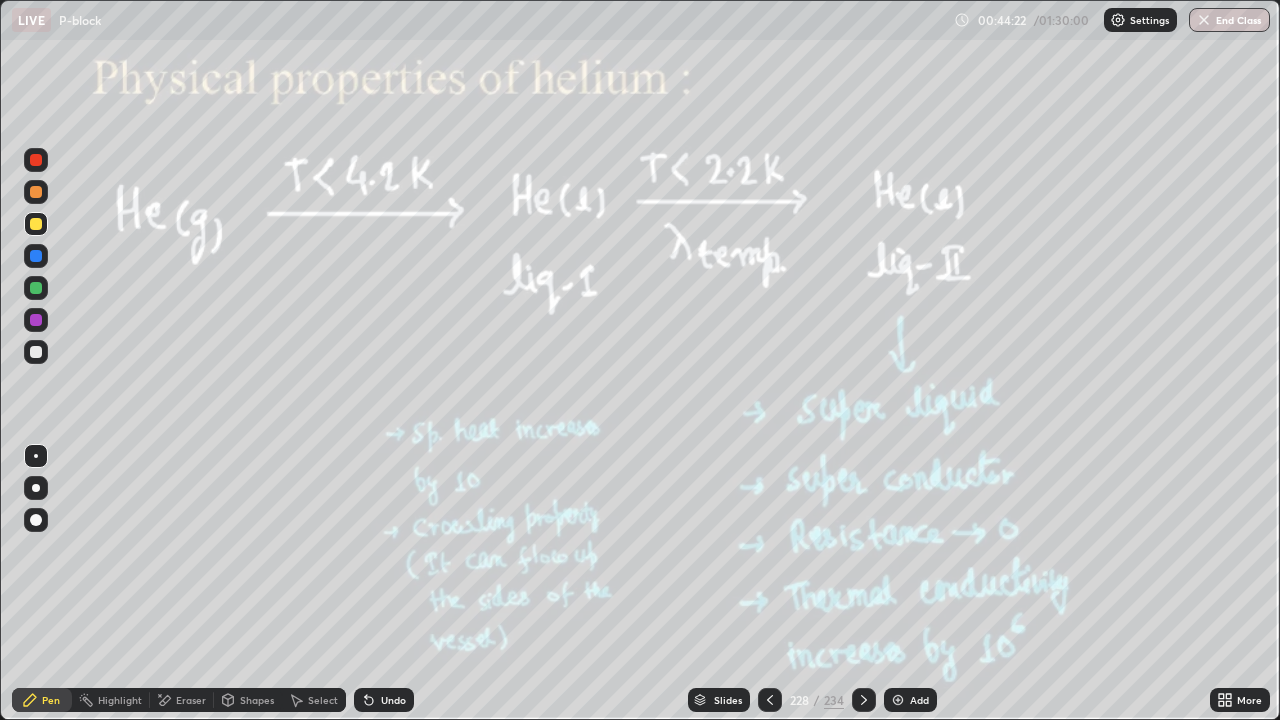 click 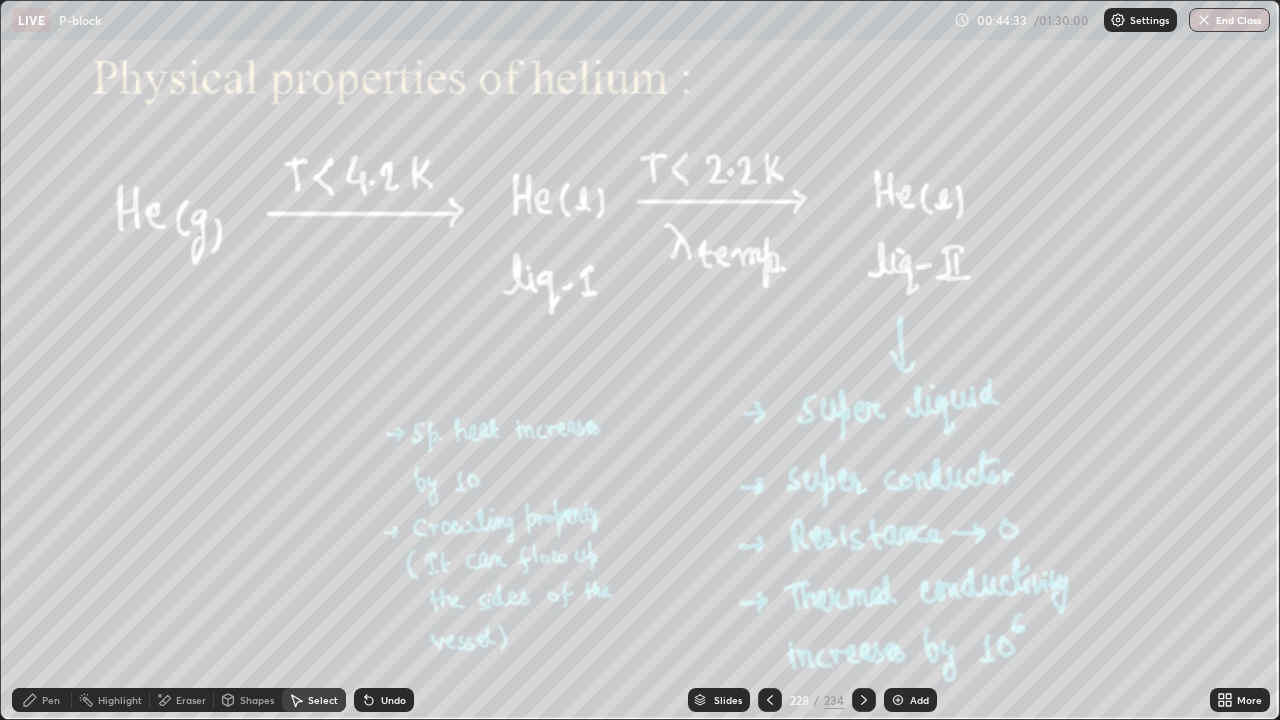 click on "Eraser" at bounding box center (191, 700) 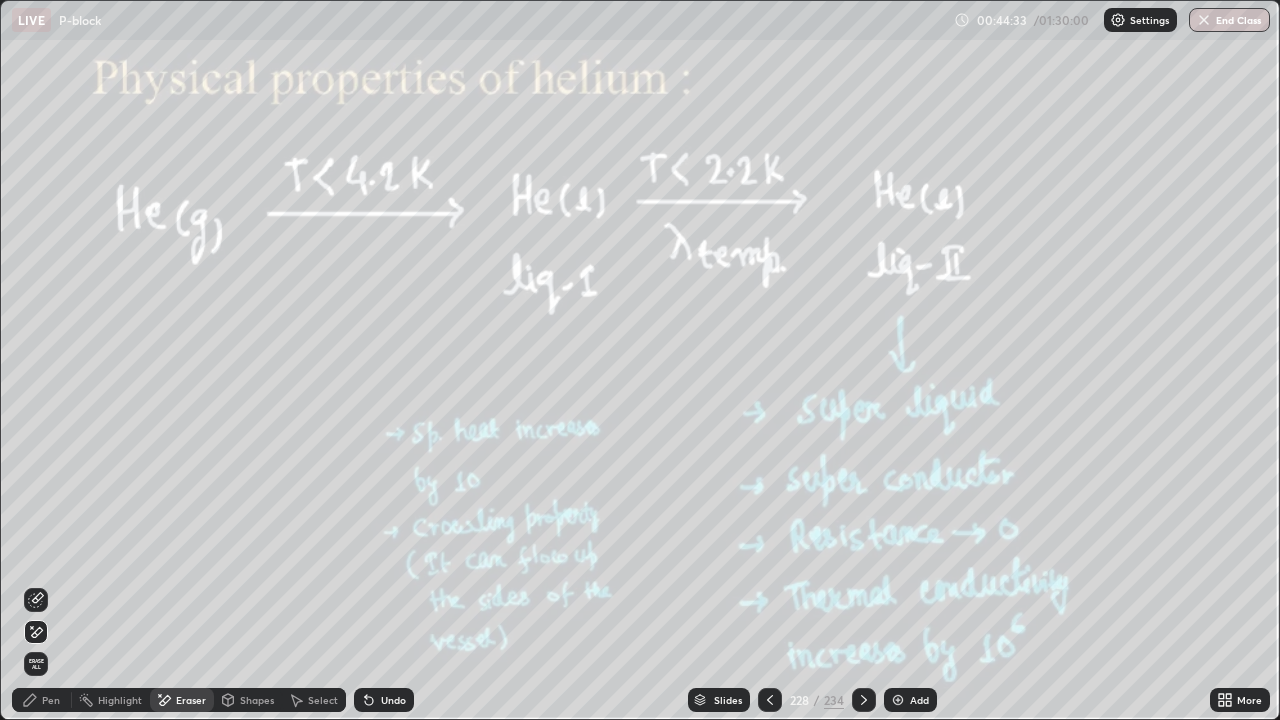 click on "Erase all" at bounding box center [36, 664] 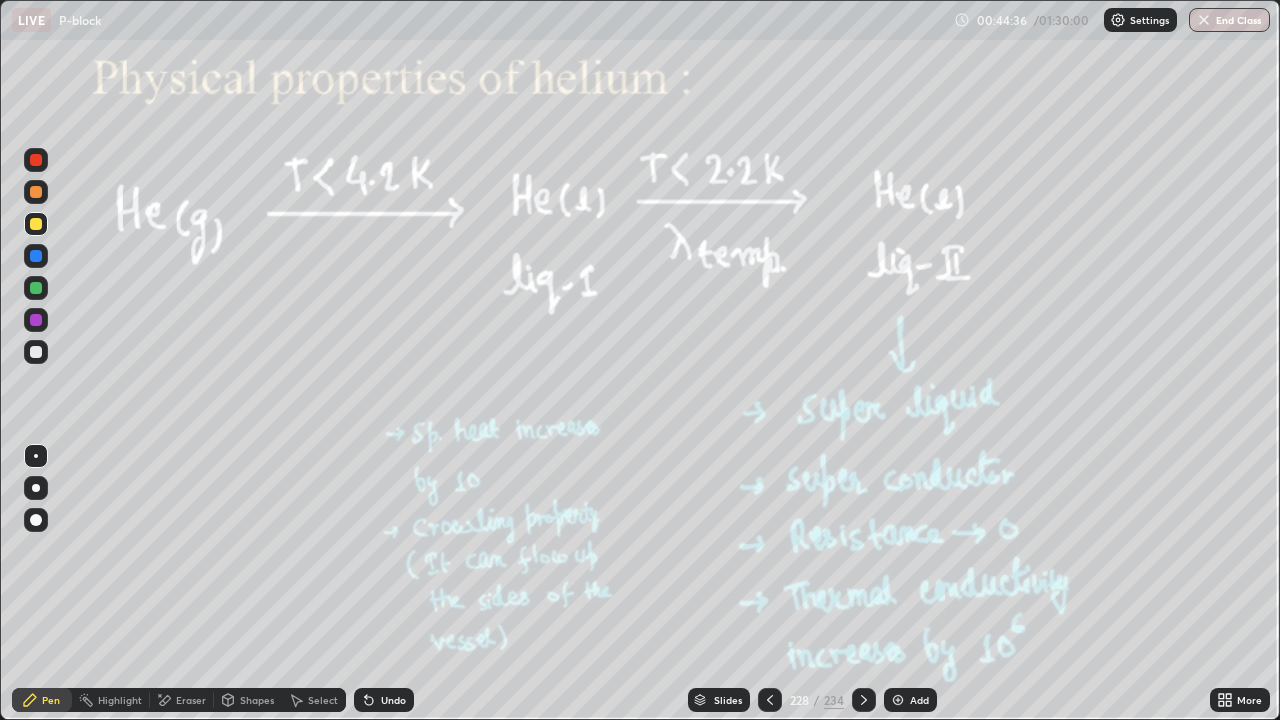 click 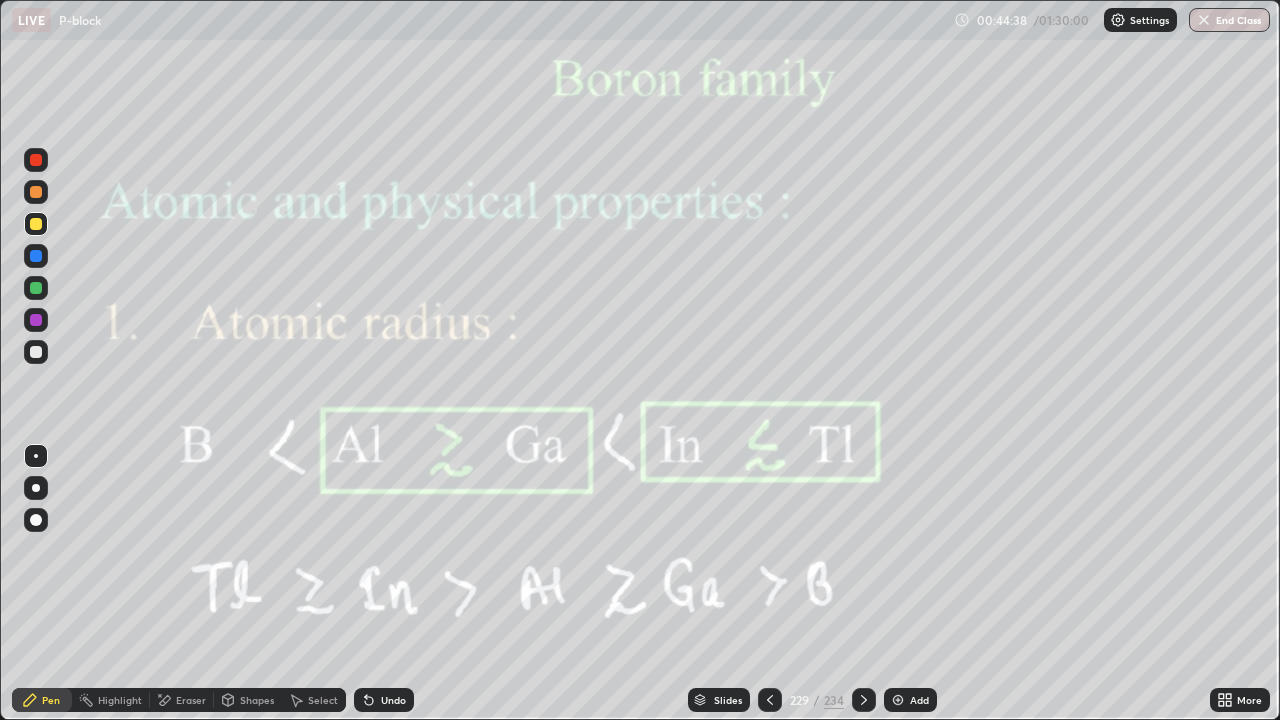click 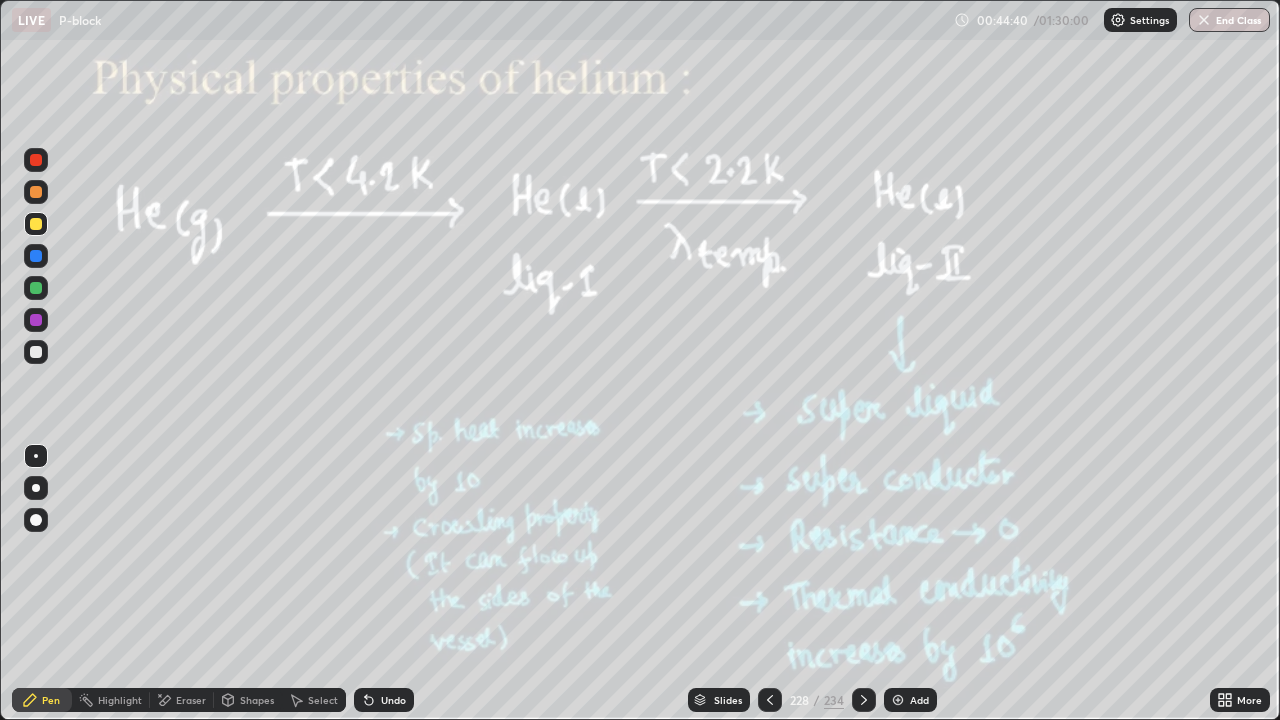 click on "Slides" at bounding box center (728, 700) 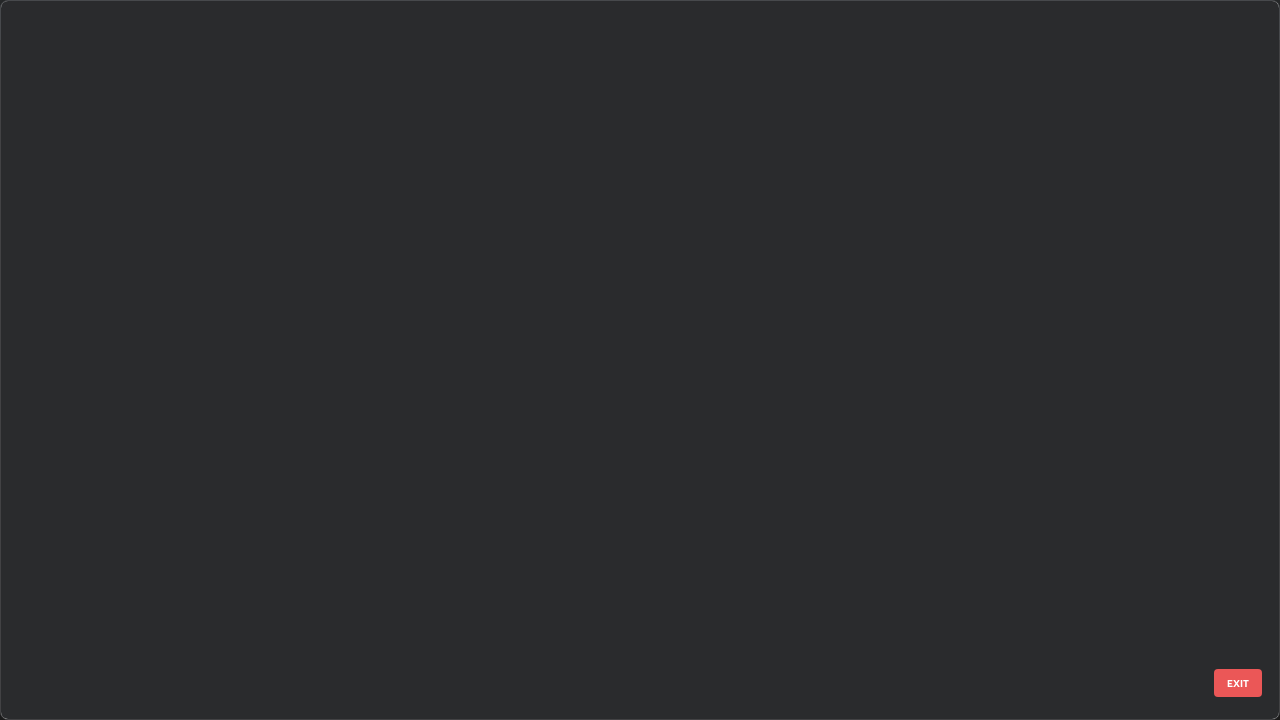 scroll, scrollTop: 16353, scrollLeft: 0, axis: vertical 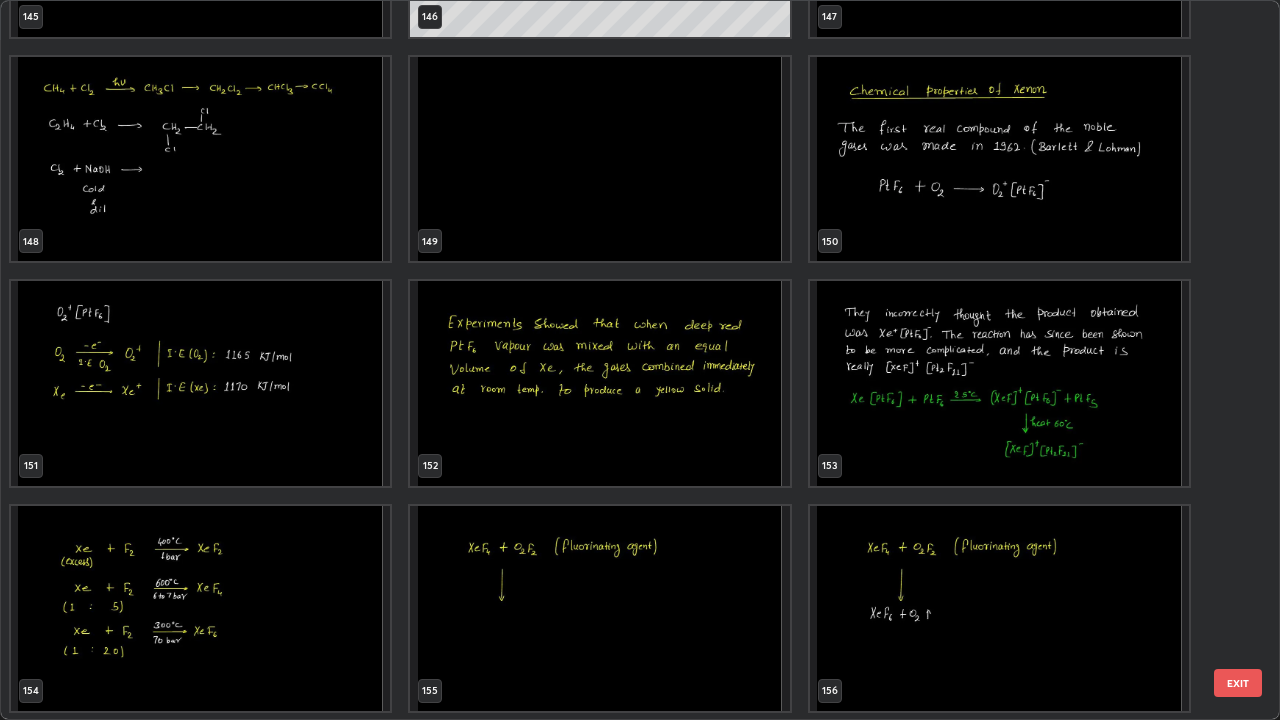 click at bounding box center [599, 159] 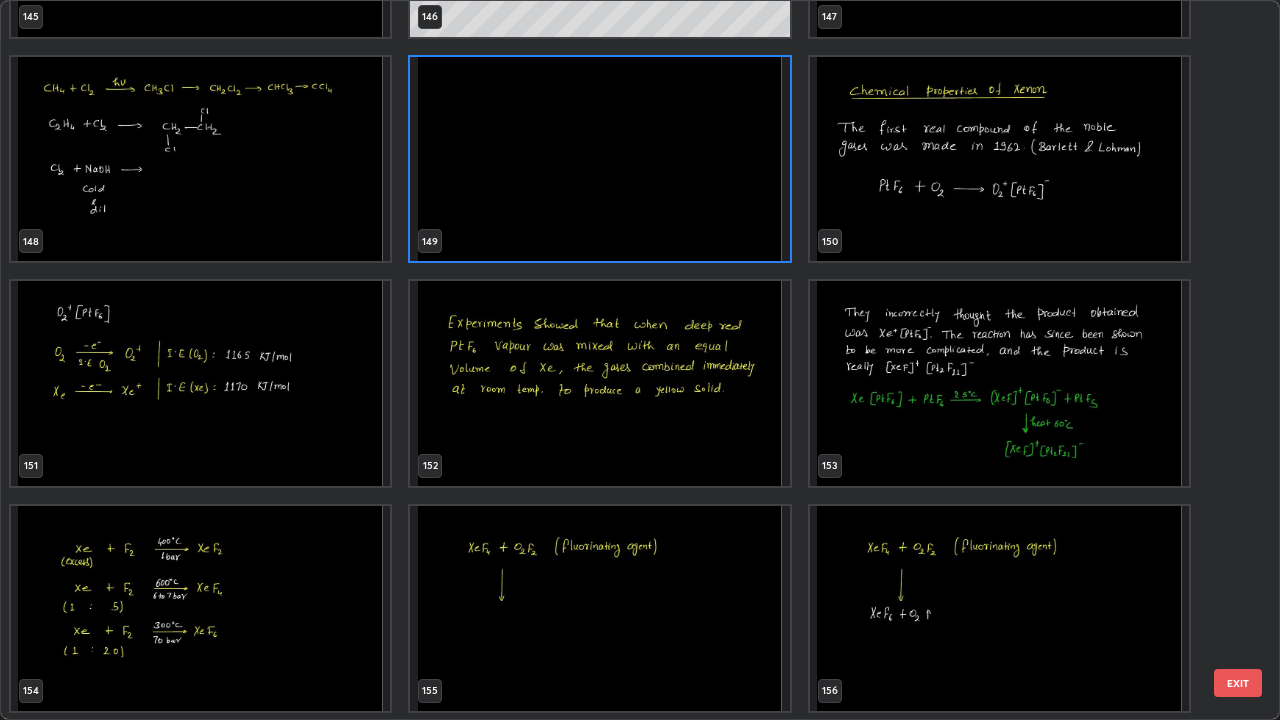 click at bounding box center (599, 159) 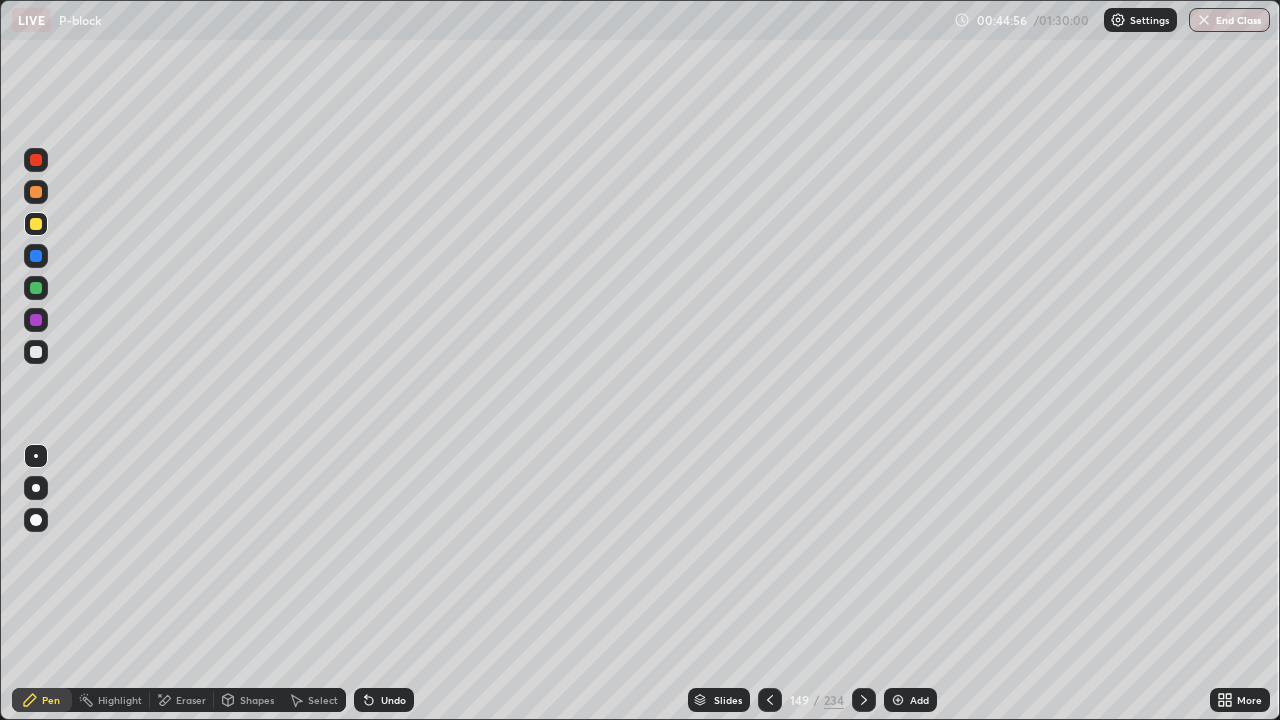 click at bounding box center [36, 288] 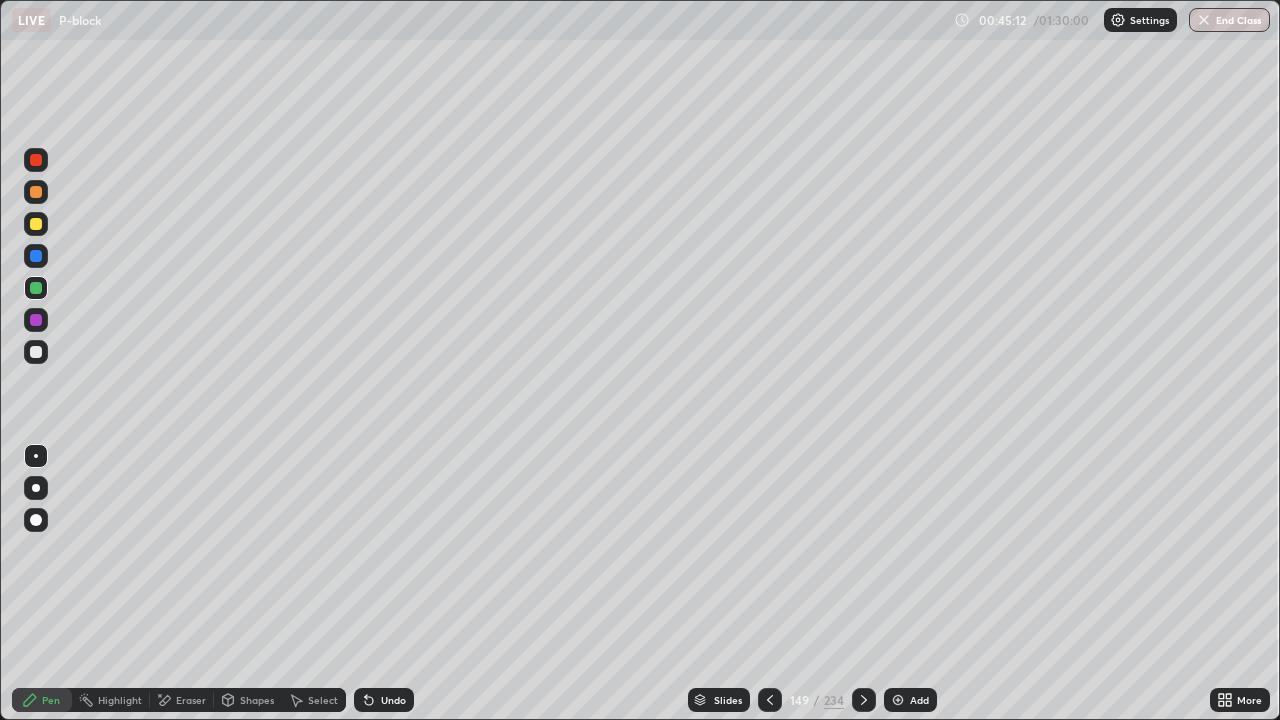 click at bounding box center (36, 352) 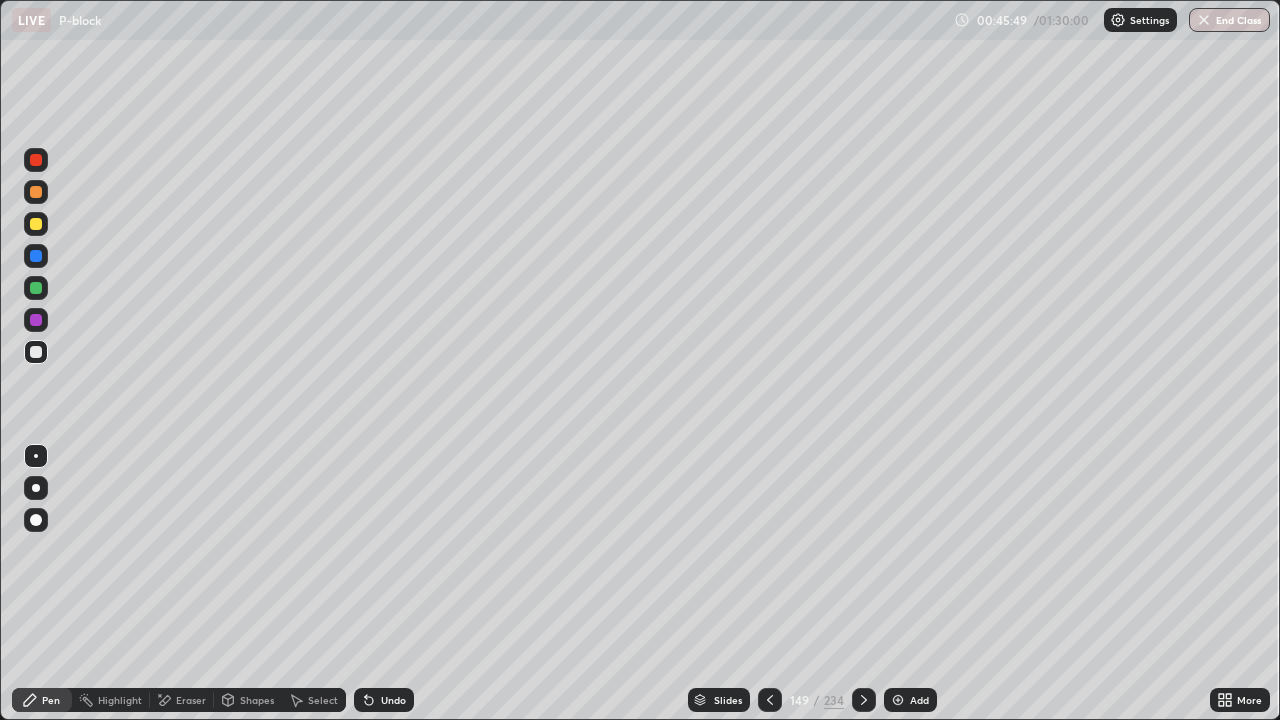 click 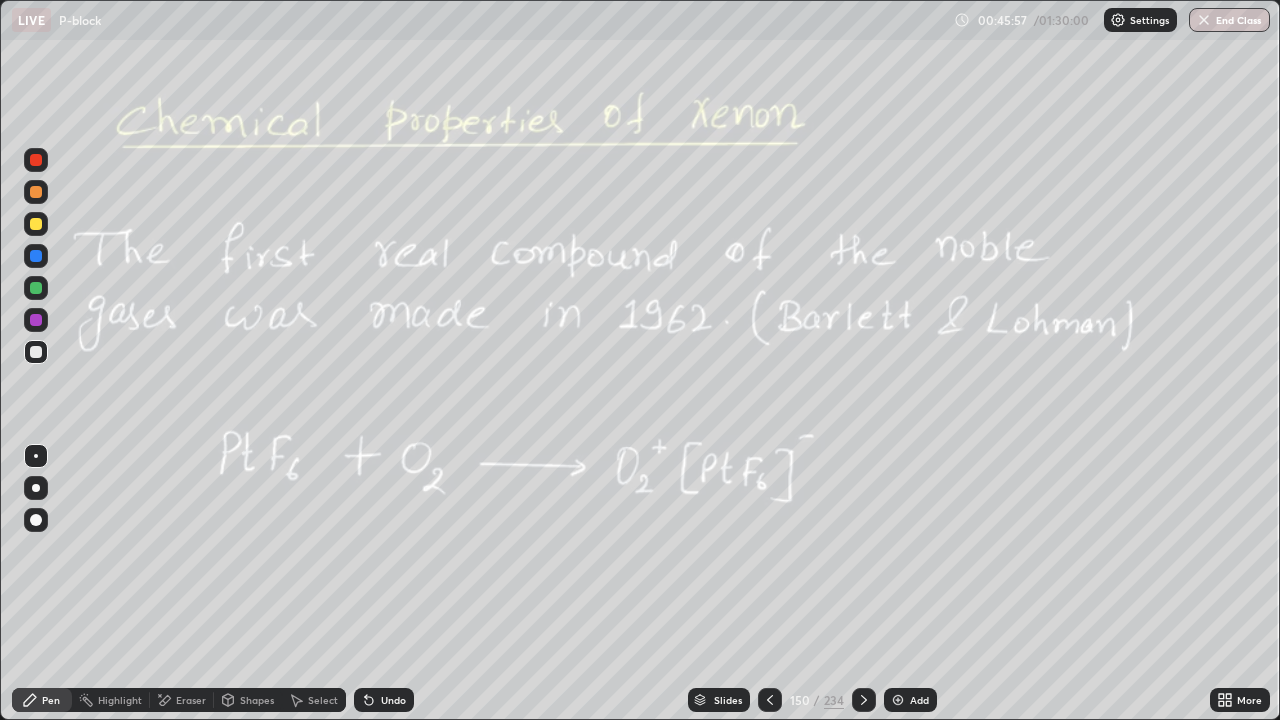 click at bounding box center [864, 700] 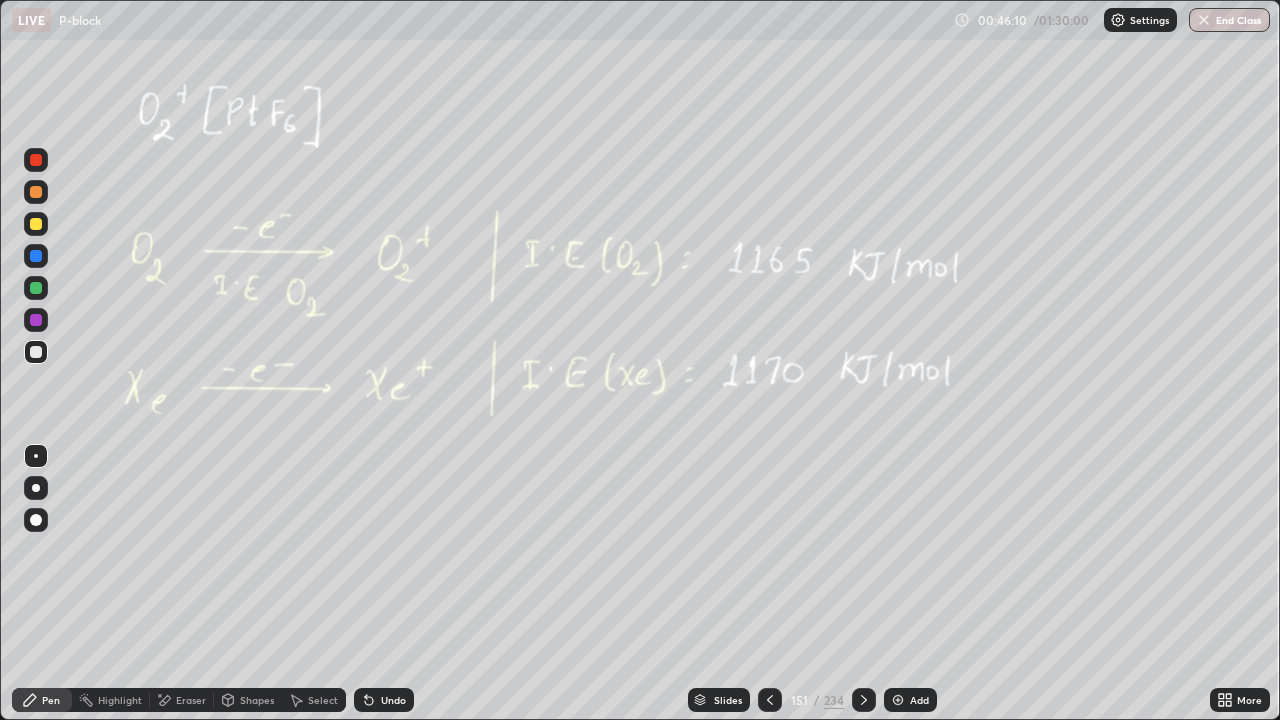 click 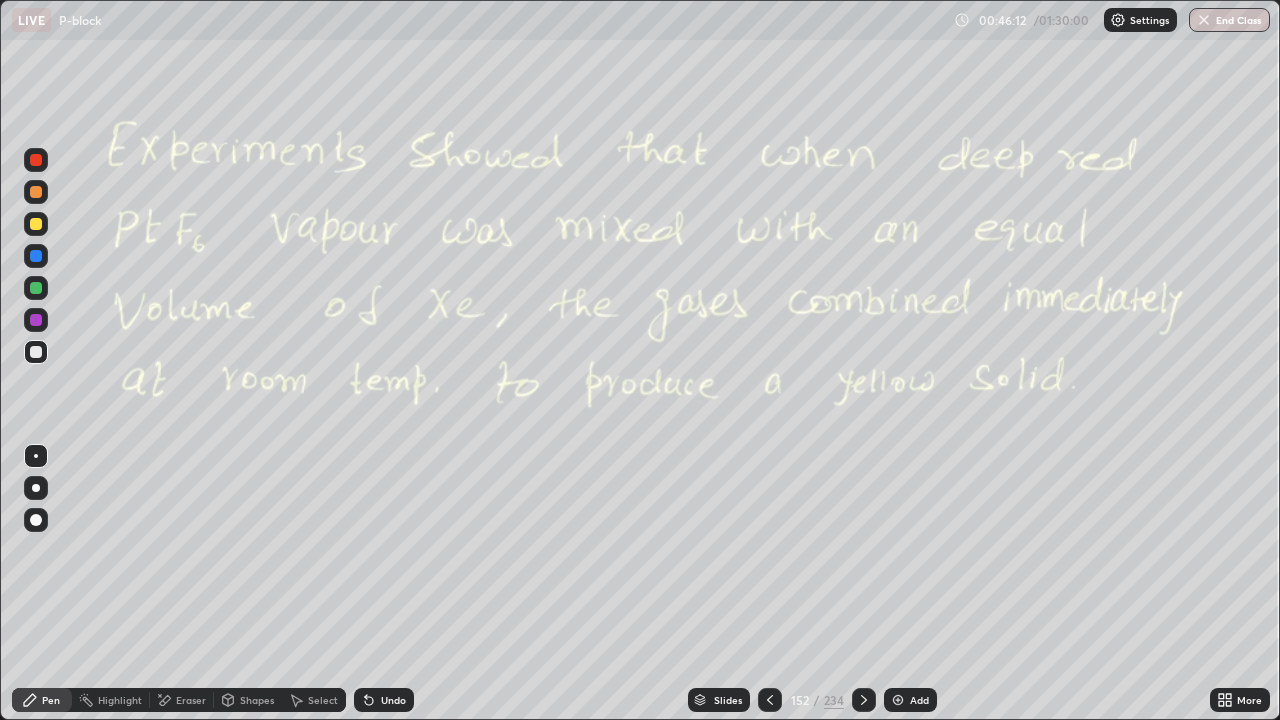click at bounding box center (864, 700) 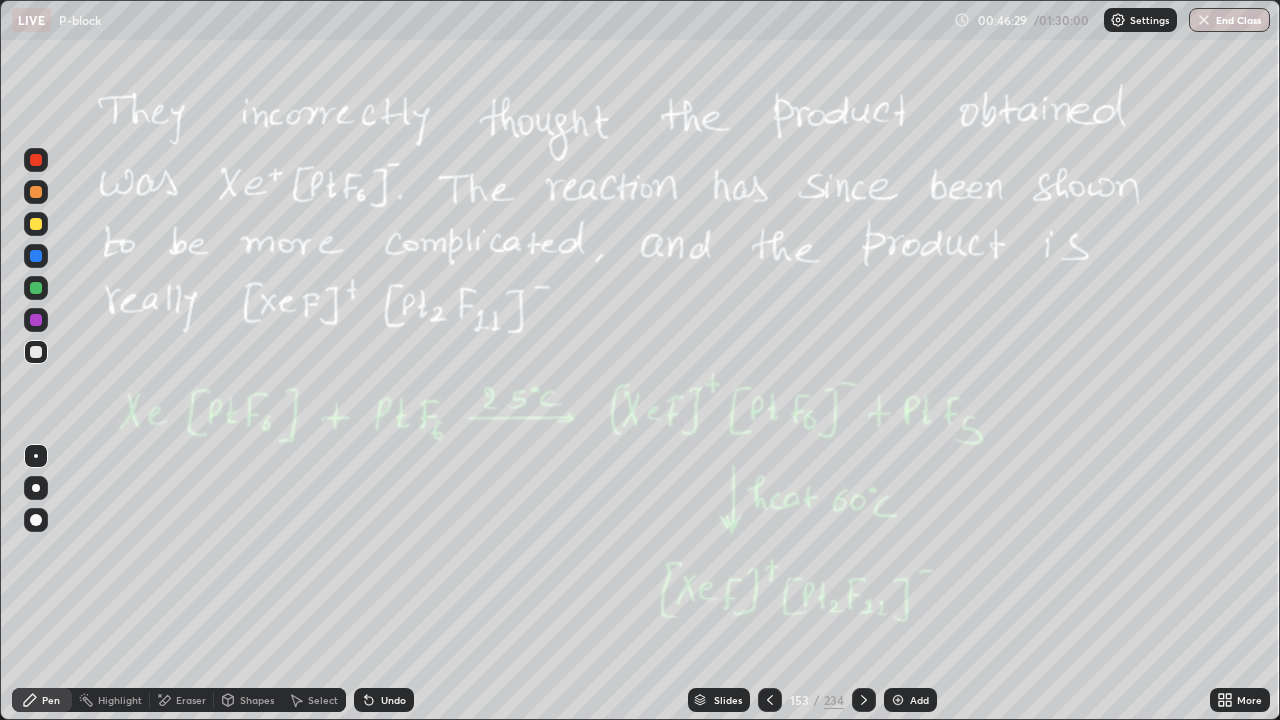 click 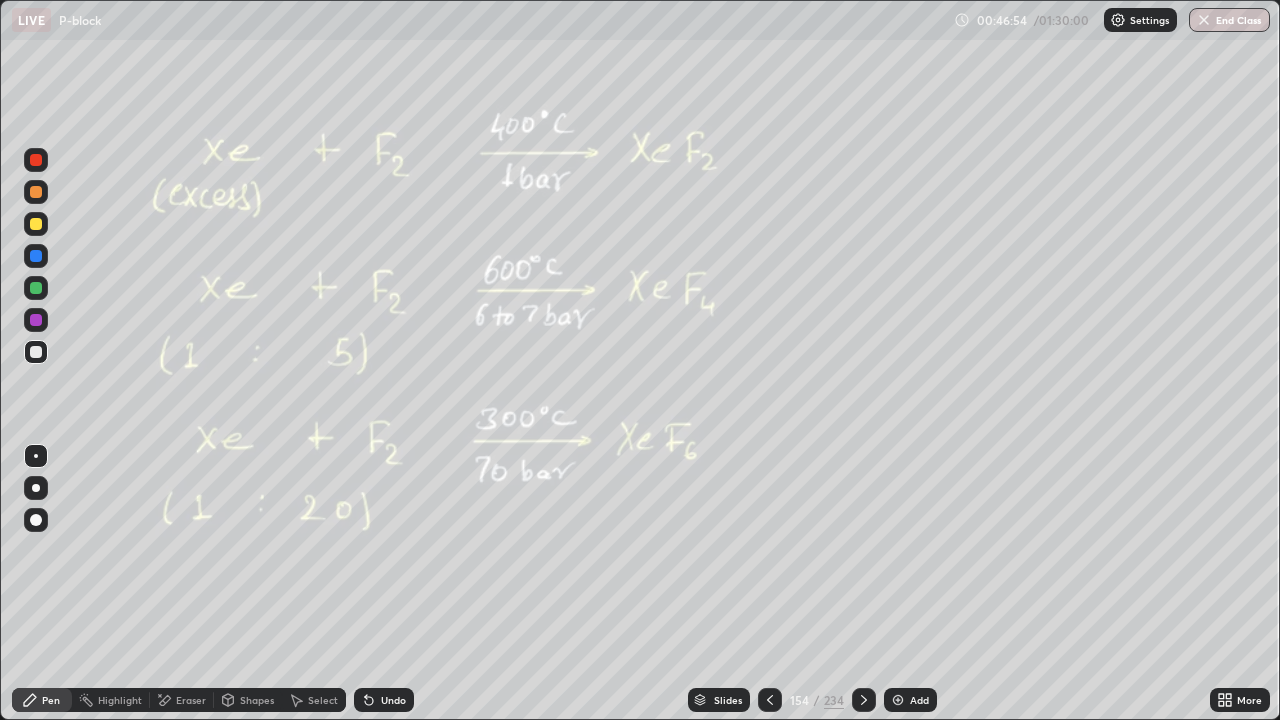 click 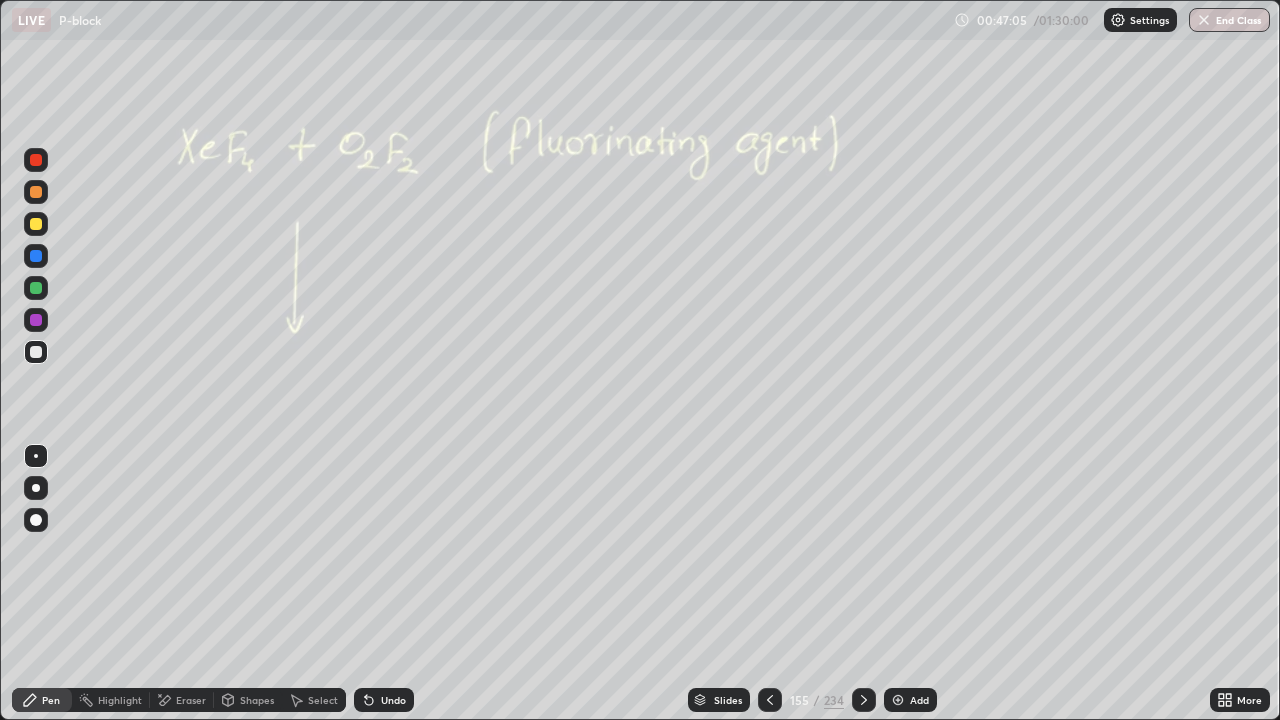 click at bounding box center (36, 352) 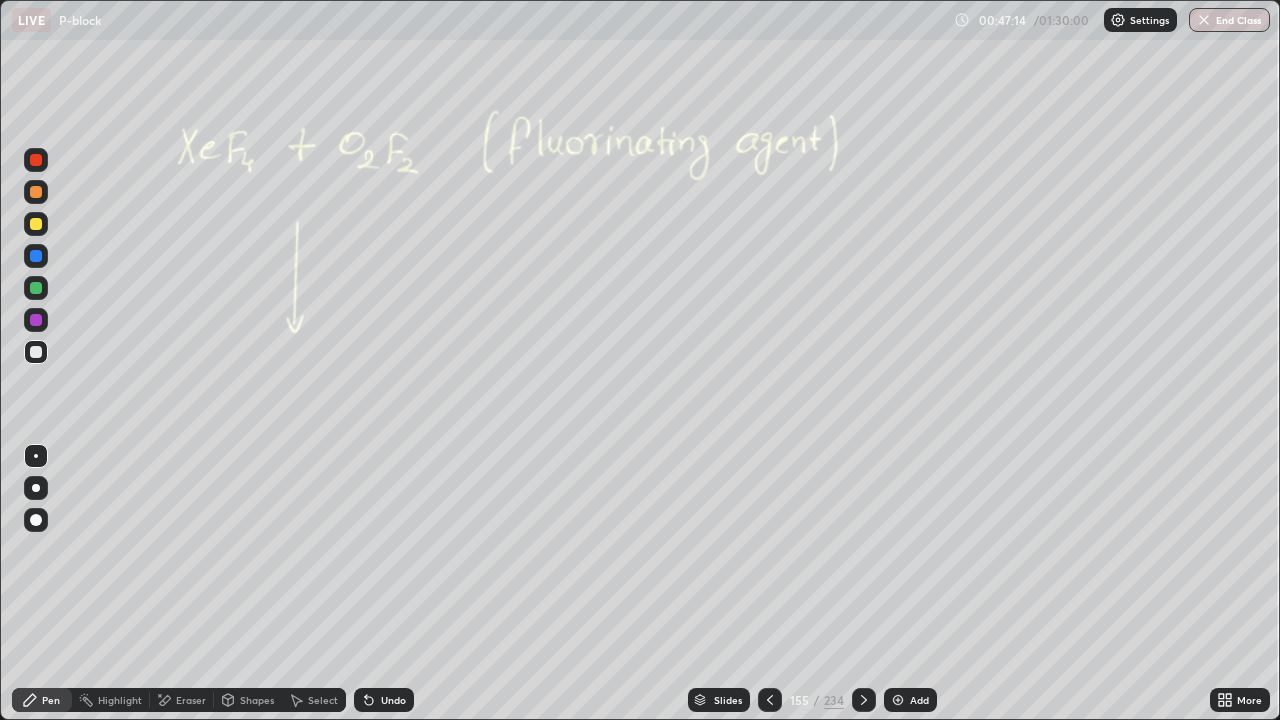 click at bounding box center (864, 700) 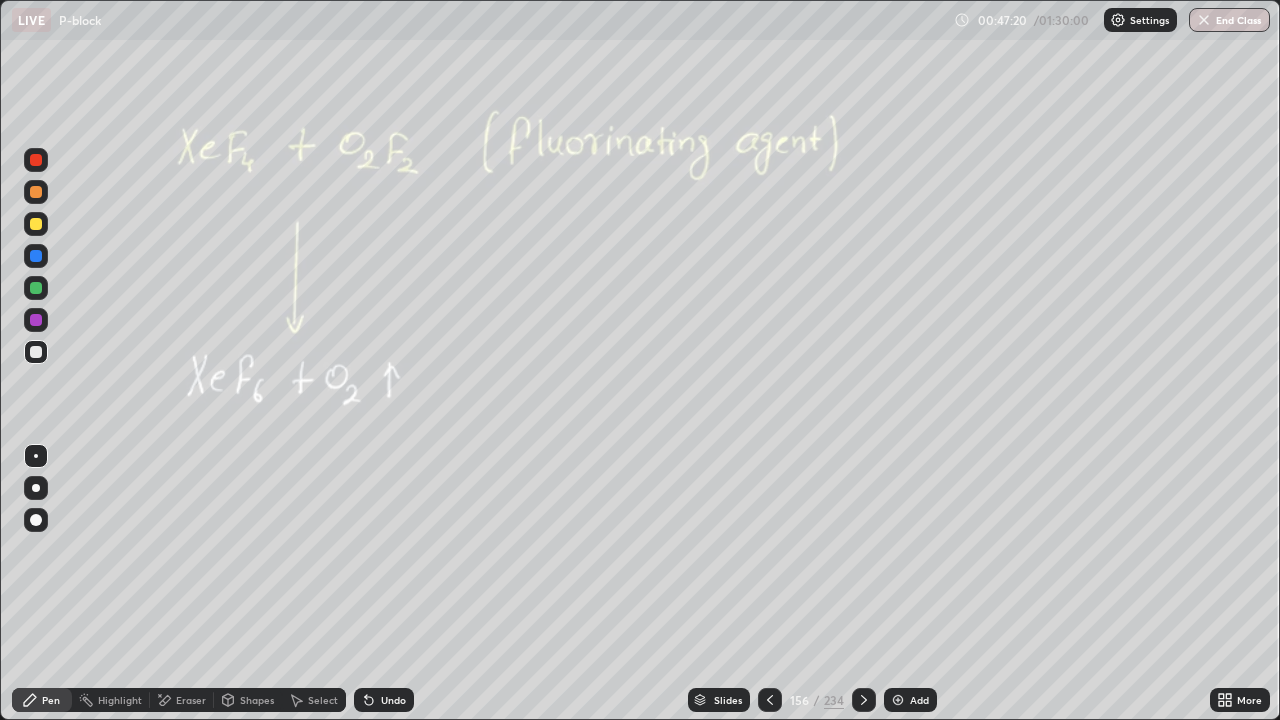 click 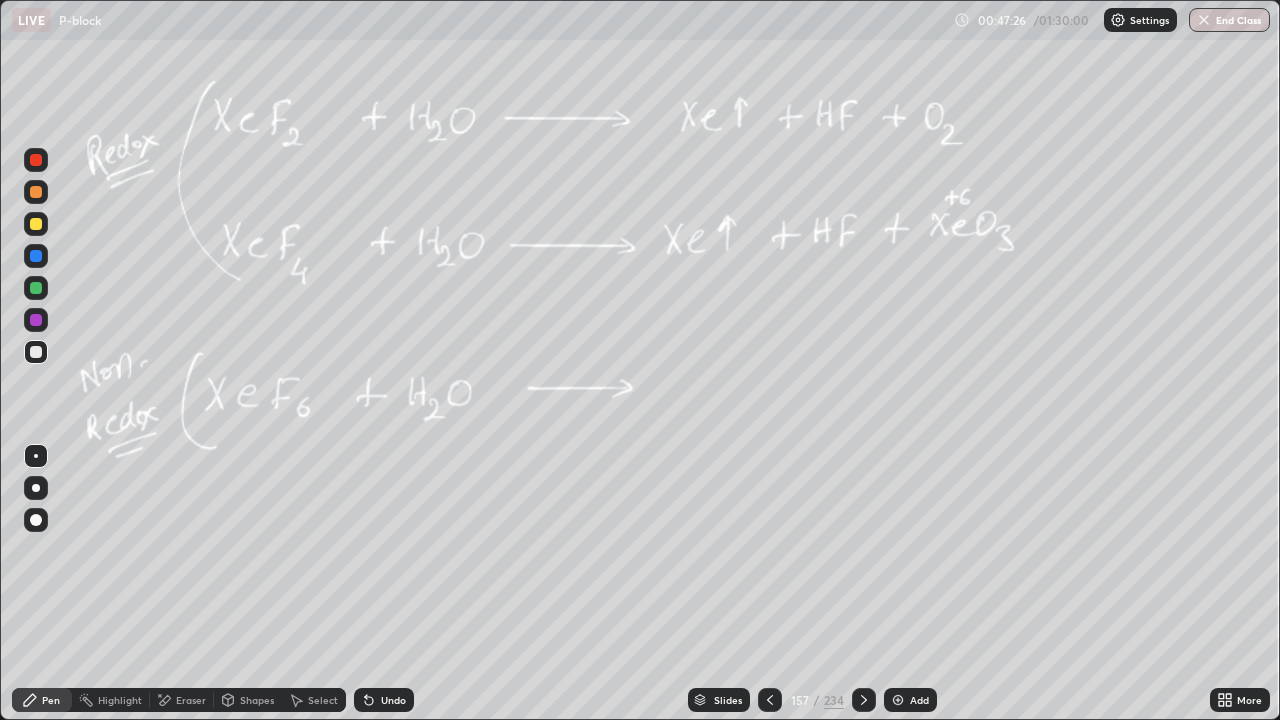 click at bounding box center (36, 224) 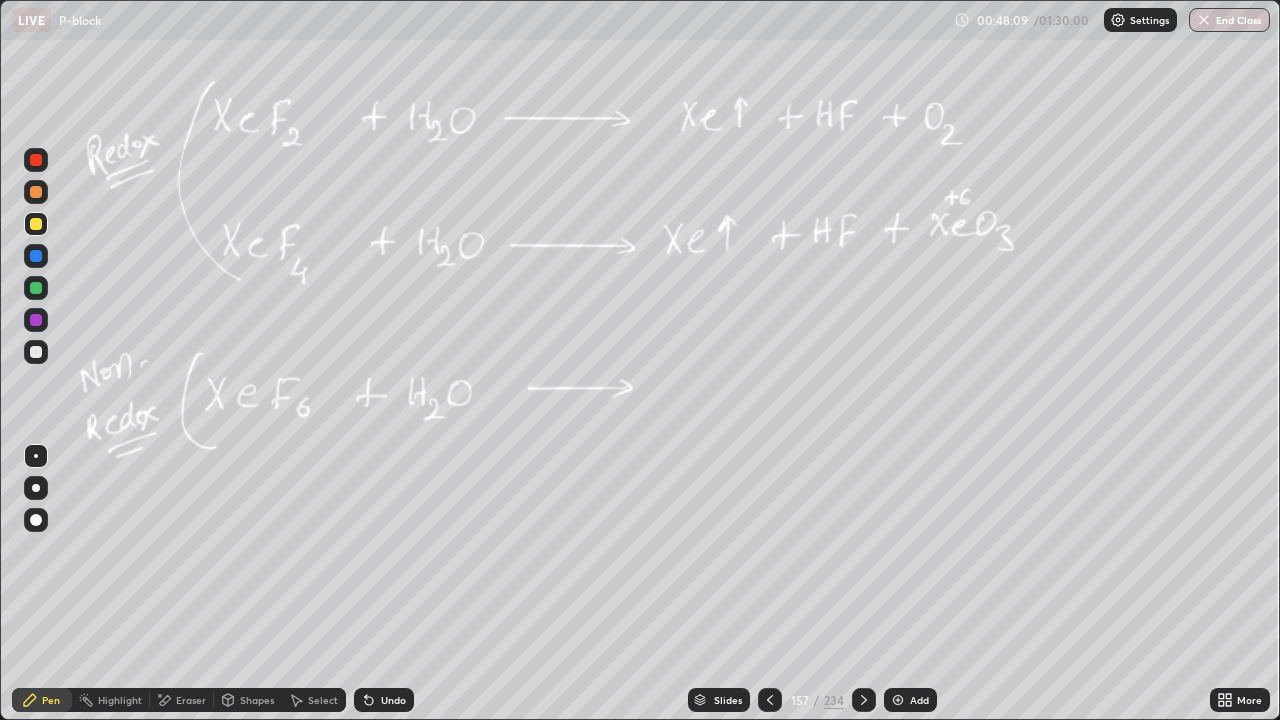 click at bounding box center (36, 288) 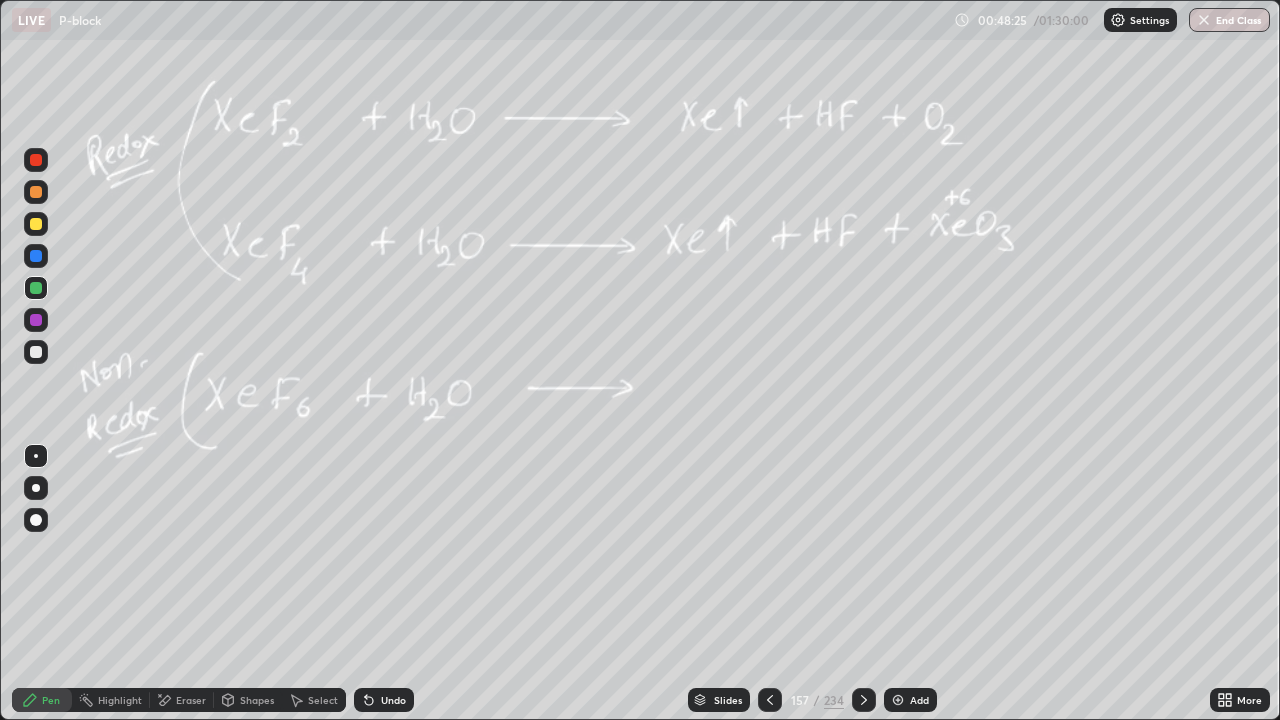 click on "Eraser" at bounding box center (182, 700) 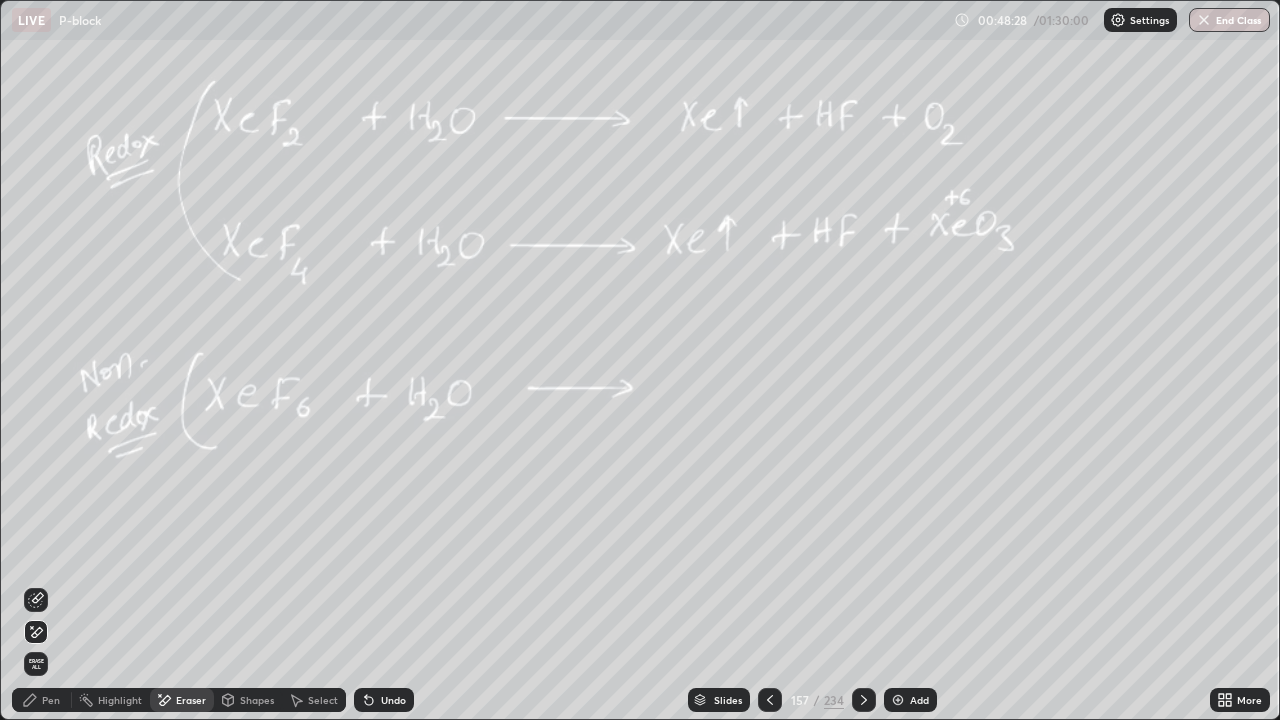 click on "Pen" at bounding box center [51, 700] 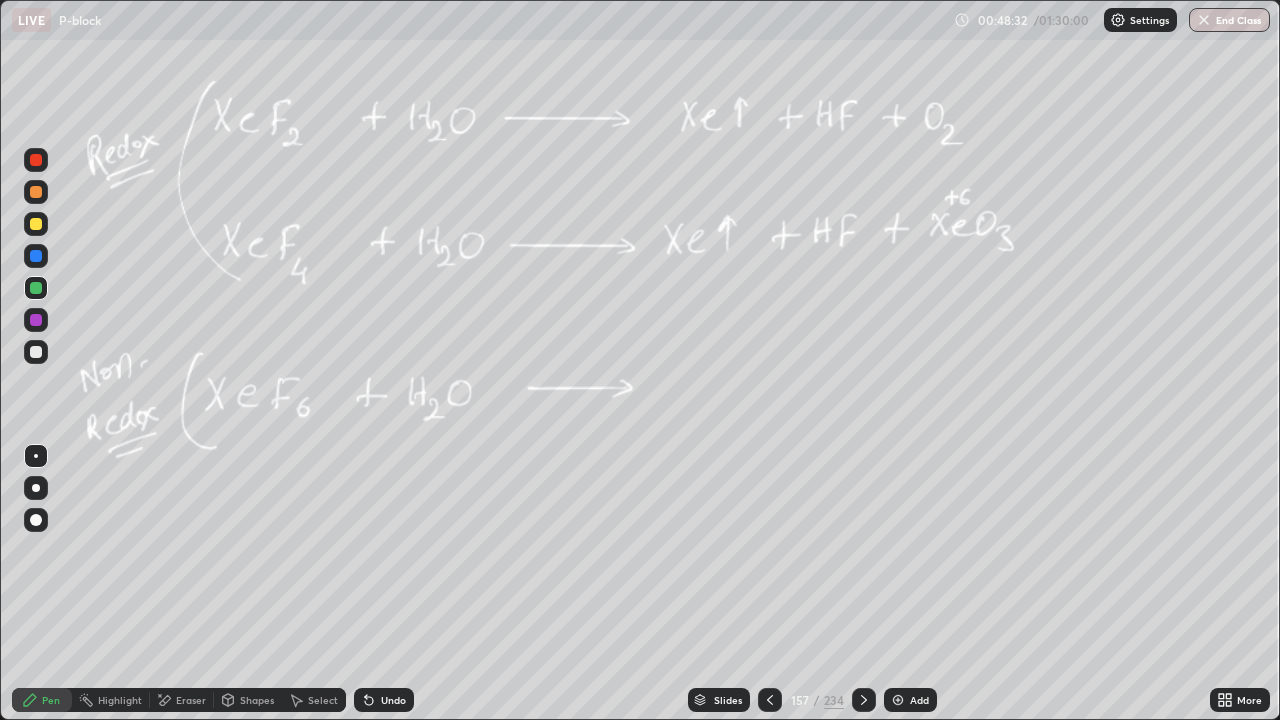 click at bounding box center (36, 352) 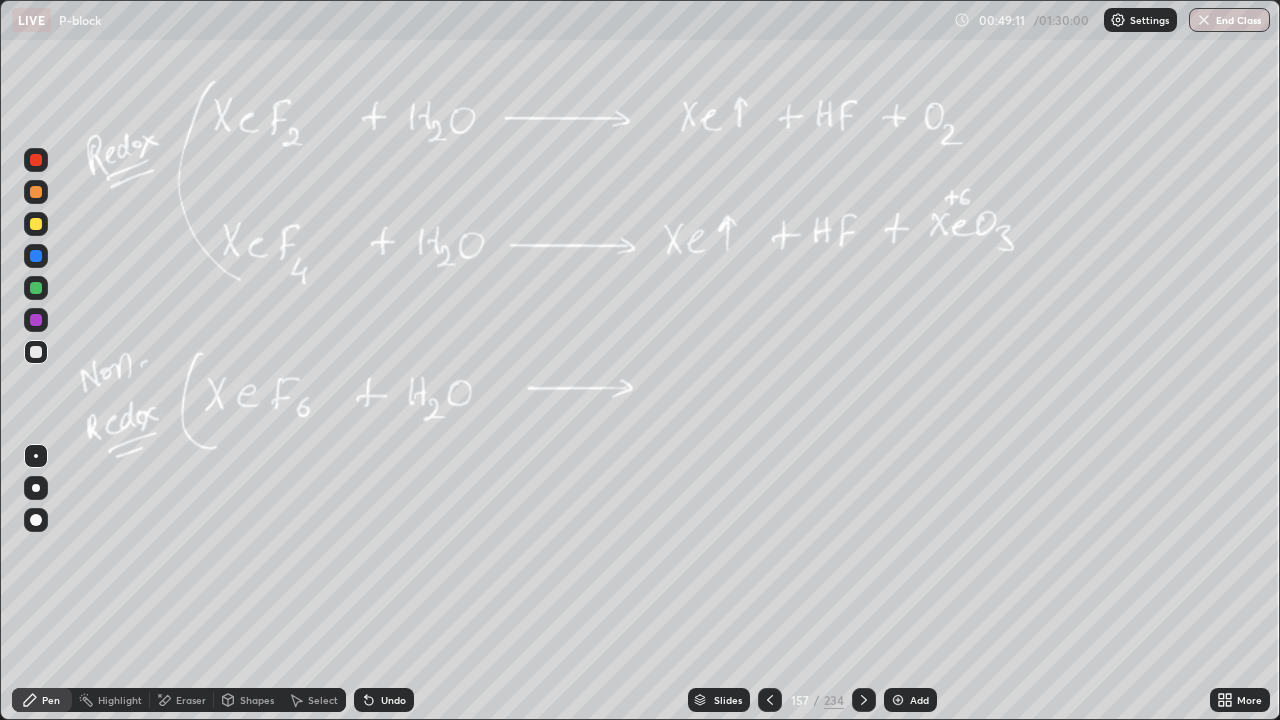 click 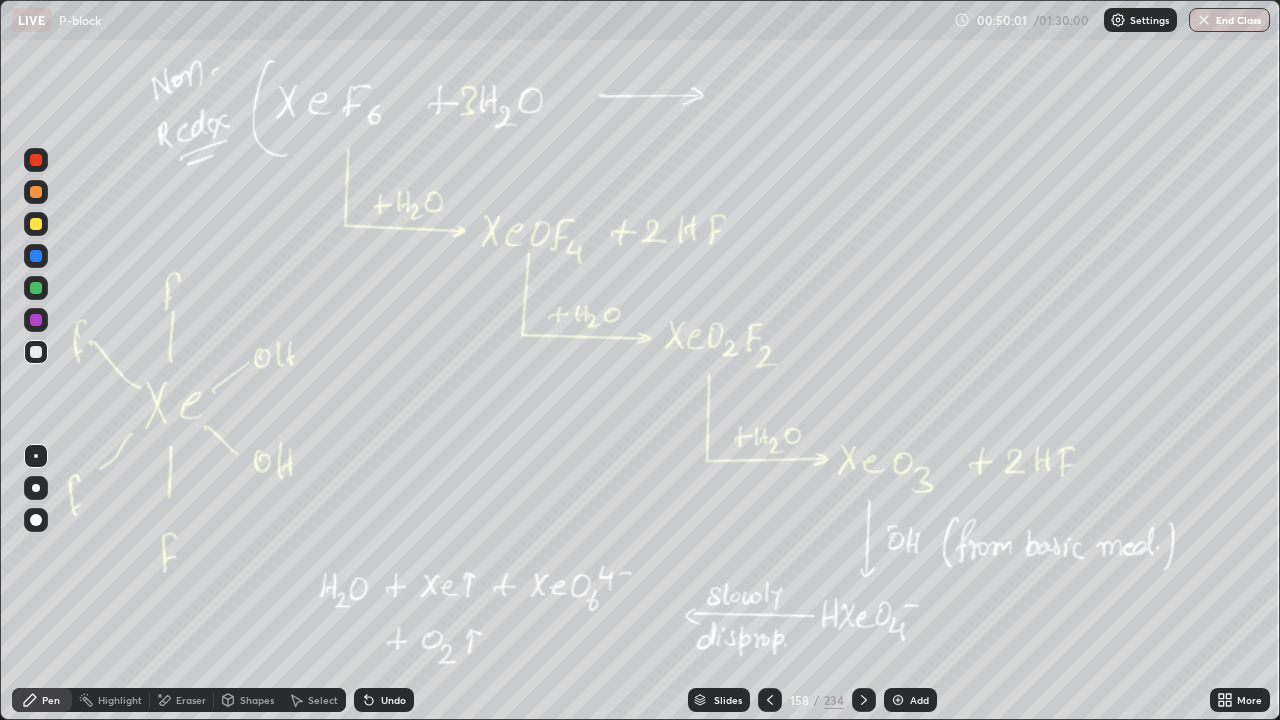click 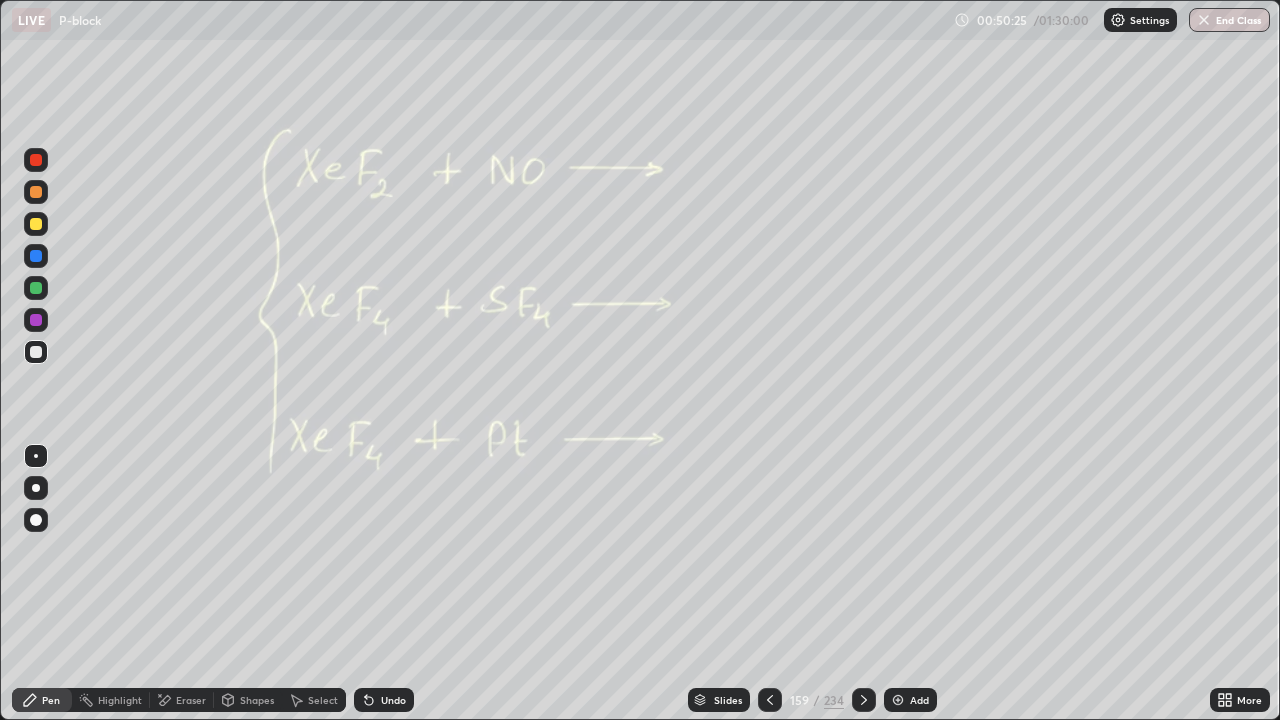 click at bounding box center [36, 352] 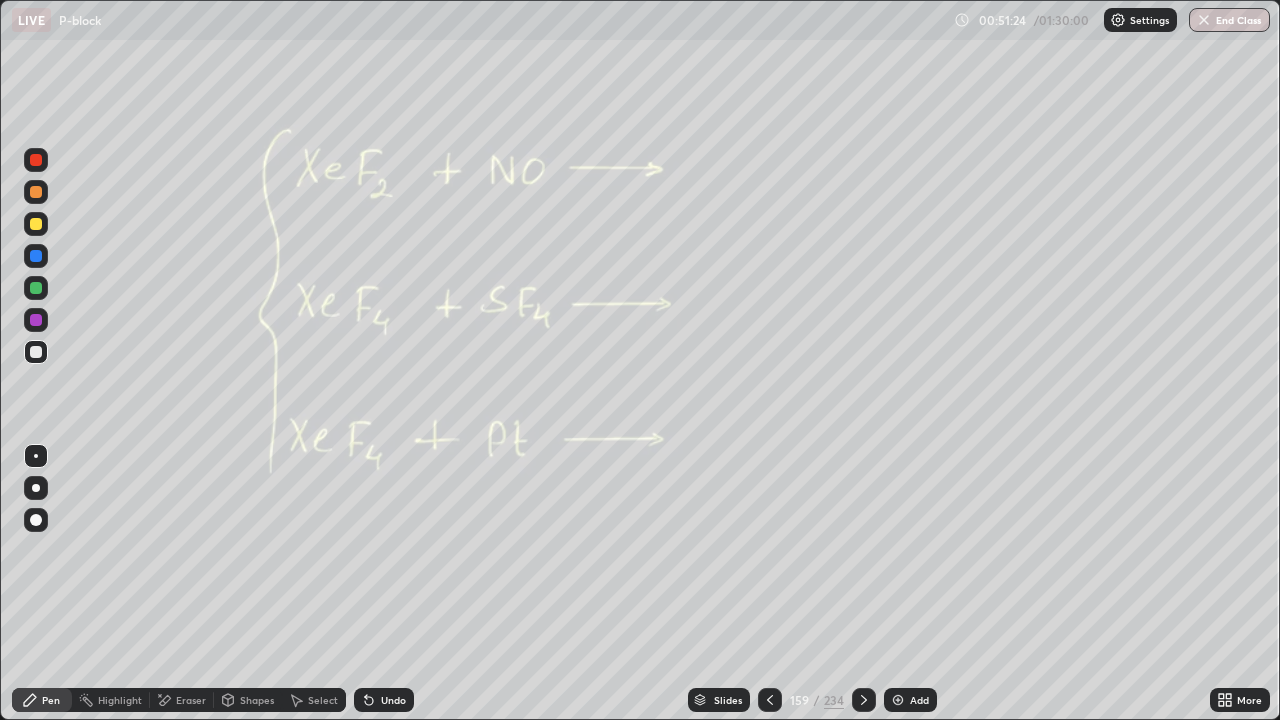 click on "Eraser" at bounding box center [182, 700] 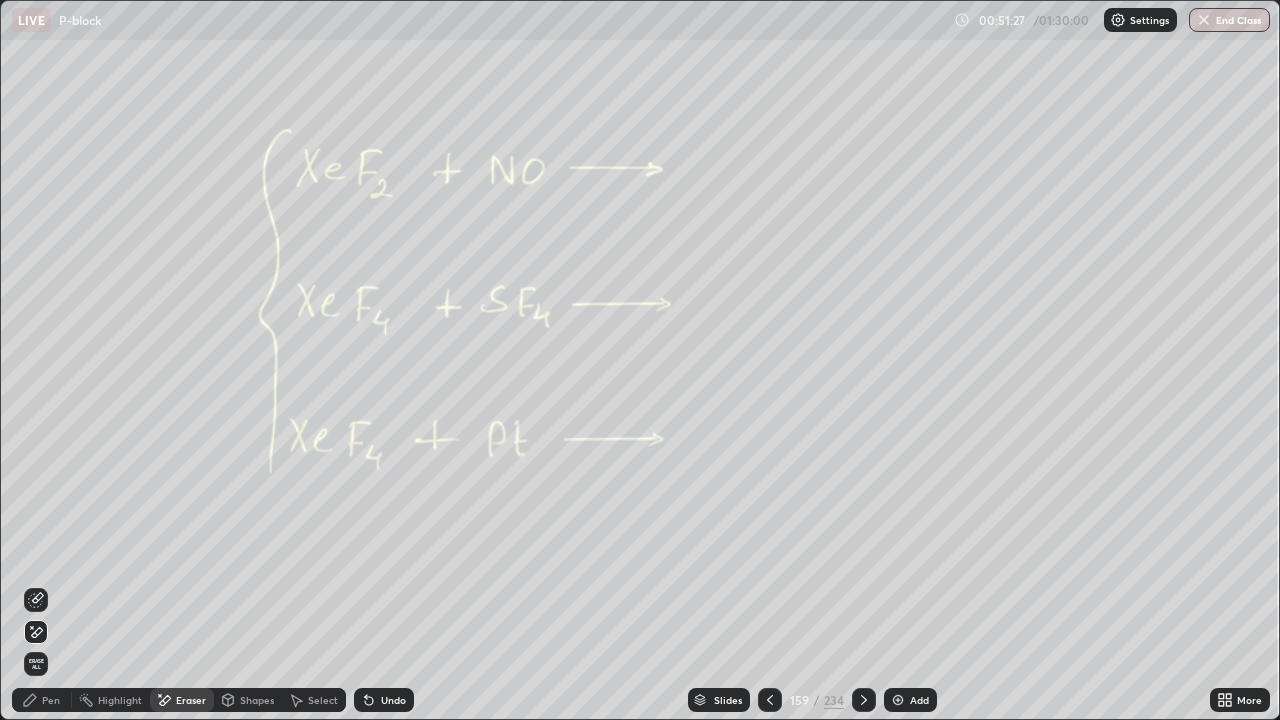 click on "Pen" at bounding box center [42, 700] 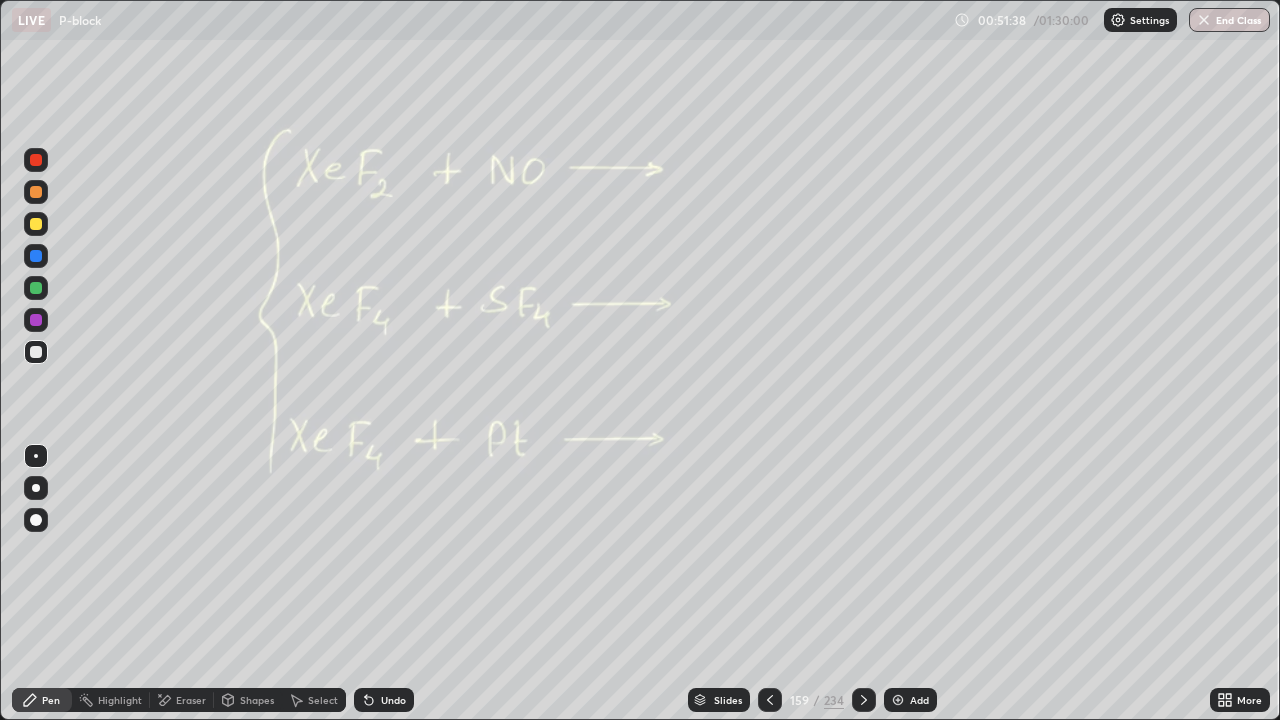 click 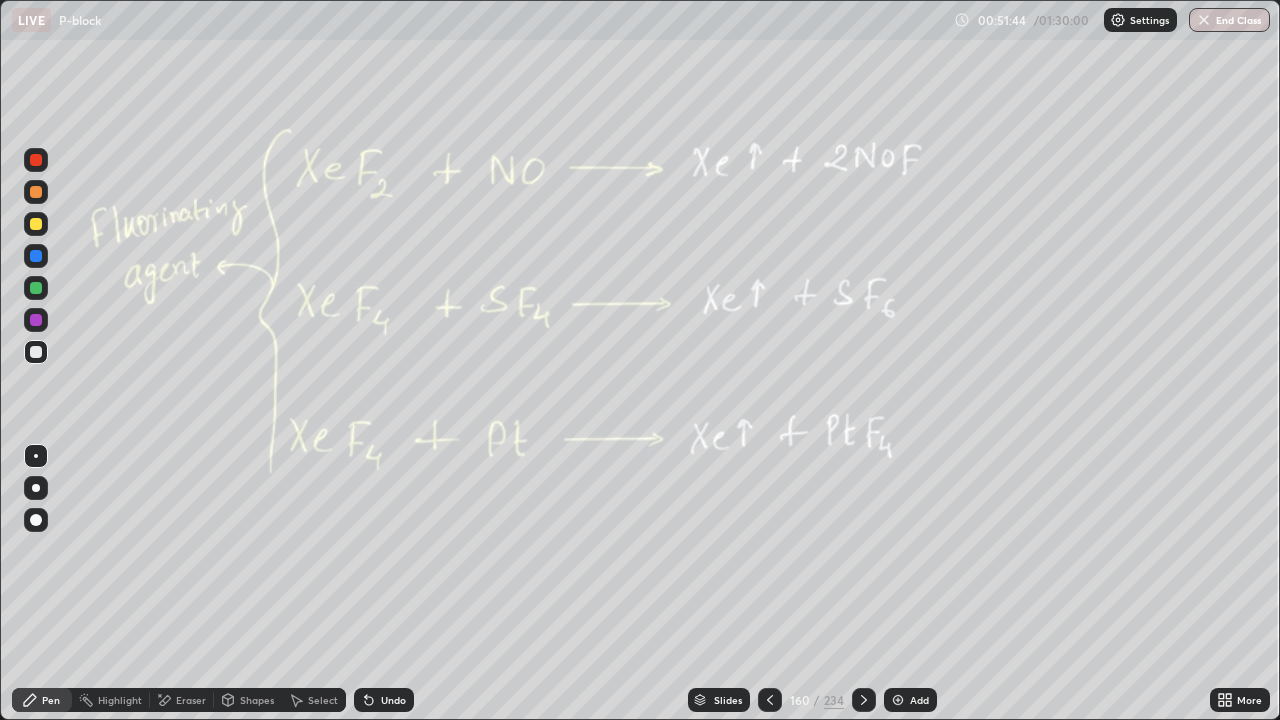 click 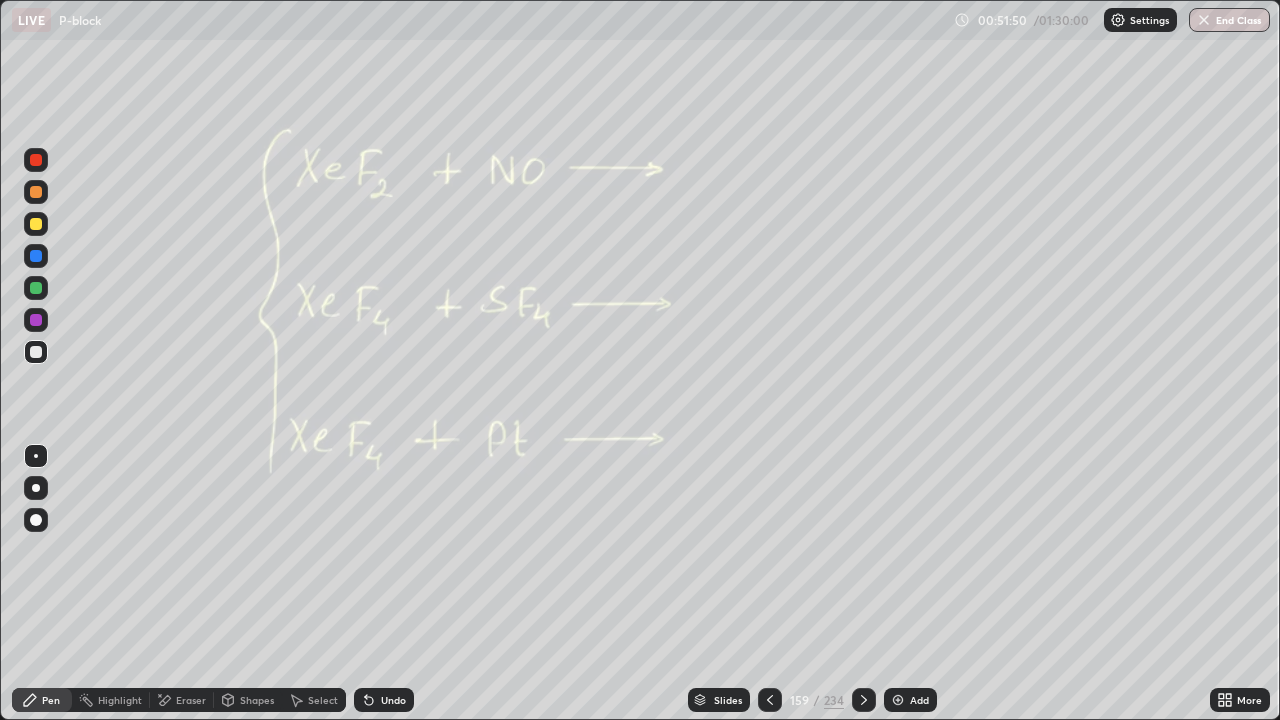 click at bounding box center [864, 700] 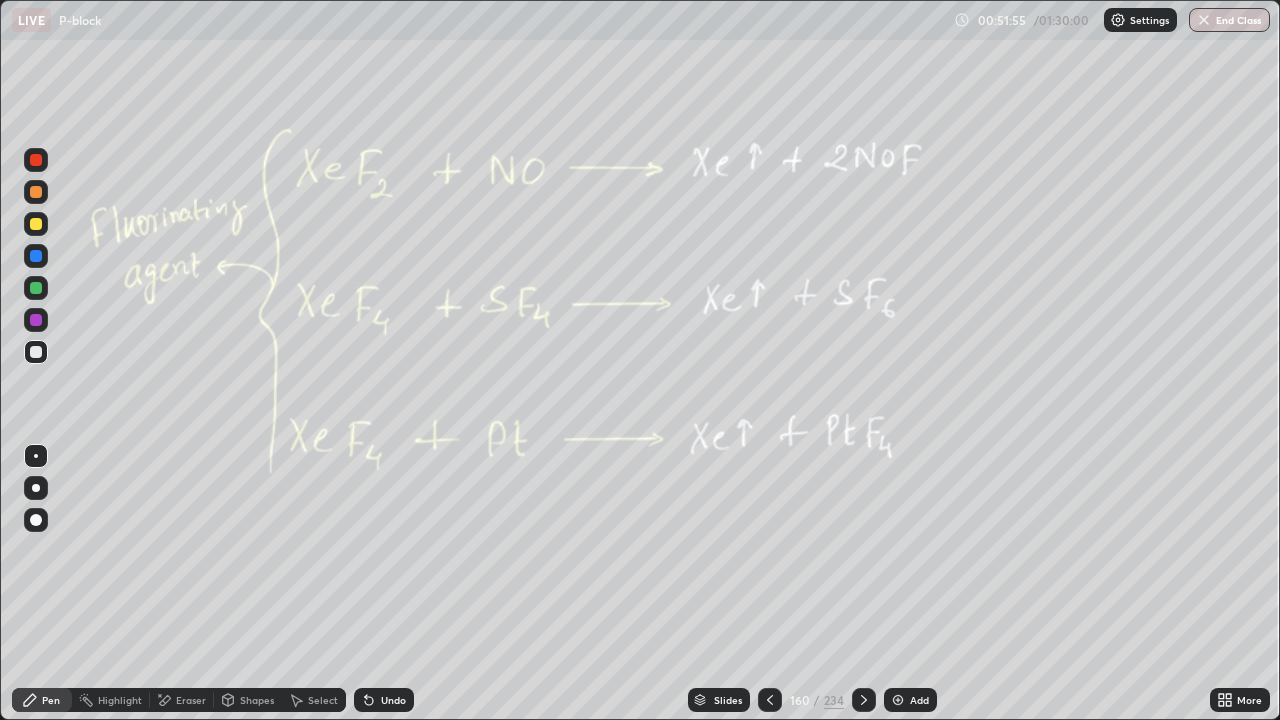 click 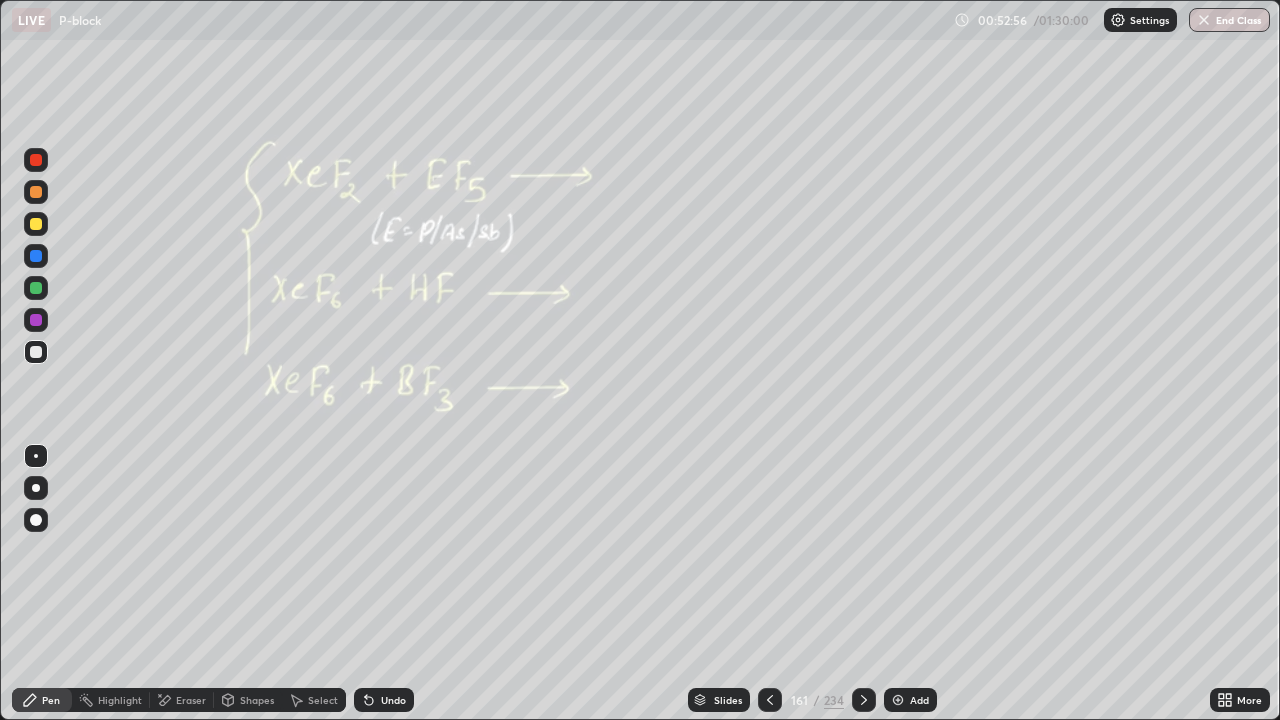 click at bounding box center (864, 700) 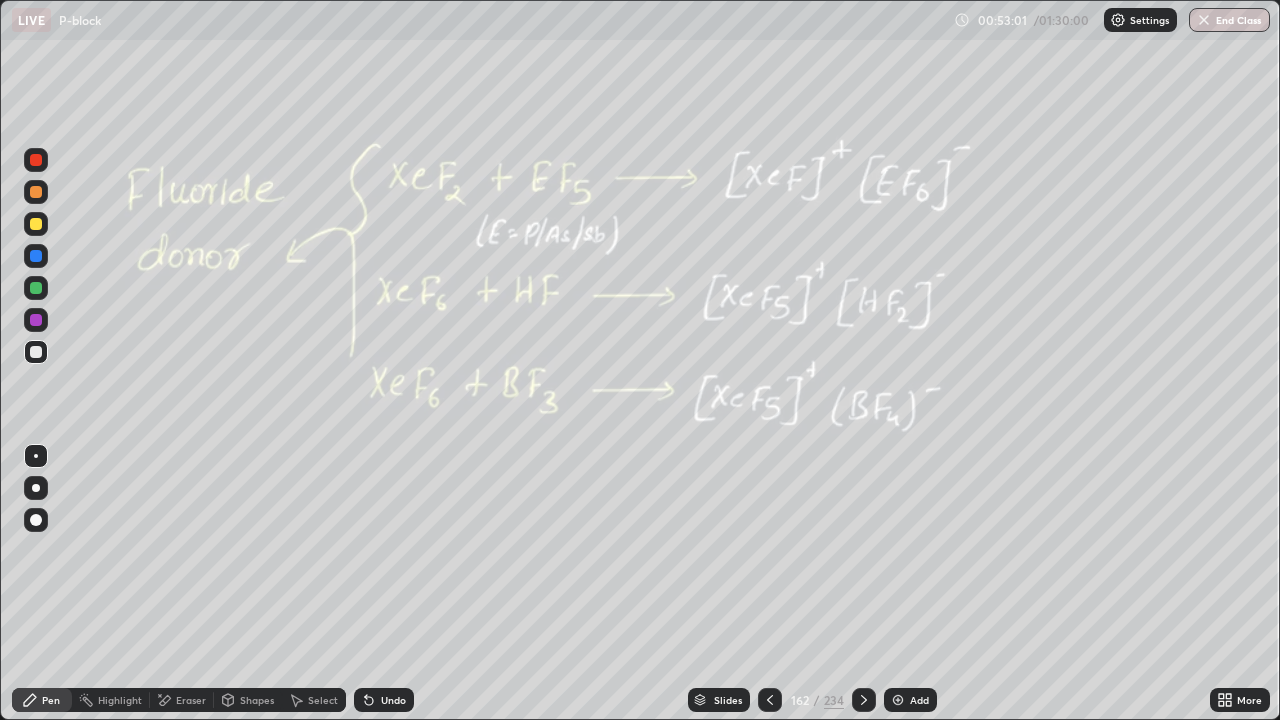 click 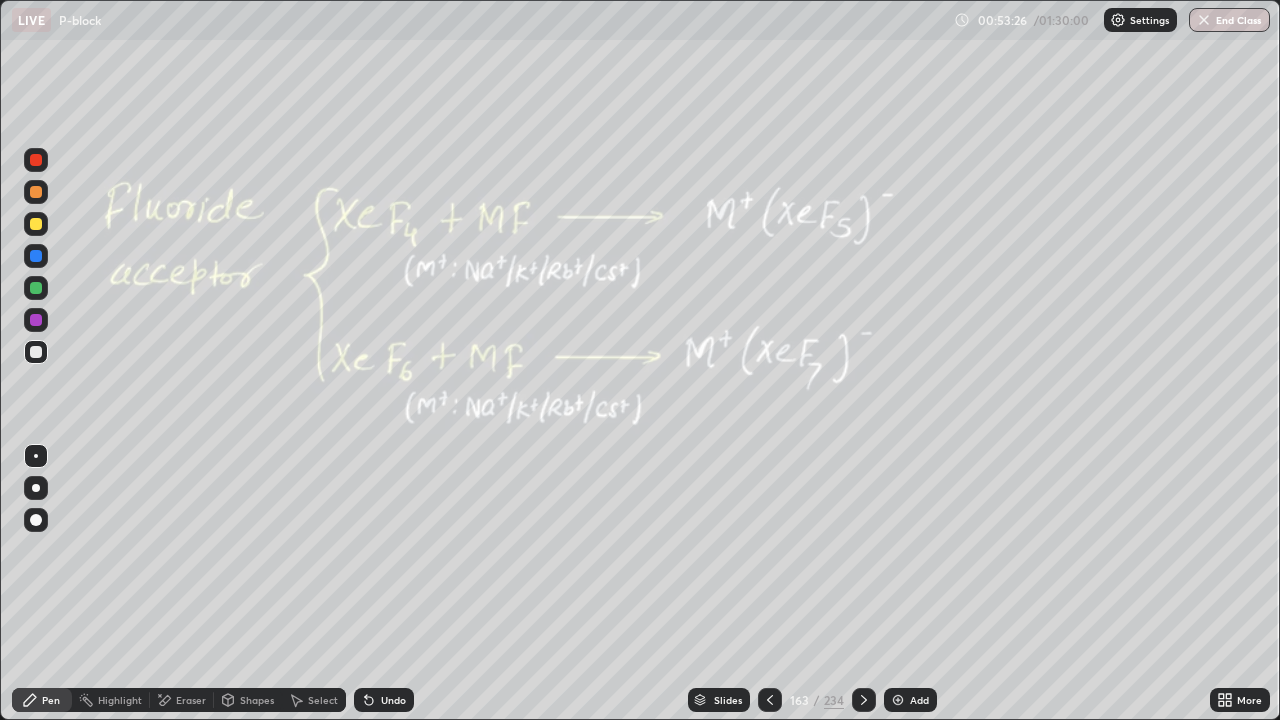 click 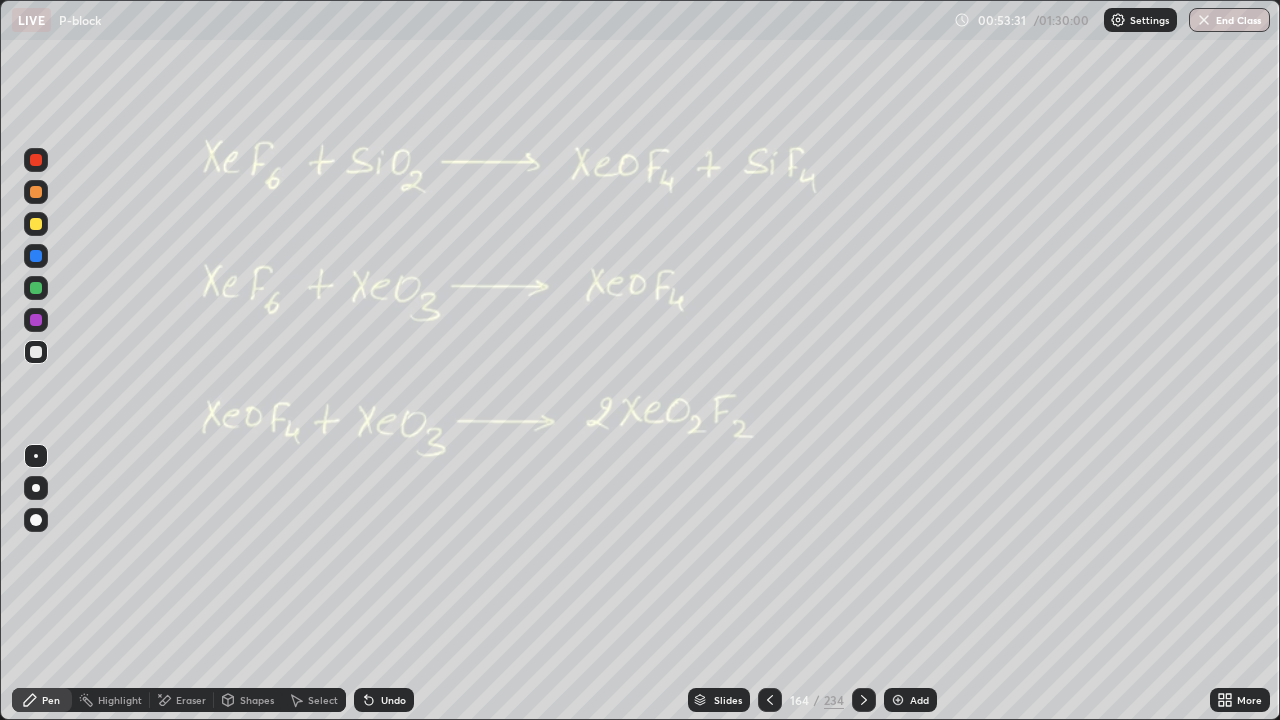 click at bounding box center (36, 352) 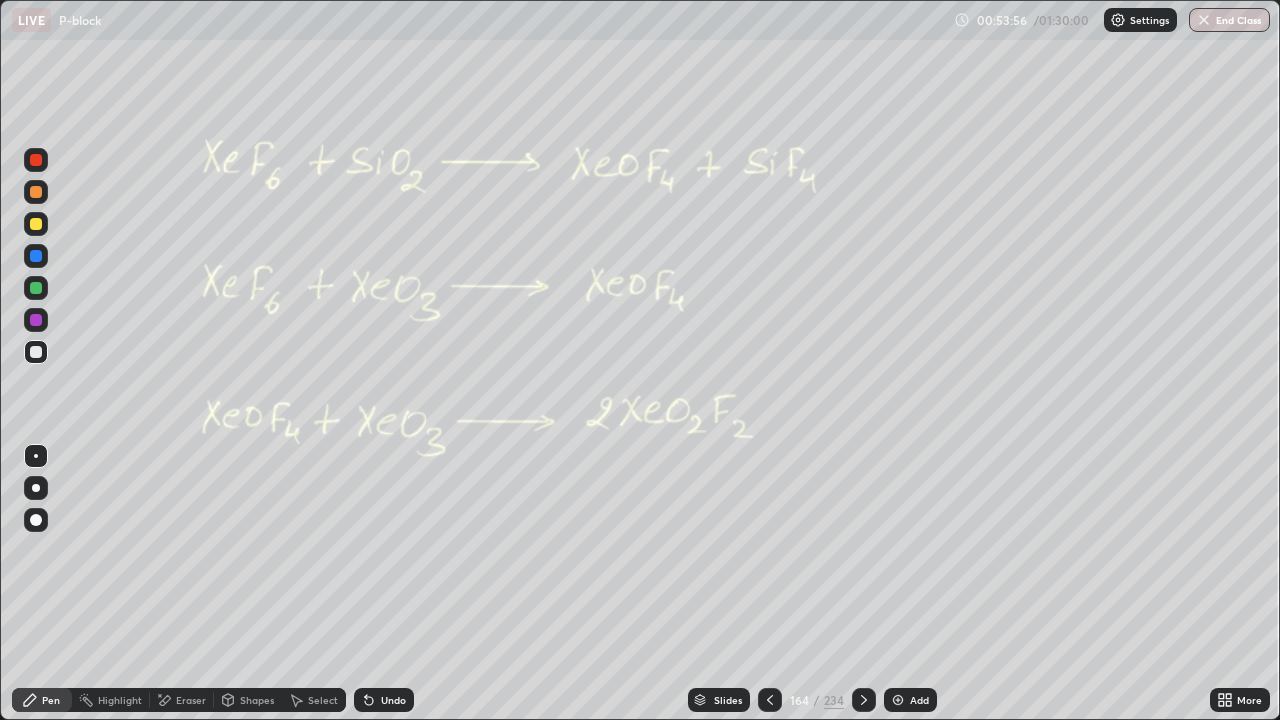 click 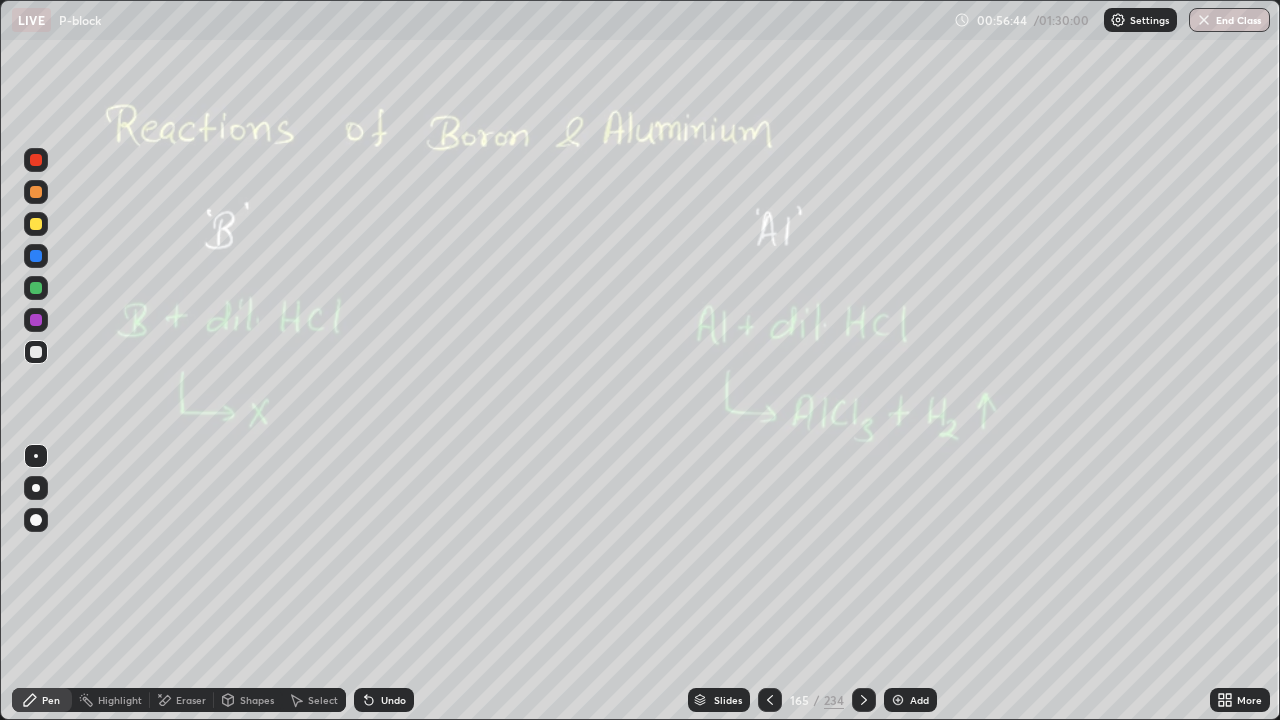 click on "Slides" at bounding box center [728, 700] 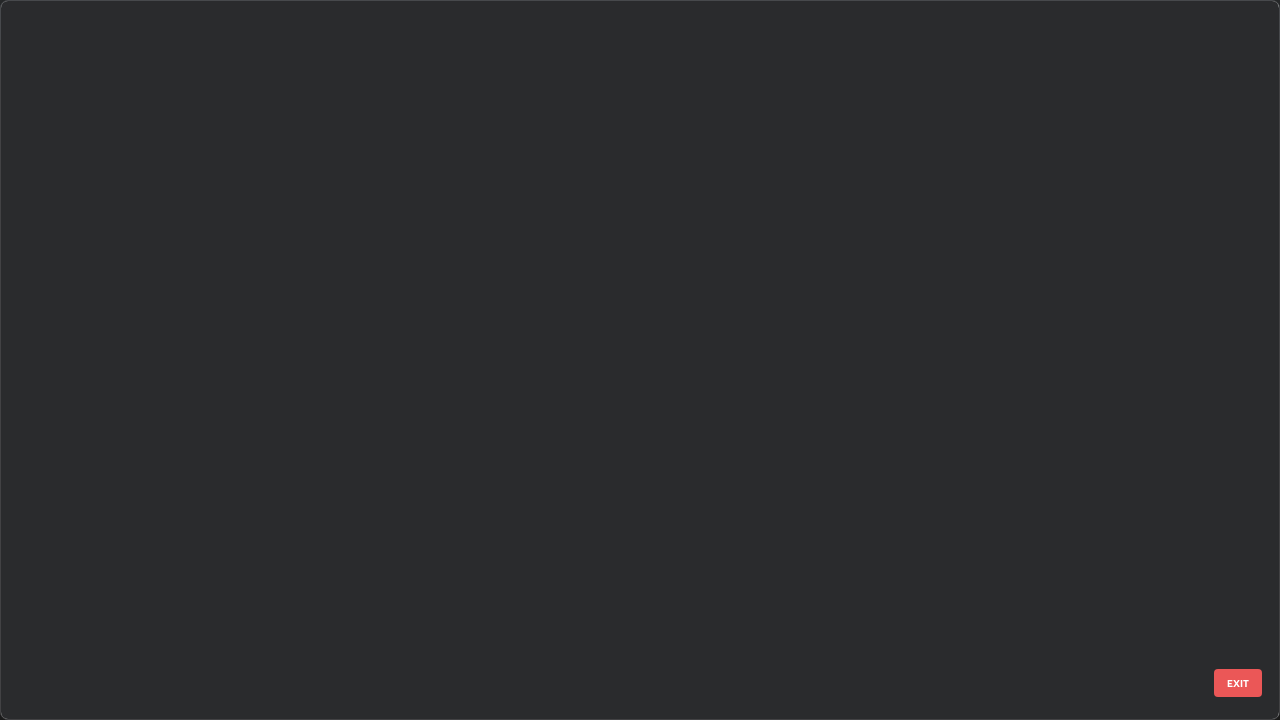scroll, scrollTop: 11636, scrollLeft: 0, axis: vertical 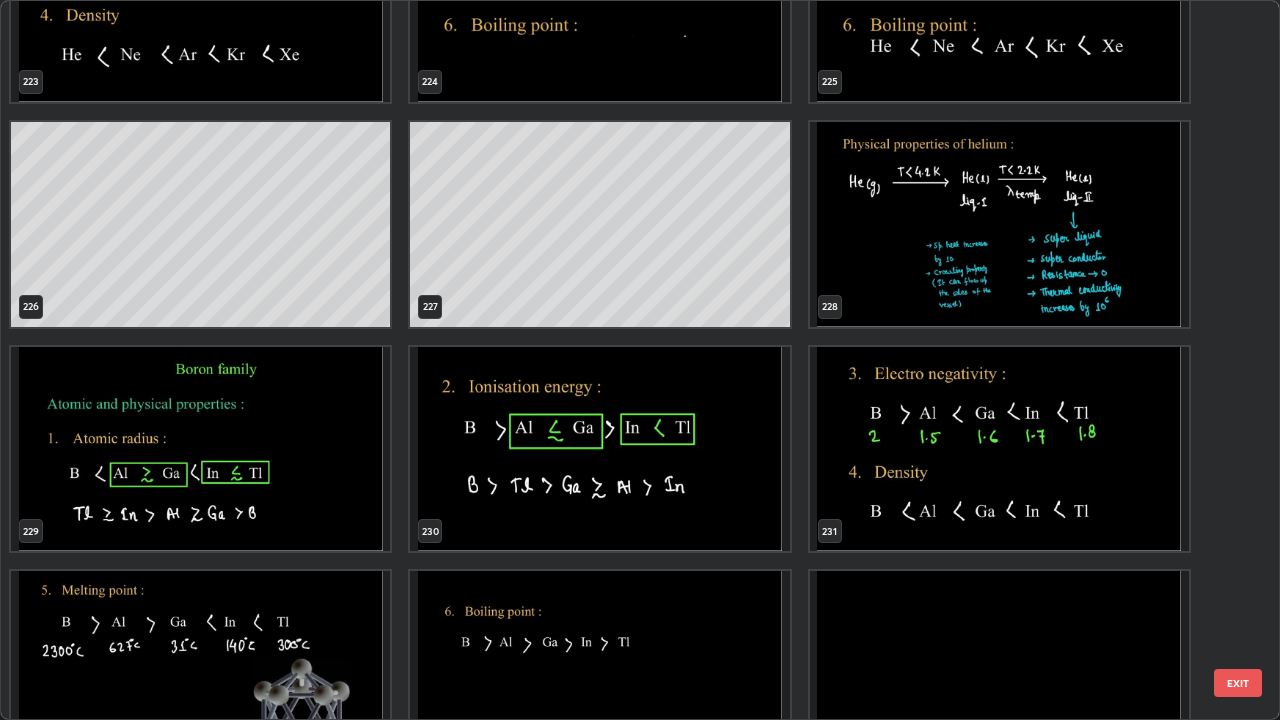 click at bounding box center [200, 449] 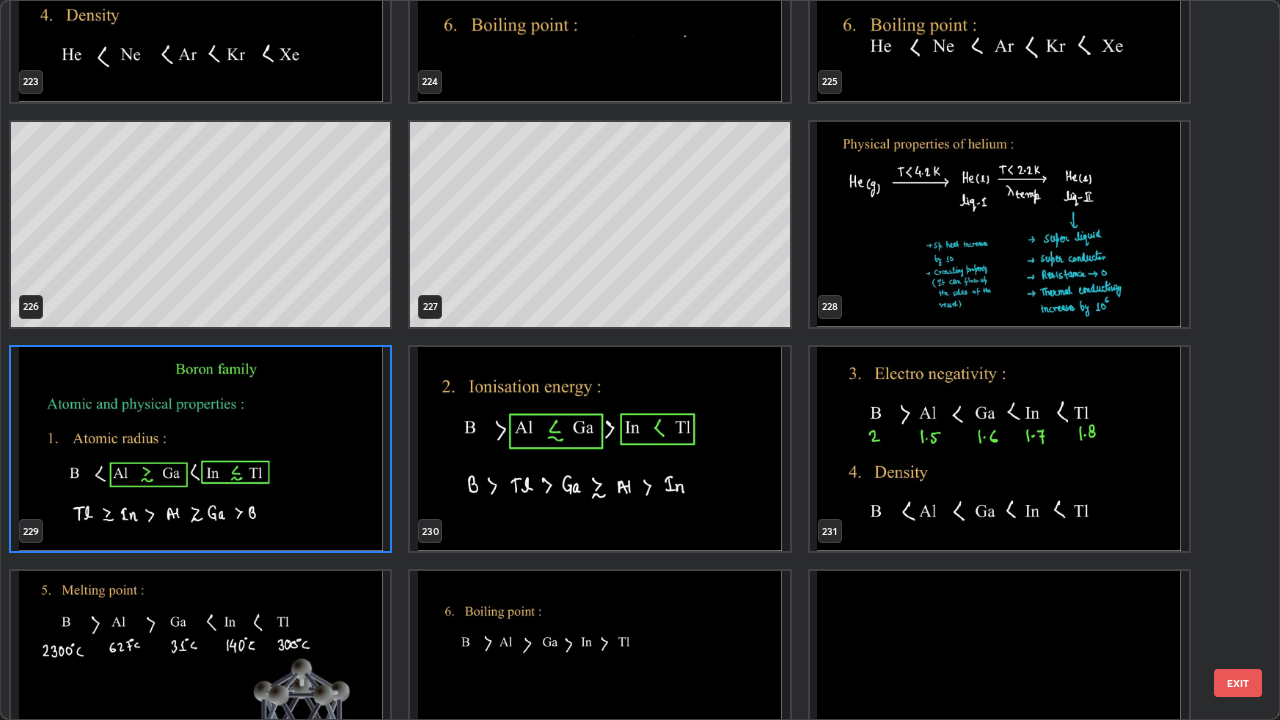 click at bounding box center [200, 449] 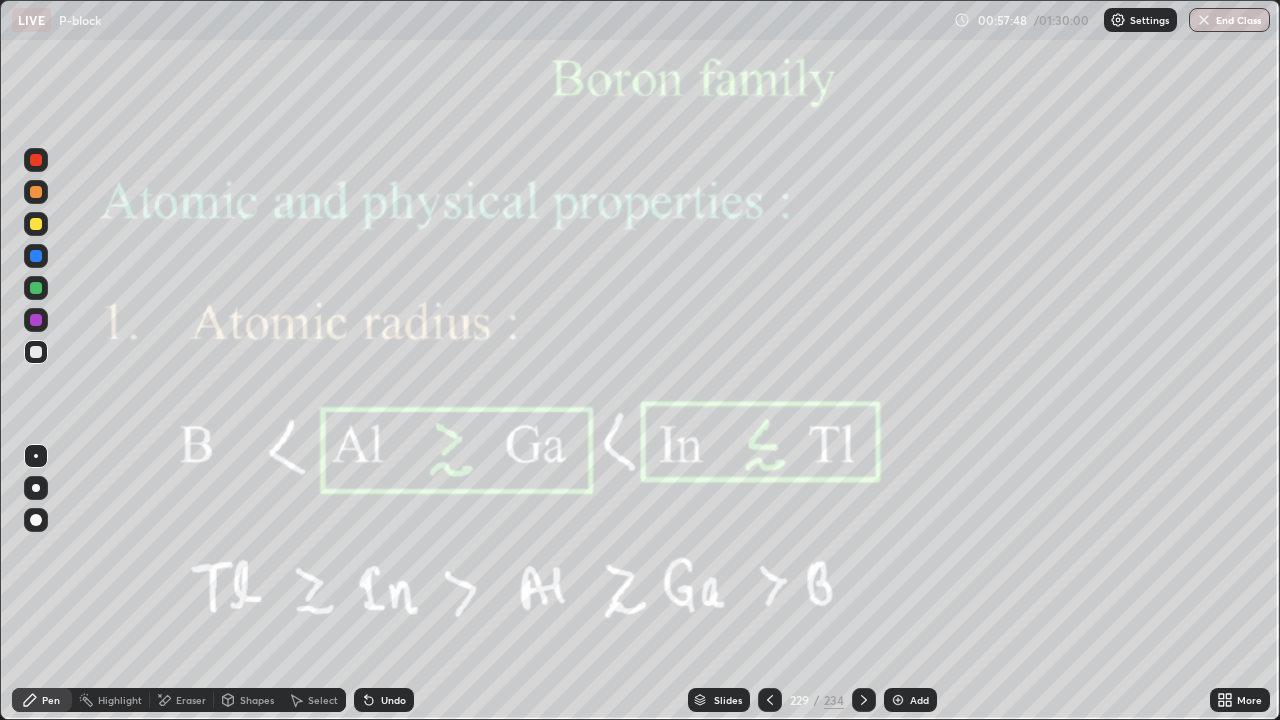 click 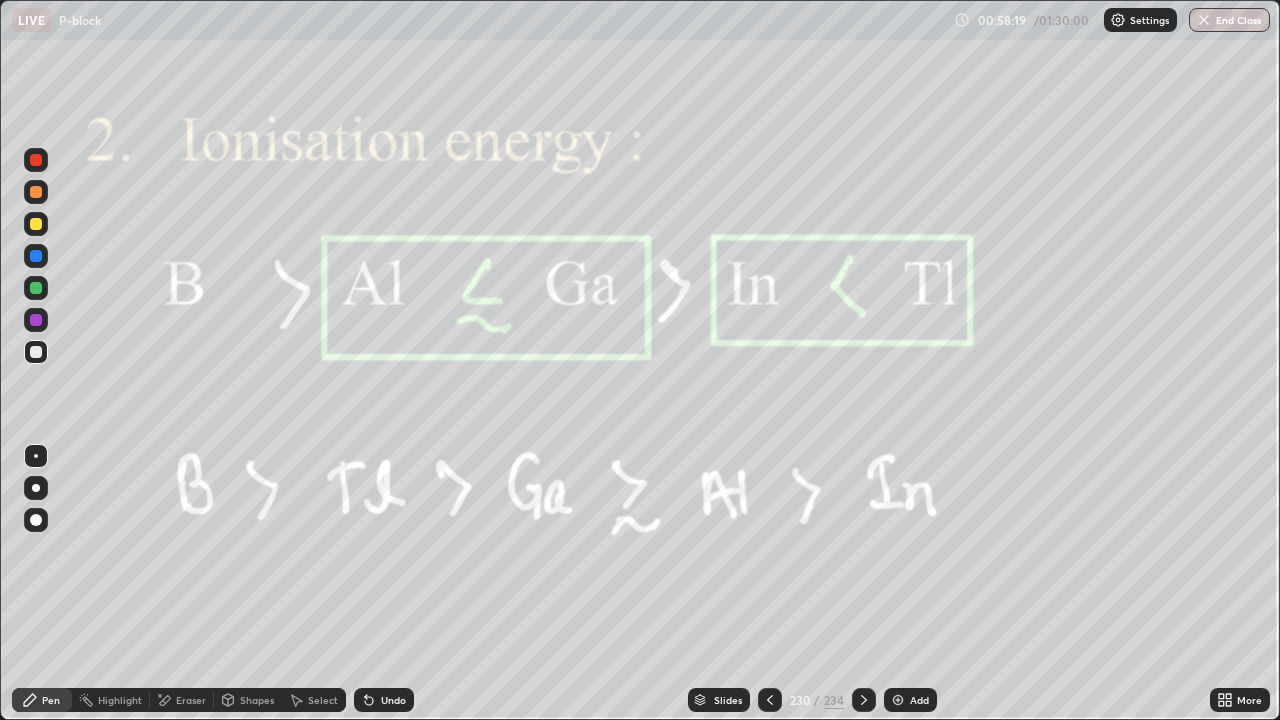 click at bounding box center (864, 700) 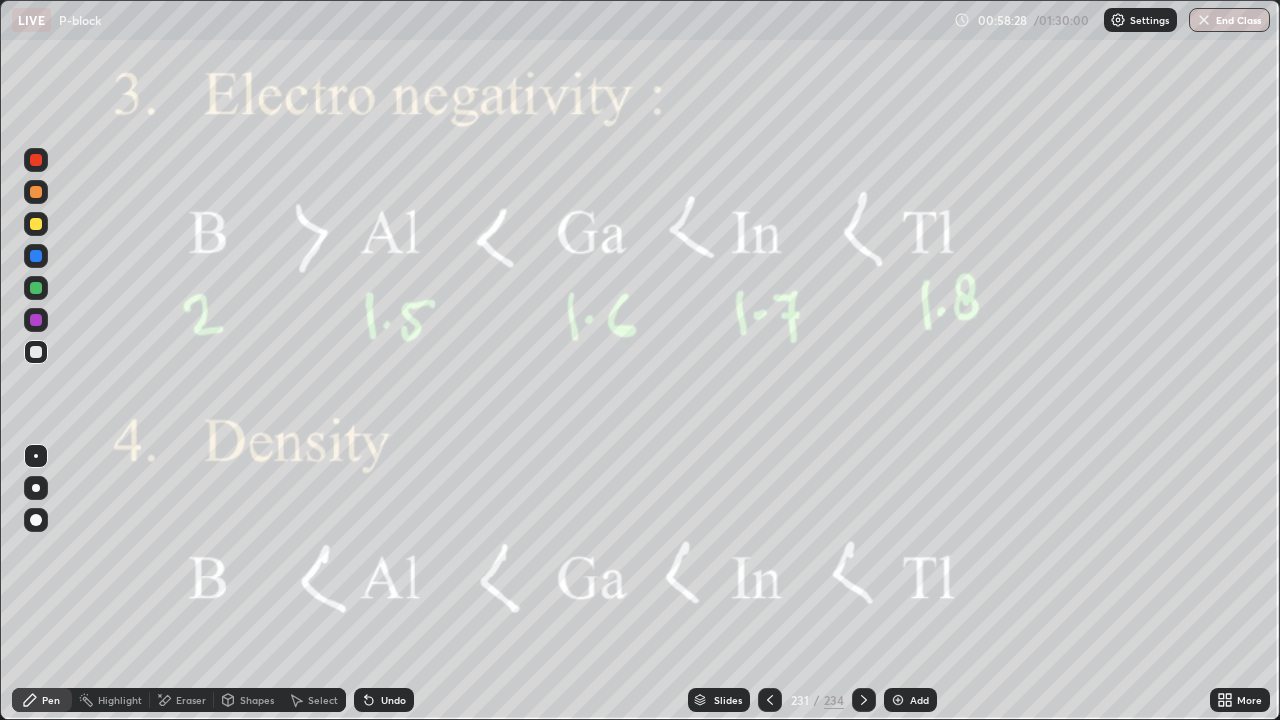 click at bounding box center (36, 224) 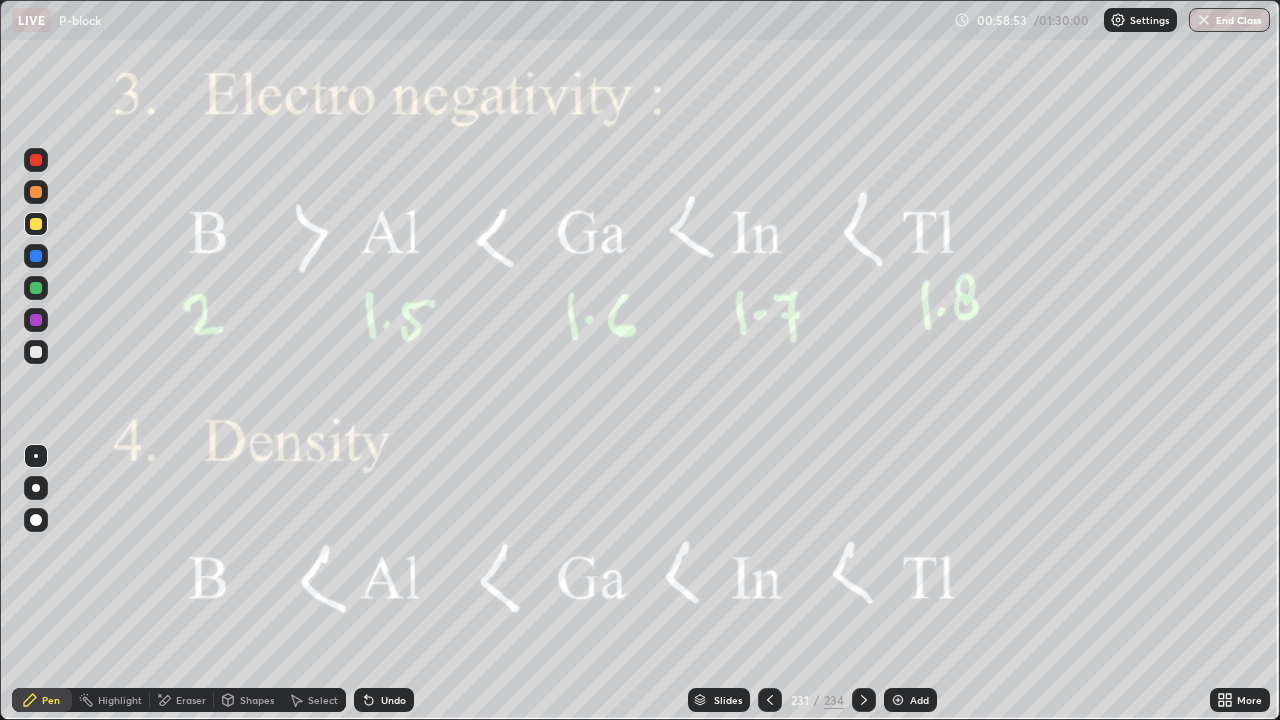 click at bounding box center (864, 700) 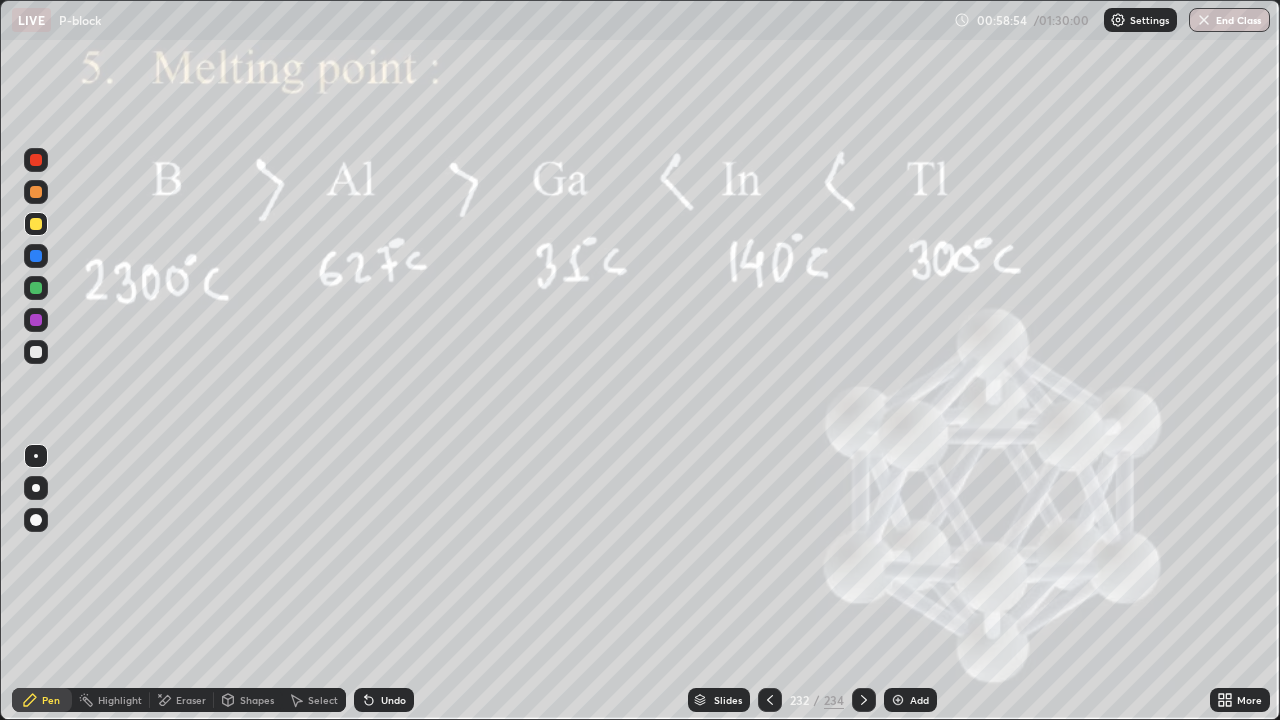 click on "Slides" at bounding box center (719, 700) 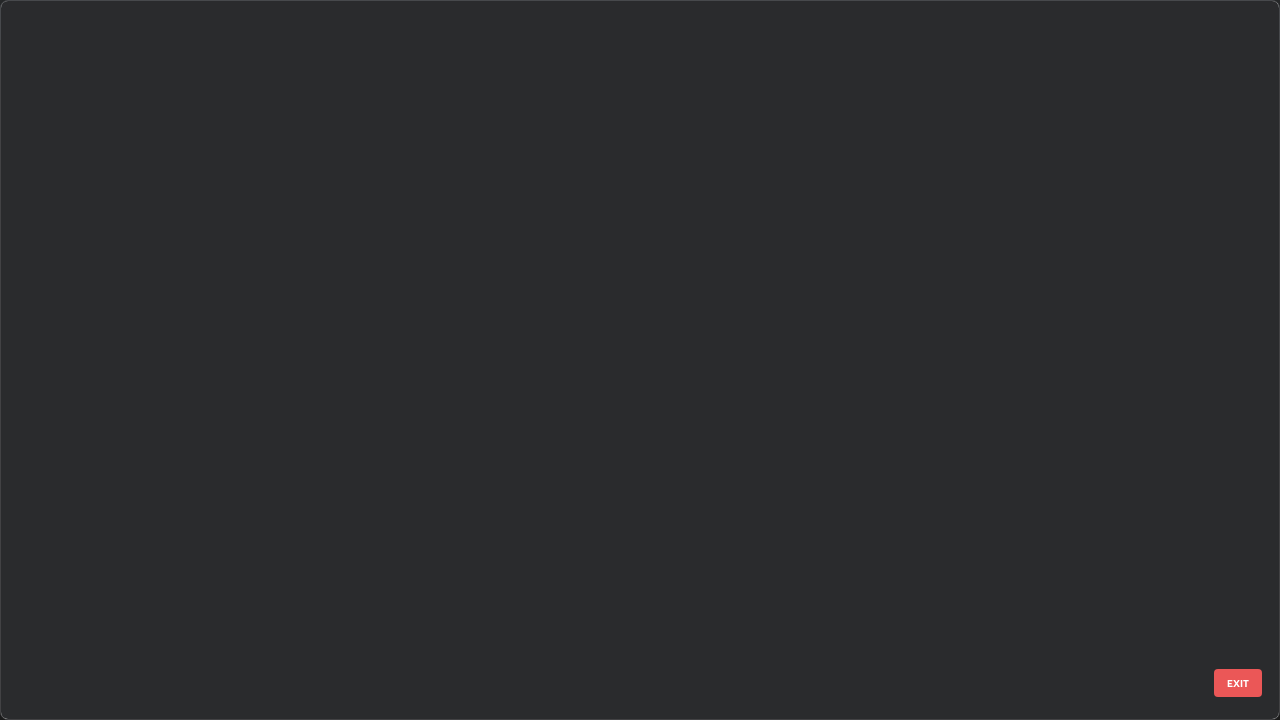 scroll, scrollTop: 16802, scrollLeft: 0, axis: vertical 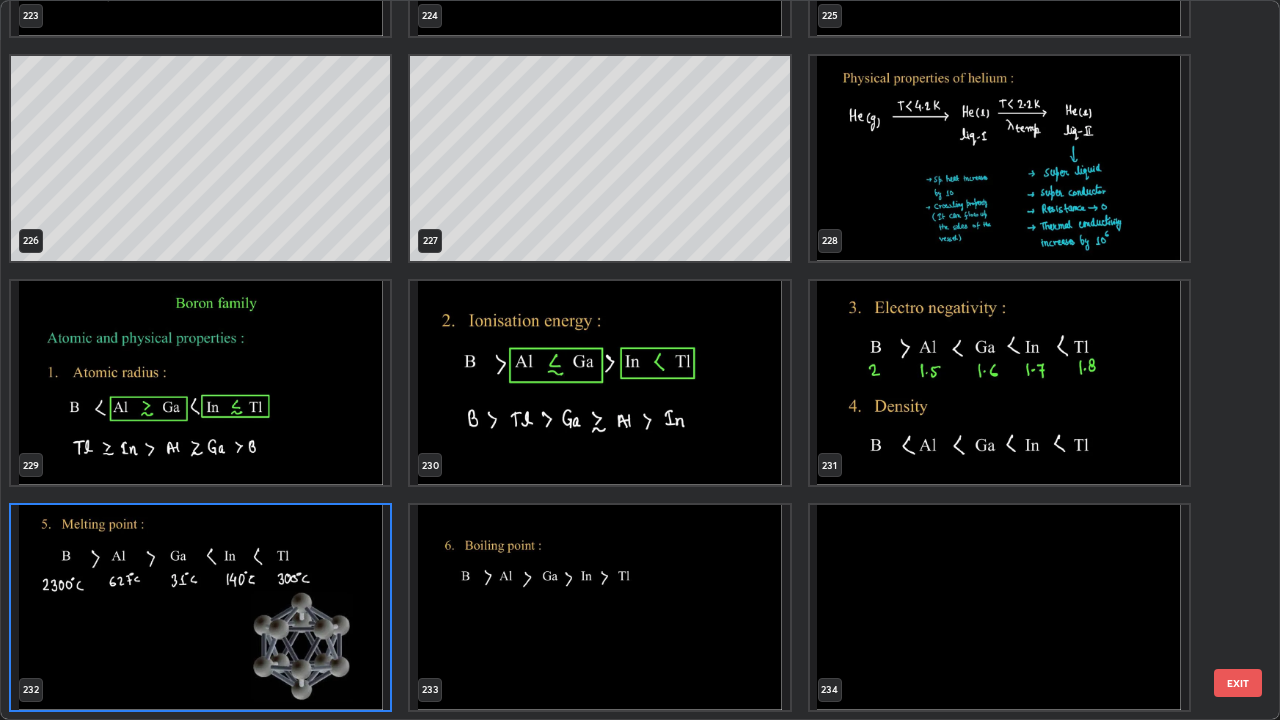 click at bounding box center (999, 383) 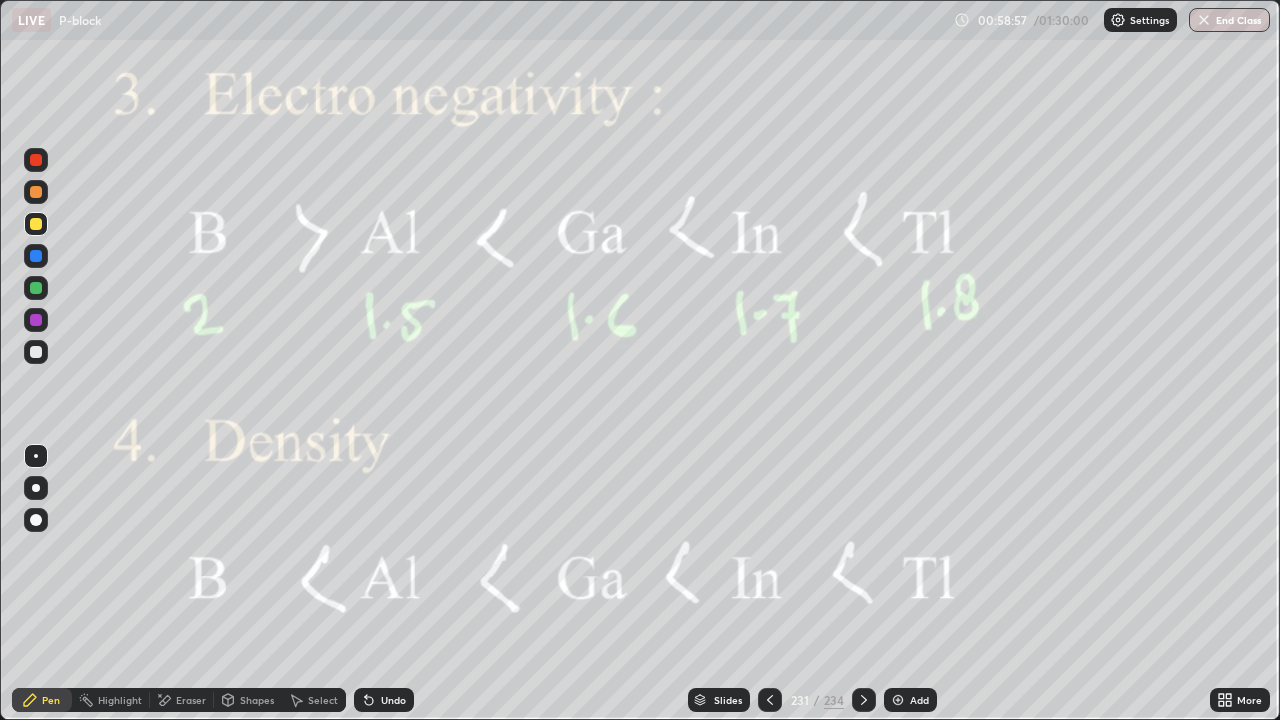 click on "Add" at bounding box center (919, 700) 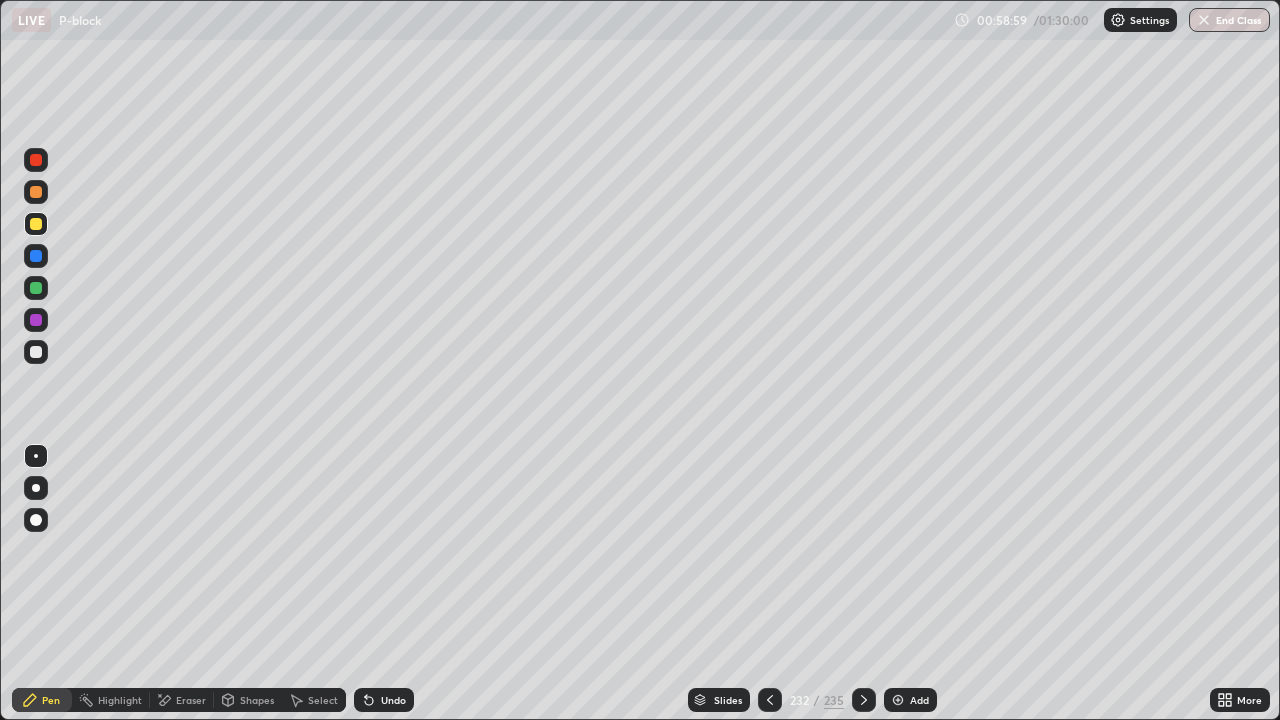 click at bounding box center [36, 192] 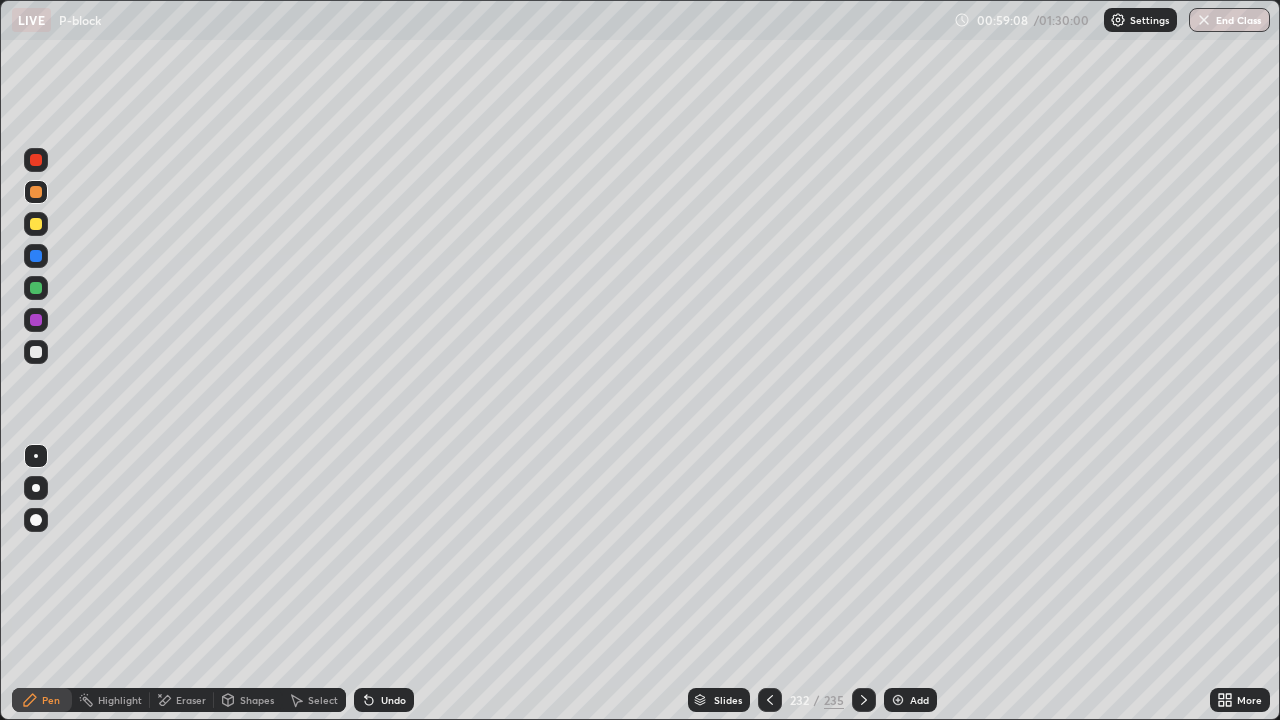 click at bounding box center [36, 224] 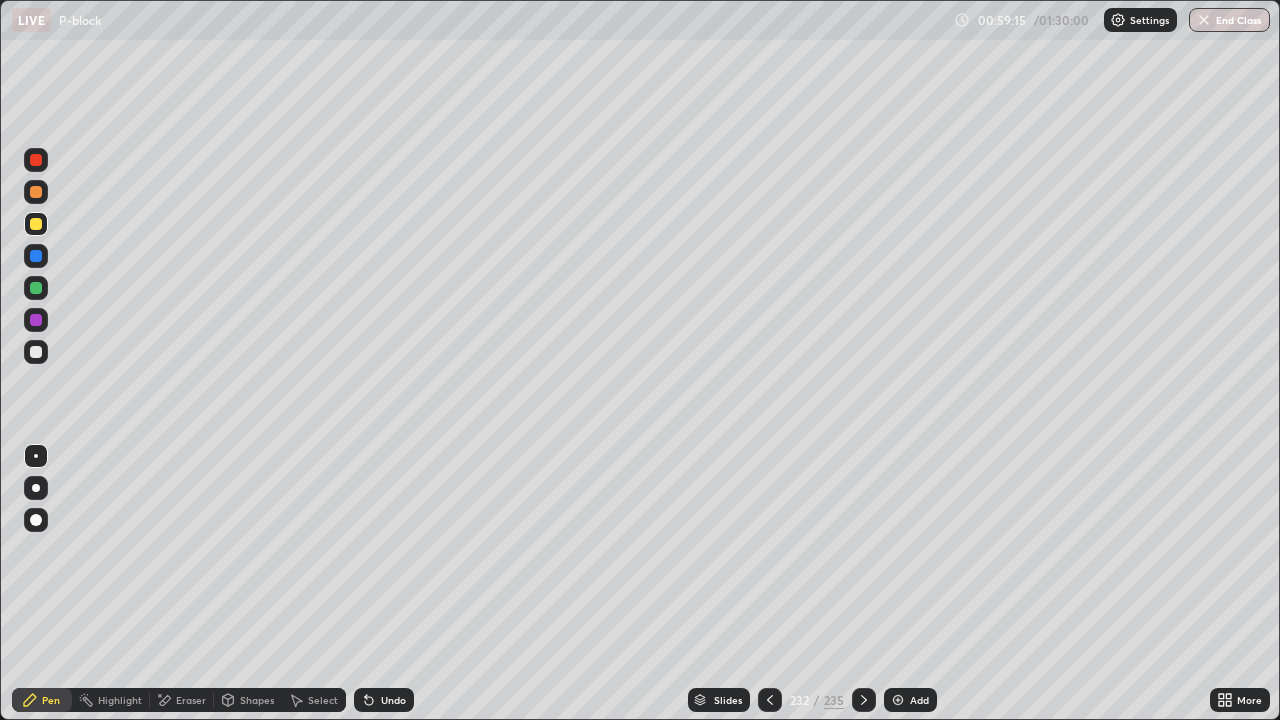 click at bounding box center (36, 352) 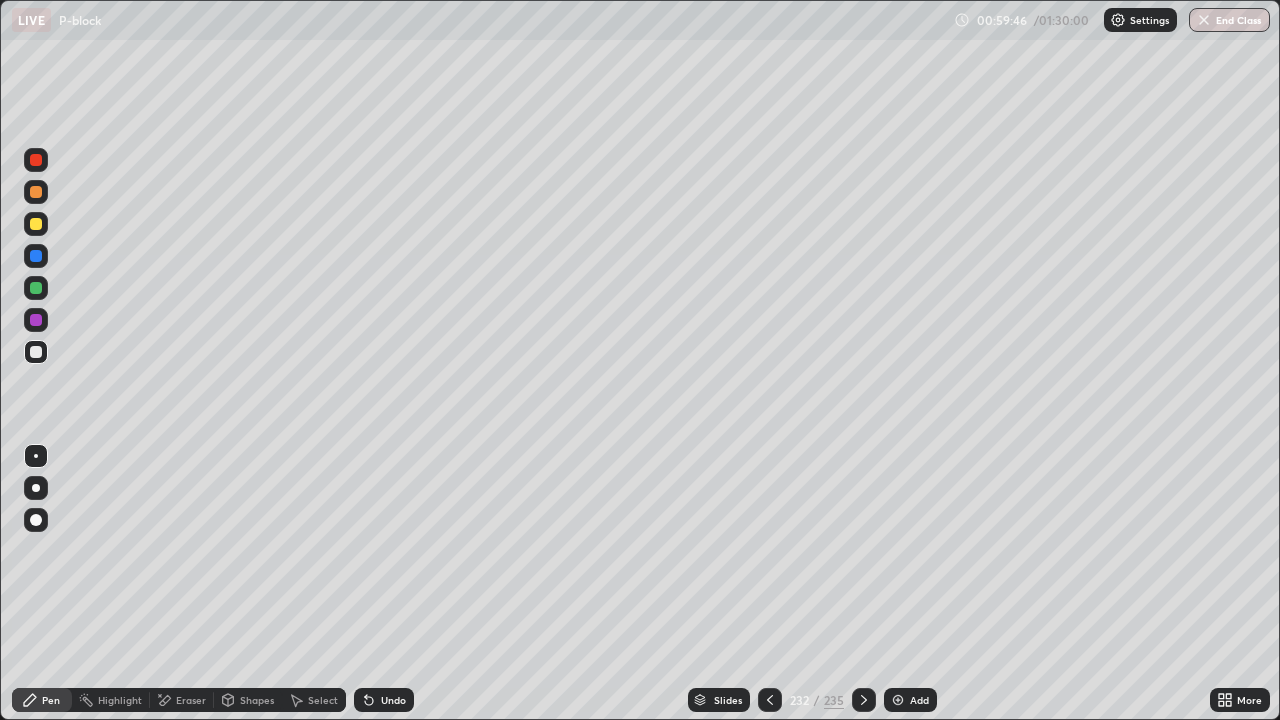 click at bounding box center [864, 700] 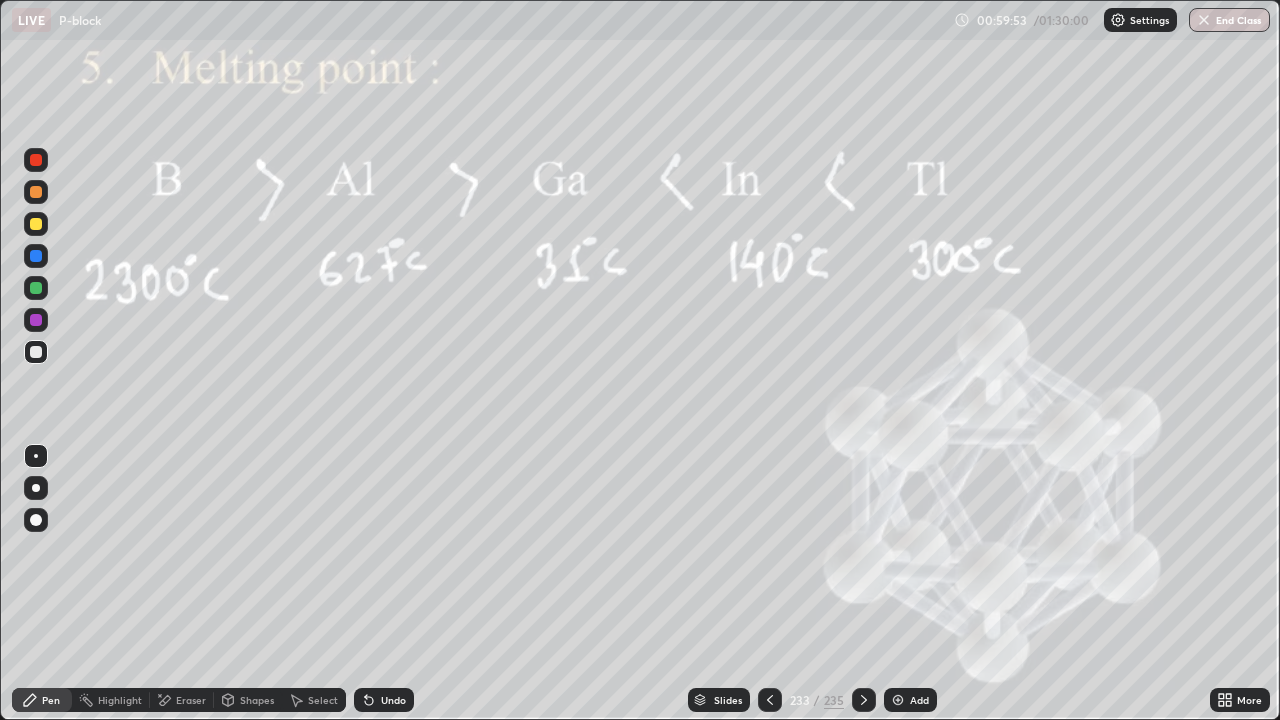 click 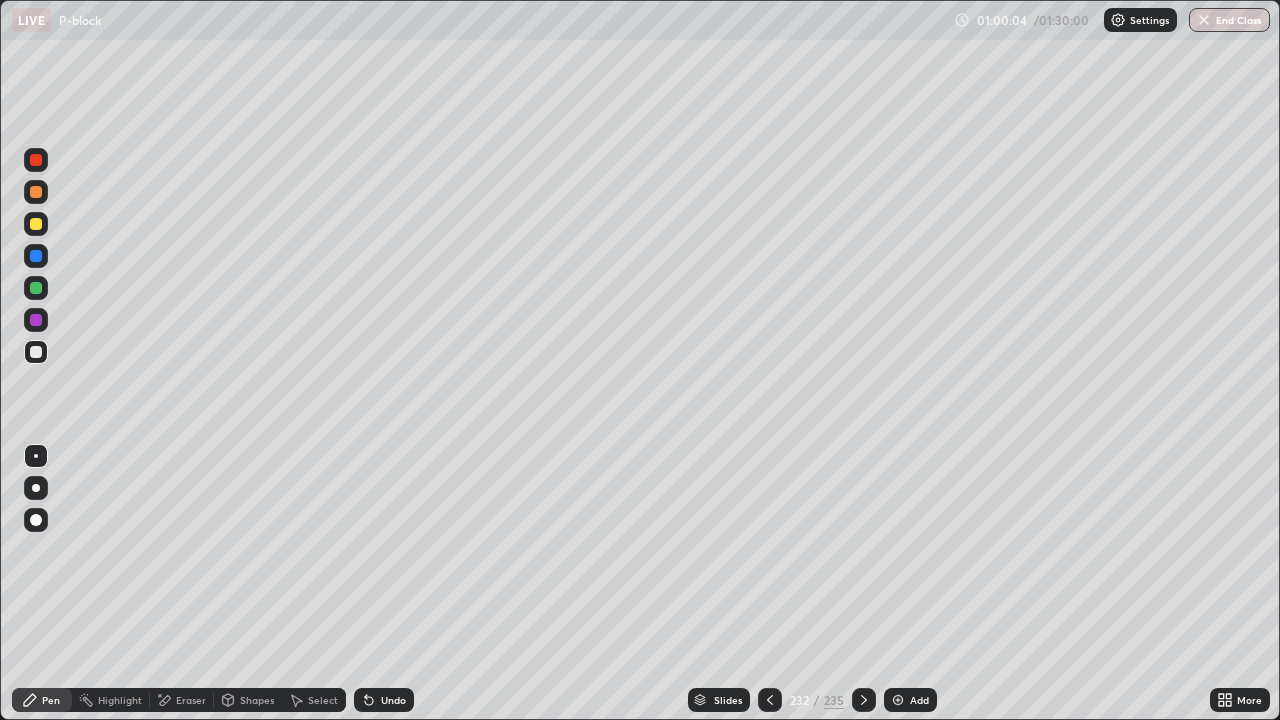 click 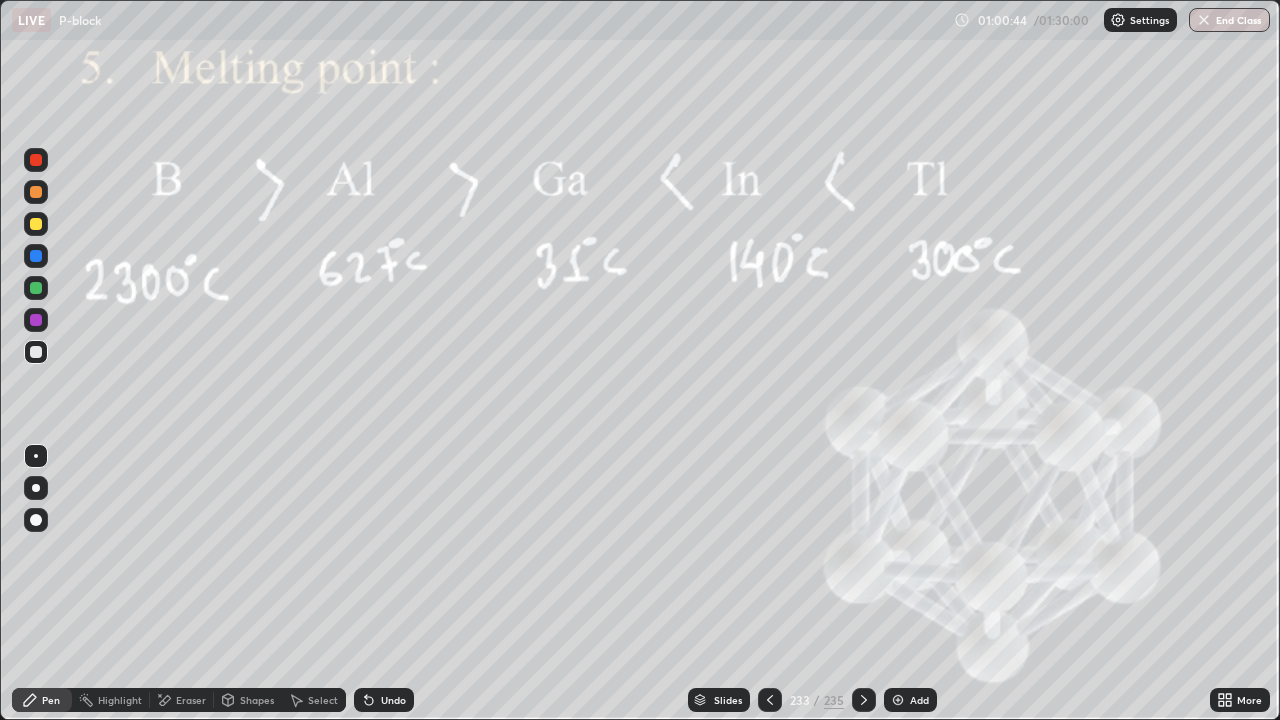 click 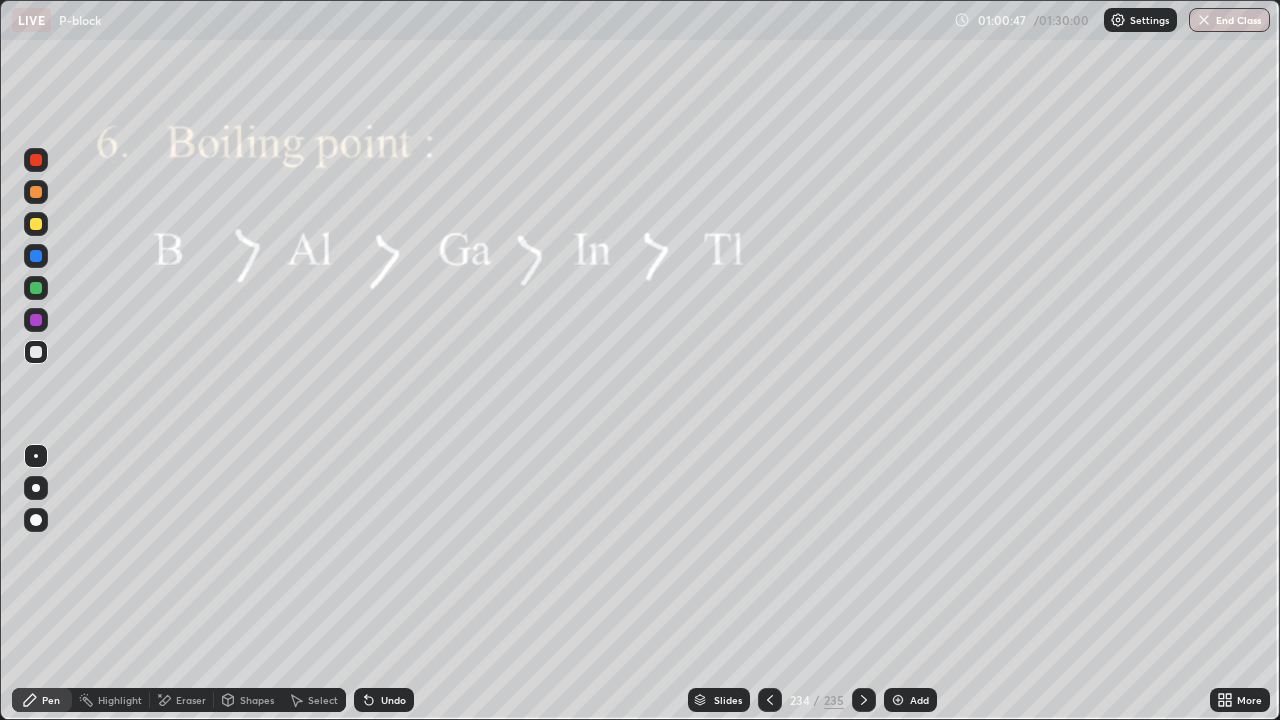 click at bounding box center [36, 288] 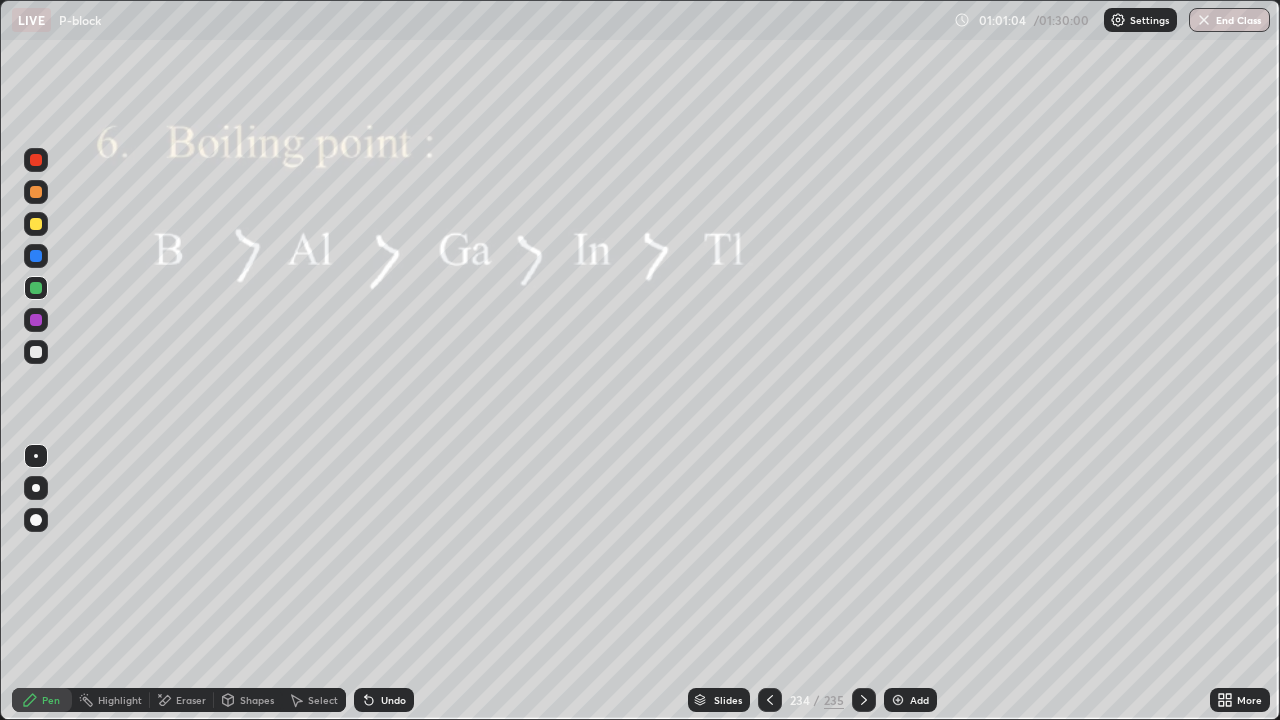click 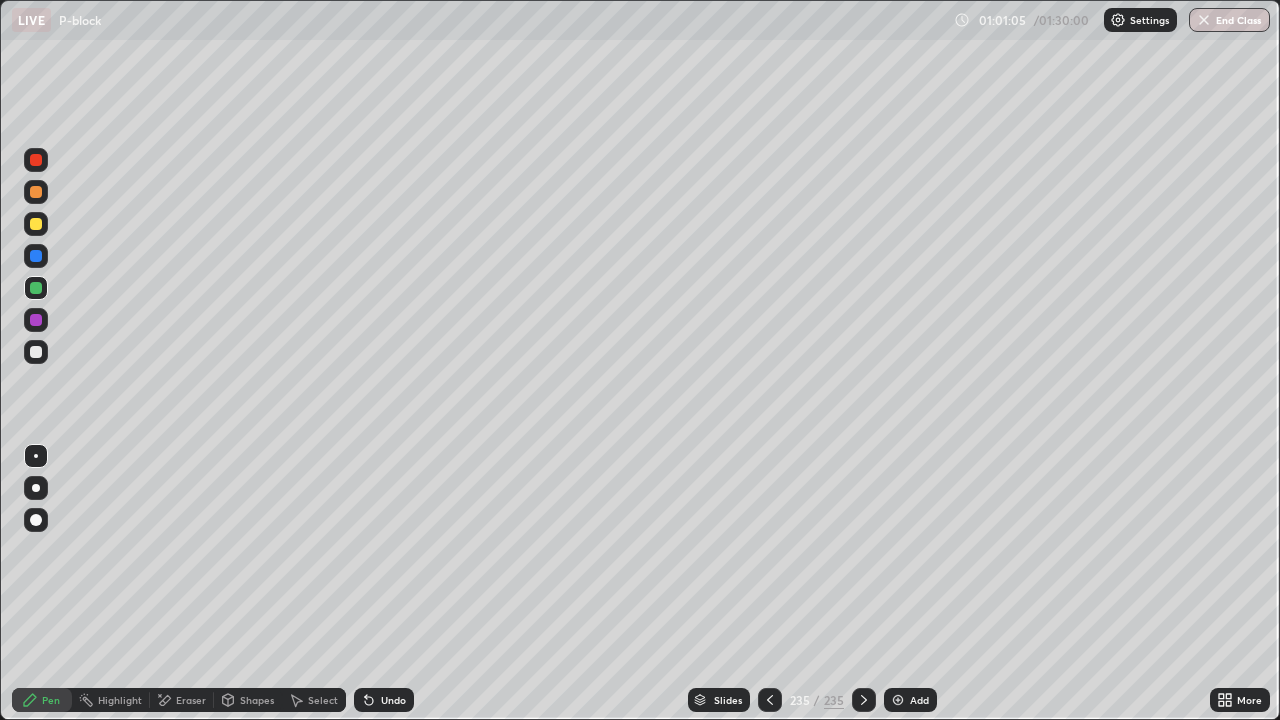 click 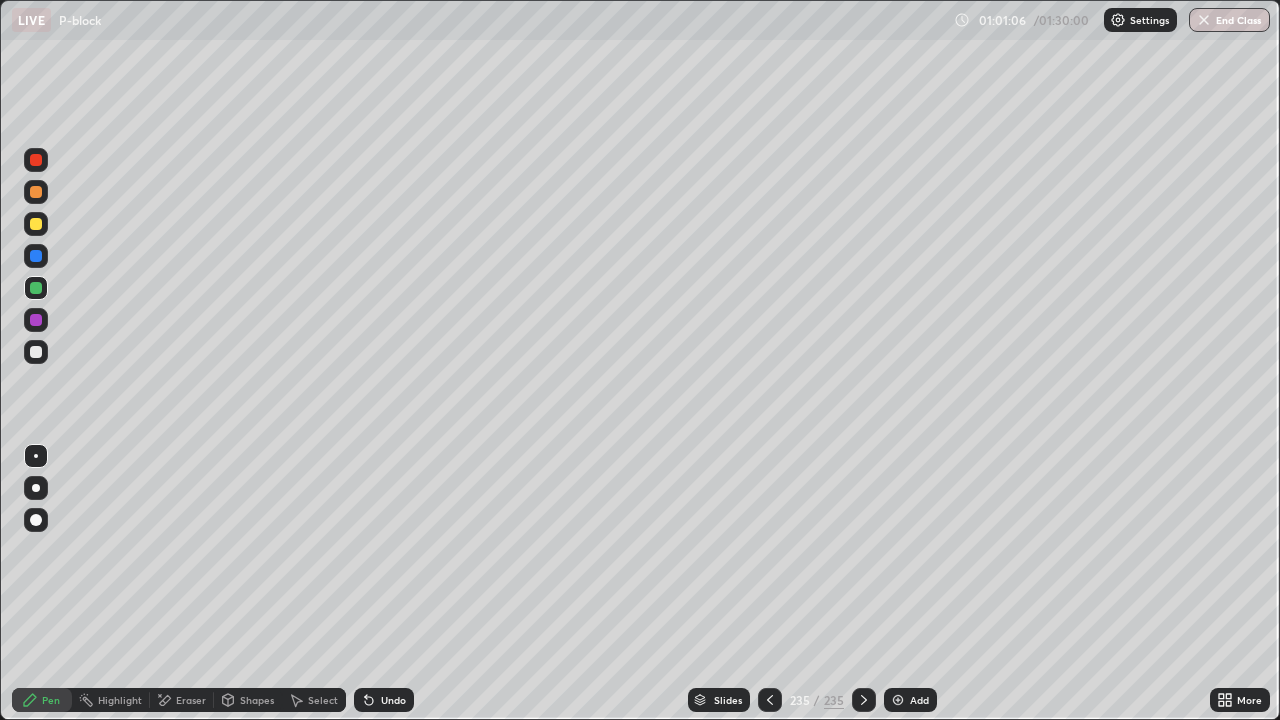 click 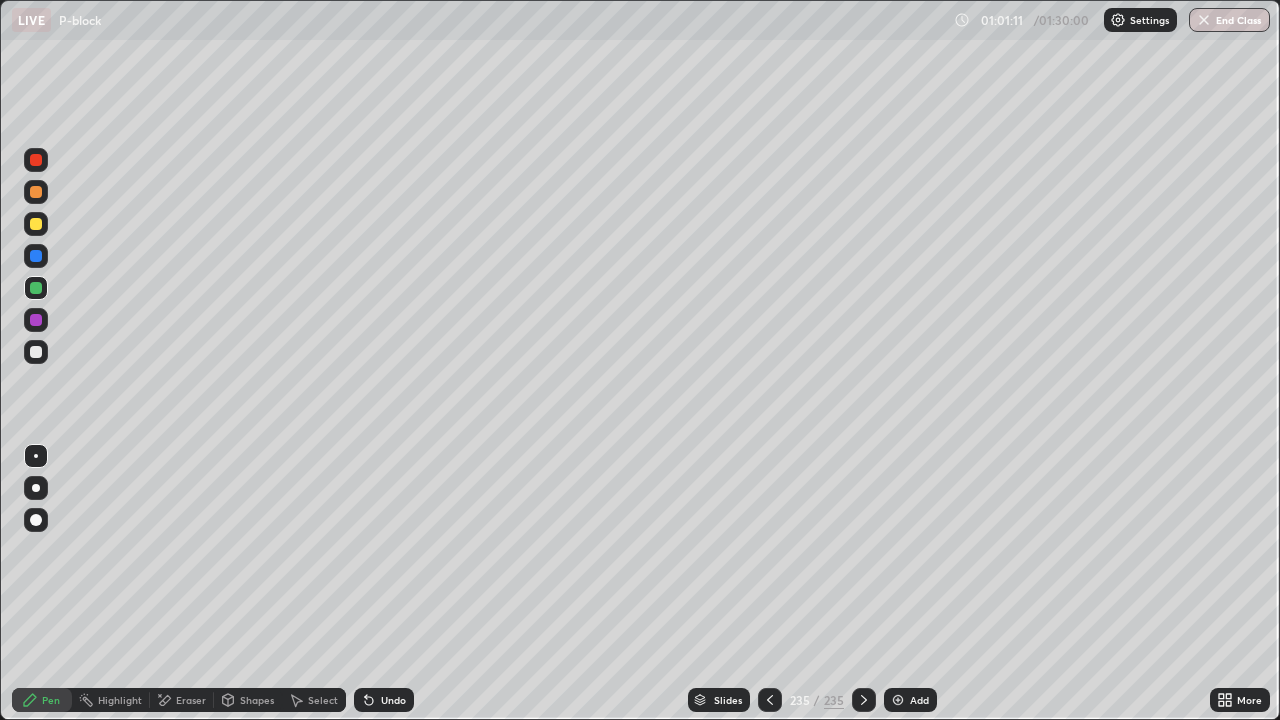 click at bounding box center [864, 700] 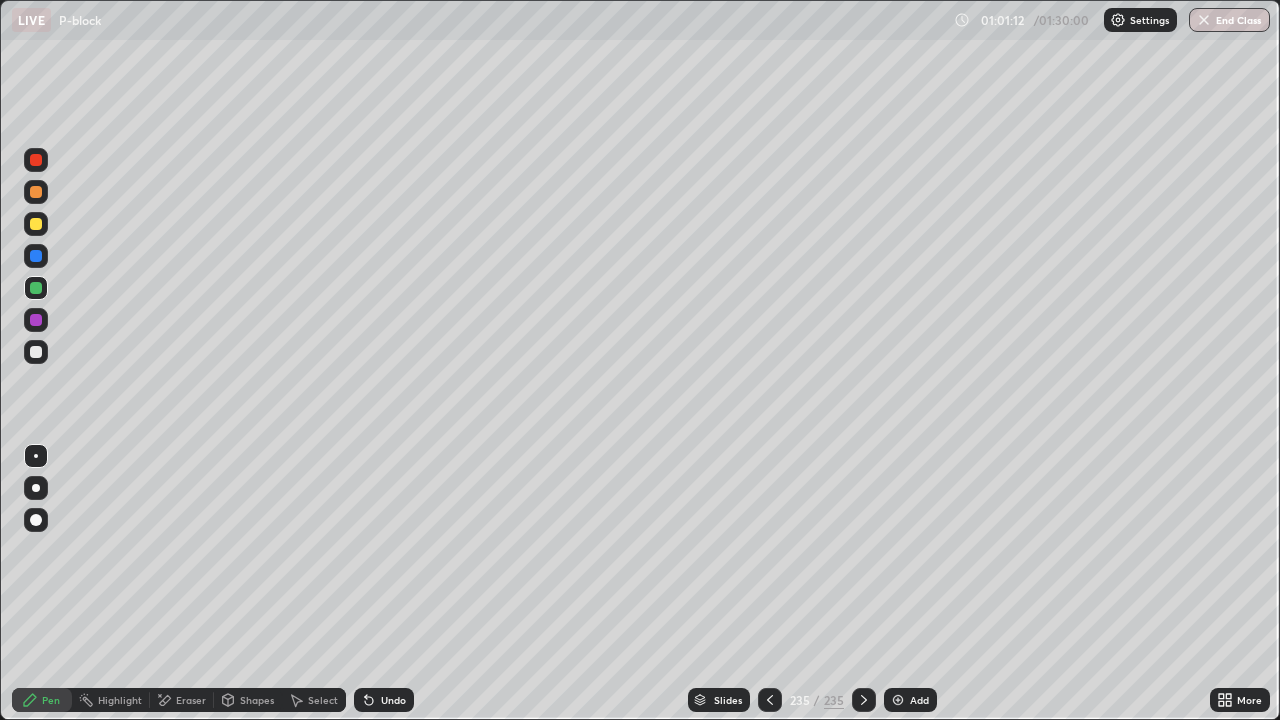 click at bounding box center [864, 700] 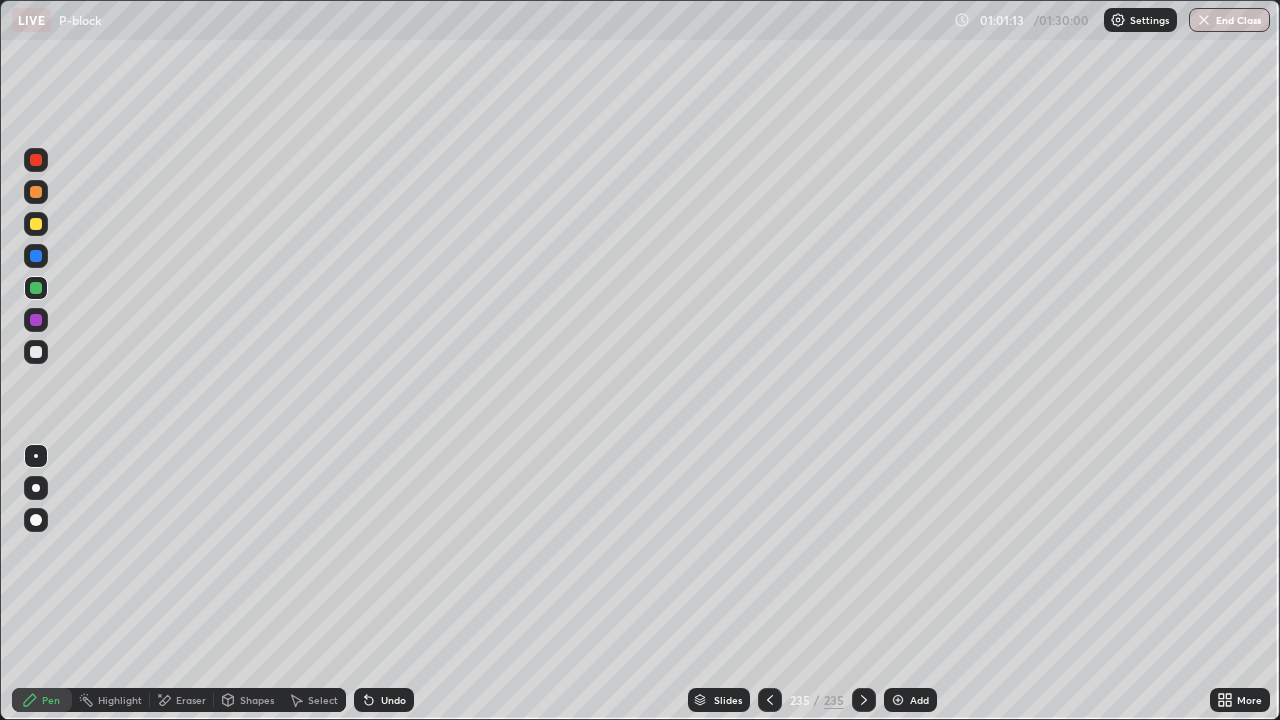 click on "Slides" at bounding box center (728, 700) 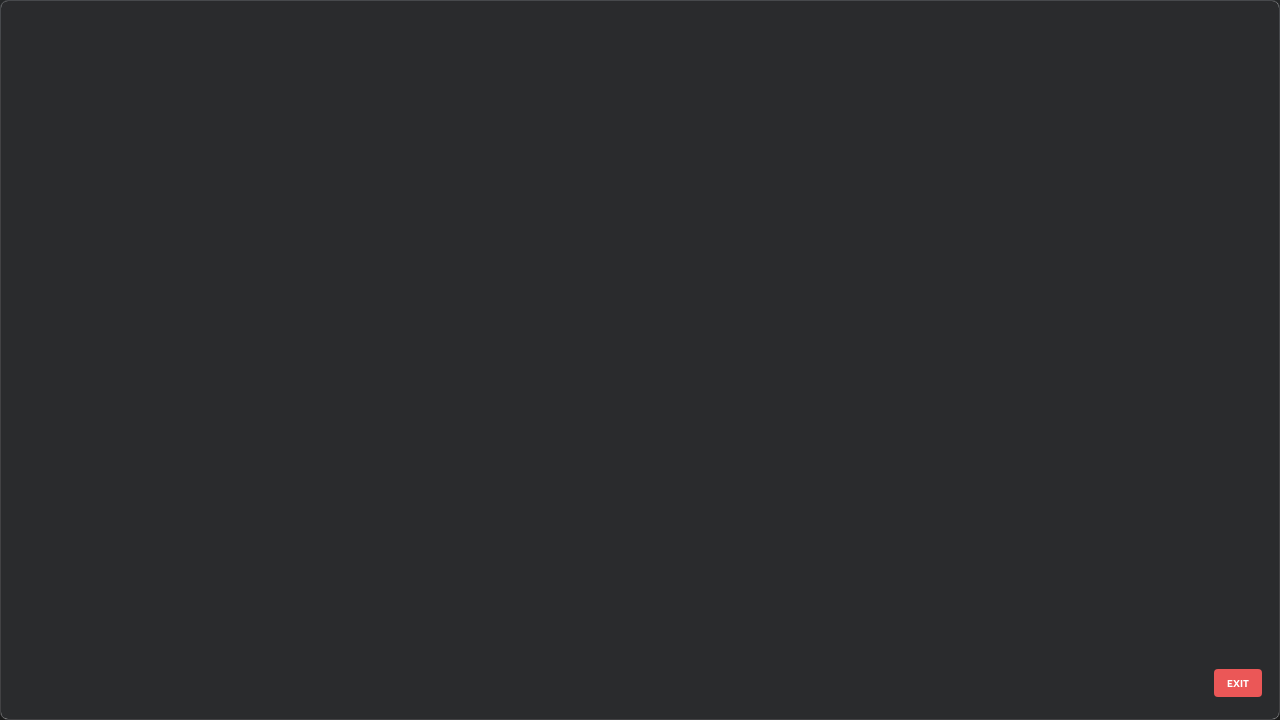 scroll, scrollTop: 17027, scrollLeft: 0, axis: vertical 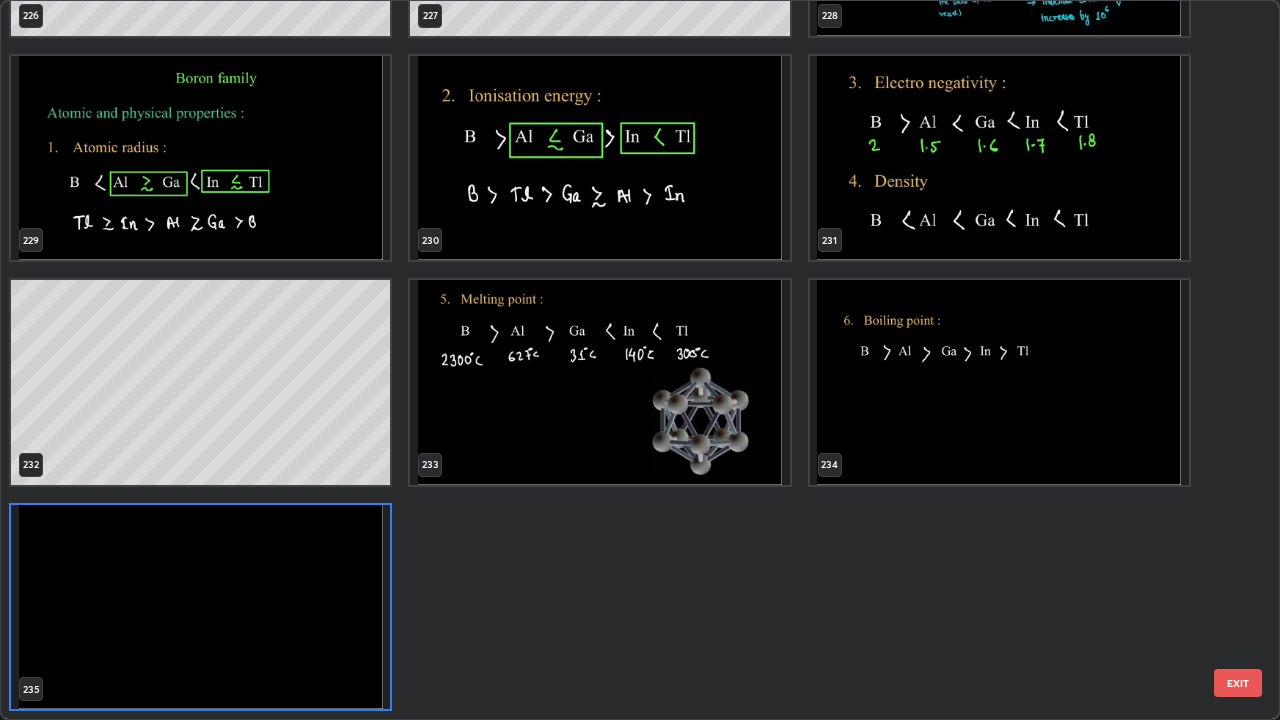 click at bounding box center [200, 607] 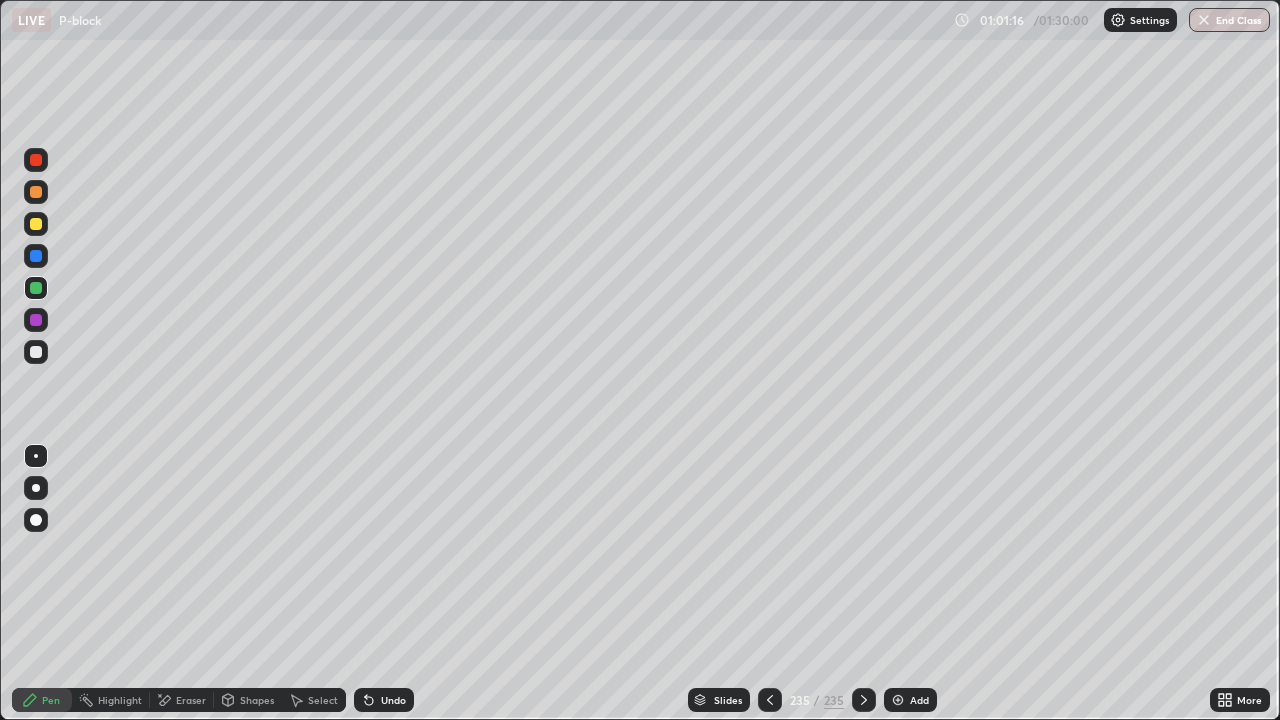 click at bounding box center (200, 607) 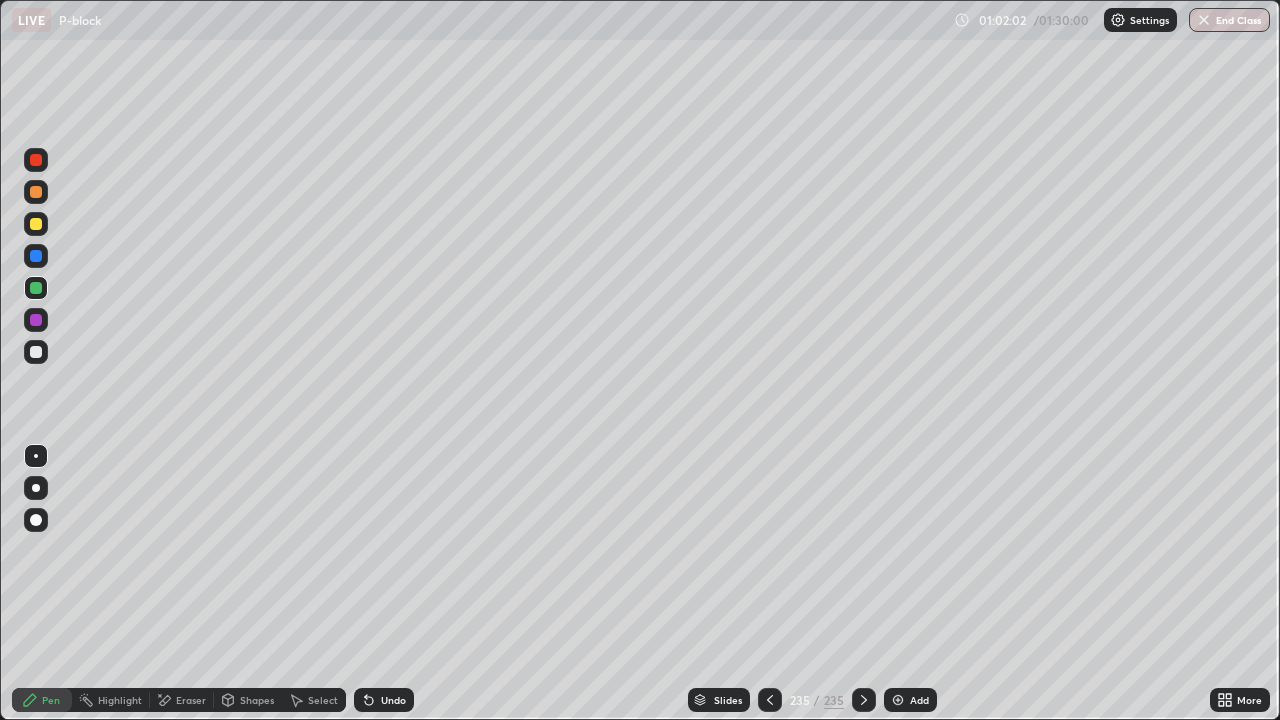 click on "Slides" at bounding box center (719, 700) 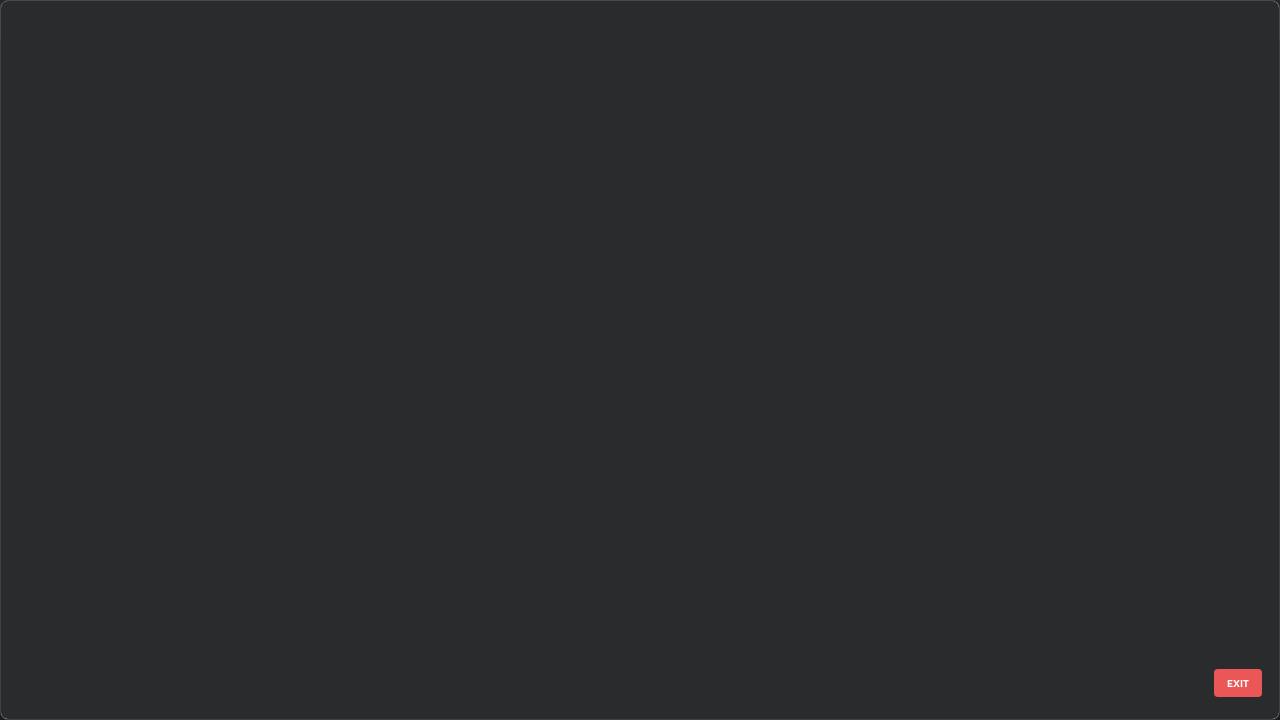 scroll, scrollTop: 17027, scrollLeft: 0, axis: vertical 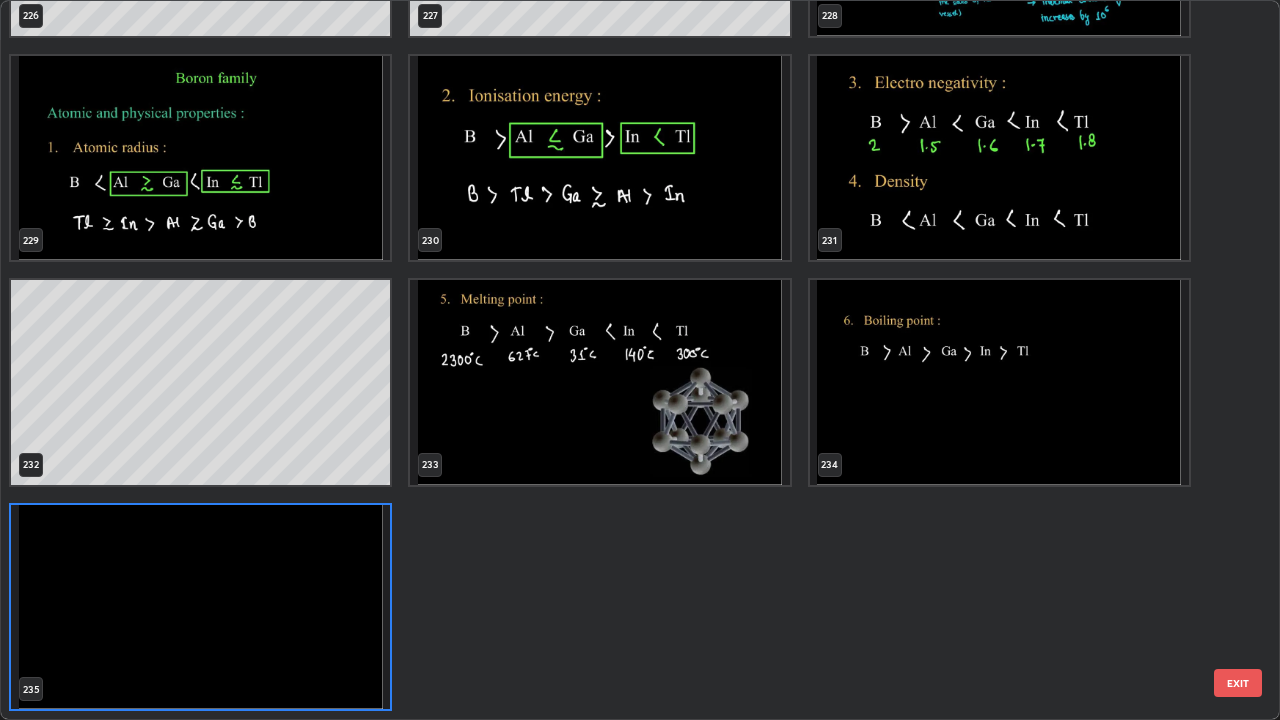click at bounding box center [200, 607] 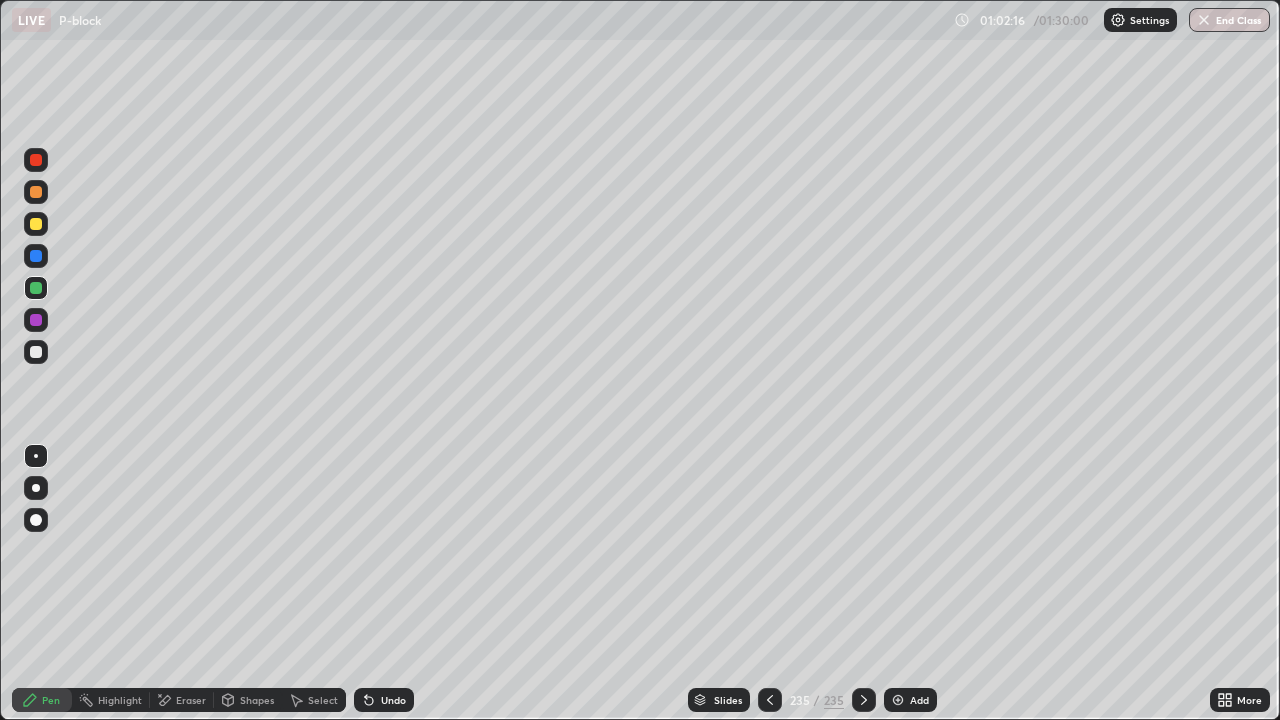 click at bounding box center (200, 607) 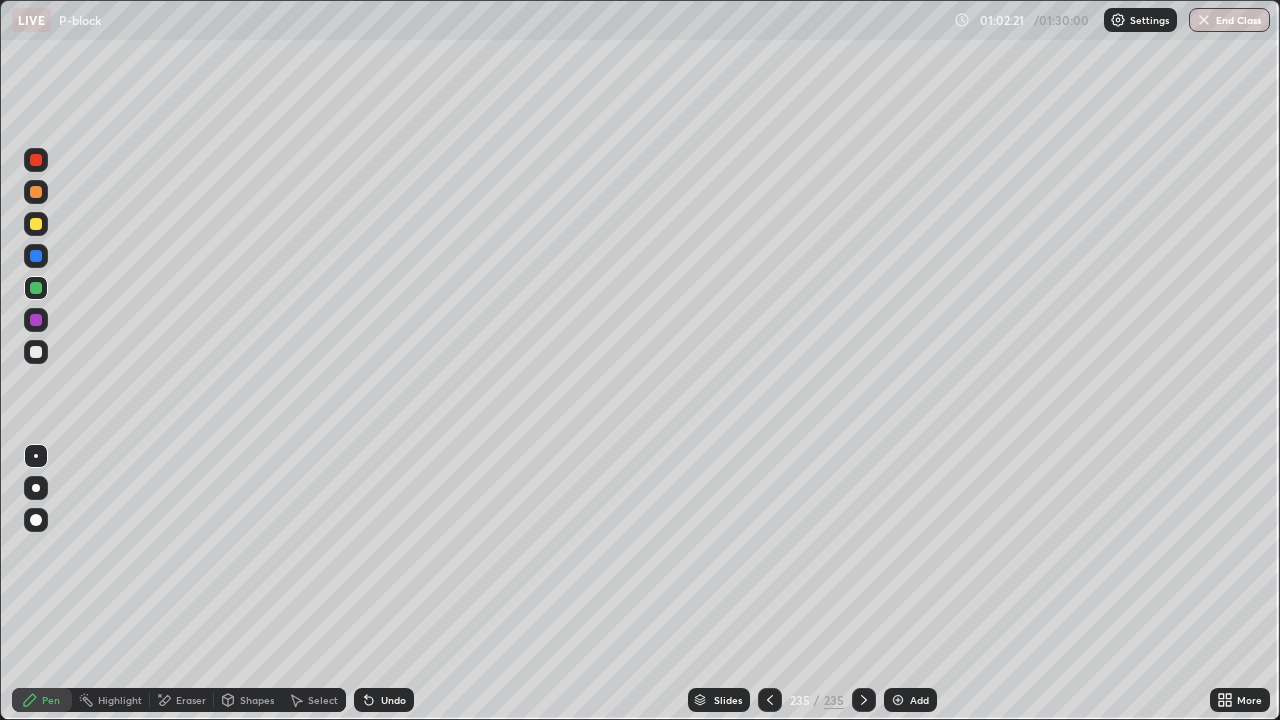 click 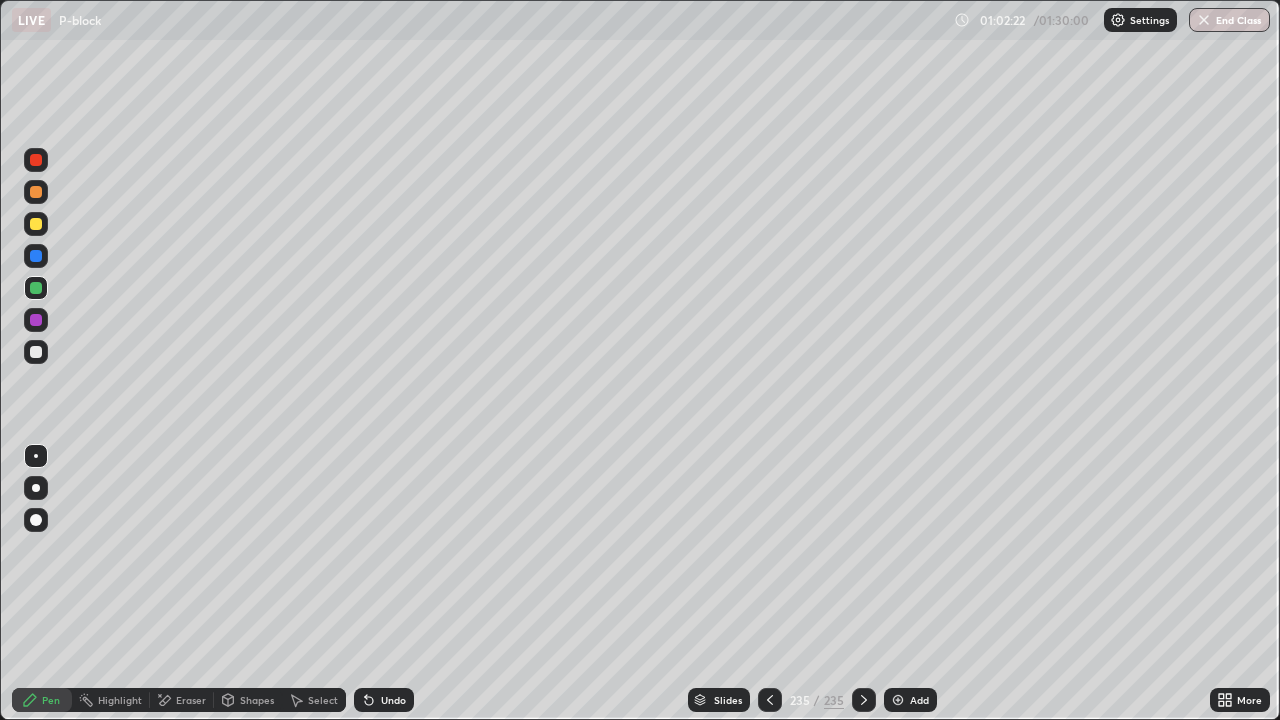 click on "Slides" at bounding box center [728, 700] 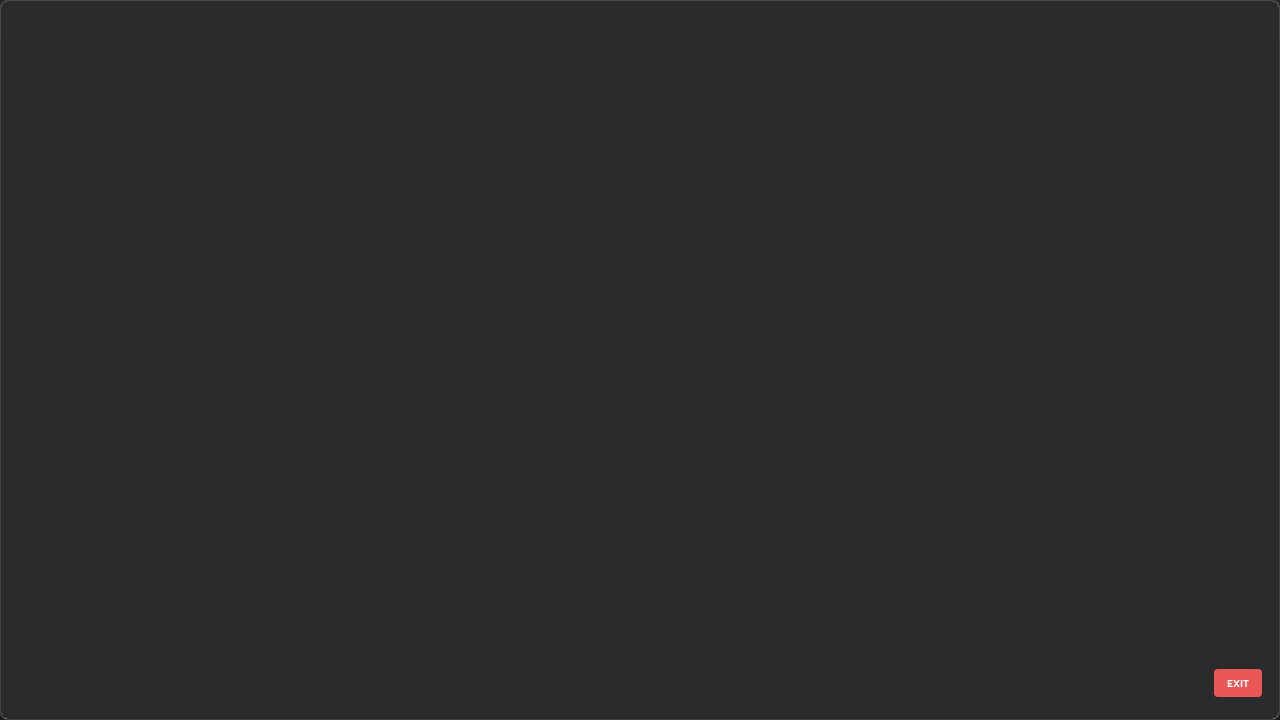 scroll, scrollTop: 17027, scrollLeft: 0, axis: vertical 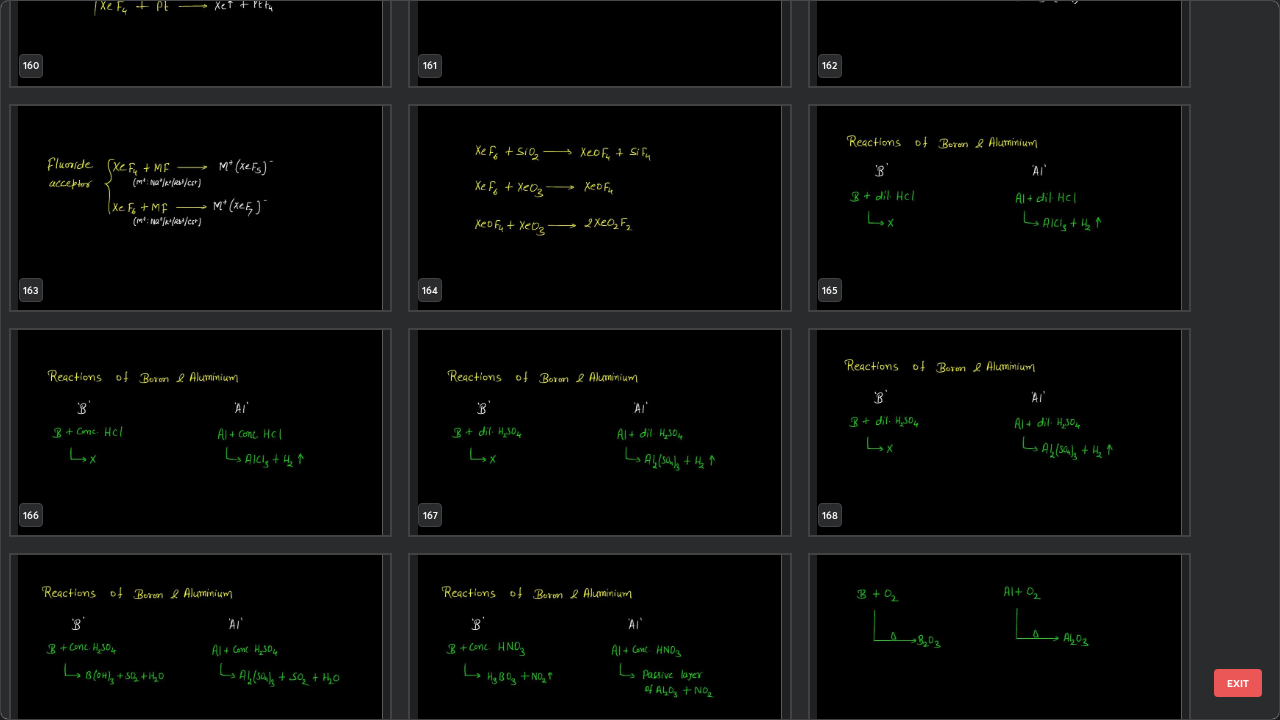 click at bounding box center [200, 432] 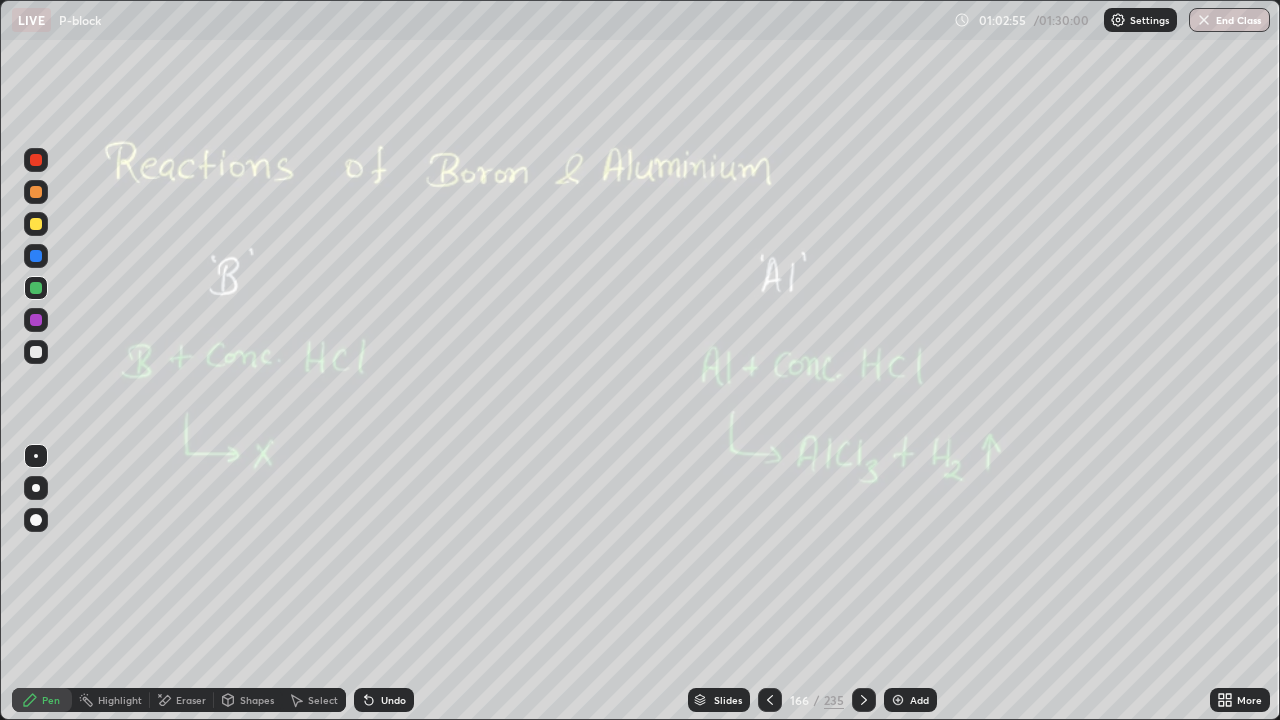 click at bounding box center (36, 352) 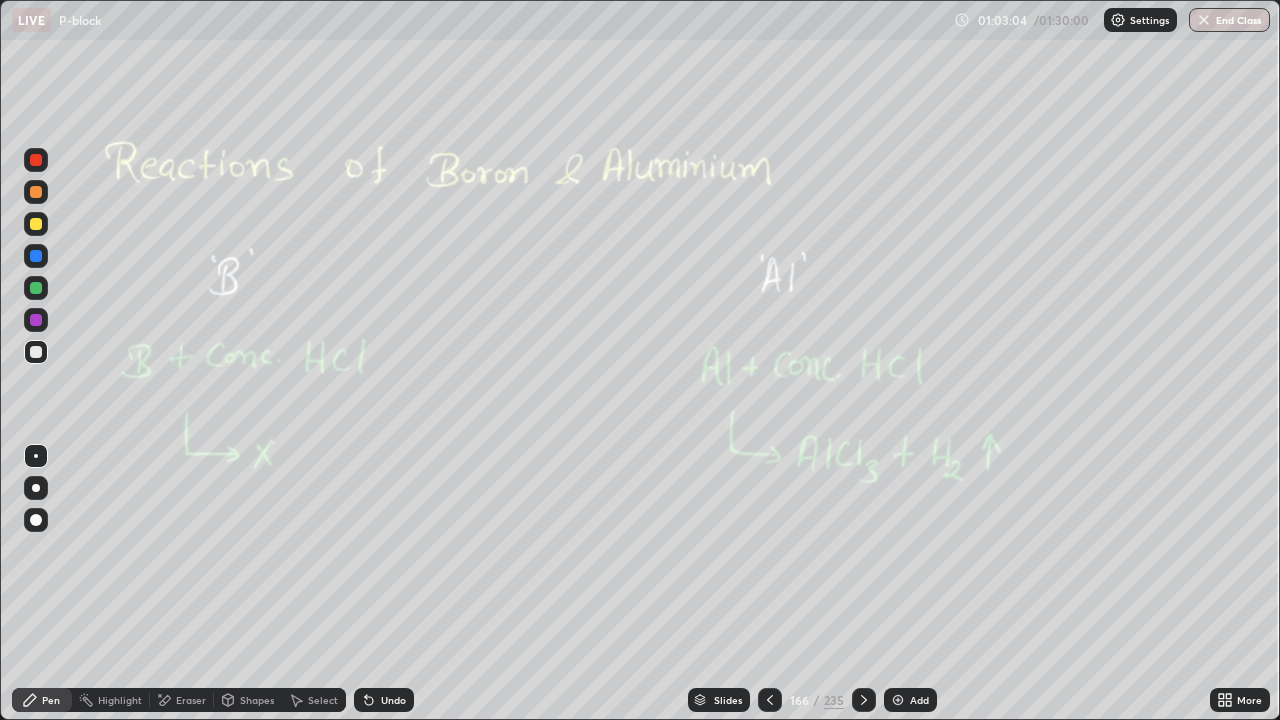 click 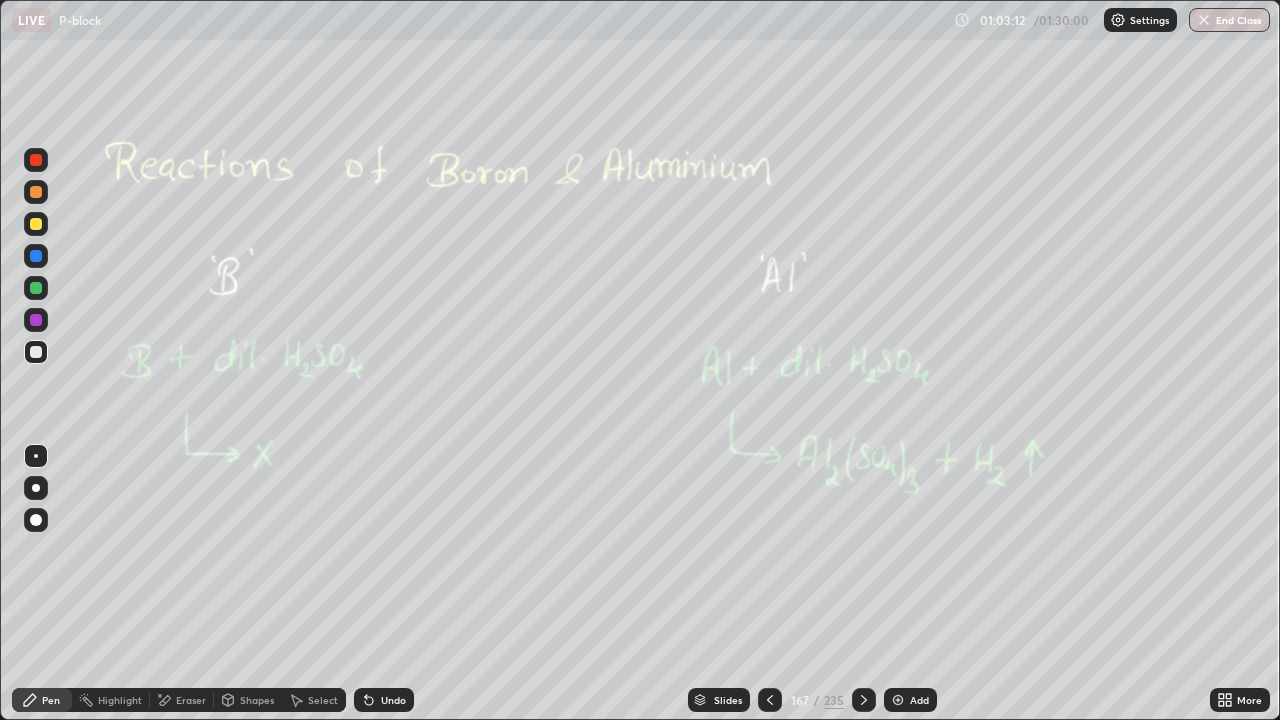 click 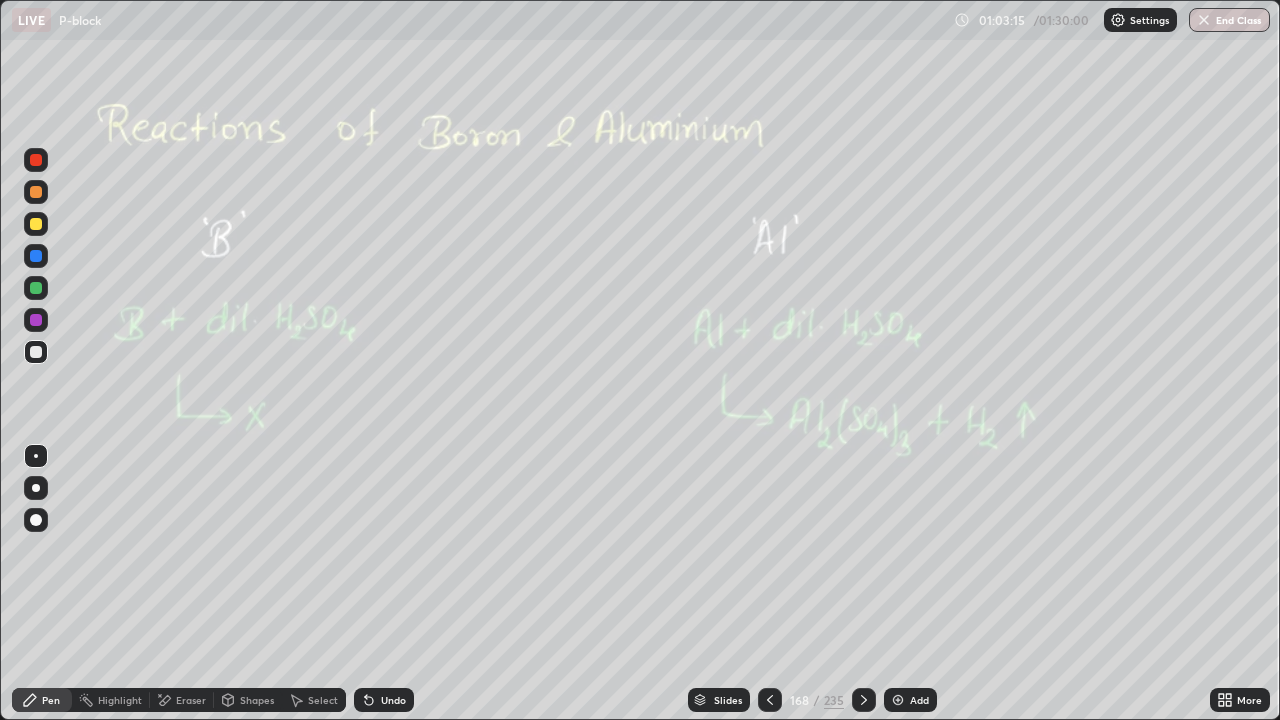 click 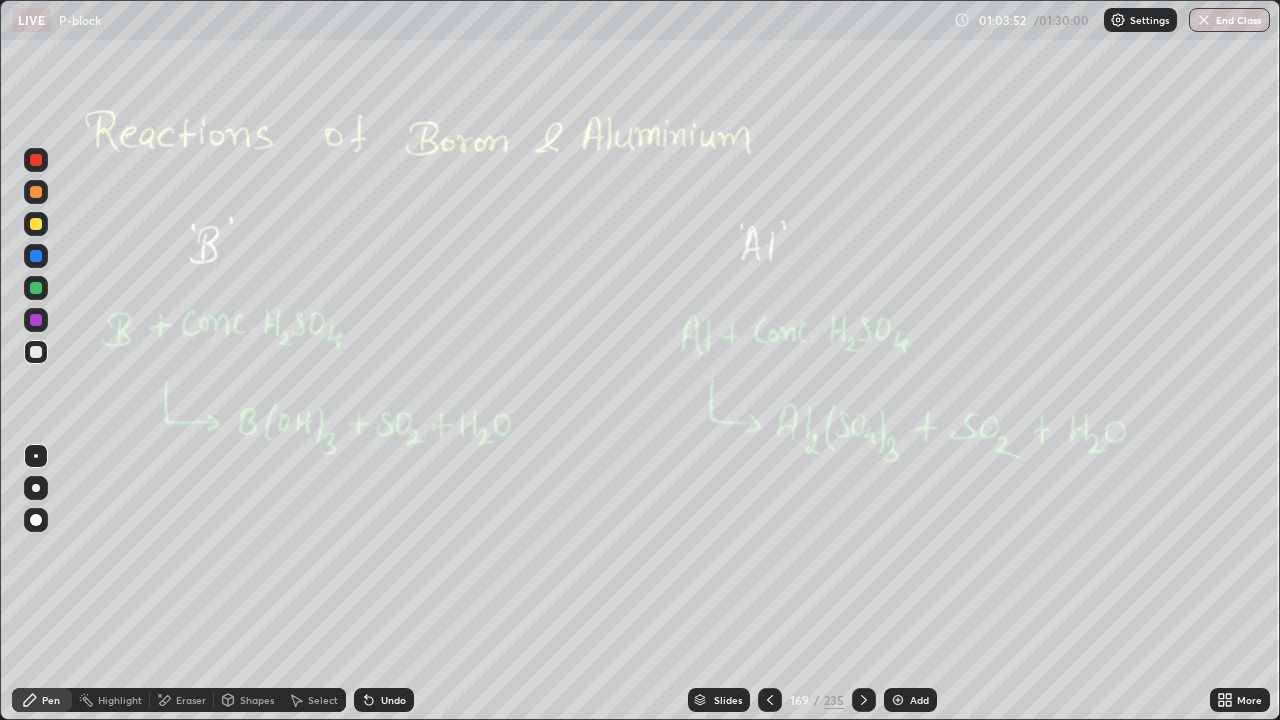 click 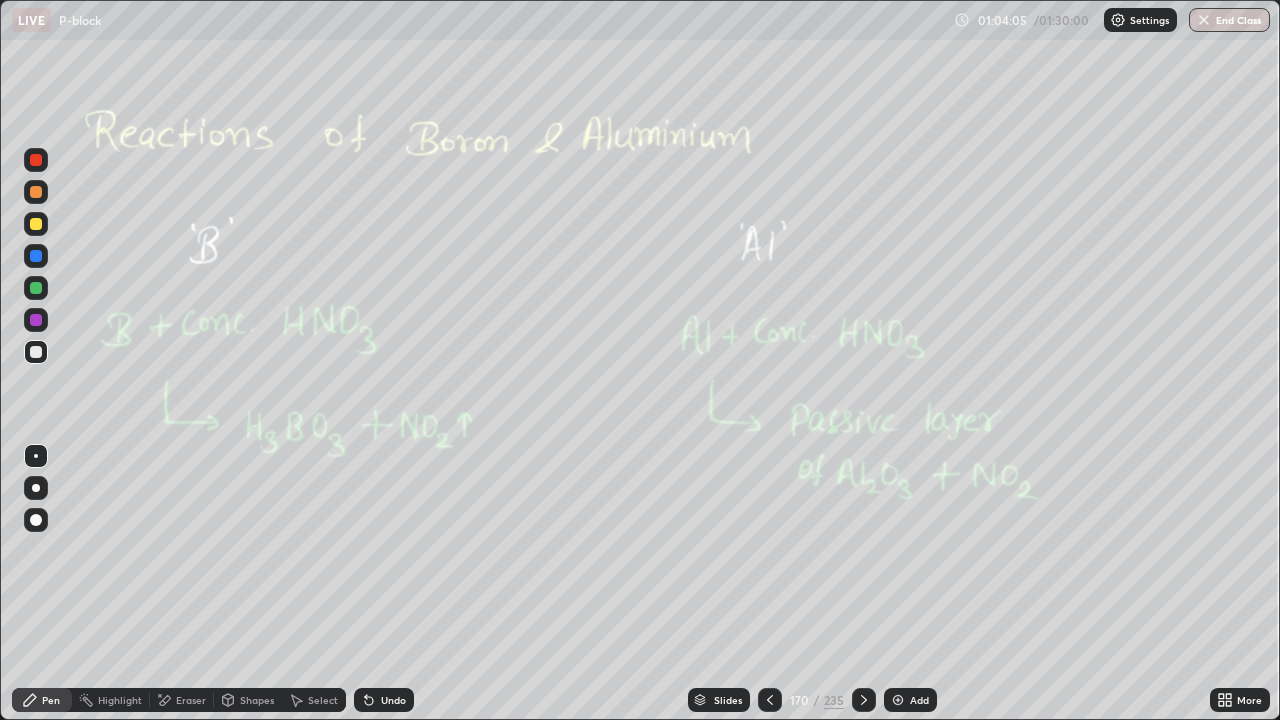 click 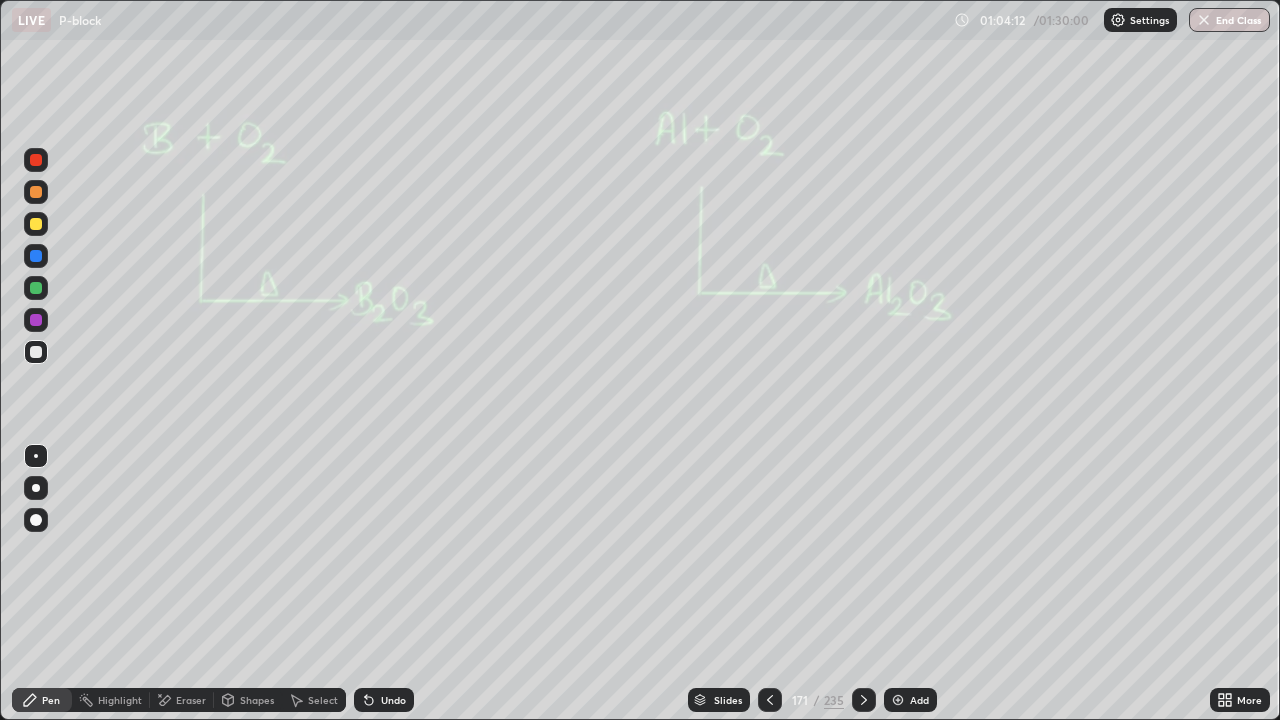 click 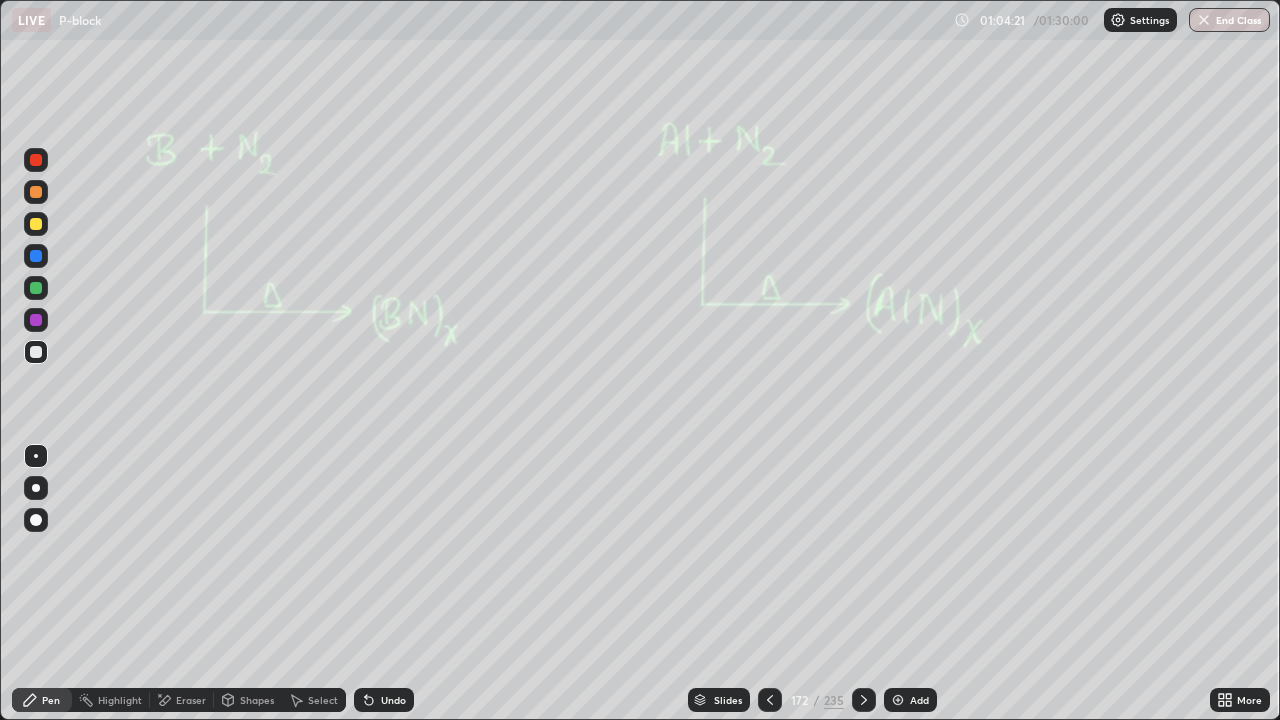 click 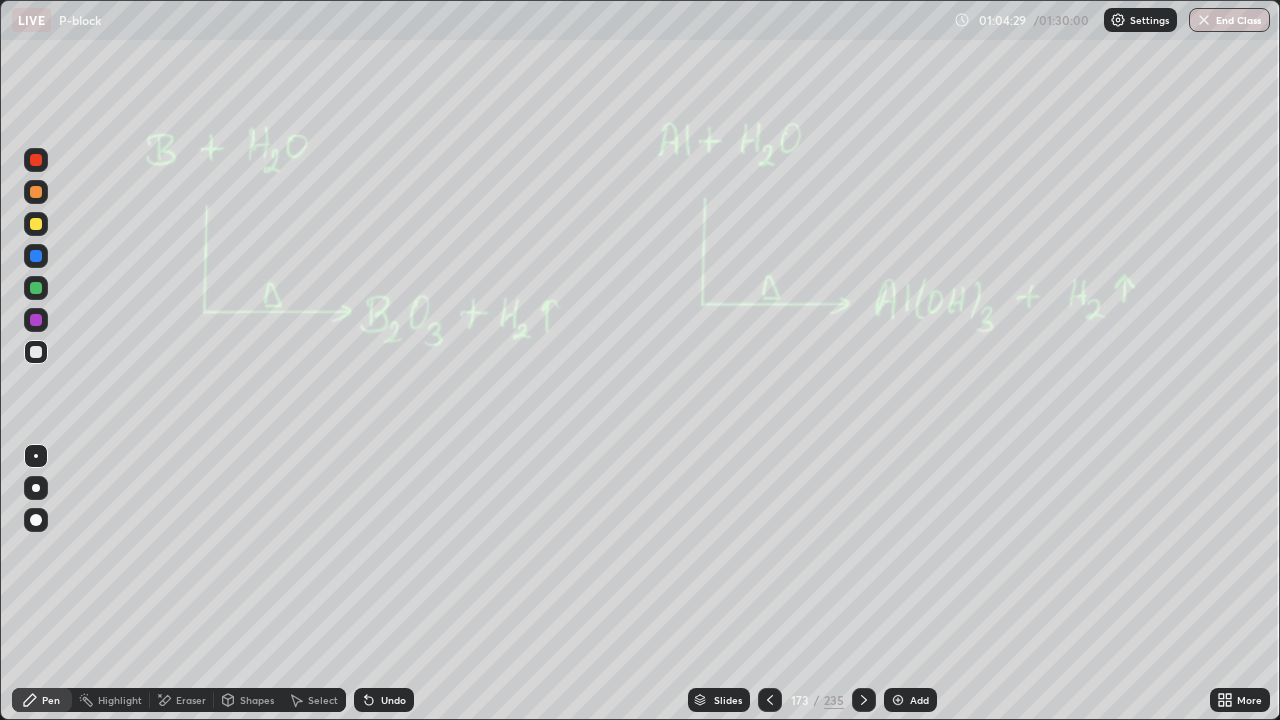 click 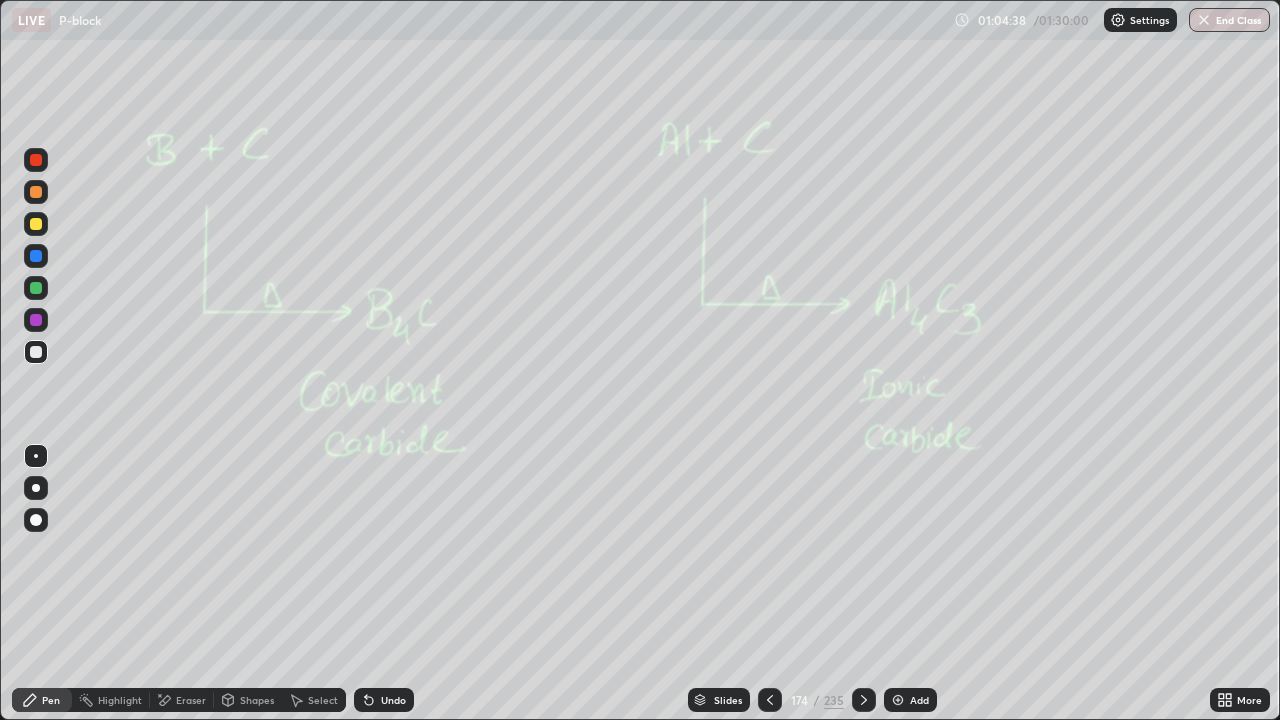 click 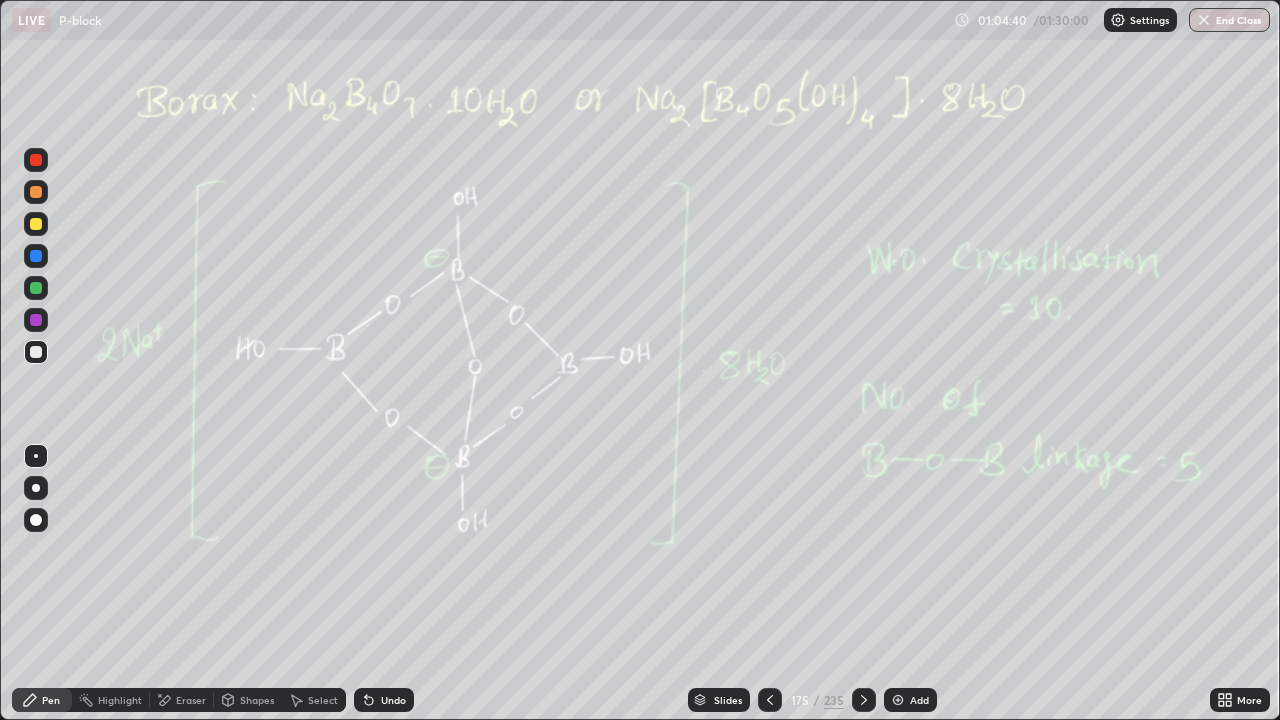 click at bounding box center (770, 700) 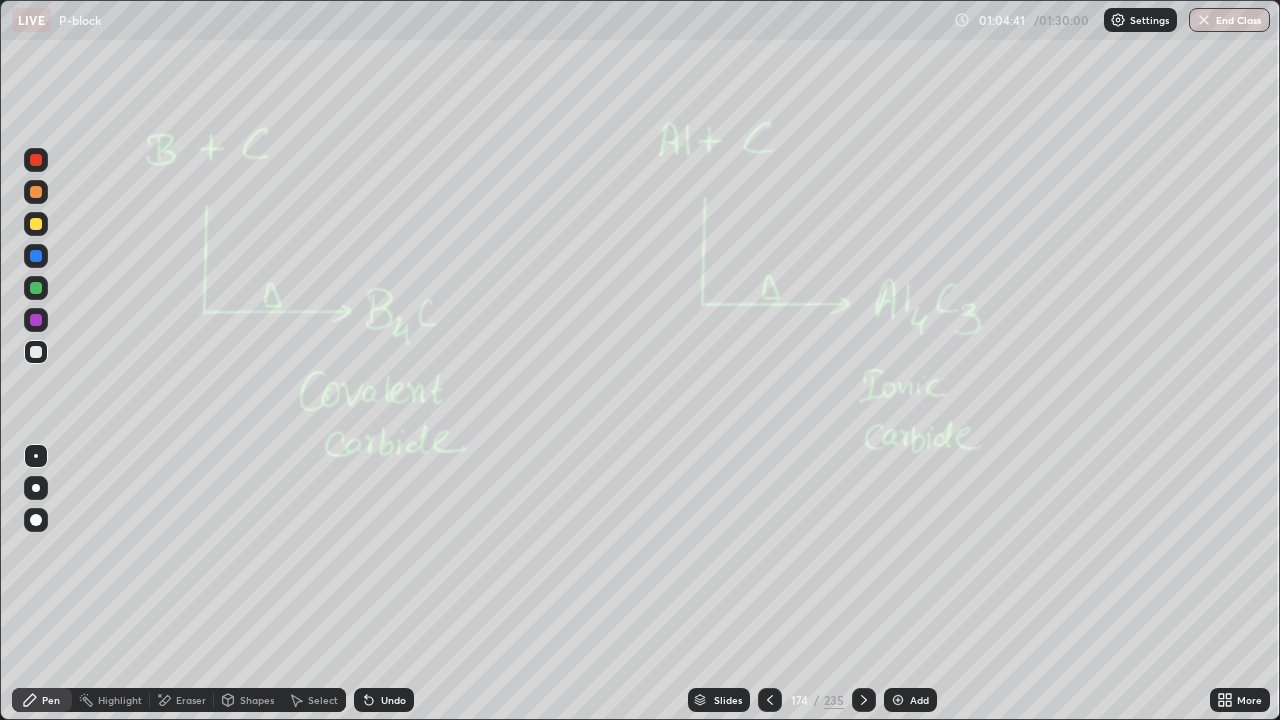 click at bounding box center (898, 700) 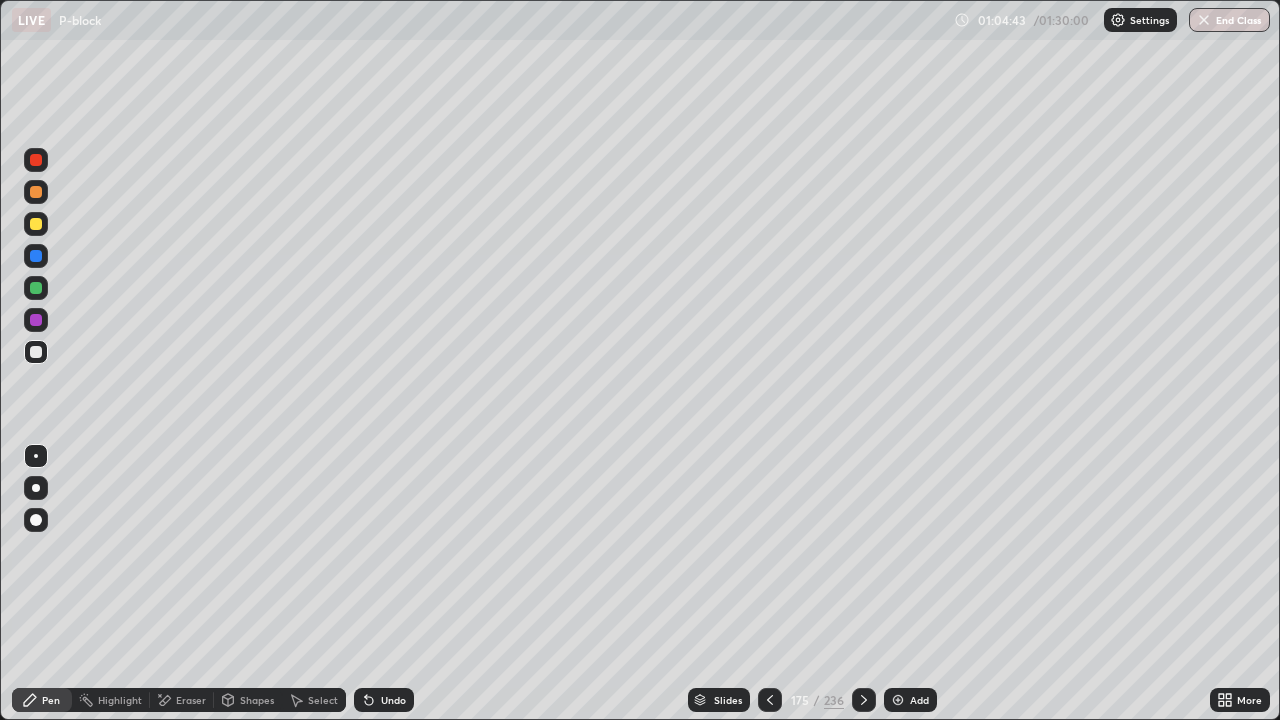 click at bounding box center (36, 224) 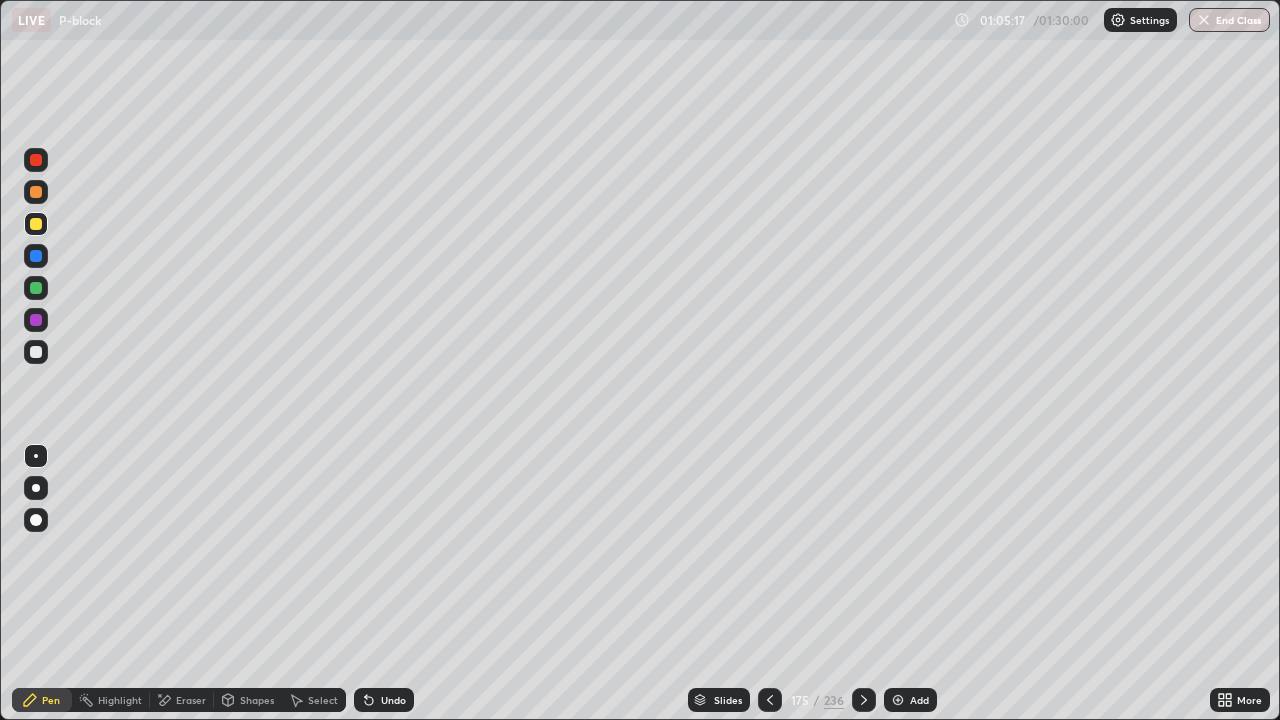 click at bounding box center [36, 352] 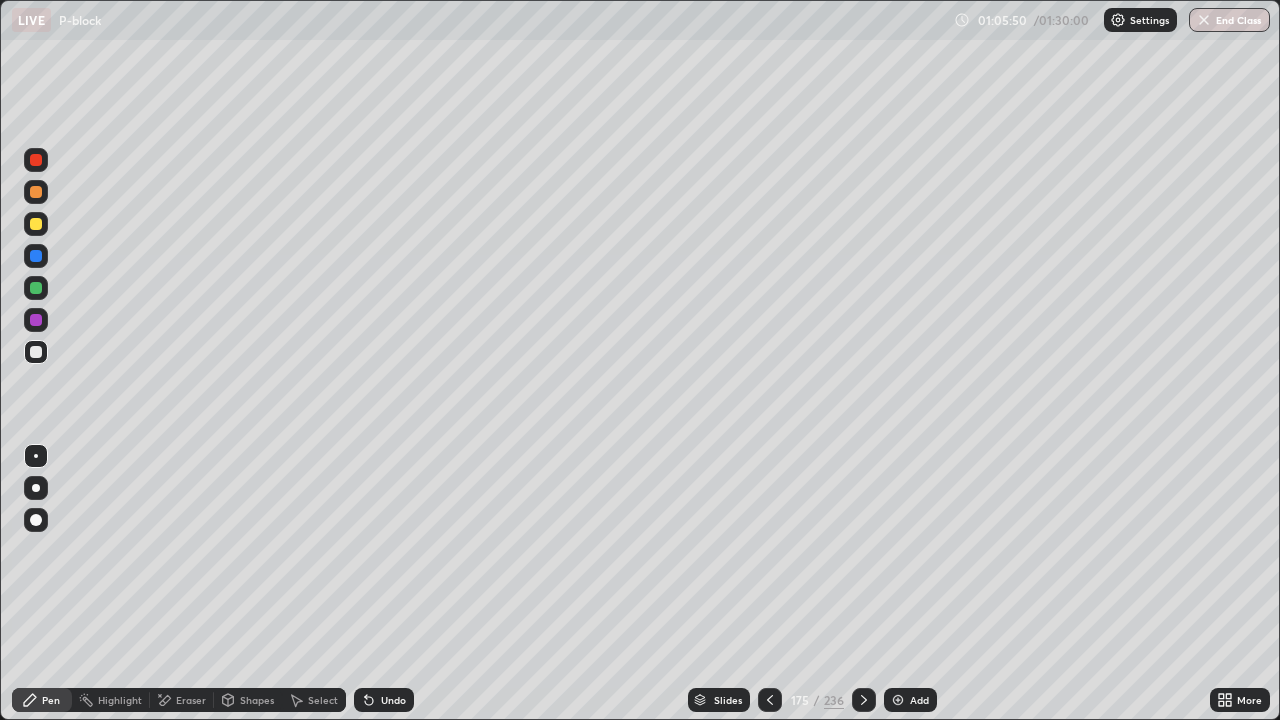 click 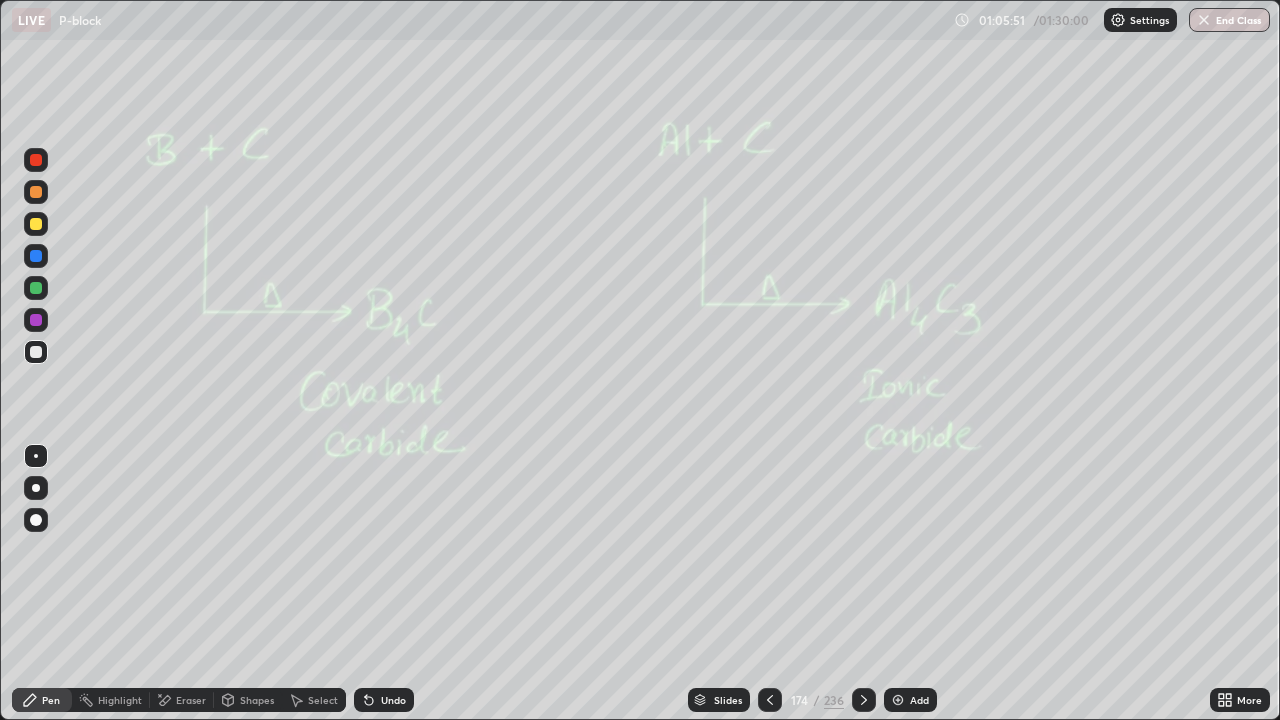 click 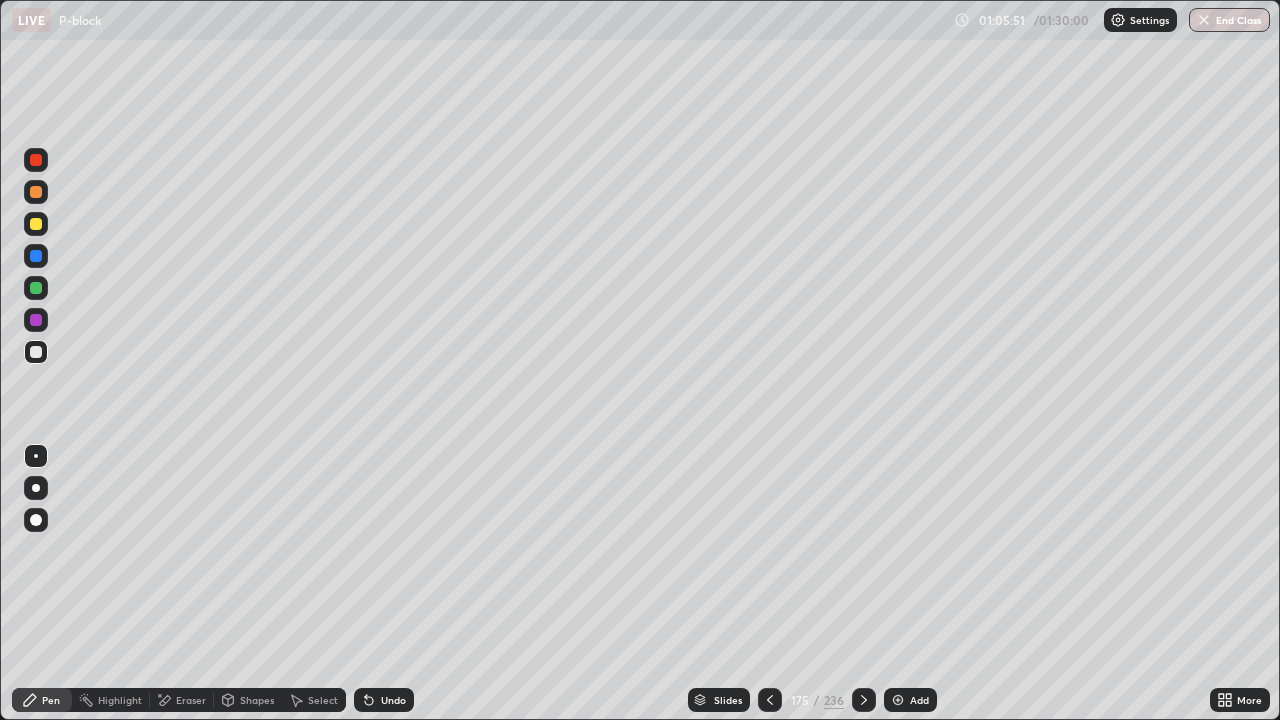 click at bounding box center (864, 700) 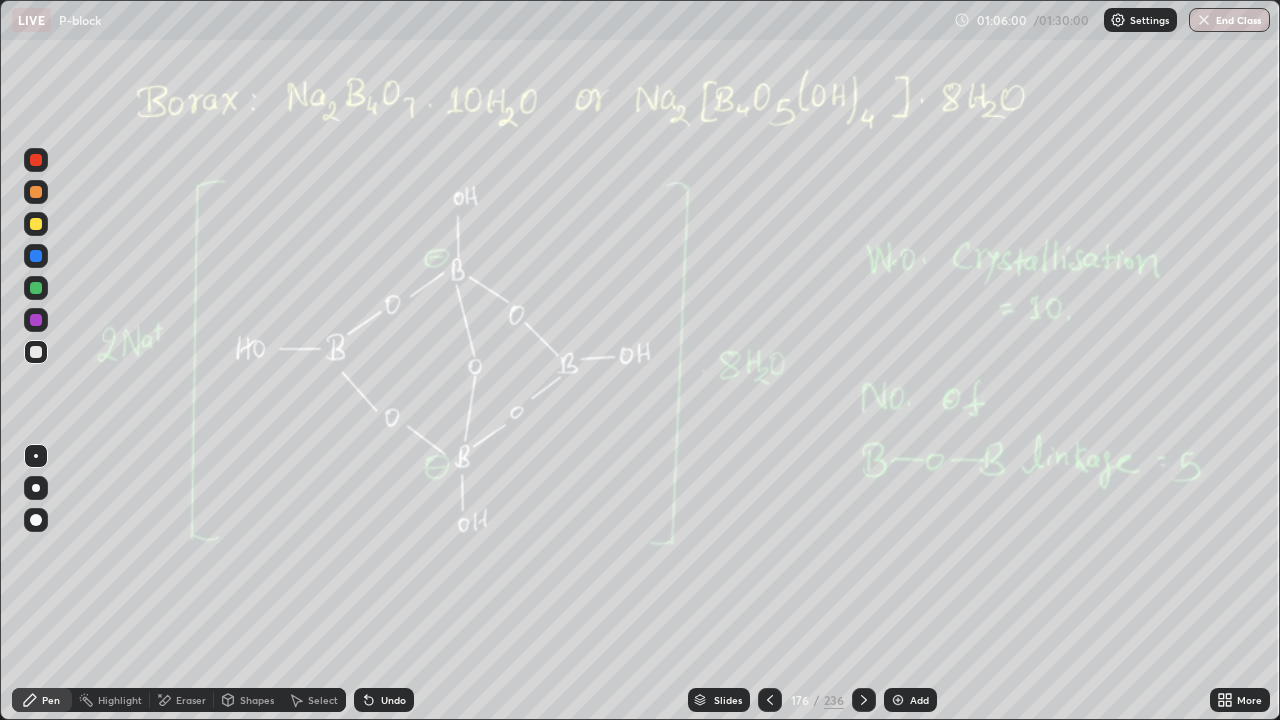 click 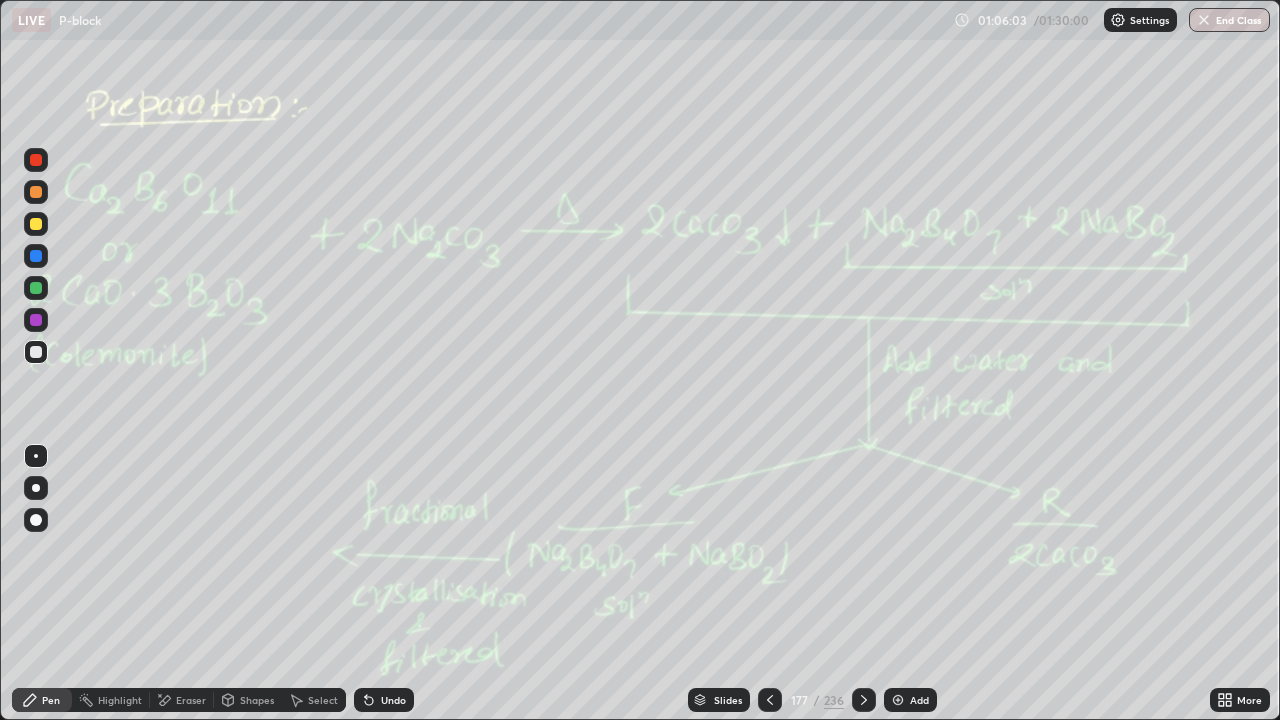 click 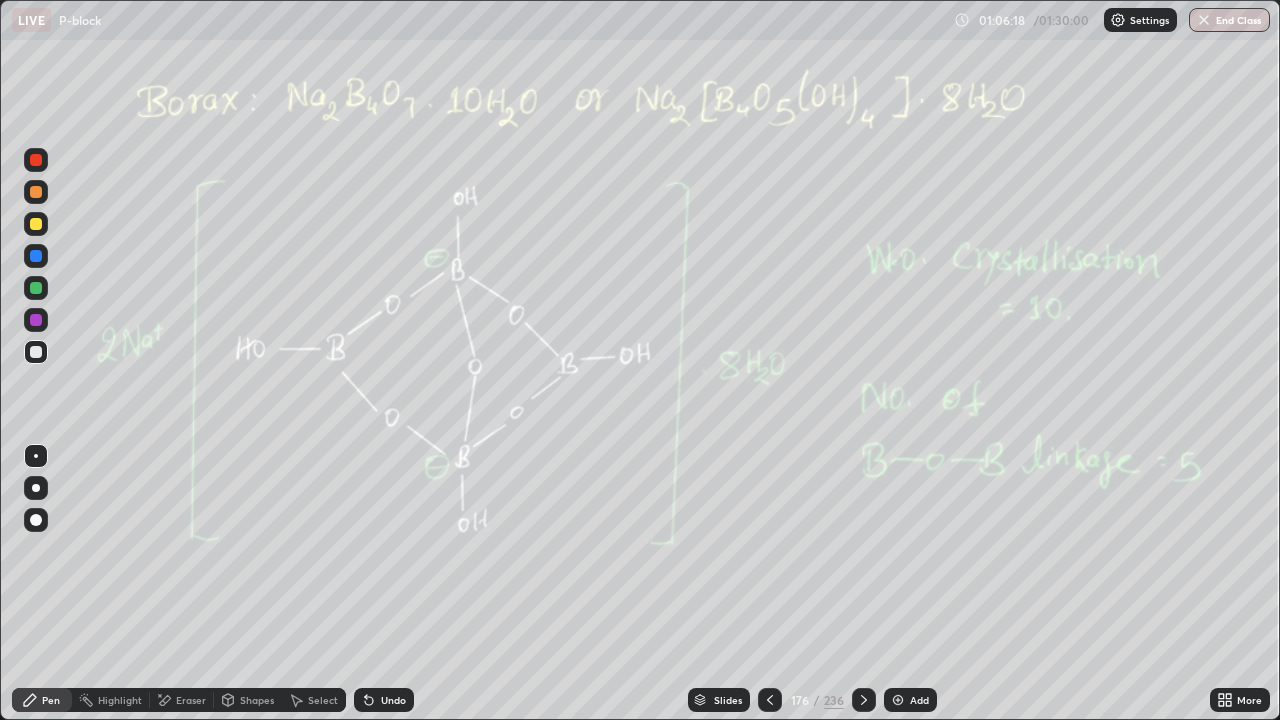 click 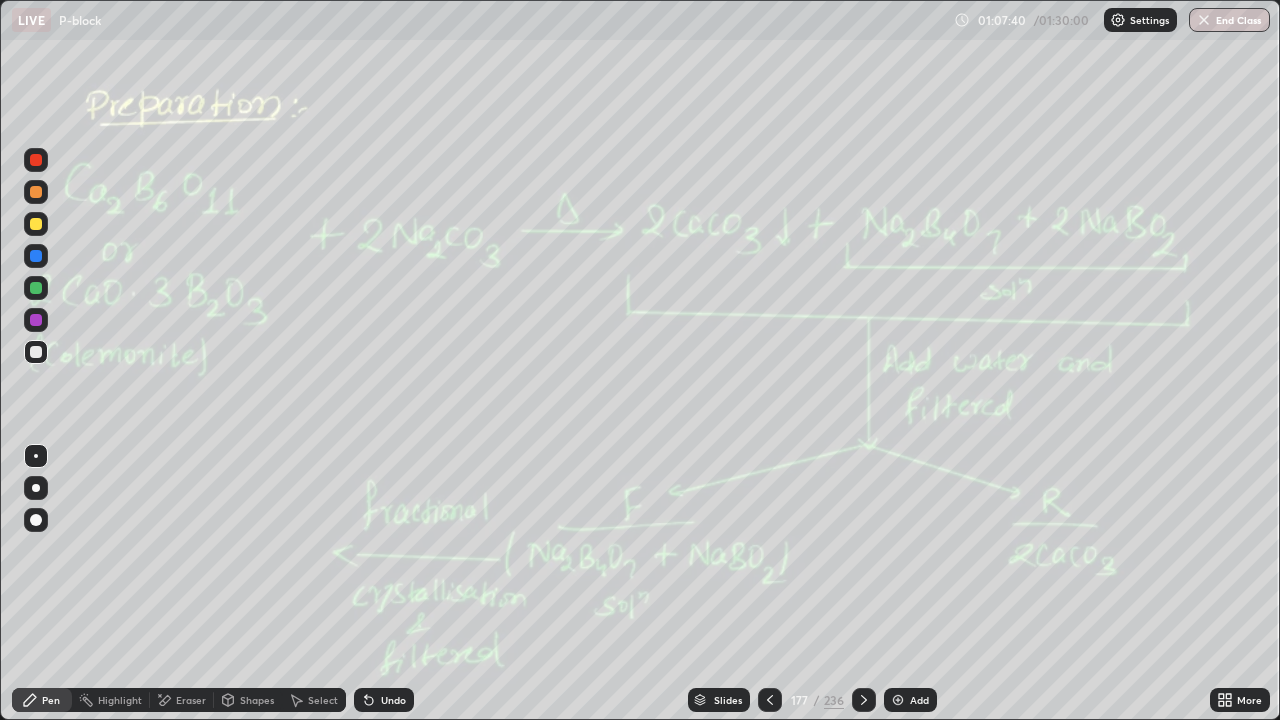 click at bounding box center [864, 700] 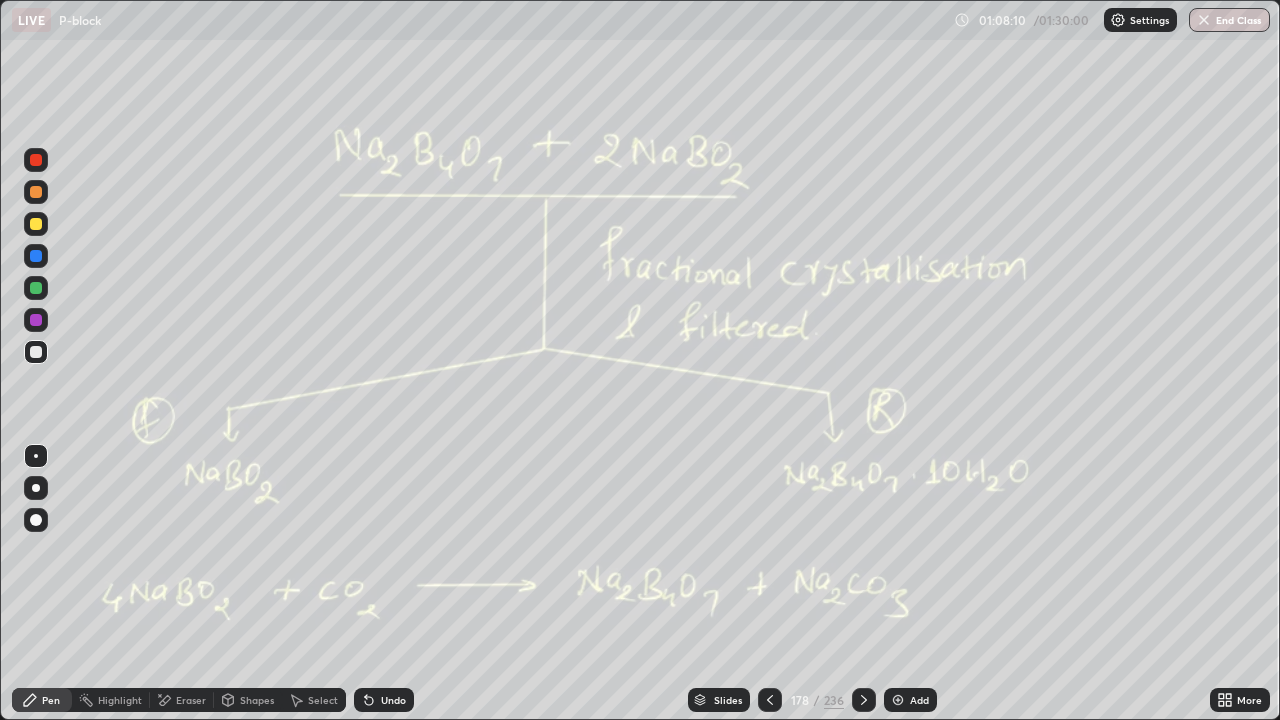 click 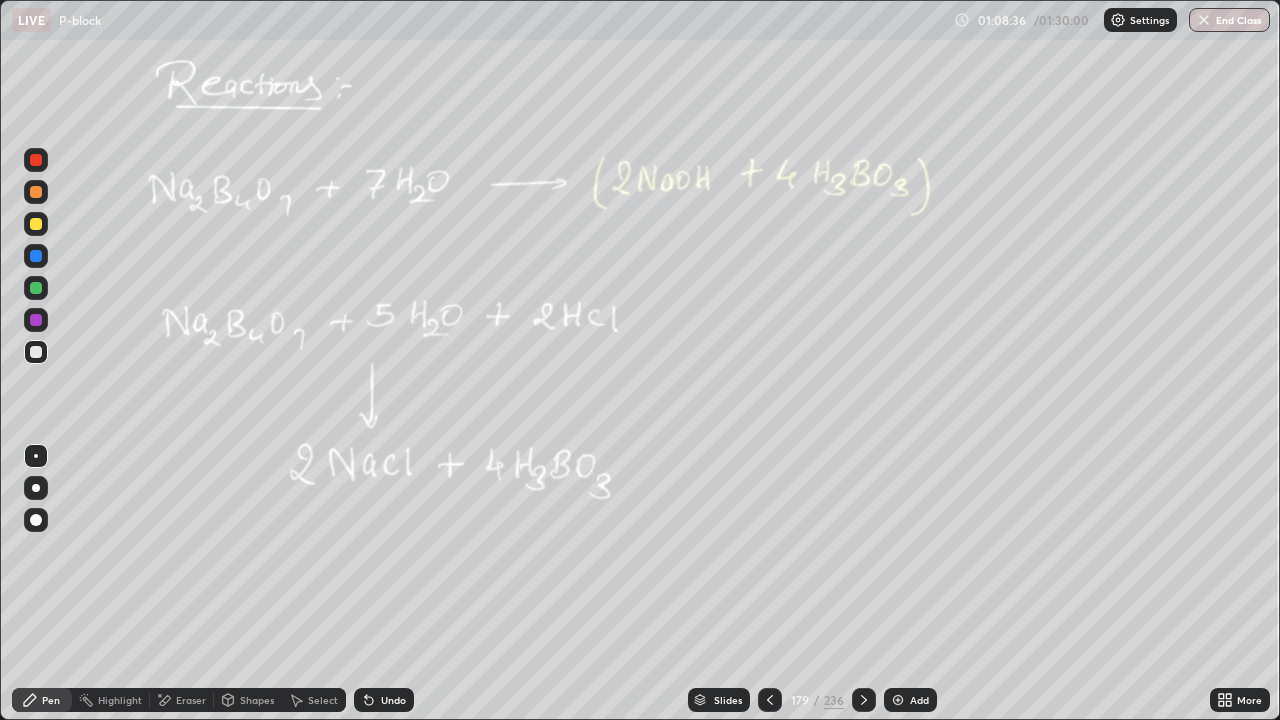 click at bounding box center (36, 288) 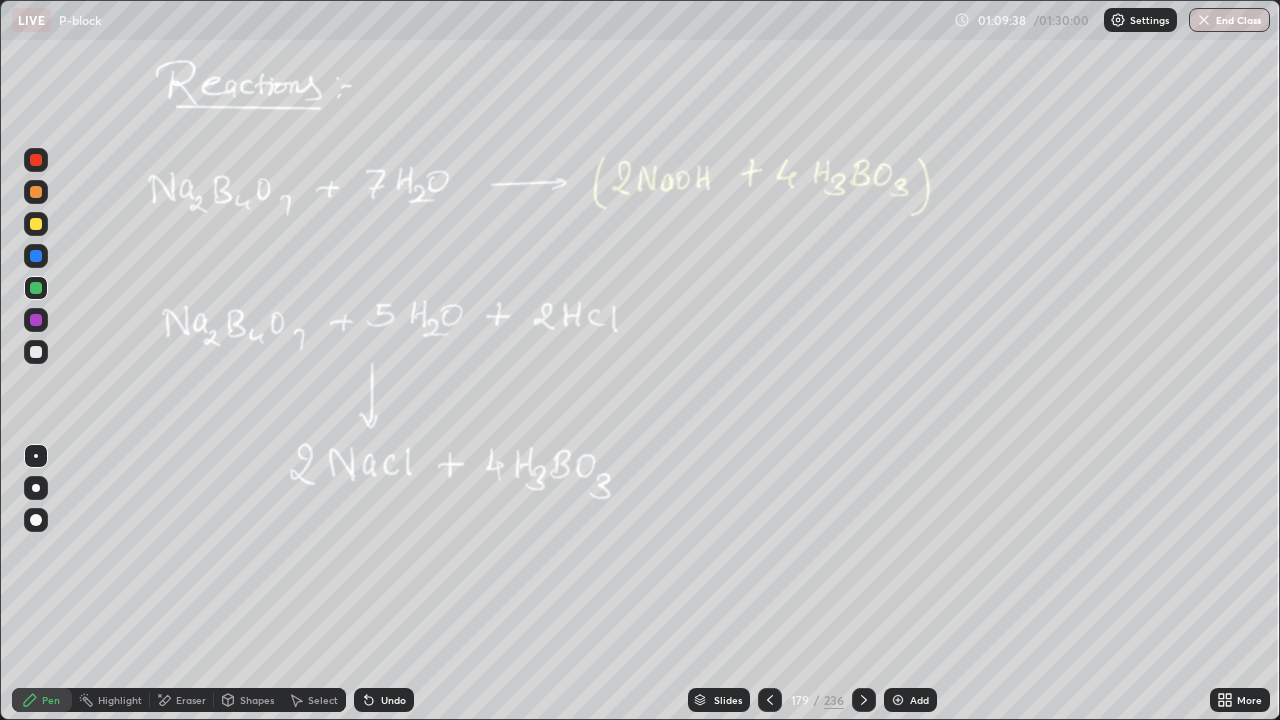 click 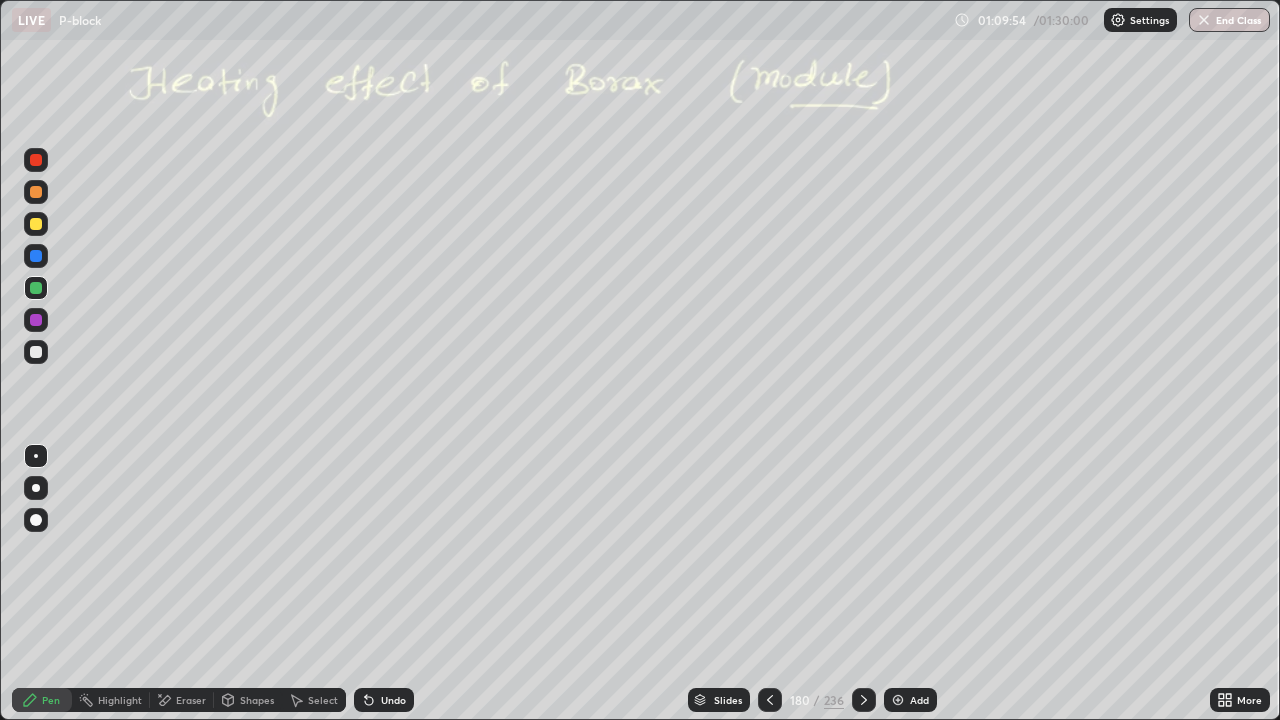 click 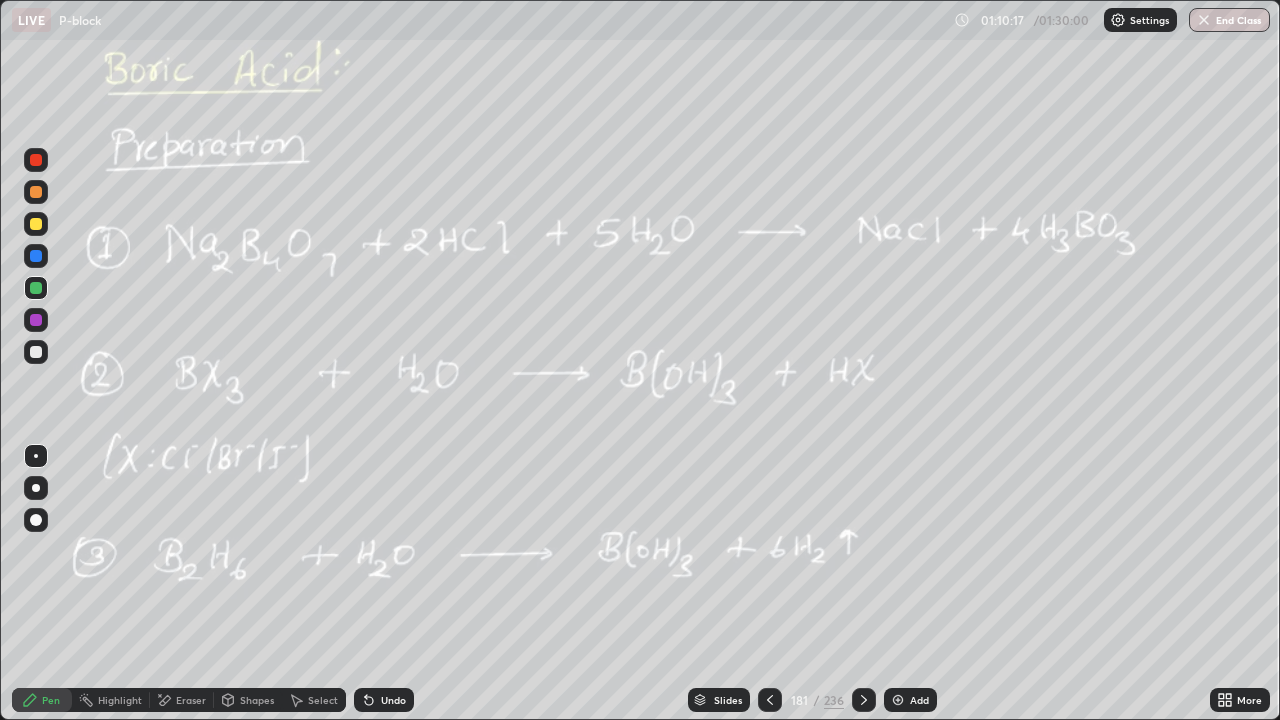 click 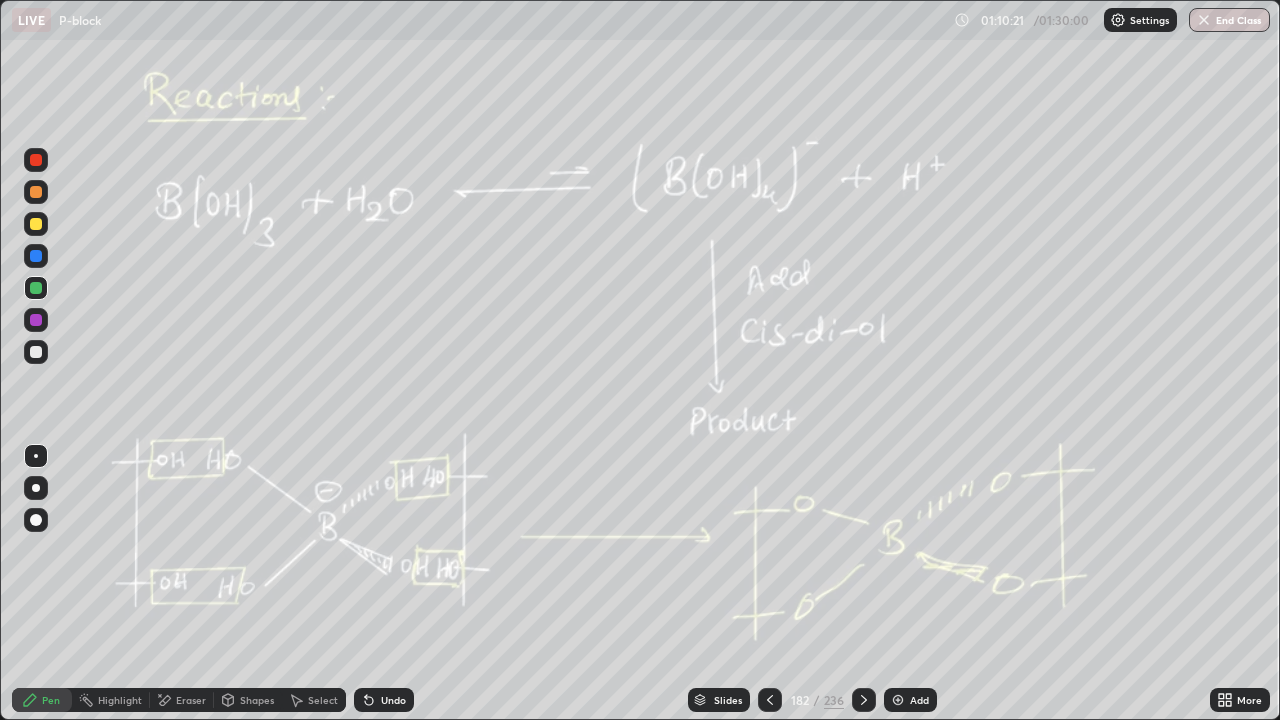 click at bounding box center (36, 224) 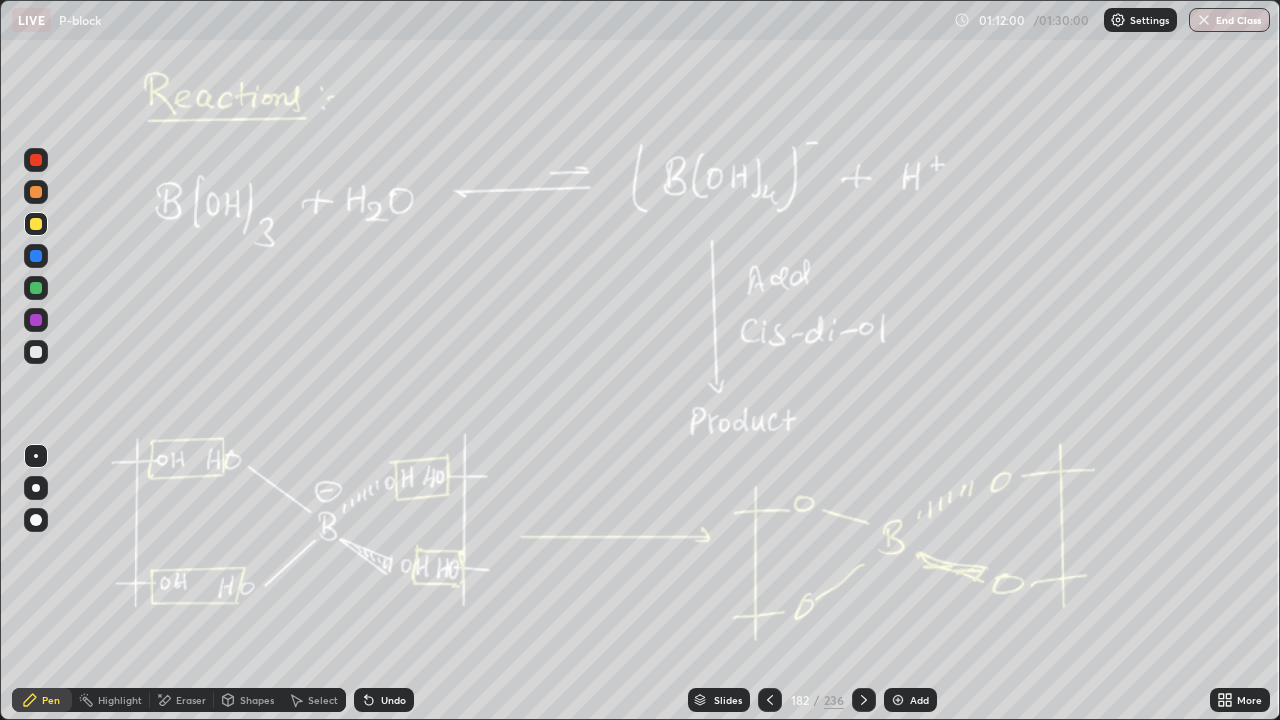 click on "Eraser" at bounding box center (191, 700) 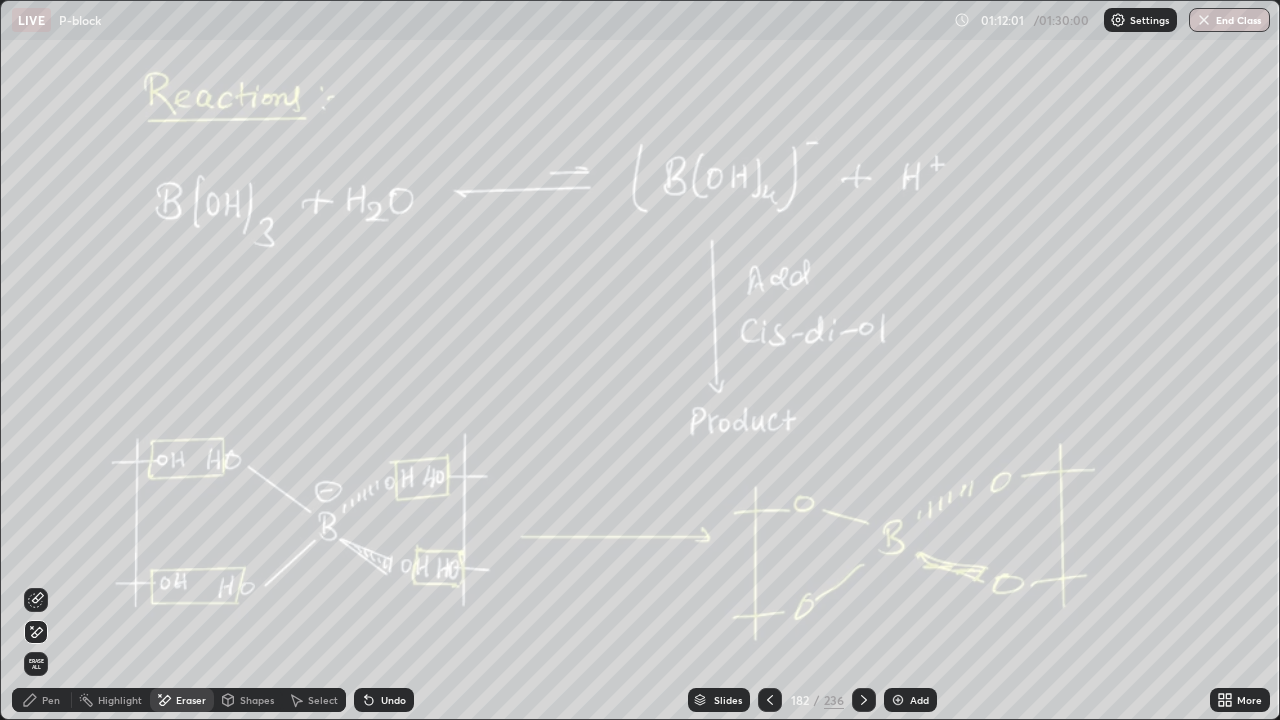 click on "Erase all" at bounding box center (36, 664) 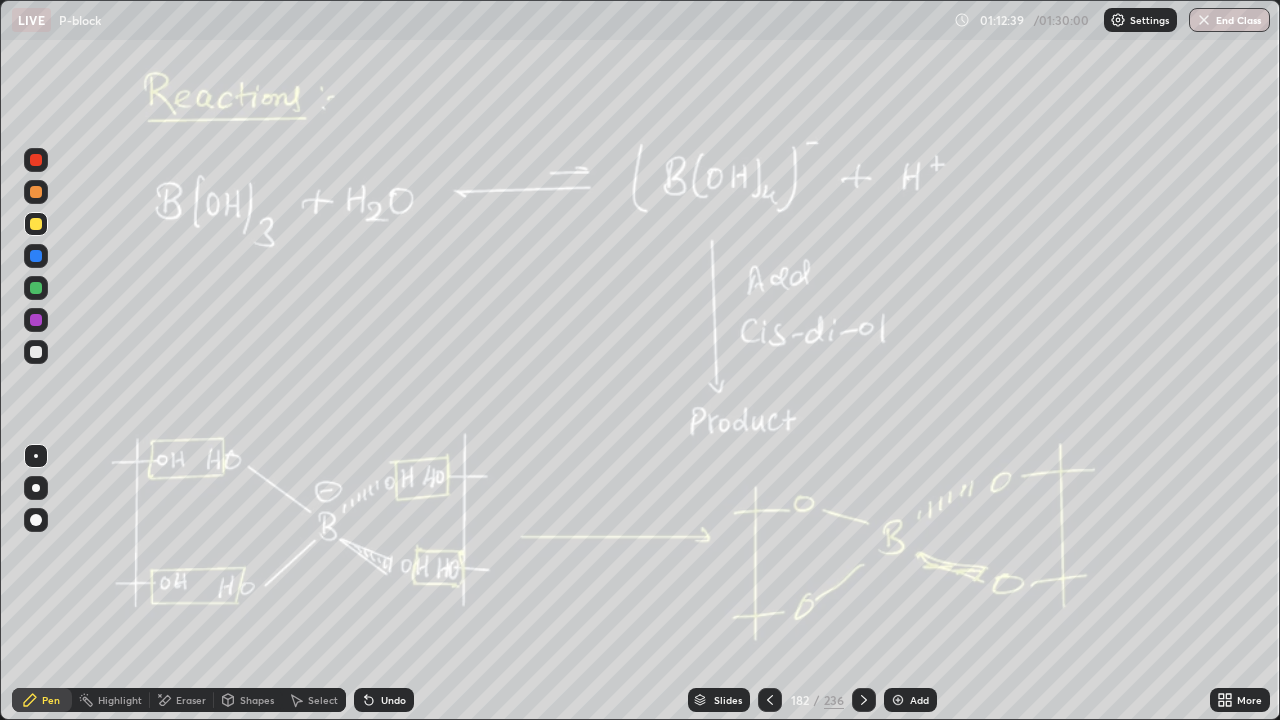 click at bounding box center [864, 700] 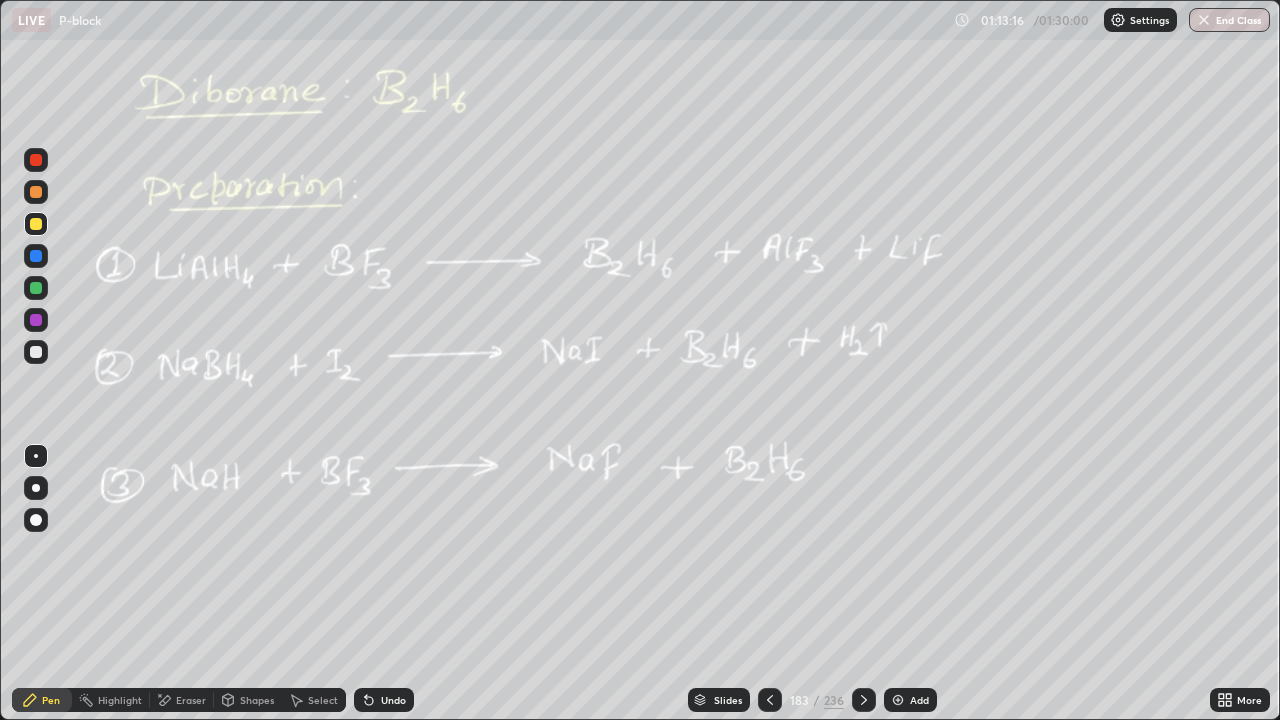 click at bounding box center (864, 700) 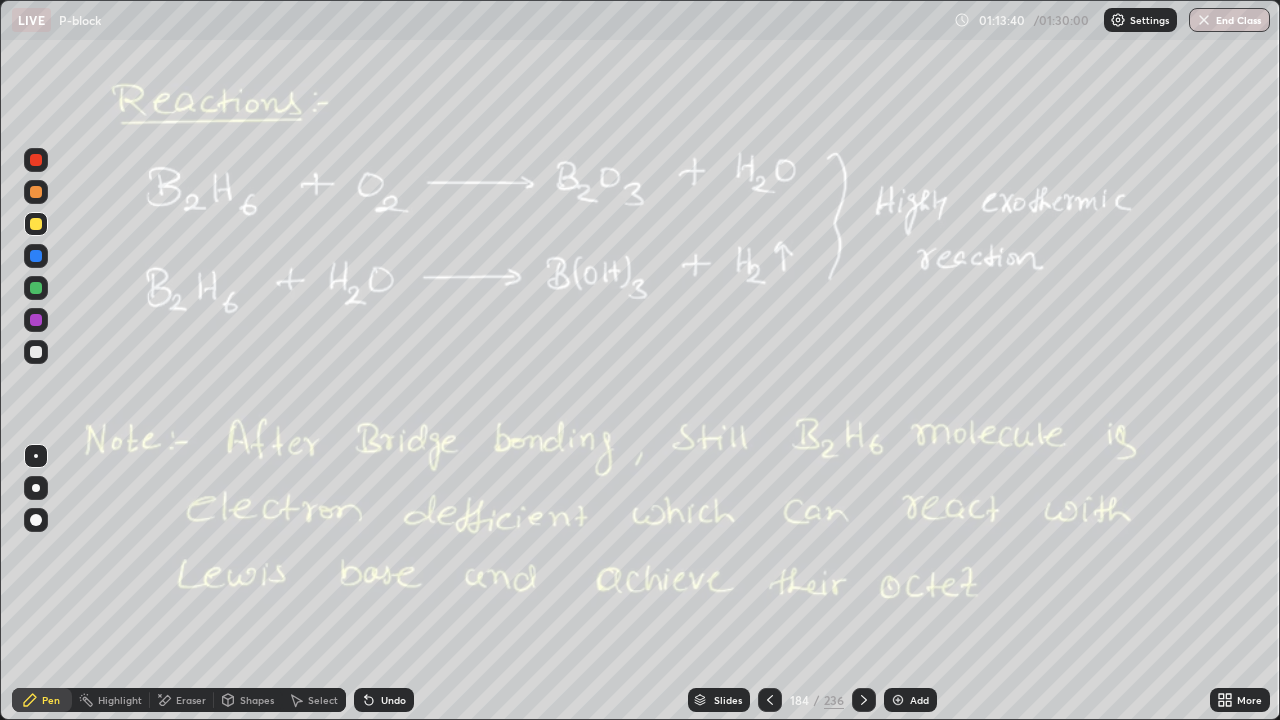 click at bounding box center [864, 700] 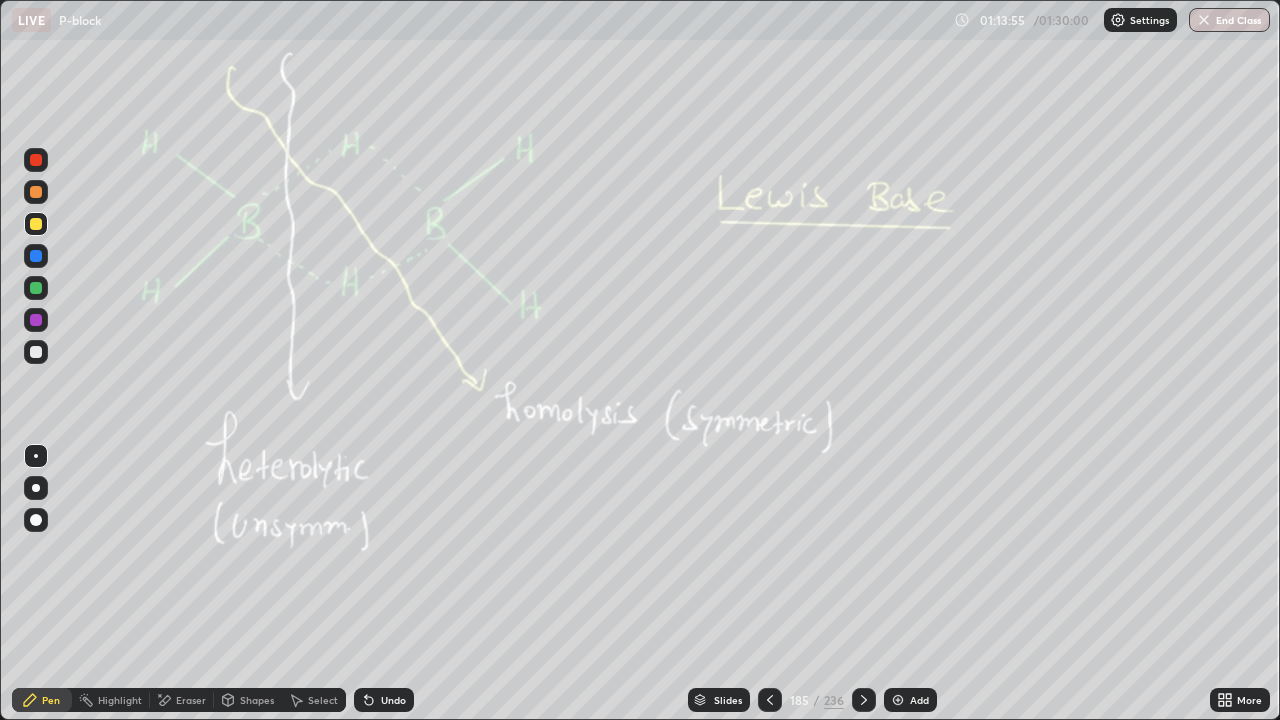 click at bounding box center (898, 700) 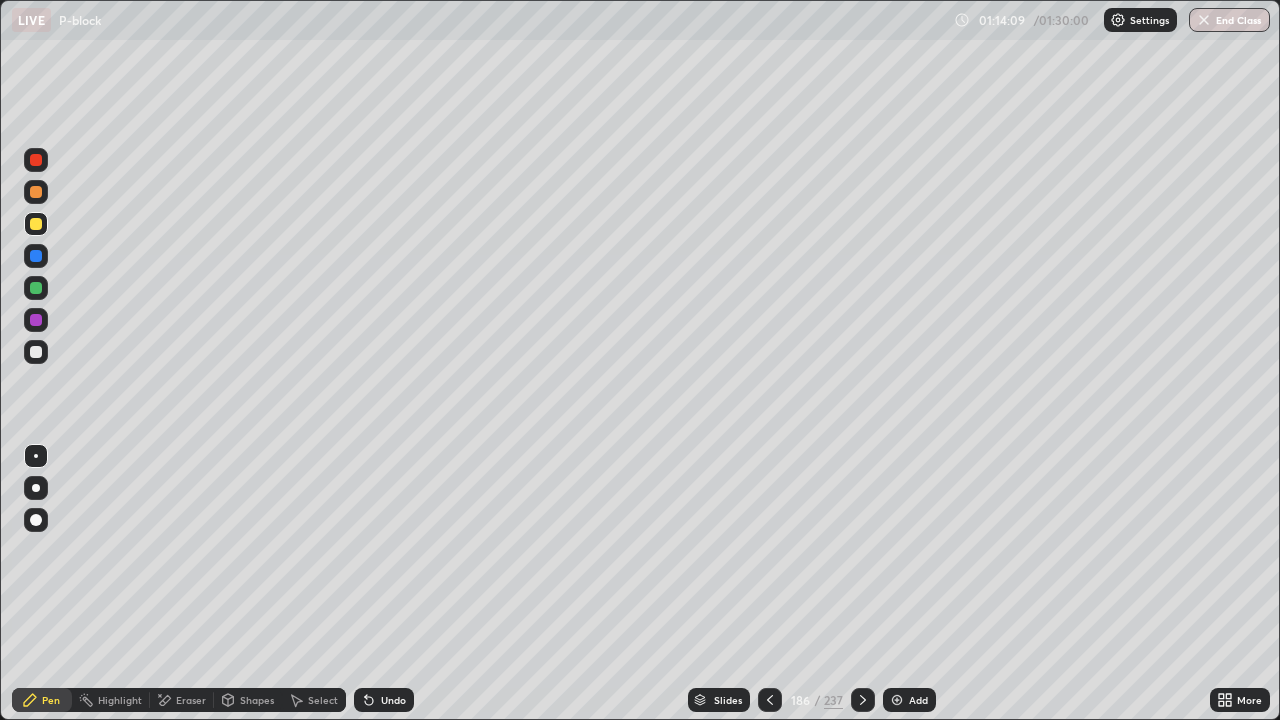 click at bounding box center [36, 352] 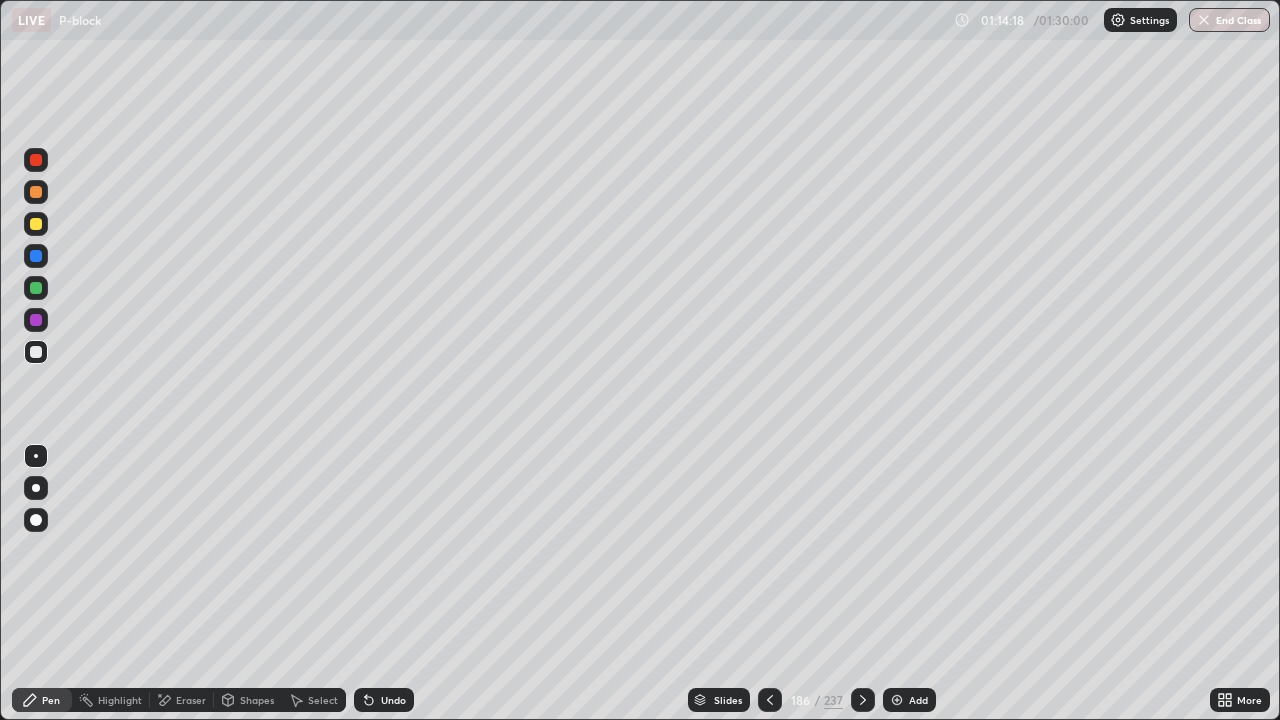 click at bounding box center [36, 192] 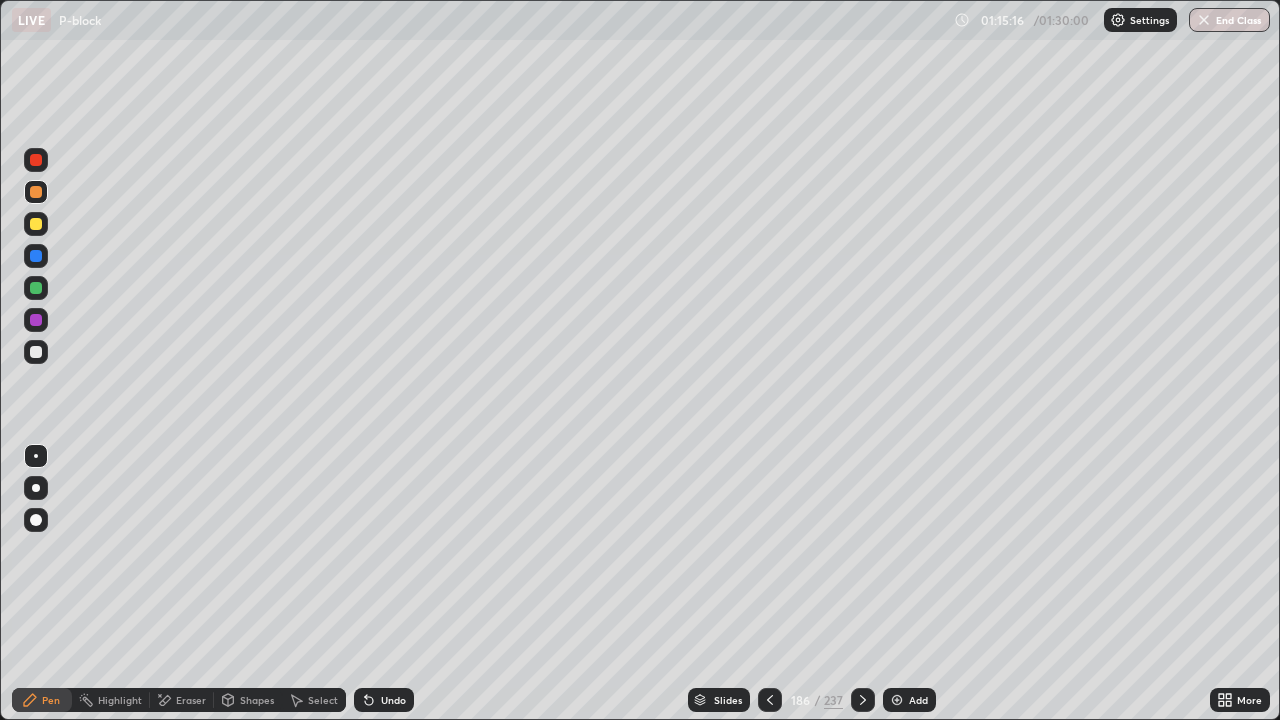 click 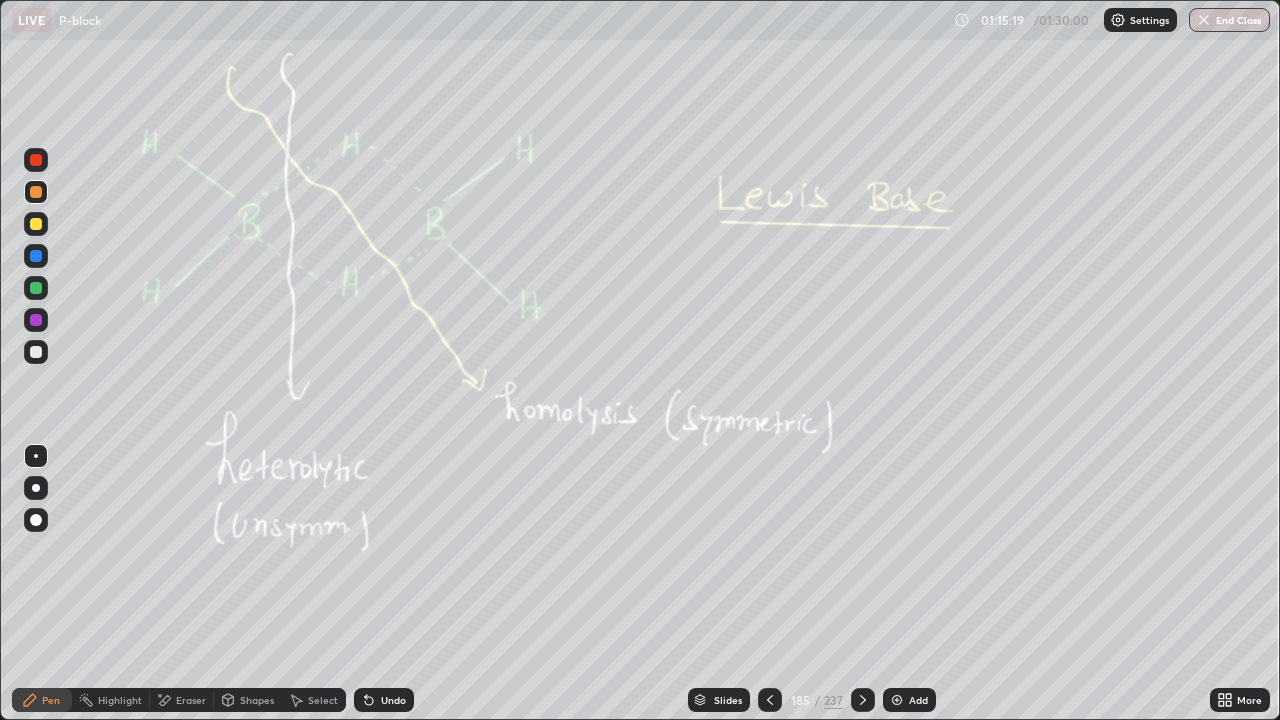 click 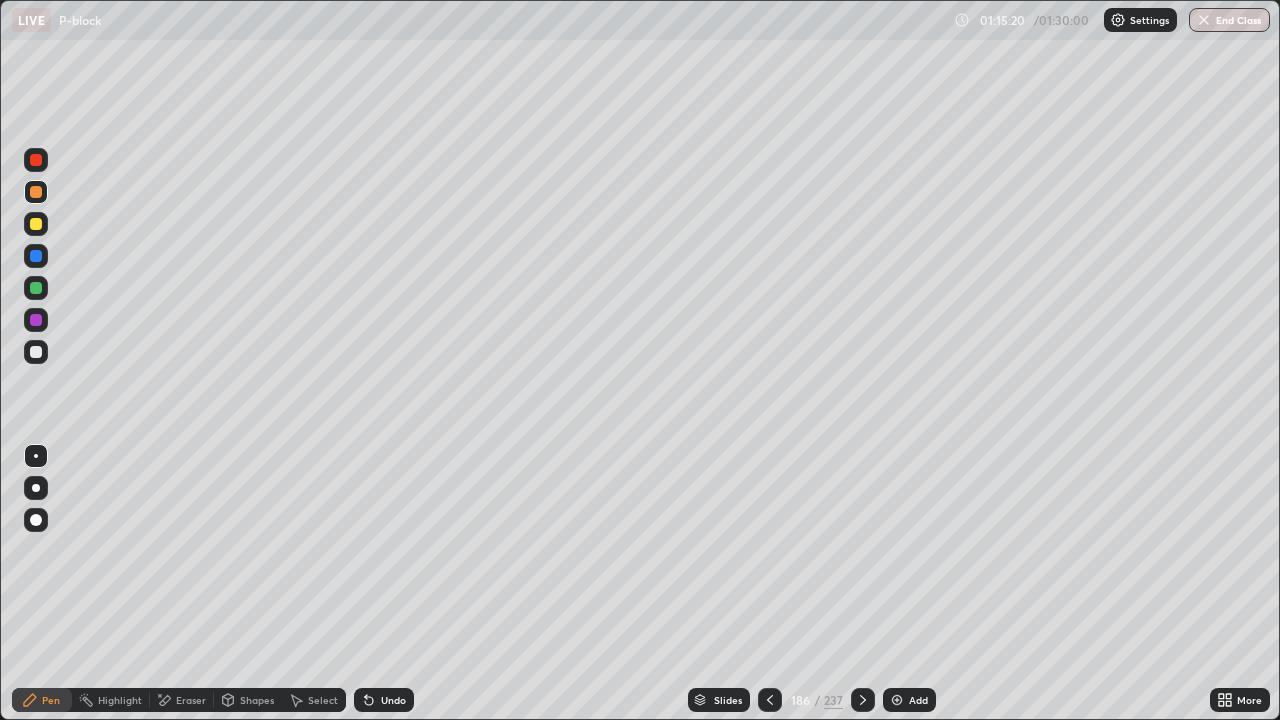 click 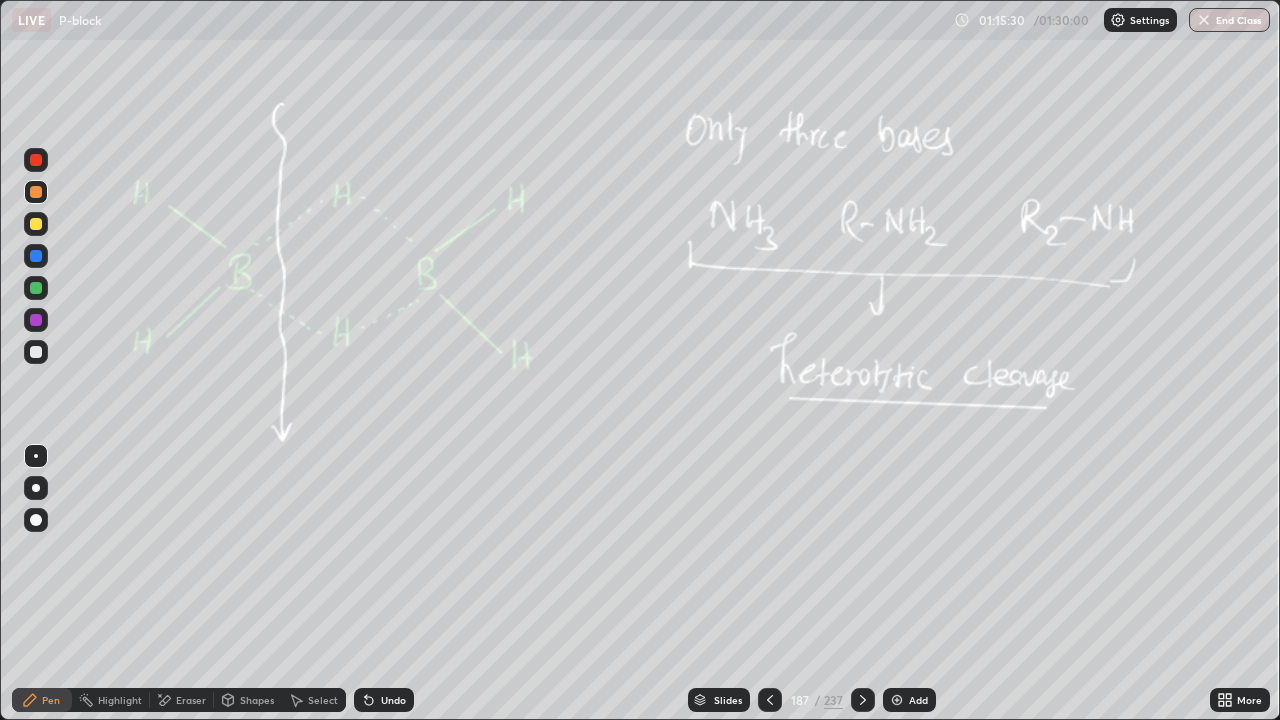click 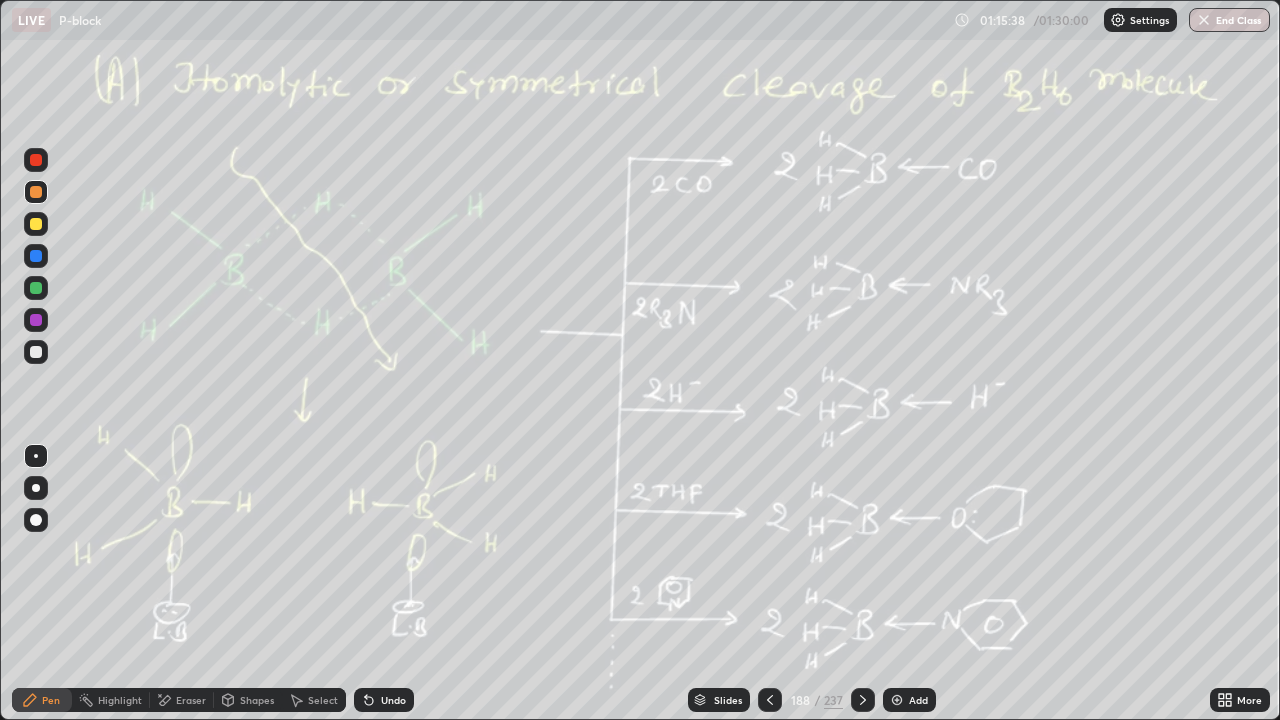 click 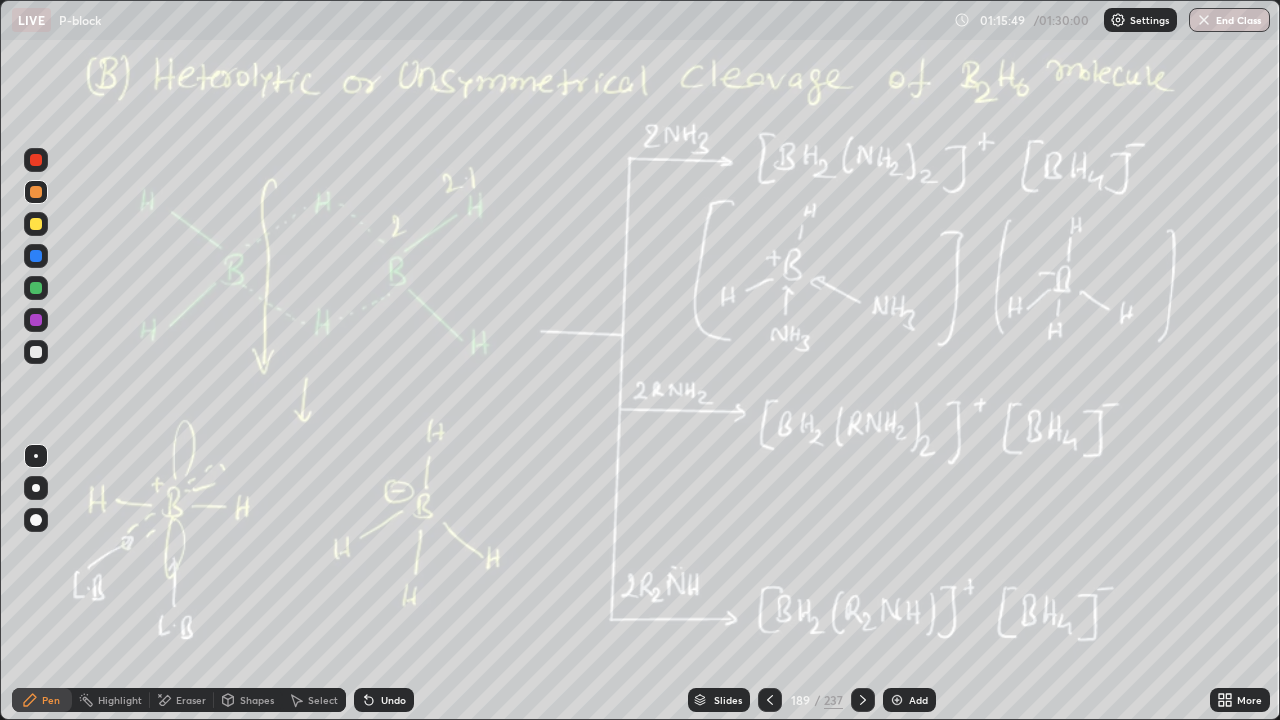 click at bounding box center [863, 700] 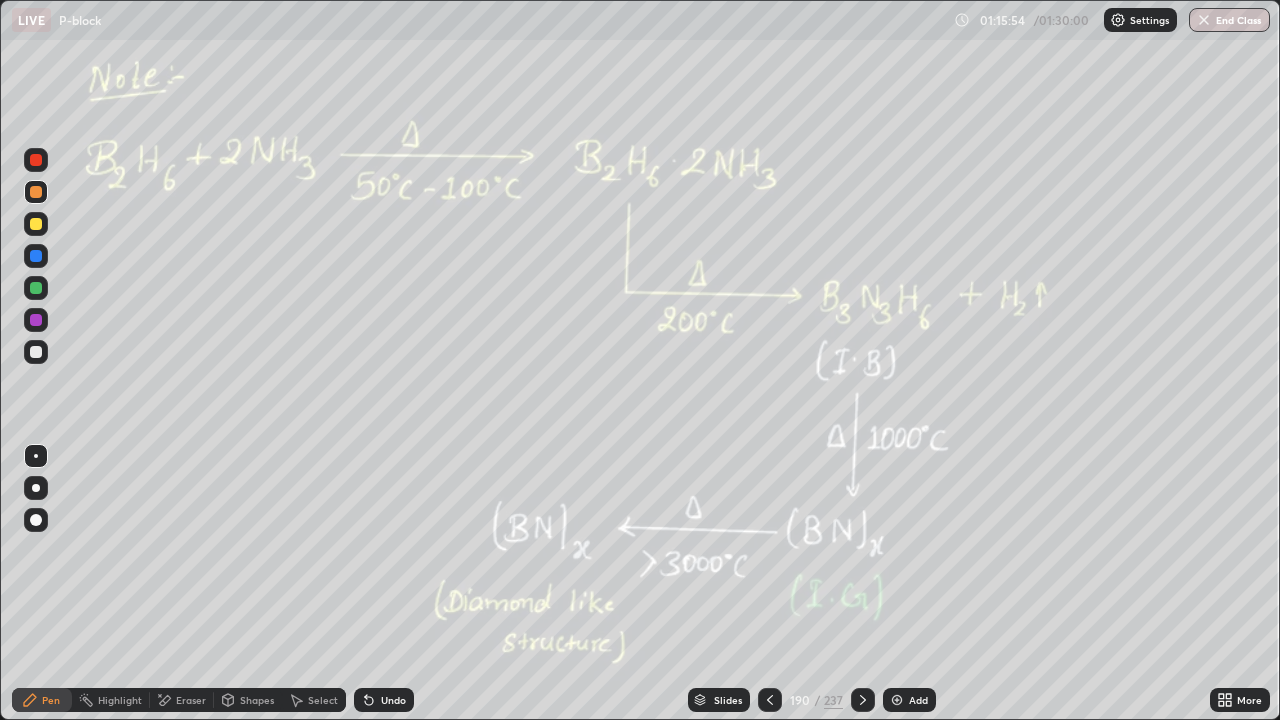 click at bounding box center [36, 352] 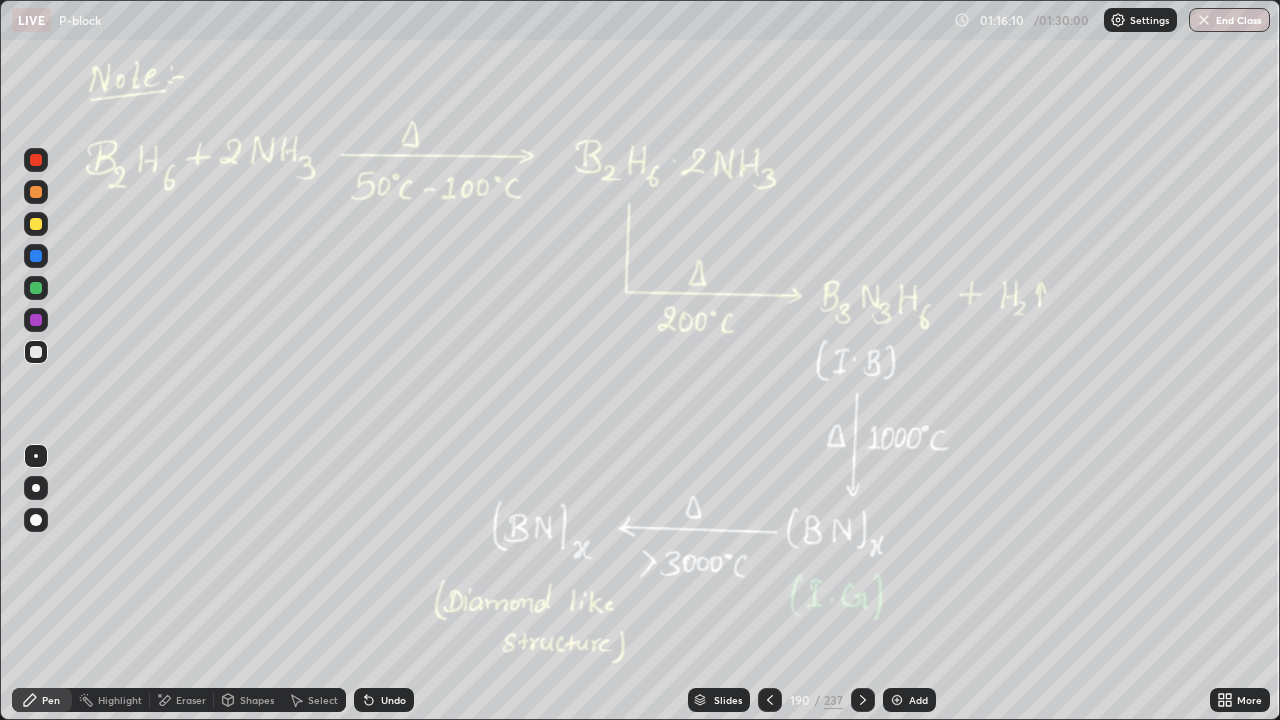 click on "Slides 190 / 237 Add" at bounding box center (812, 700) 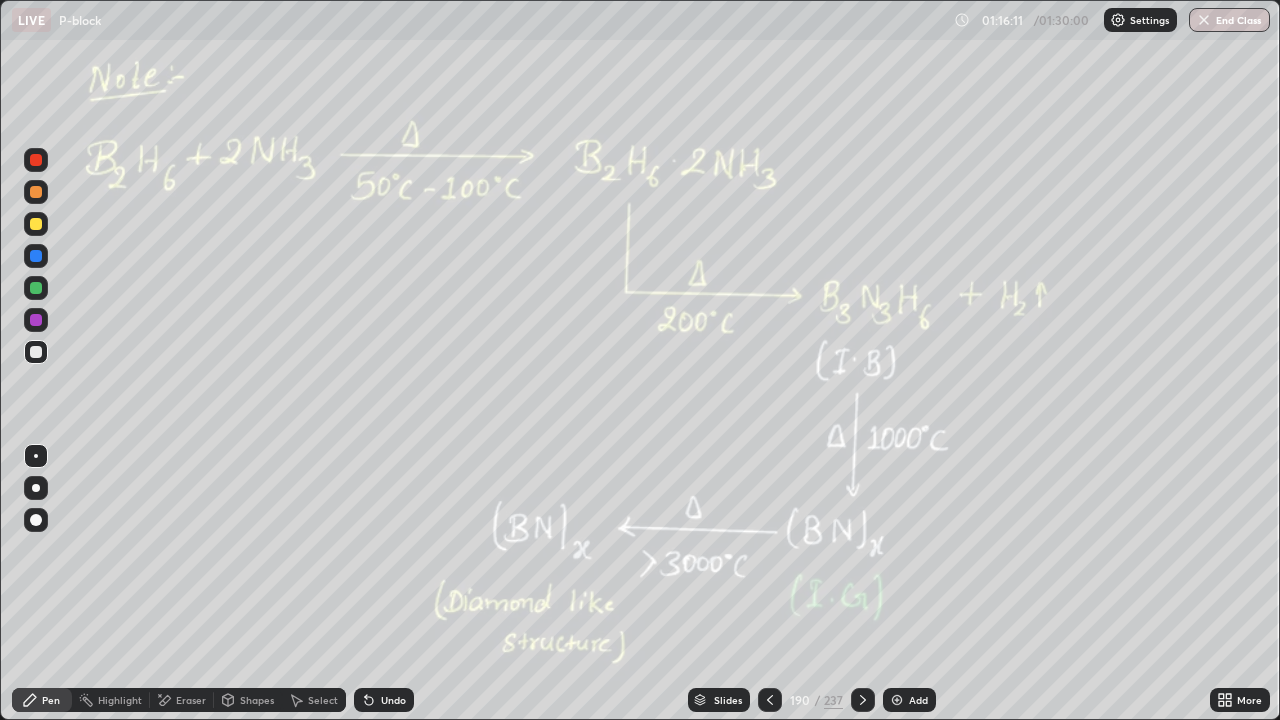 click 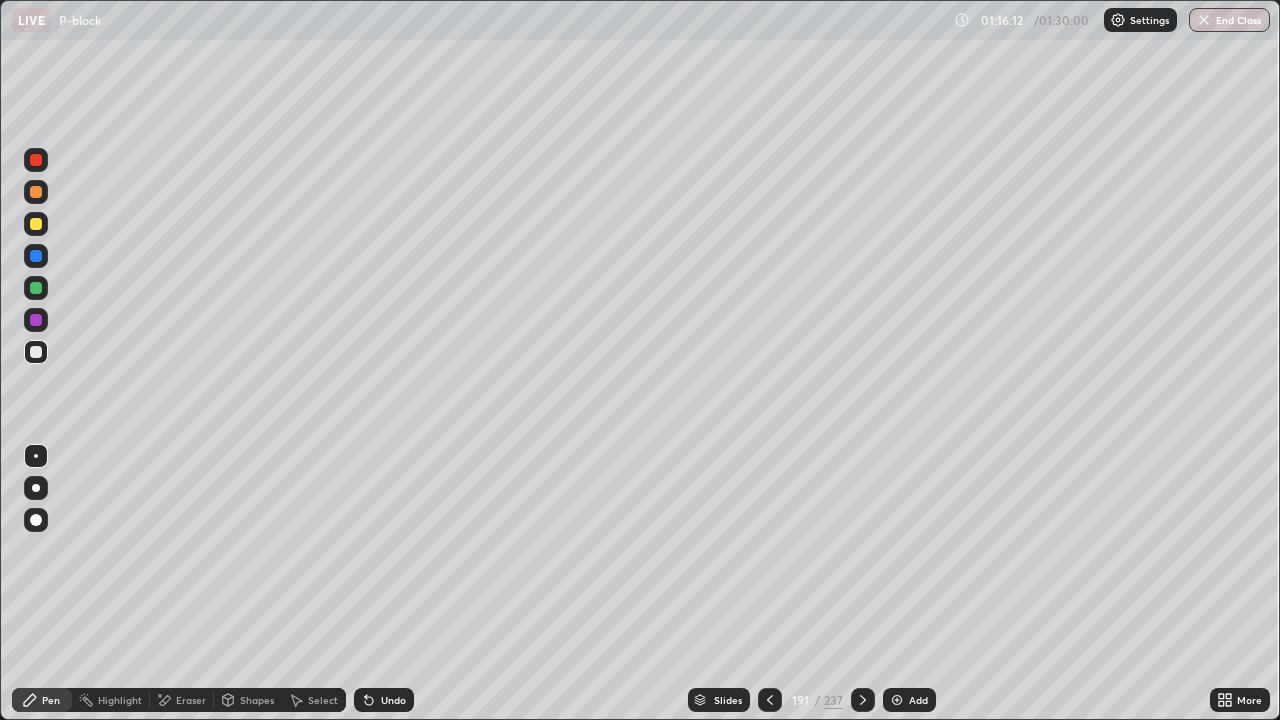 click 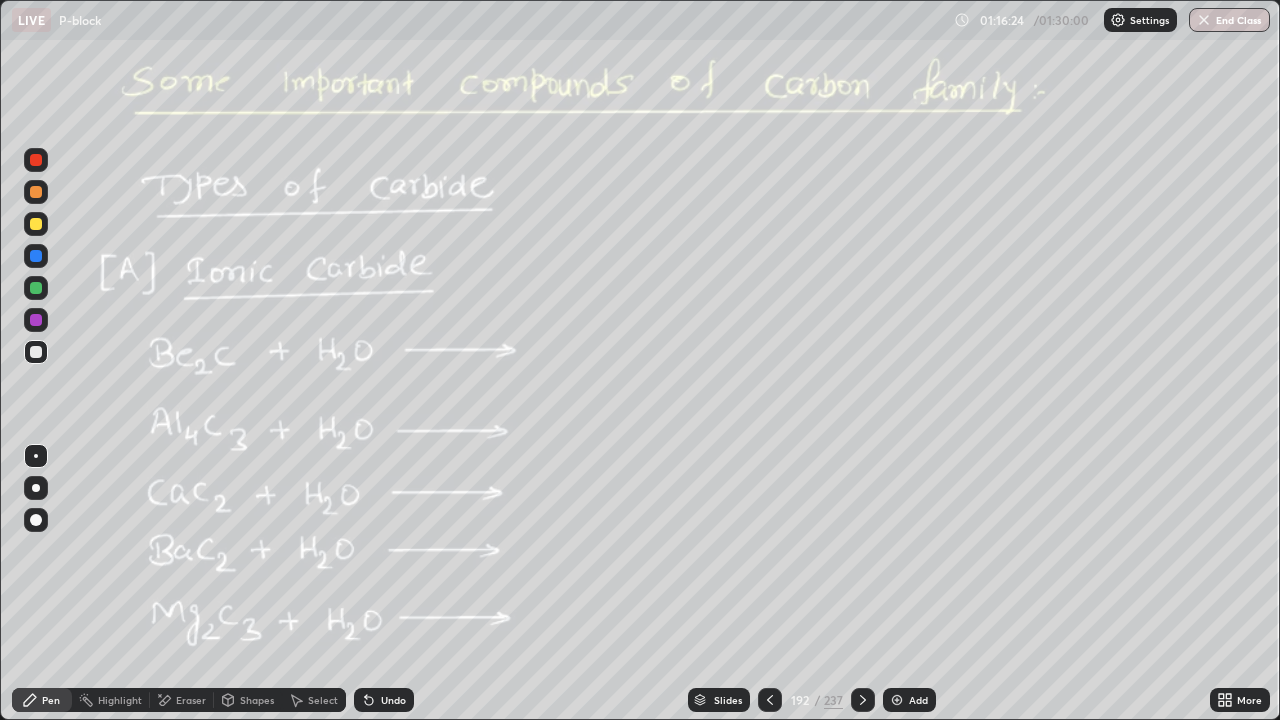 click at bounding box center (36, 224) 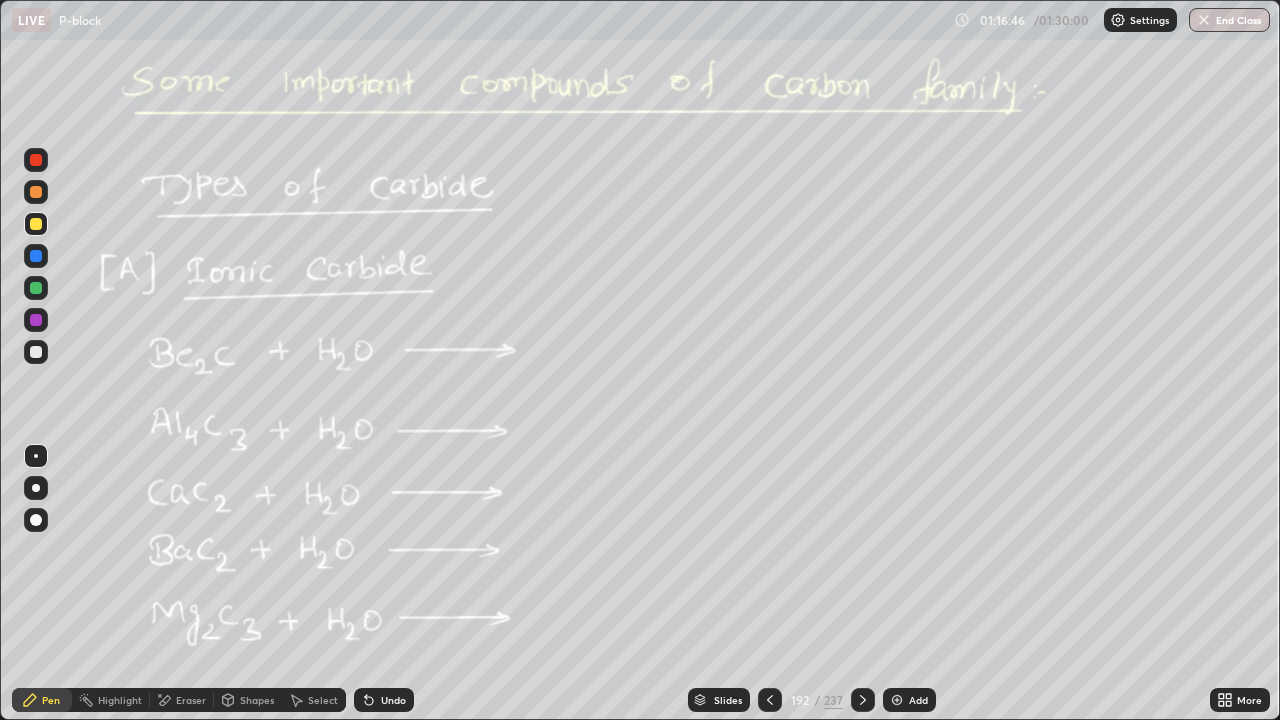 click 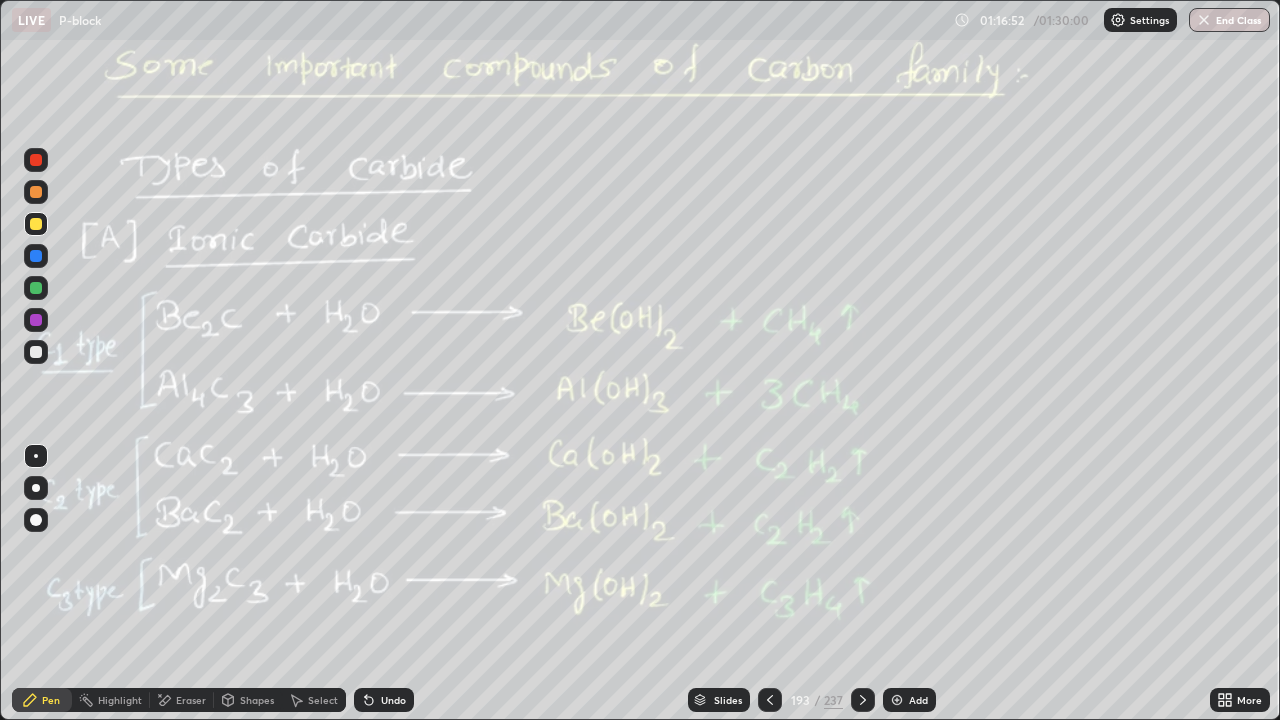 click 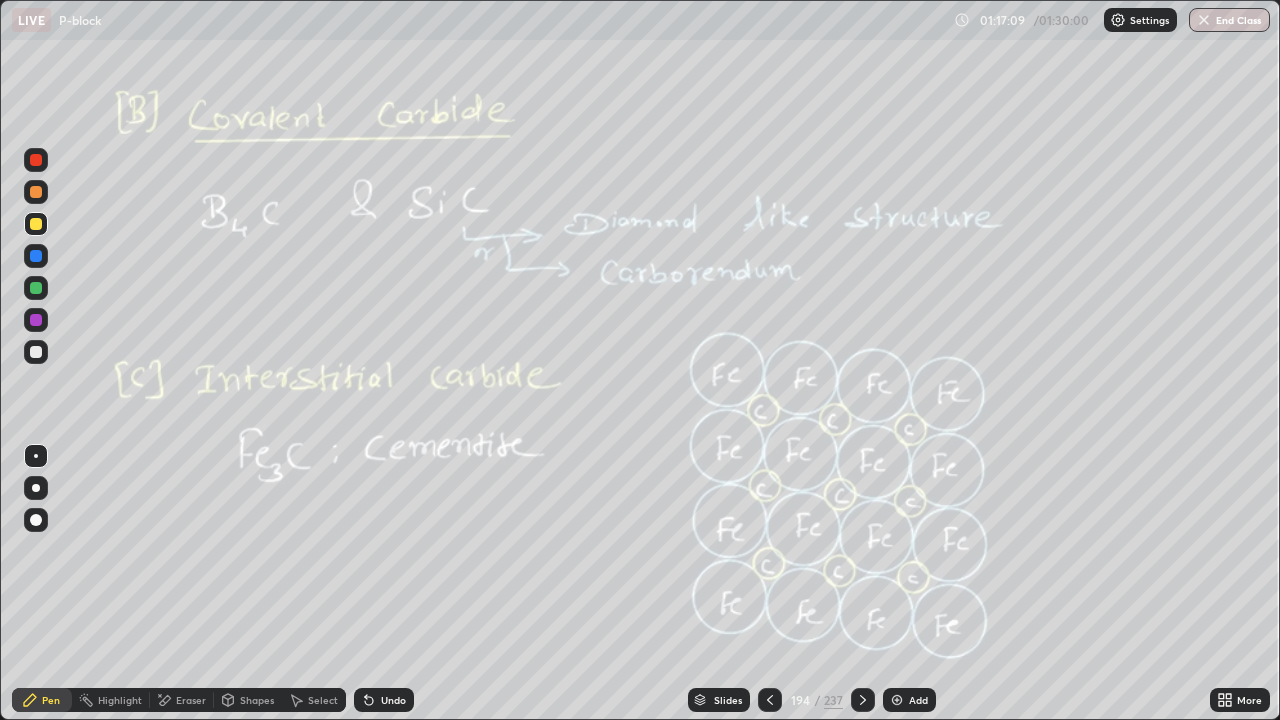 click 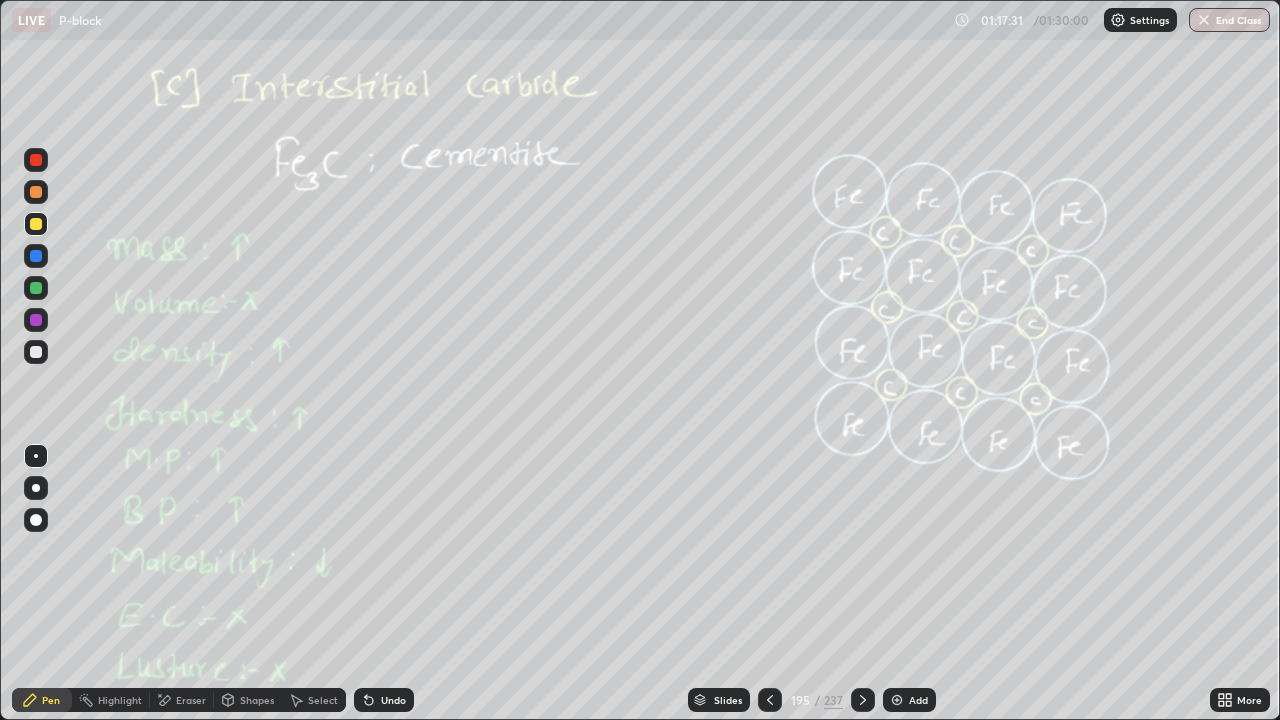 click 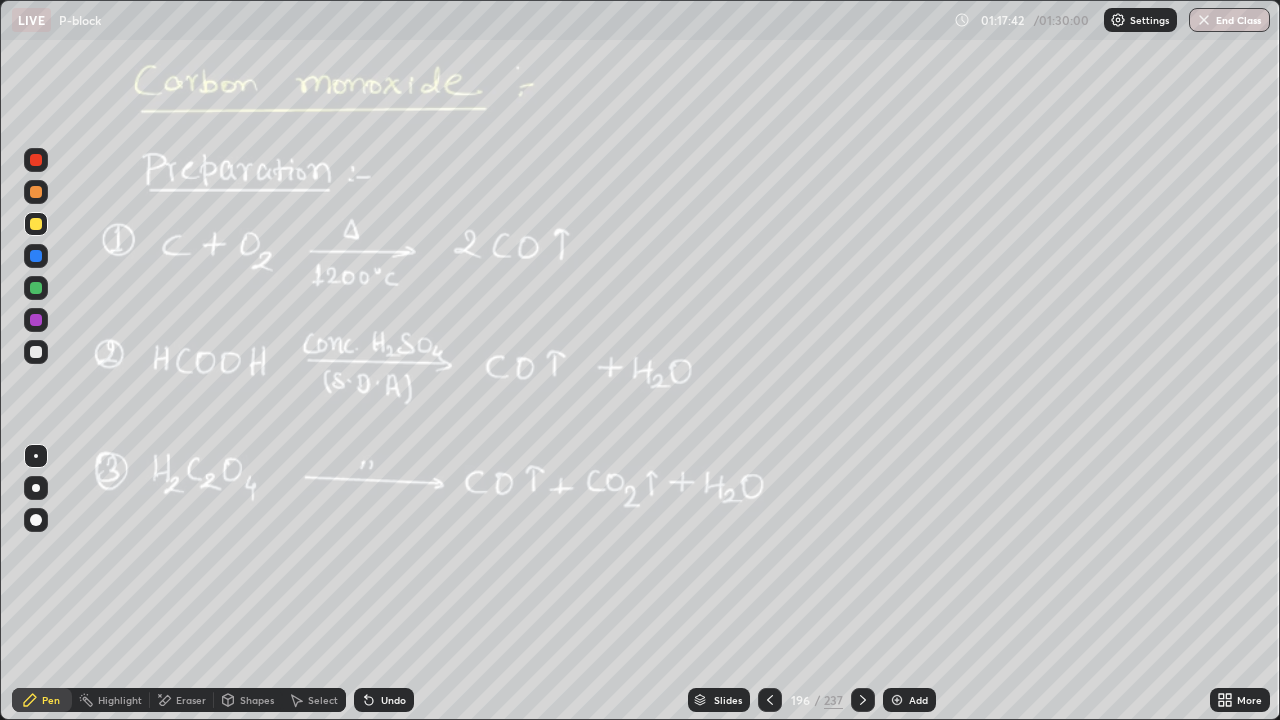 click 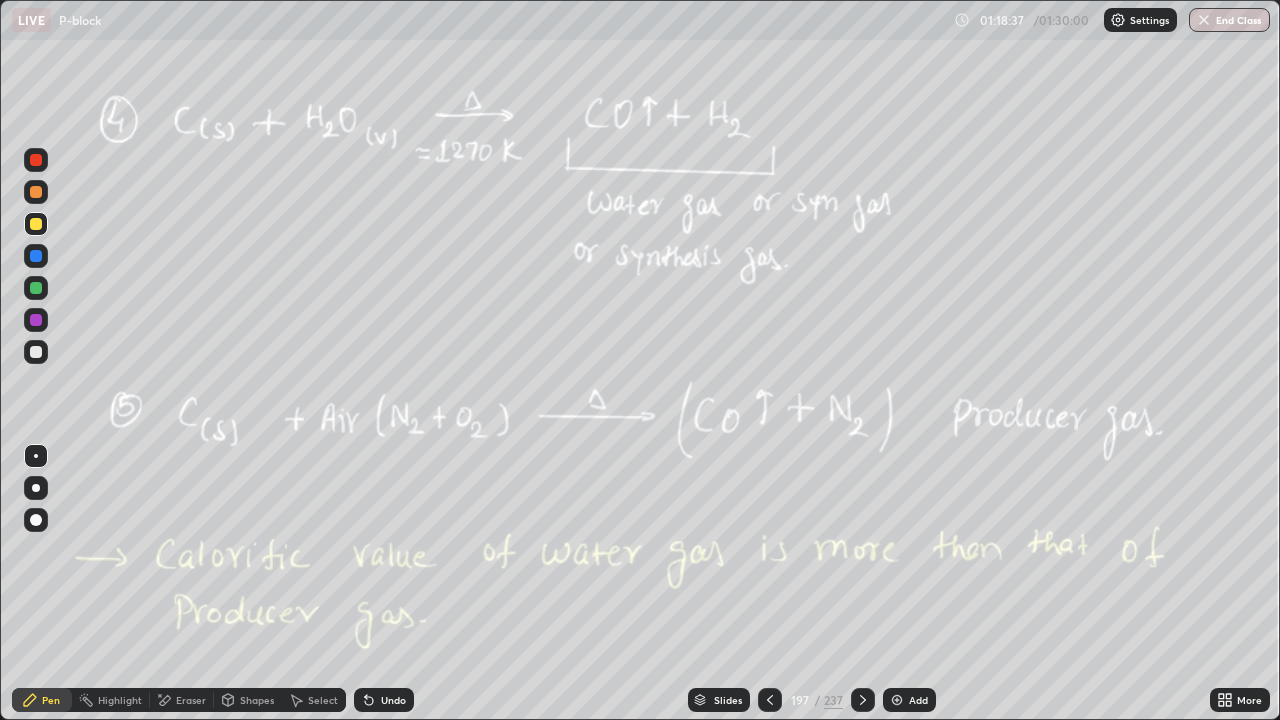 click at bounding box center (863, 700) 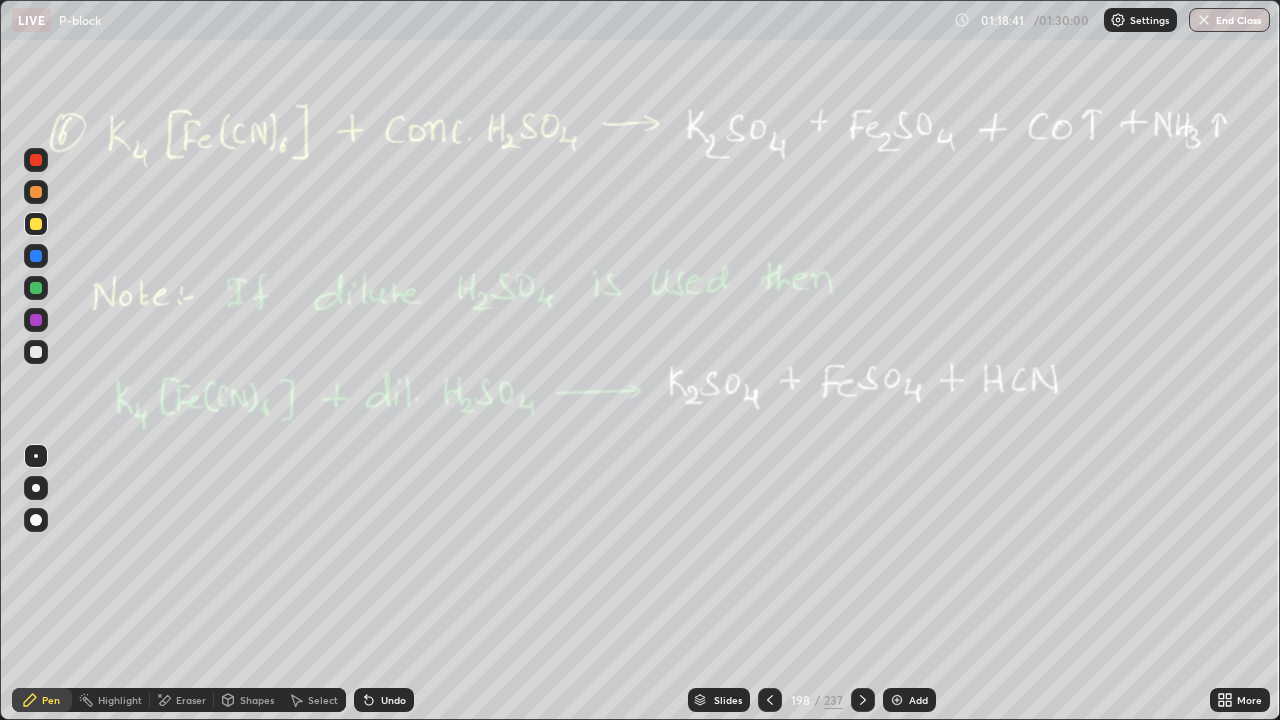 click at bounding box center (863, 700) 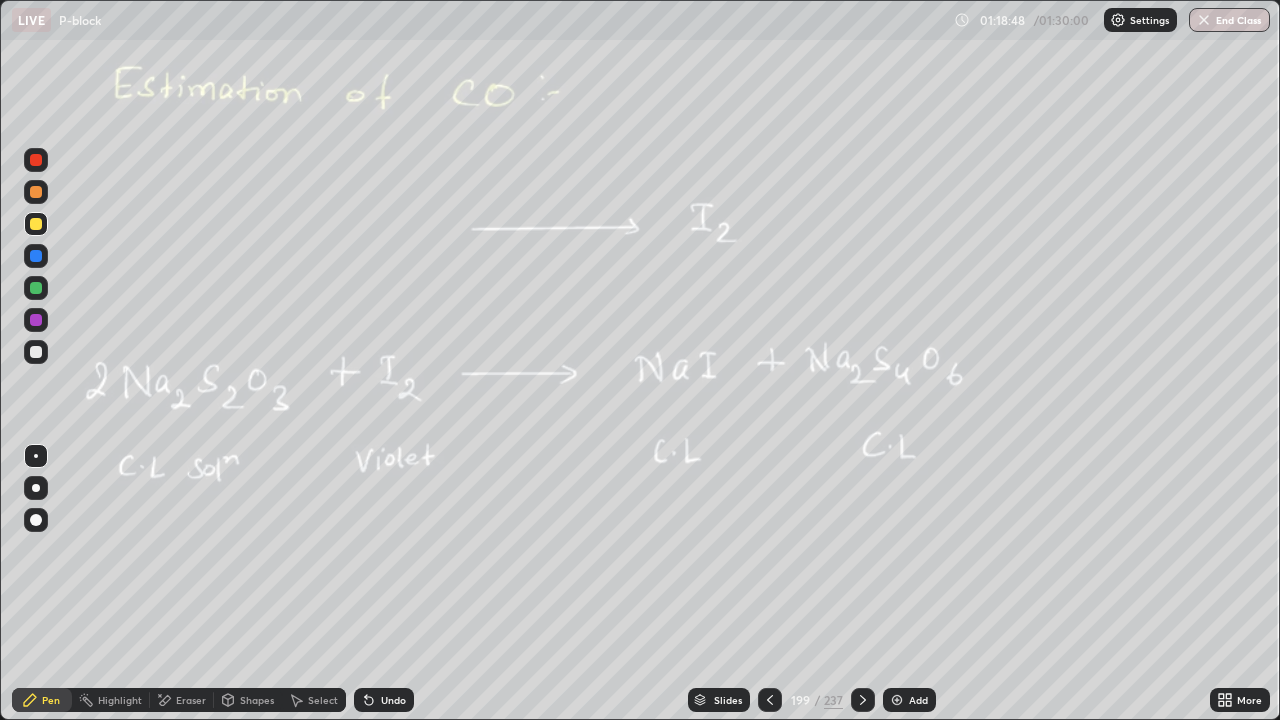 click 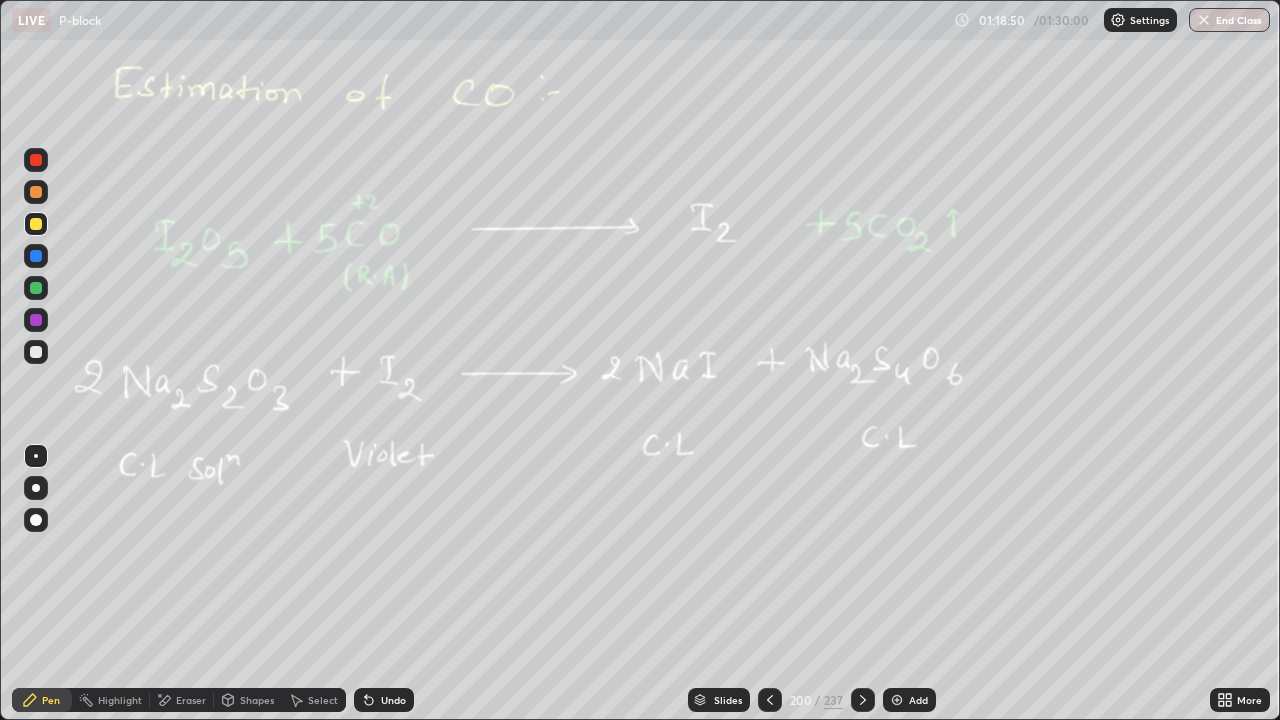 click at bounding box center (36, 352) 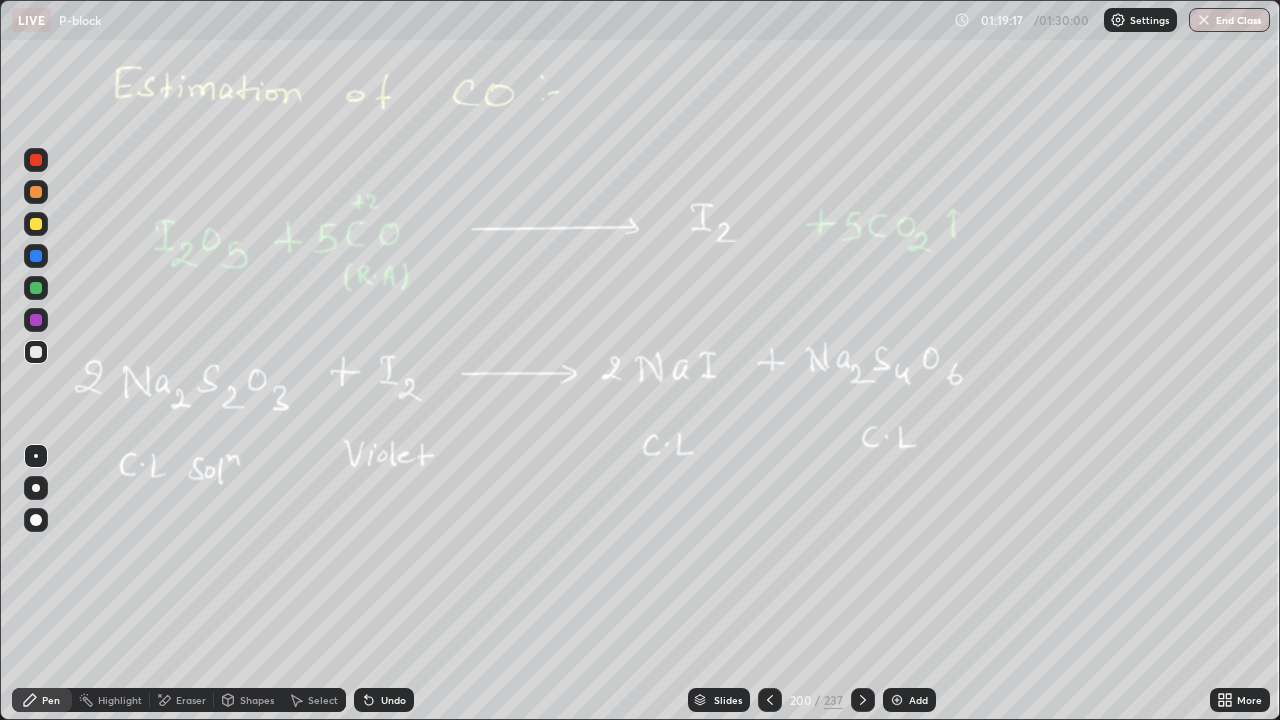 click 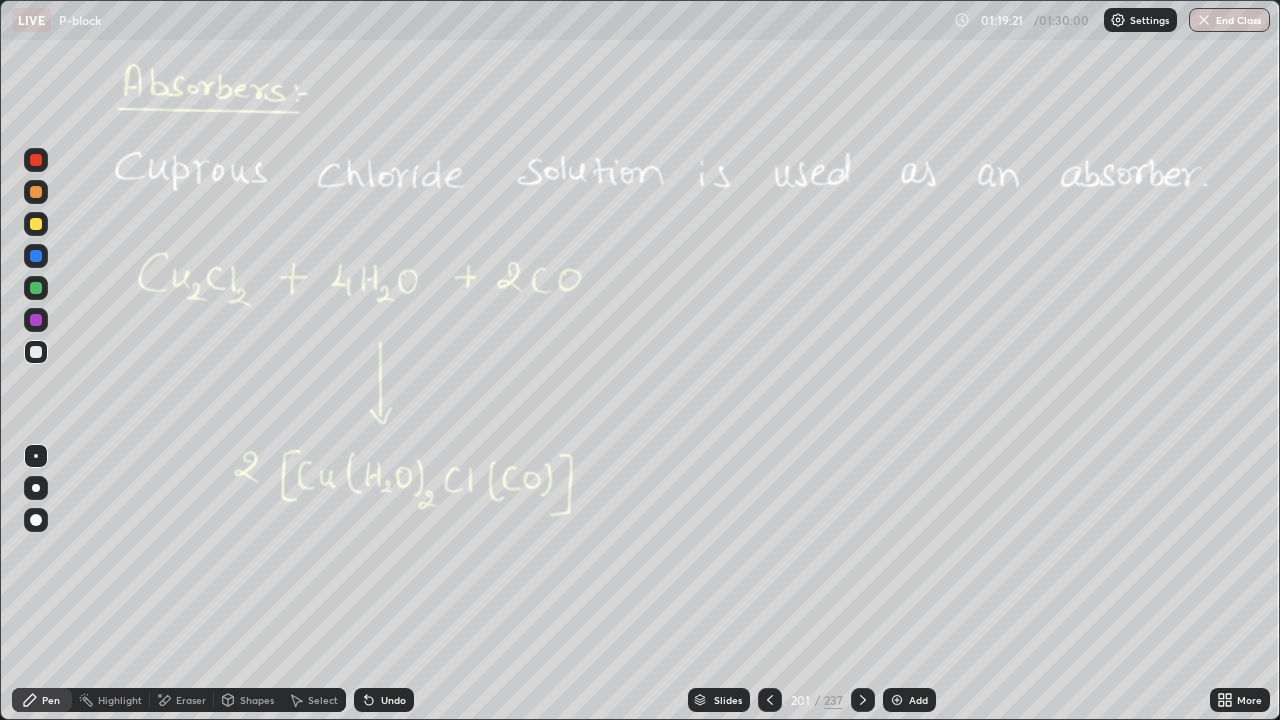 click 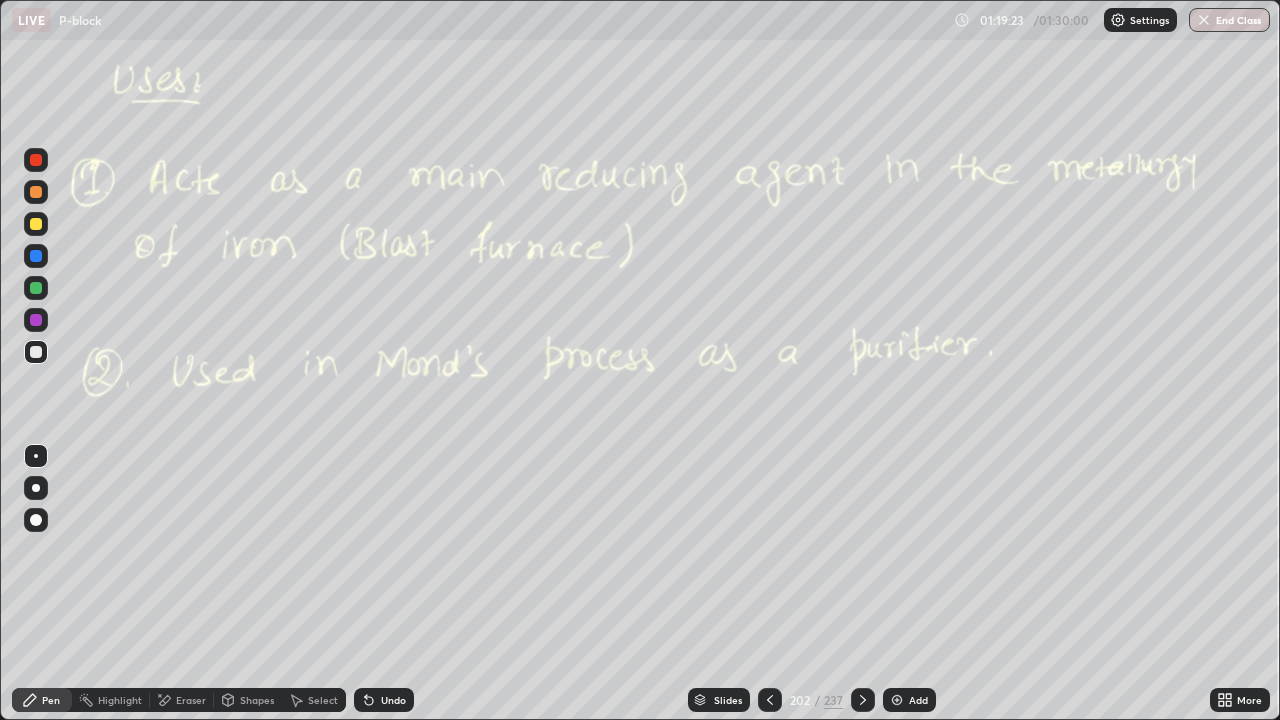 click 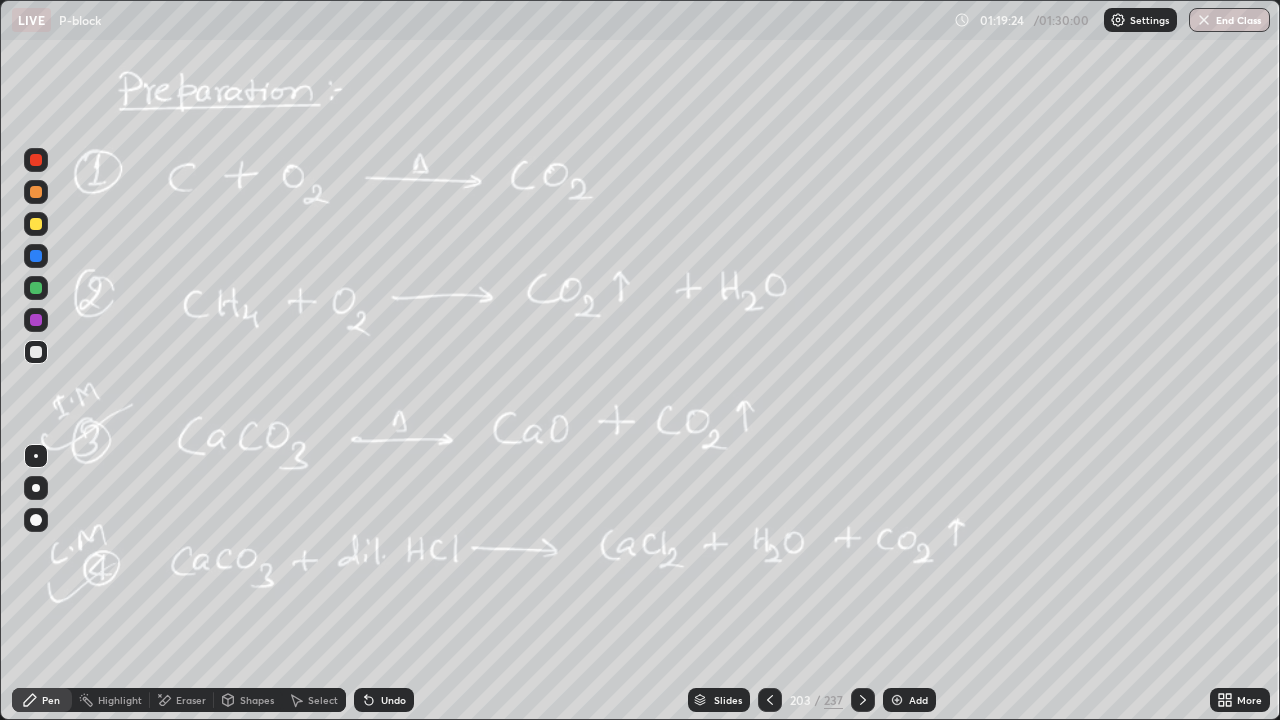 click 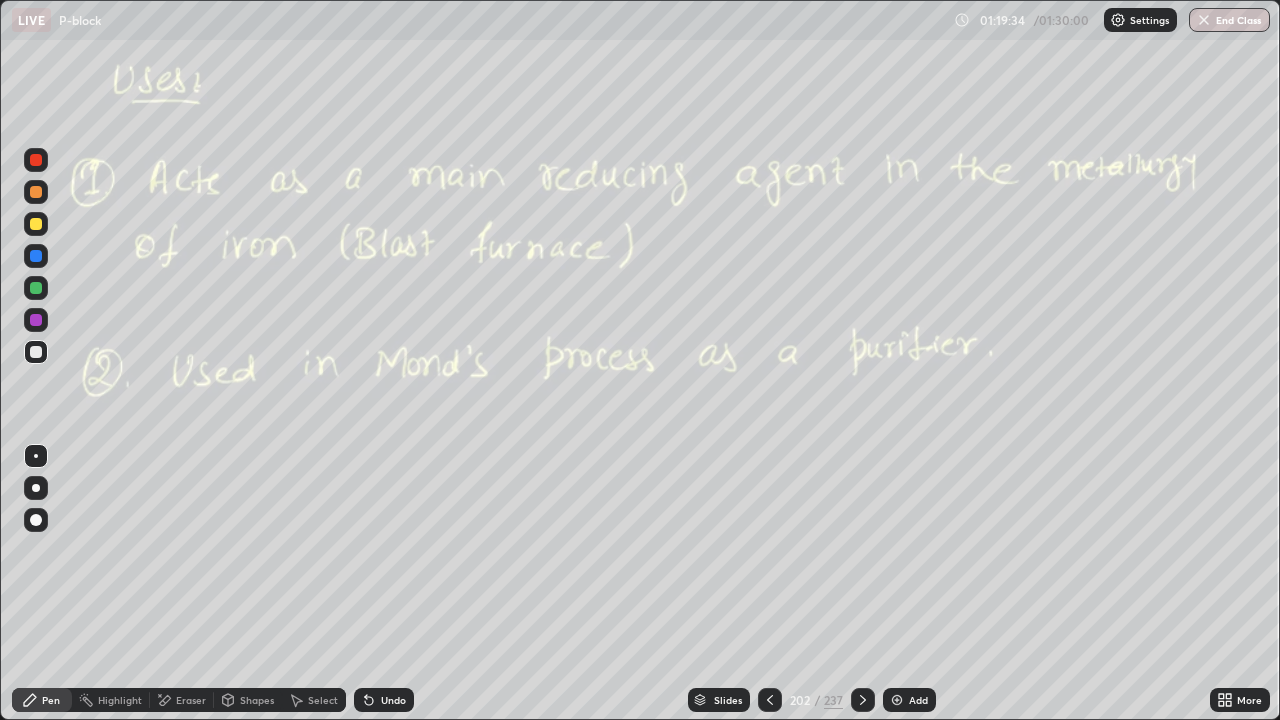 click 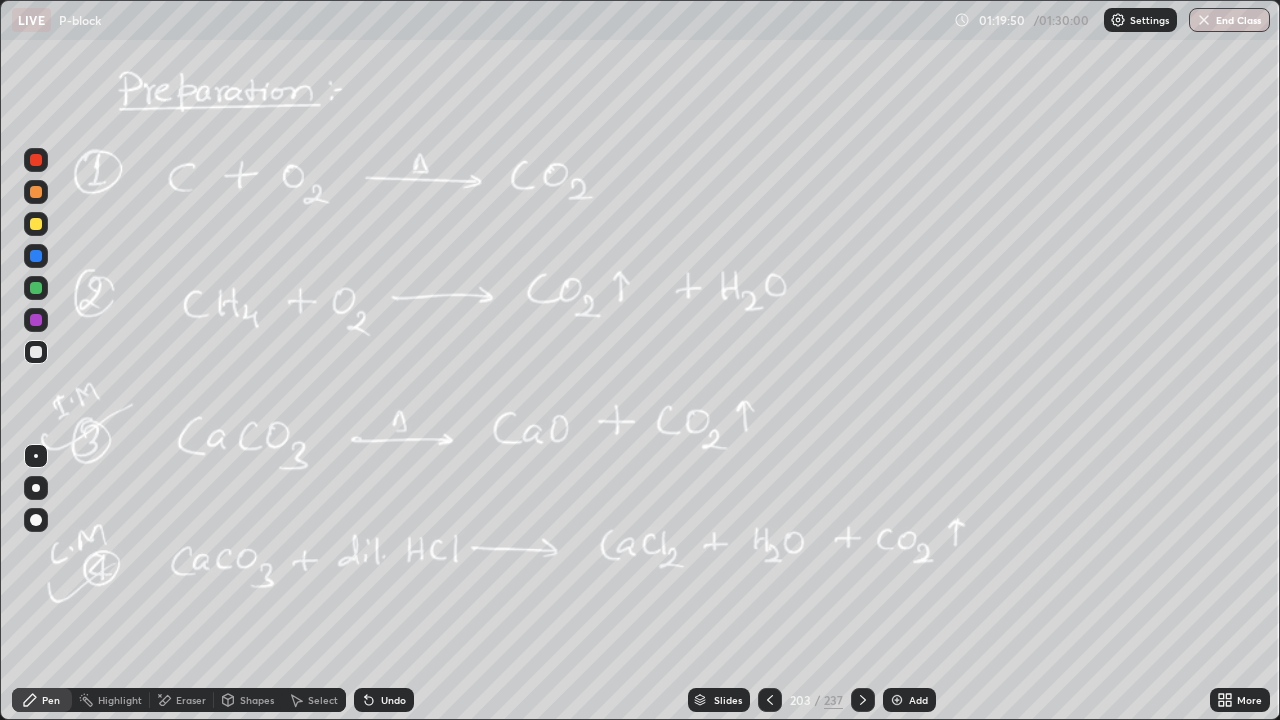 click at bounding box center (863, 700) 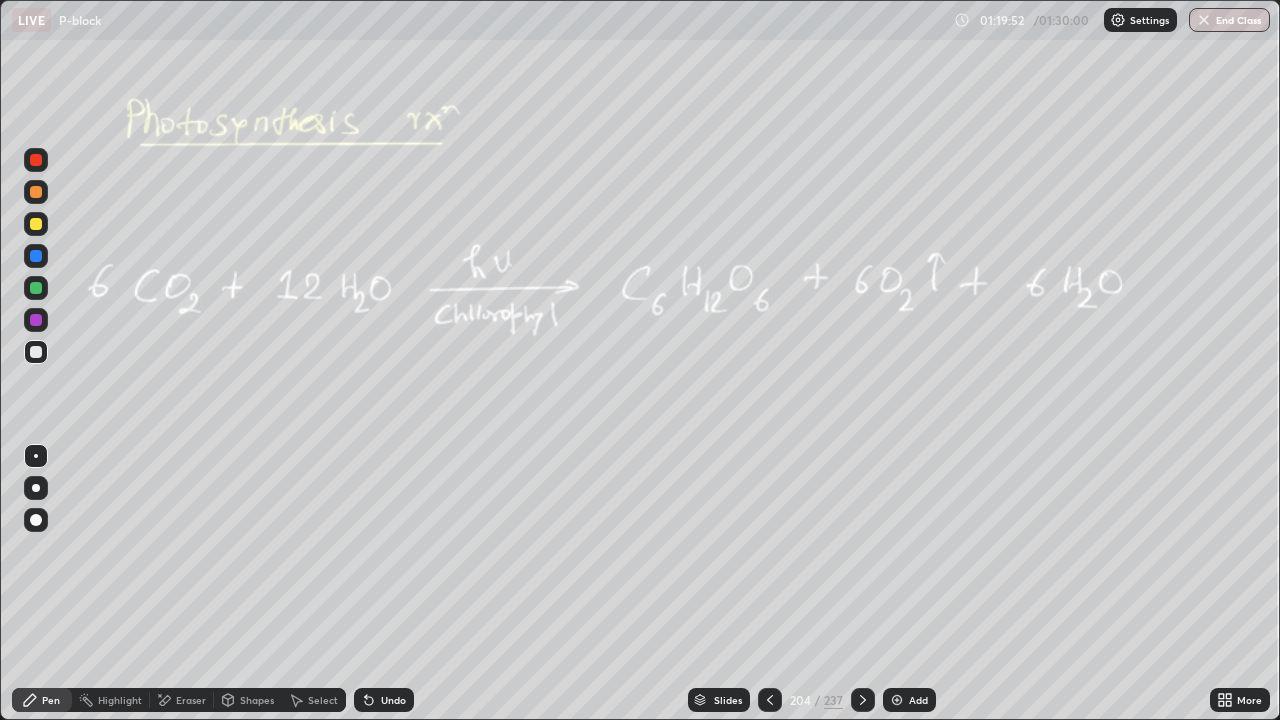 click on "Slides 204 / 237 Add" at bounding box center (812, 700) 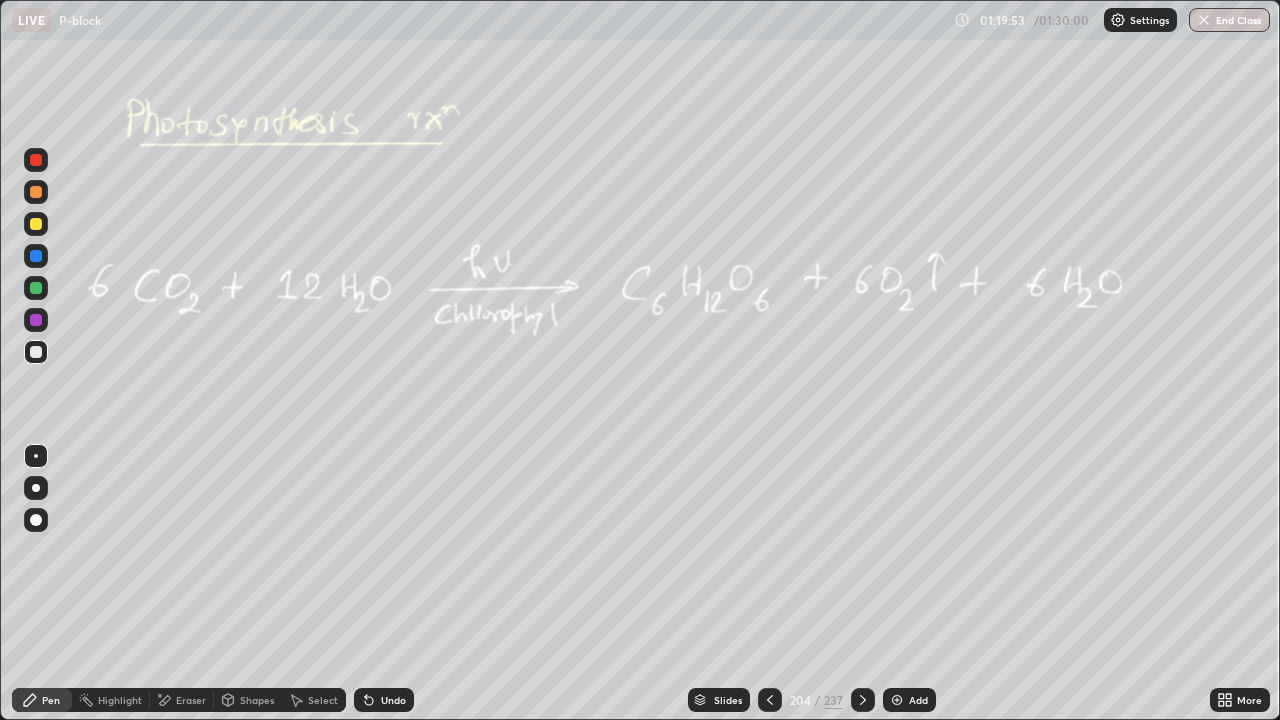 click 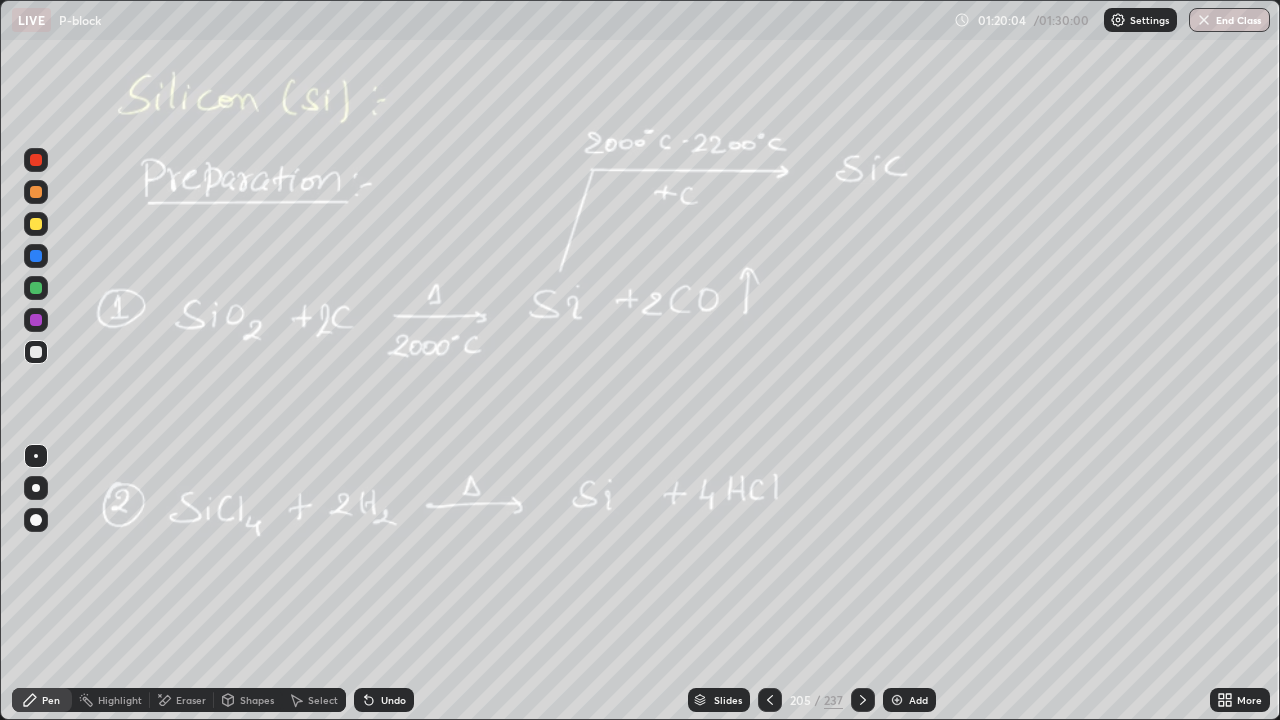 click 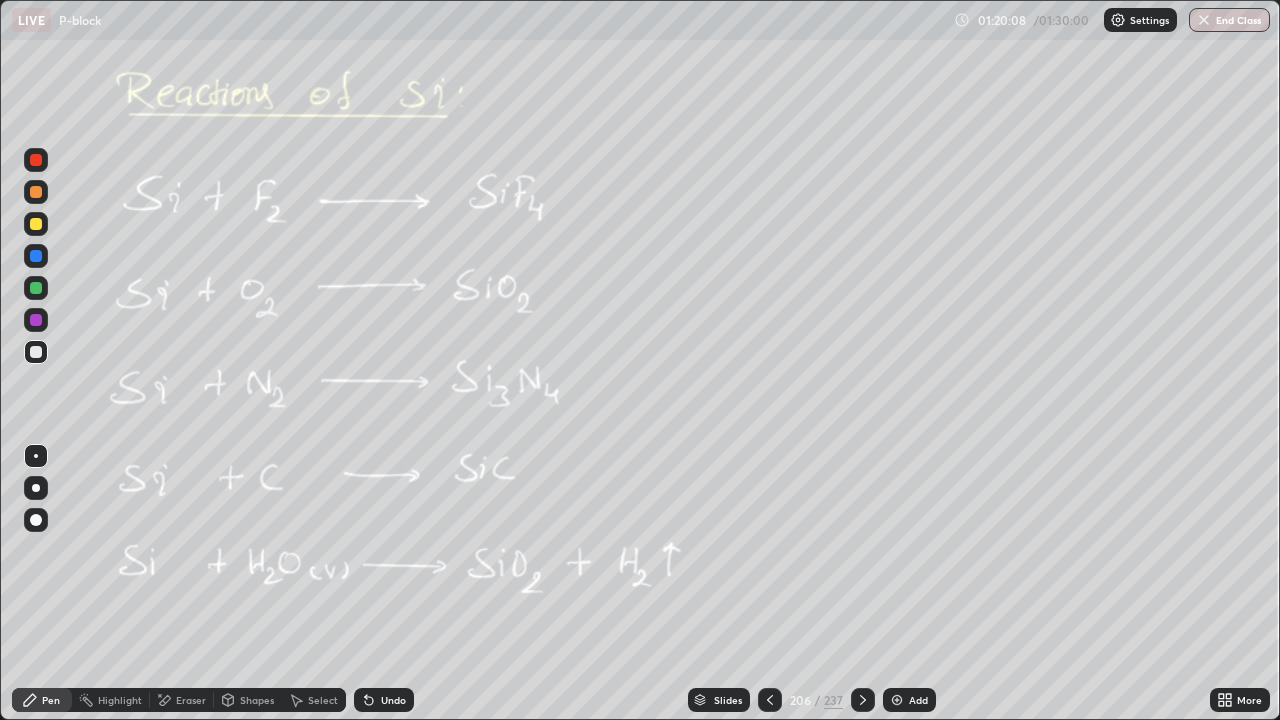 click 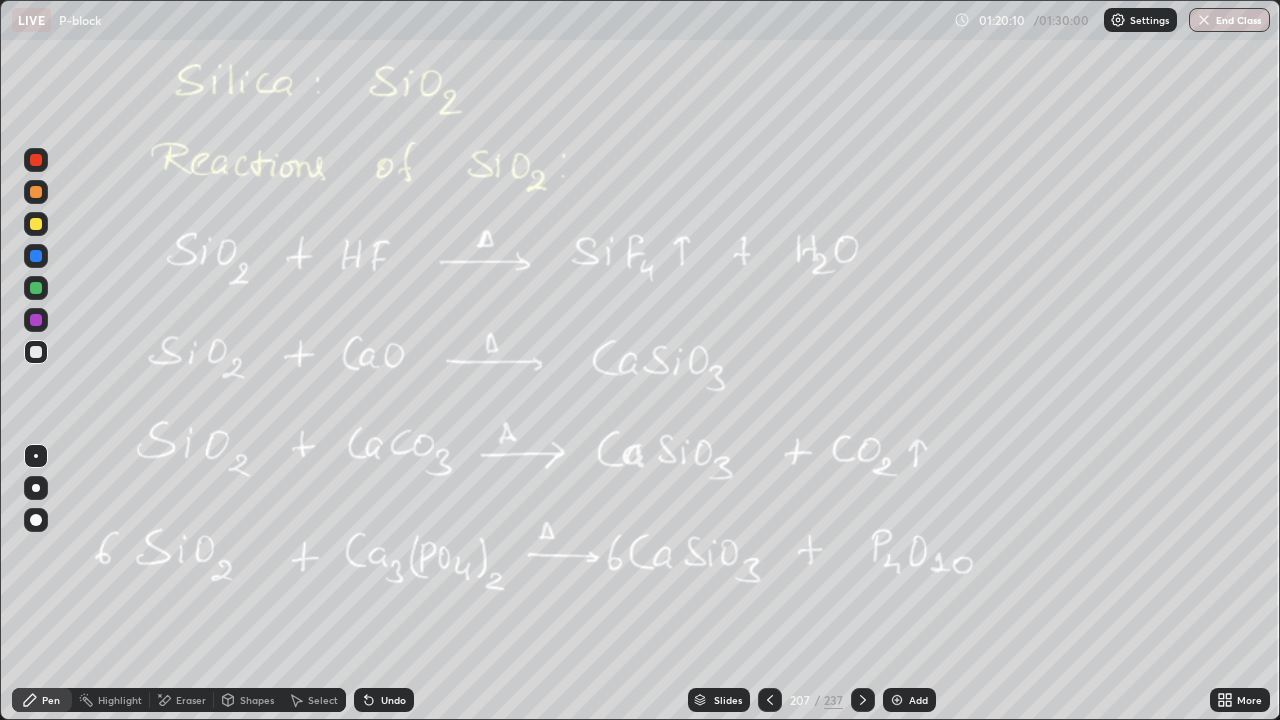 click 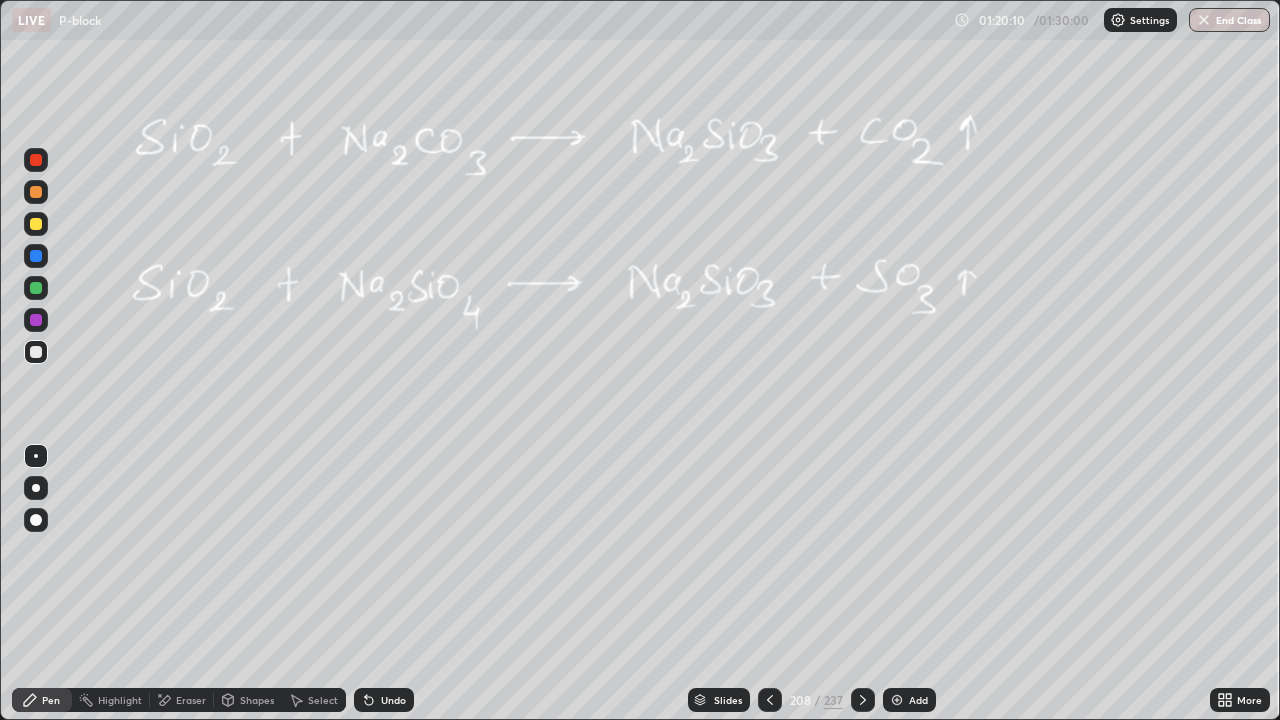 click 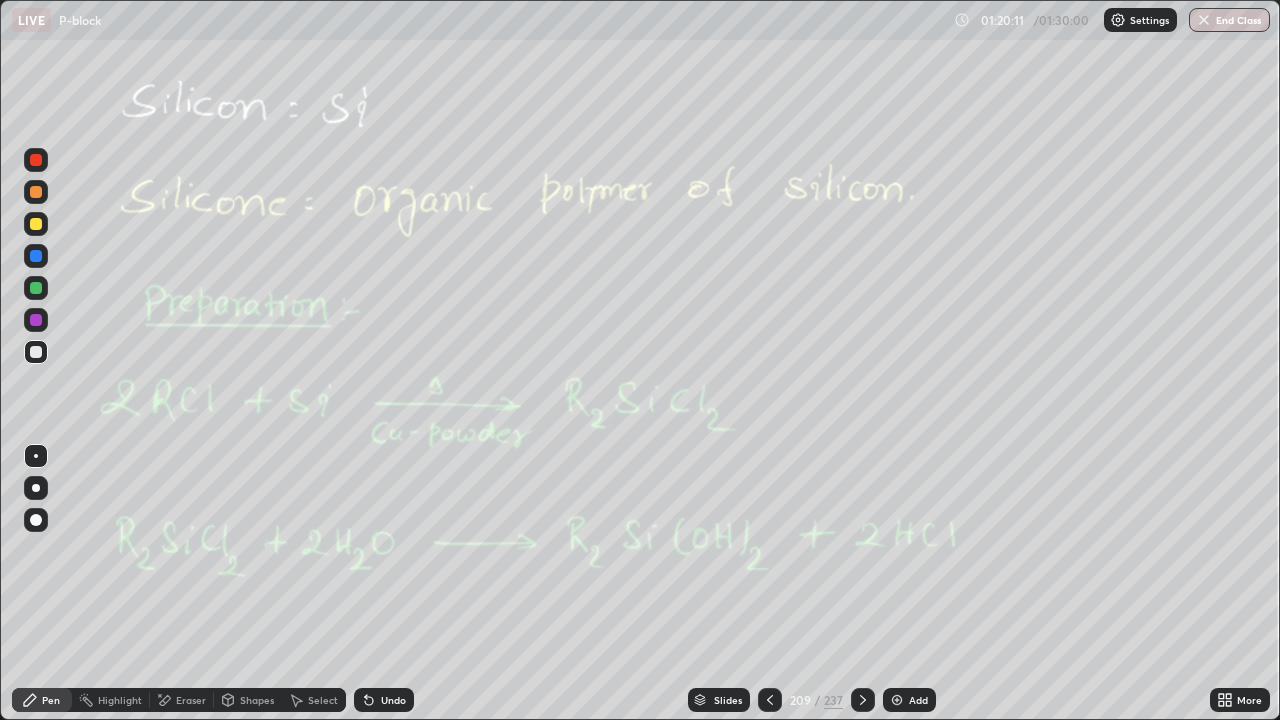 click at bounding box center (863, 700) 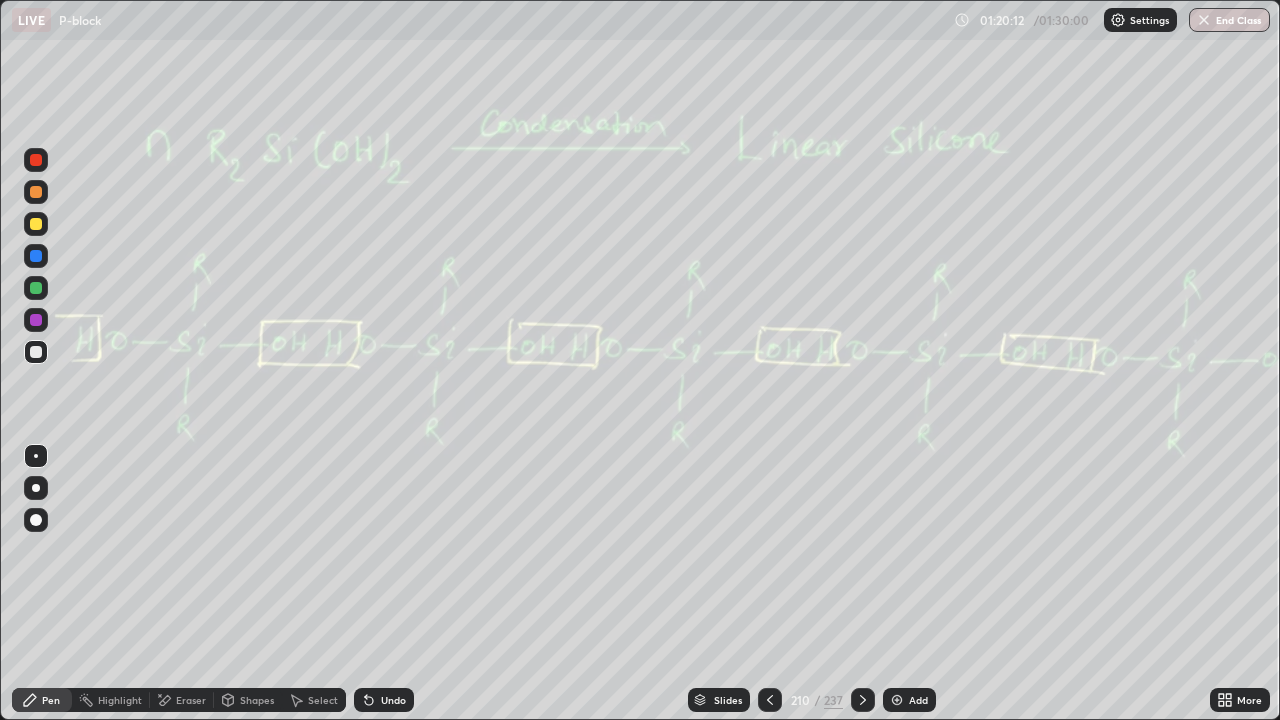 click at bounding box center [863, 700] 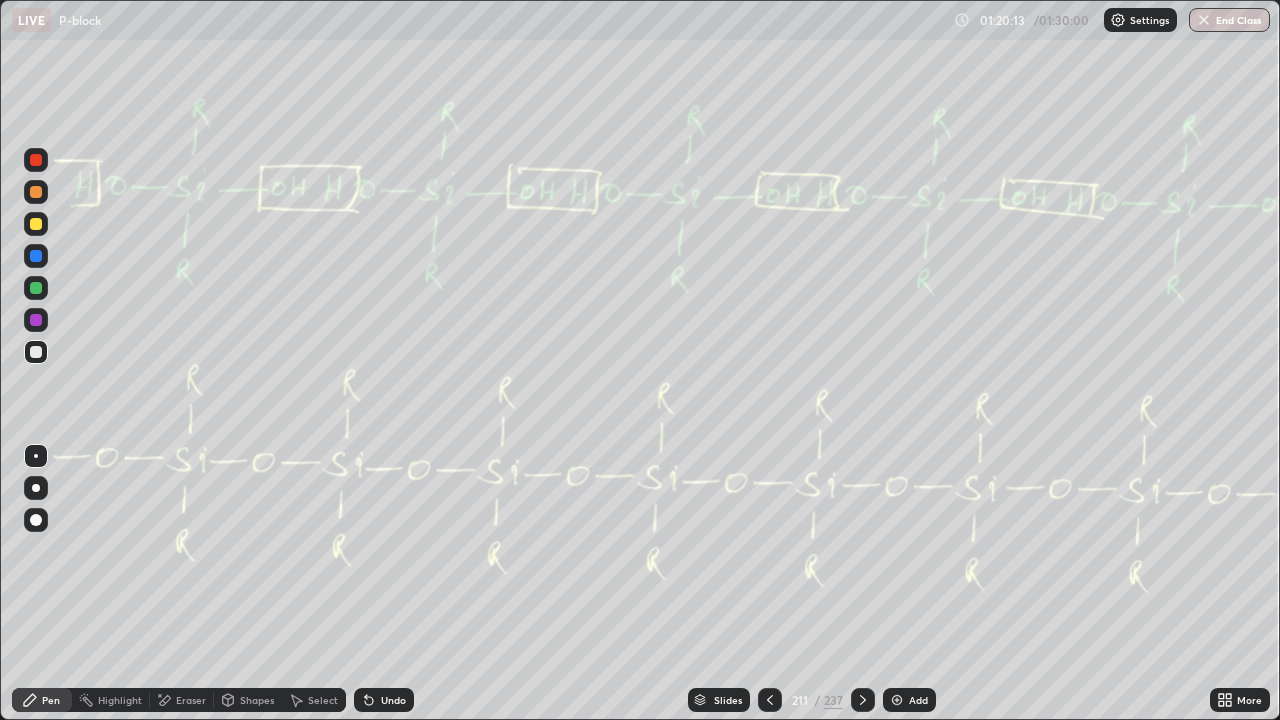 click at bounding box center [863, 700] 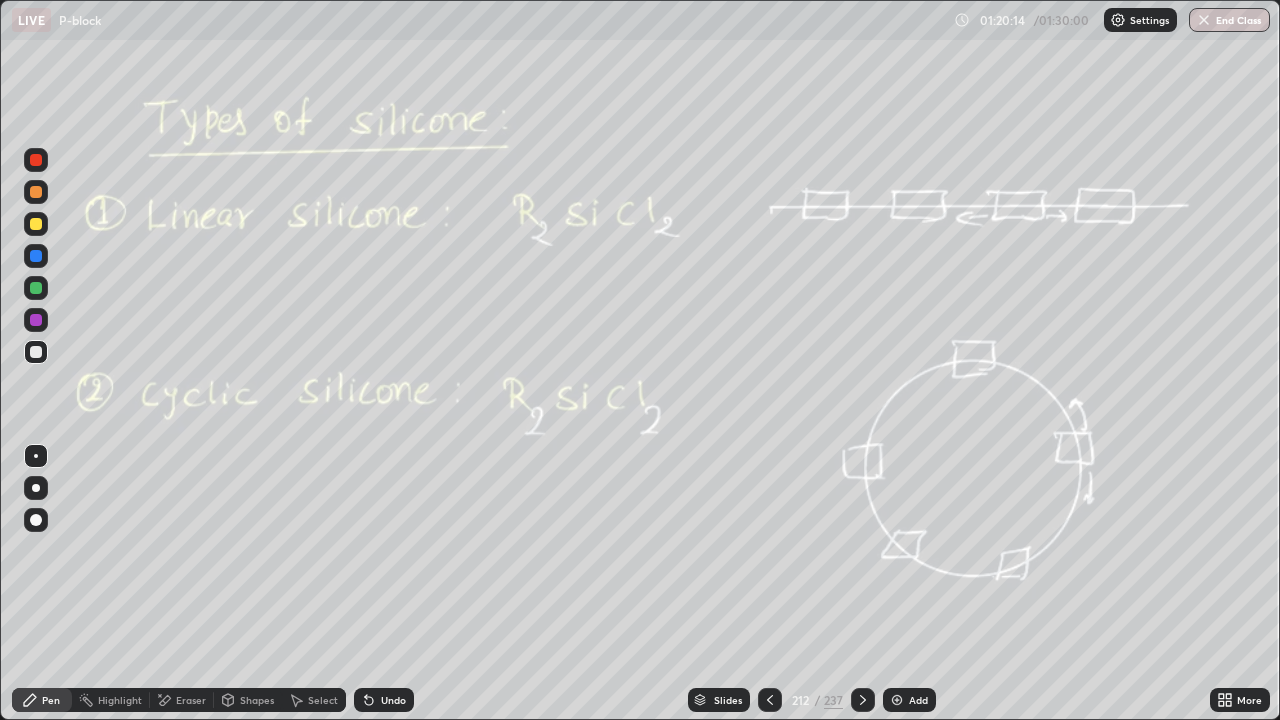 click 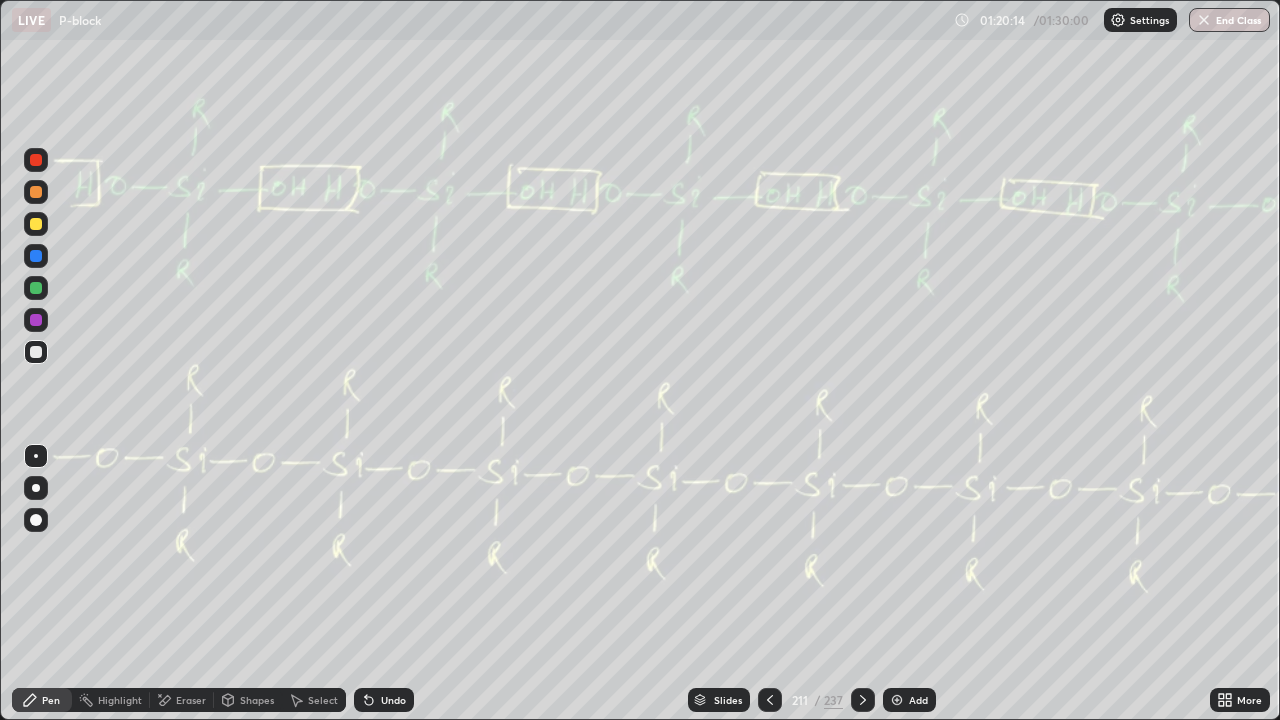click 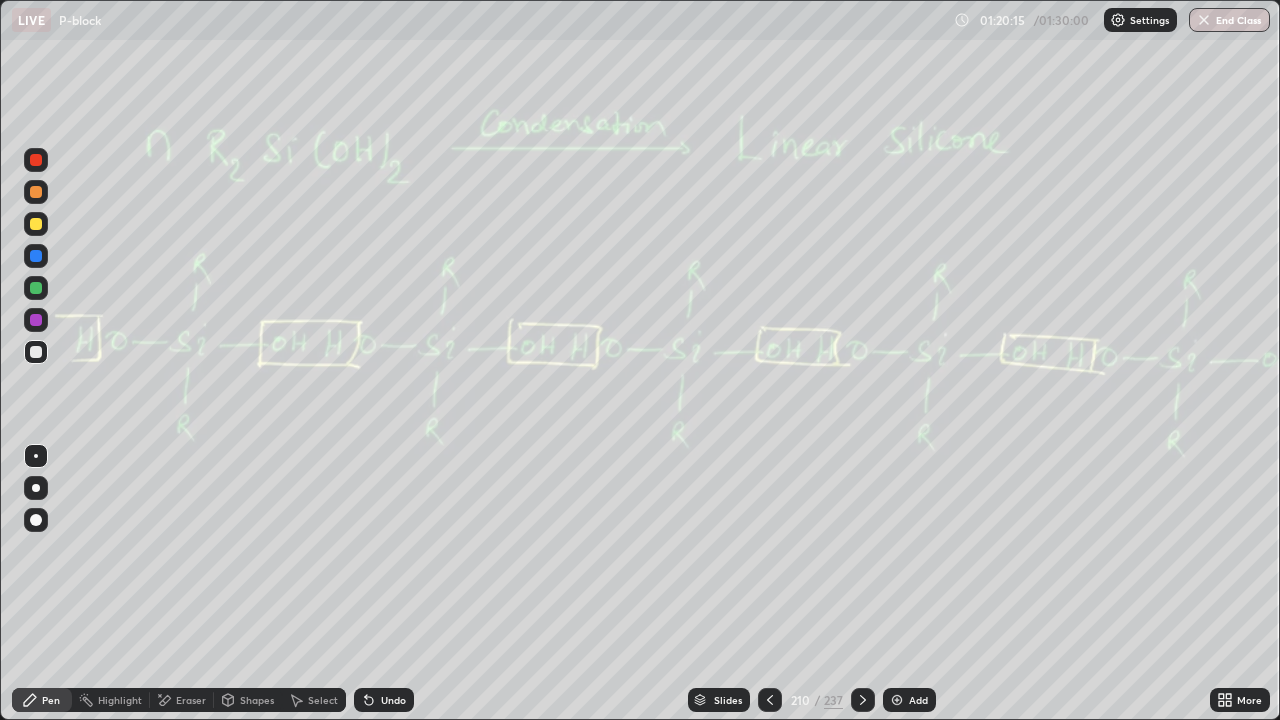 click 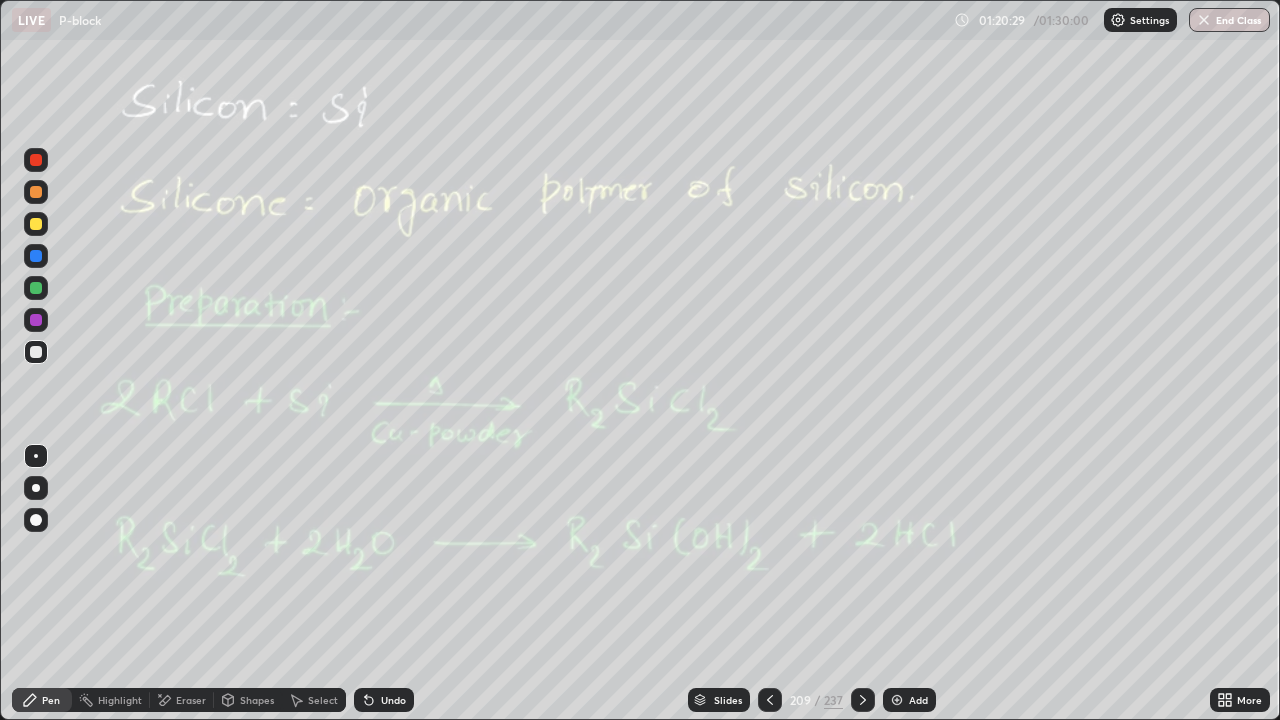 click 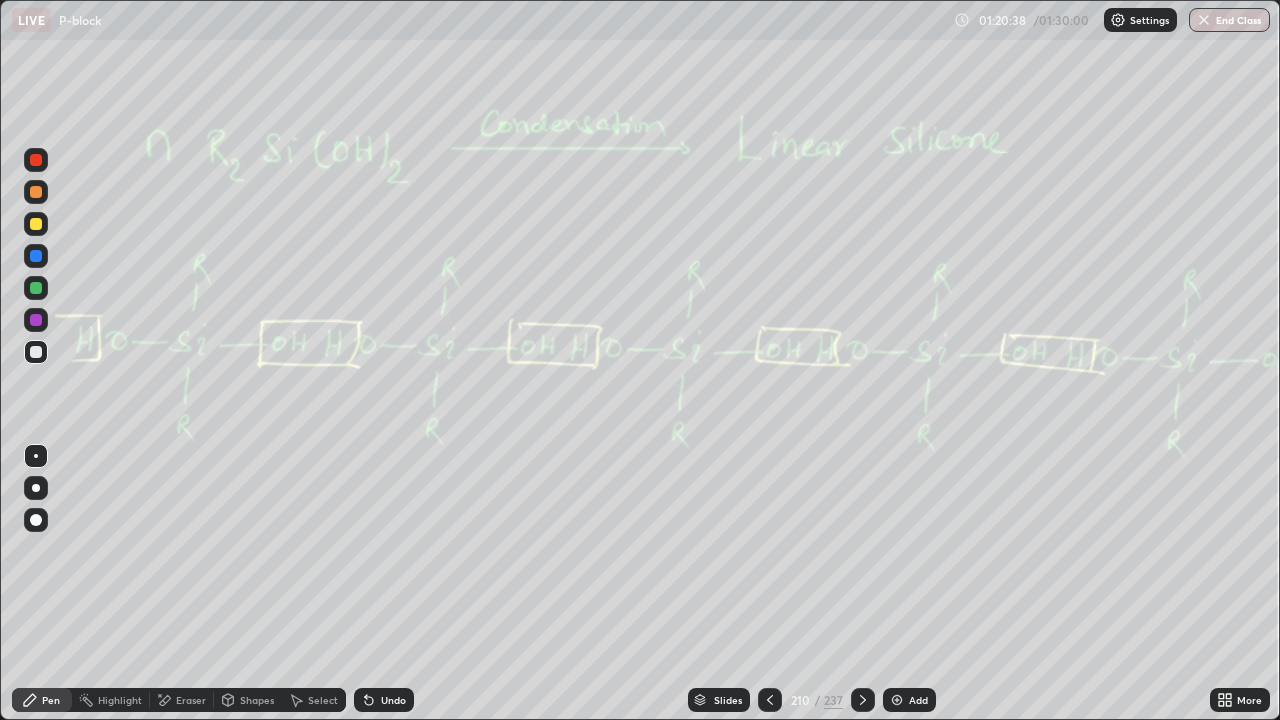 click 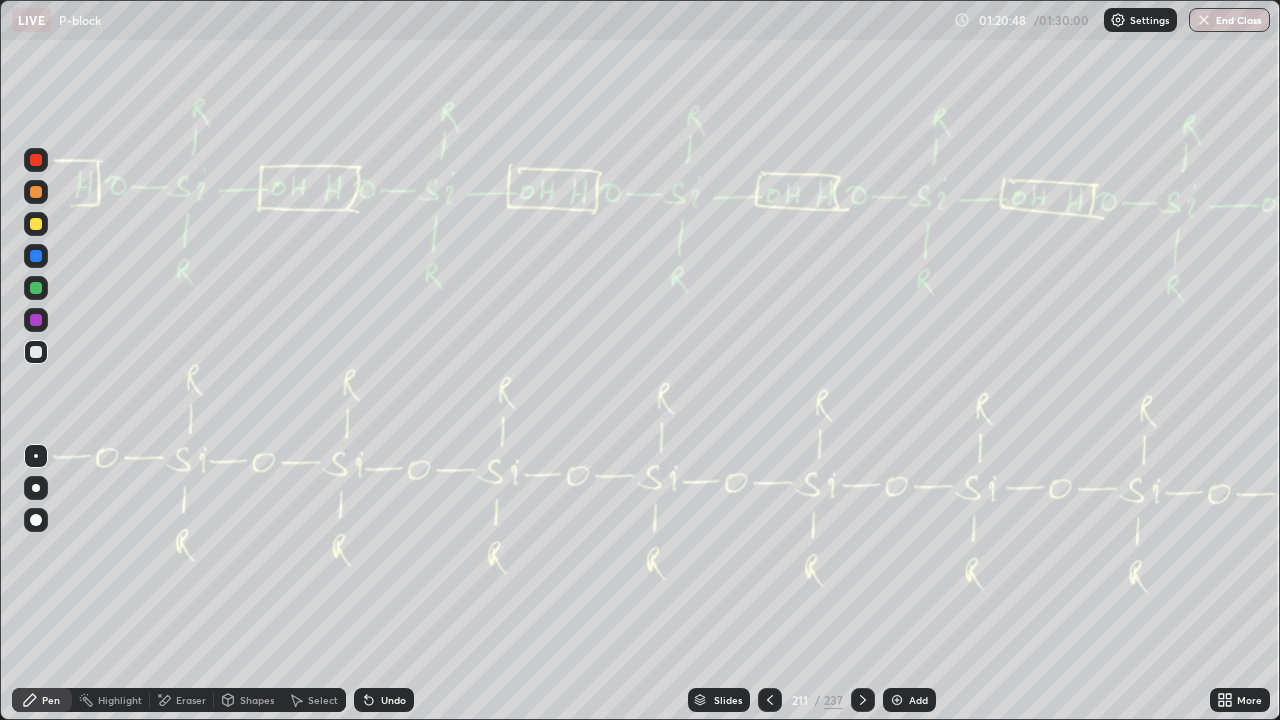 click 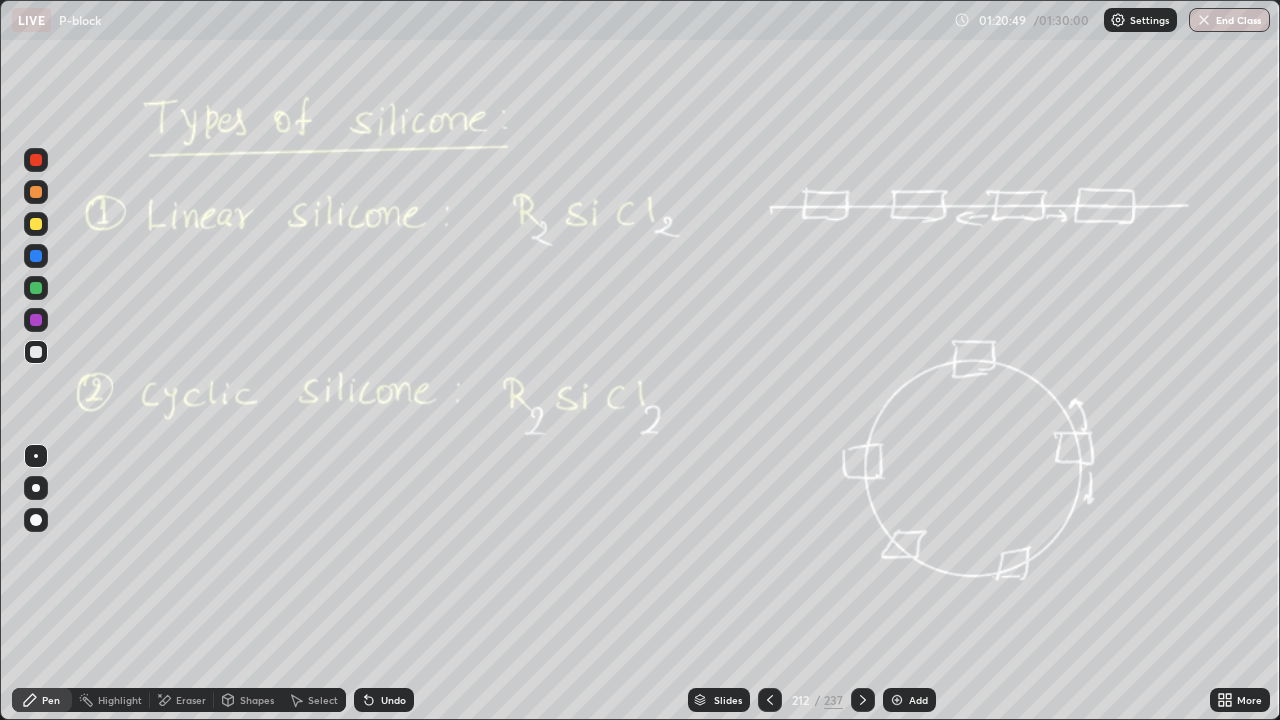 click 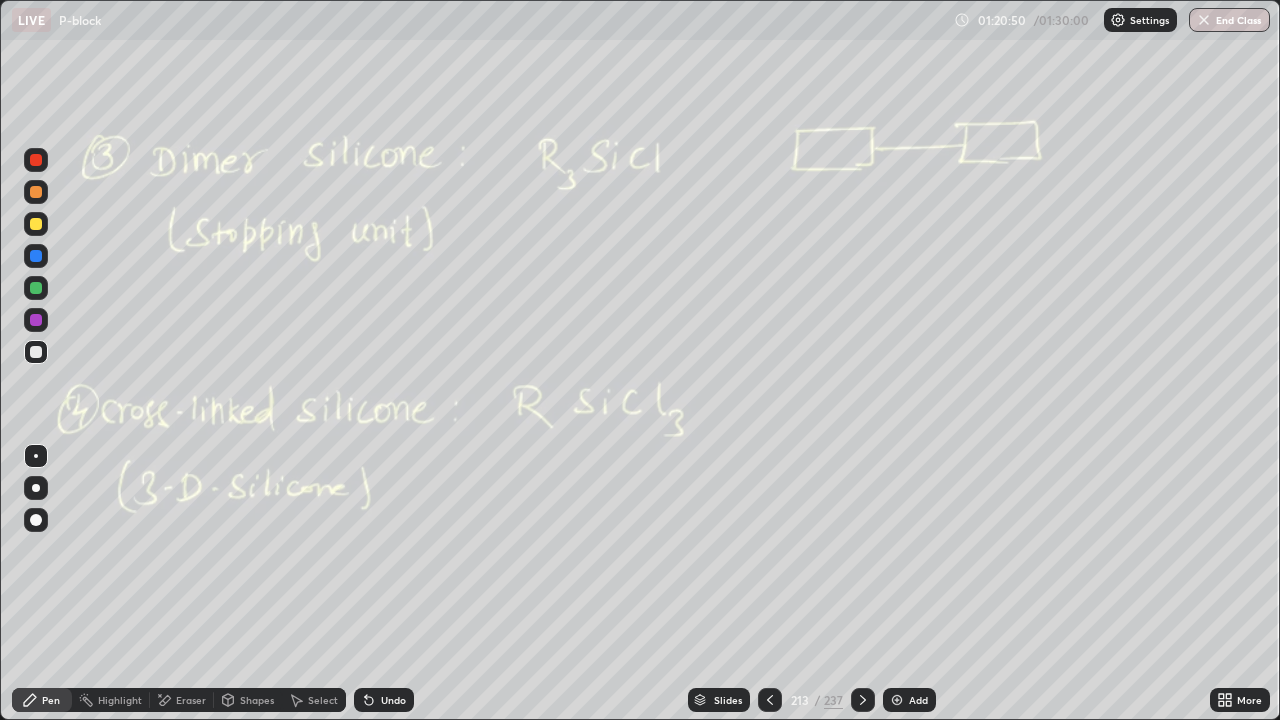 click at bounding box center (770, 700) 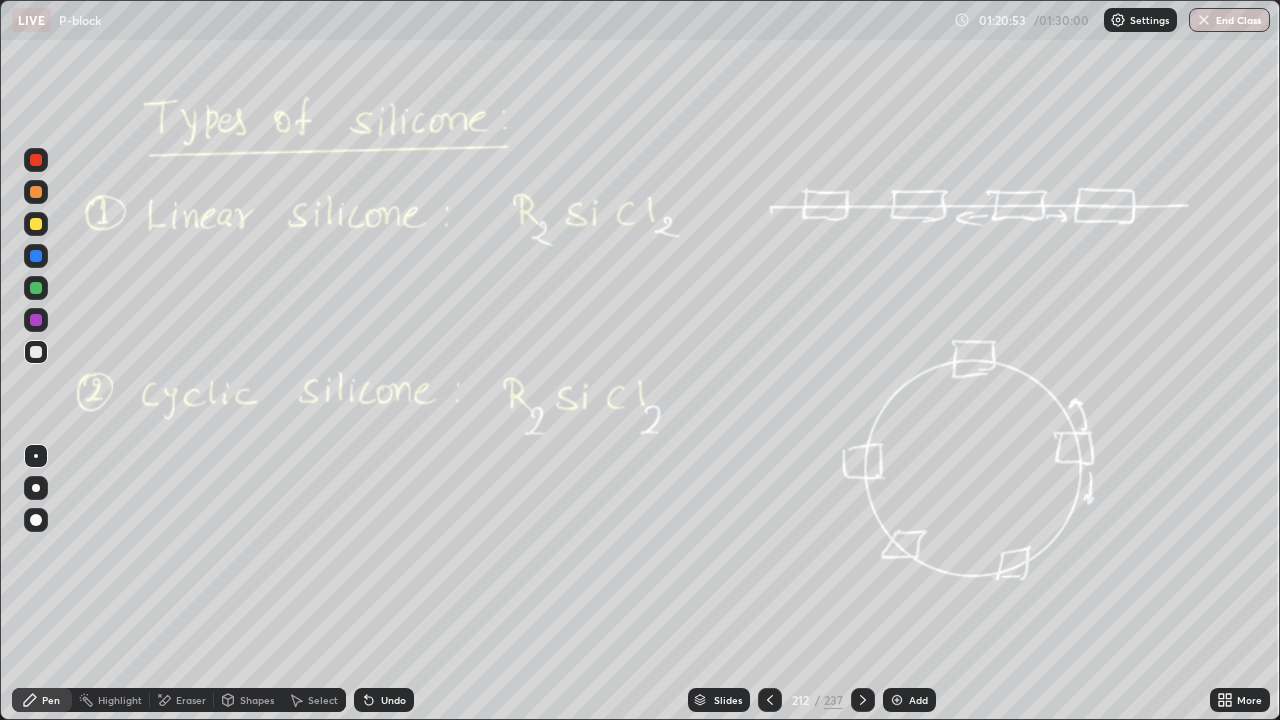 click on "Slides 212 / 237 Add" at bounding box center (812, 700) 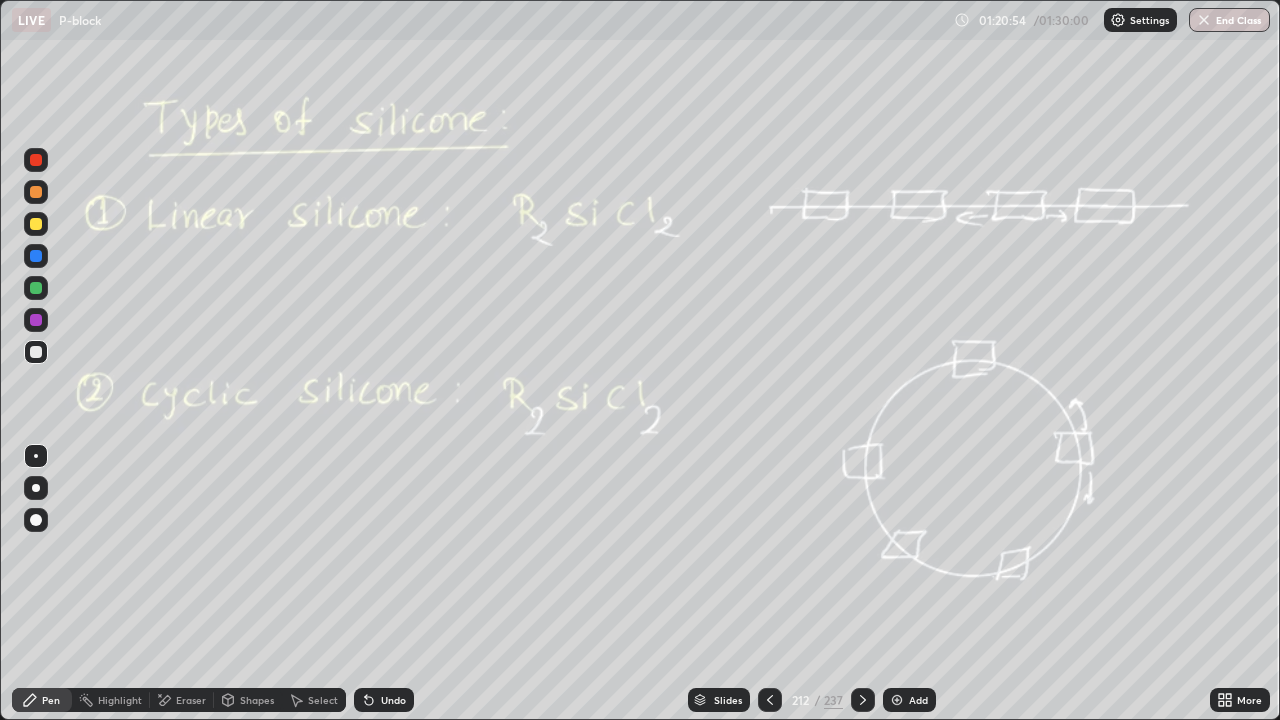 click 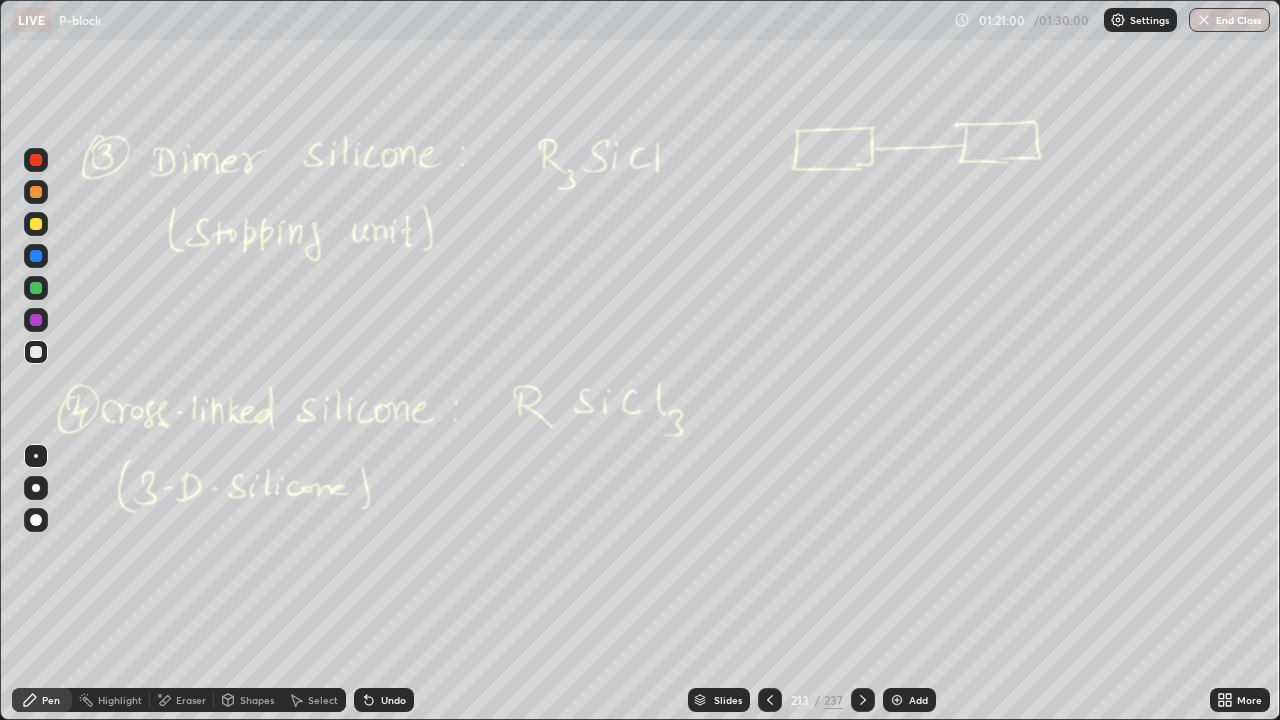click 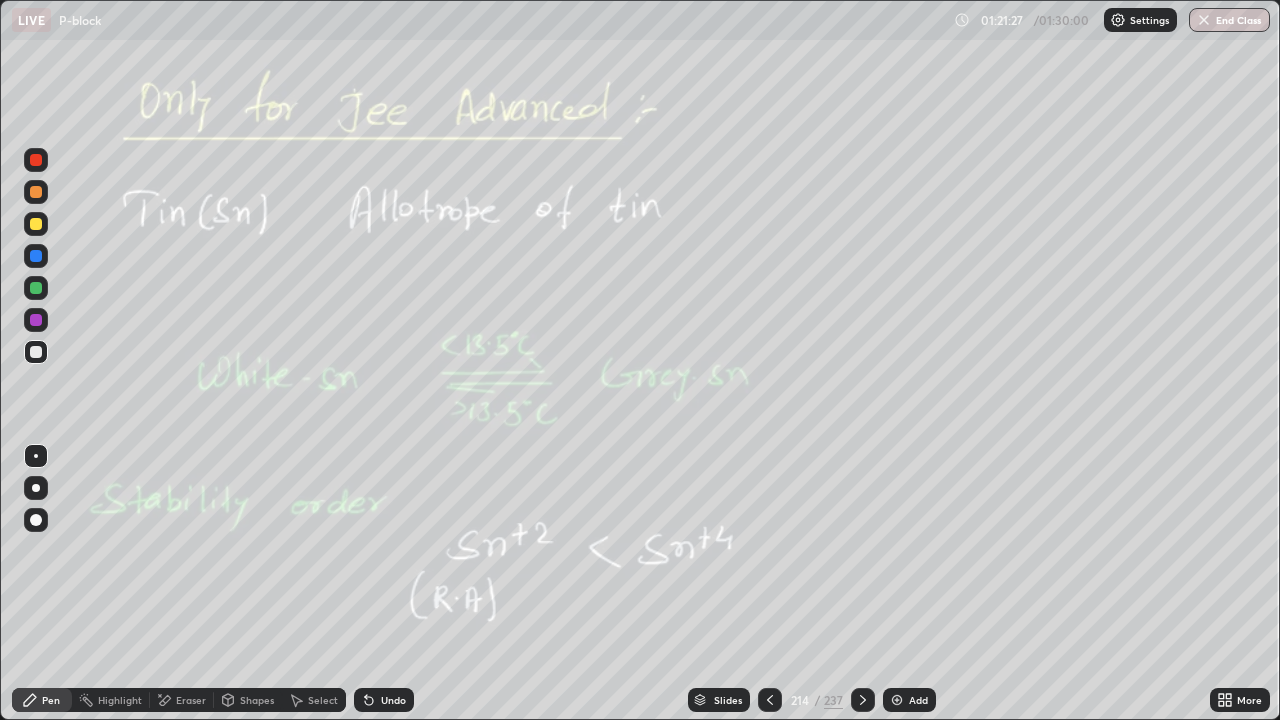 click on "End Class" at bounding box center [1229, 20] 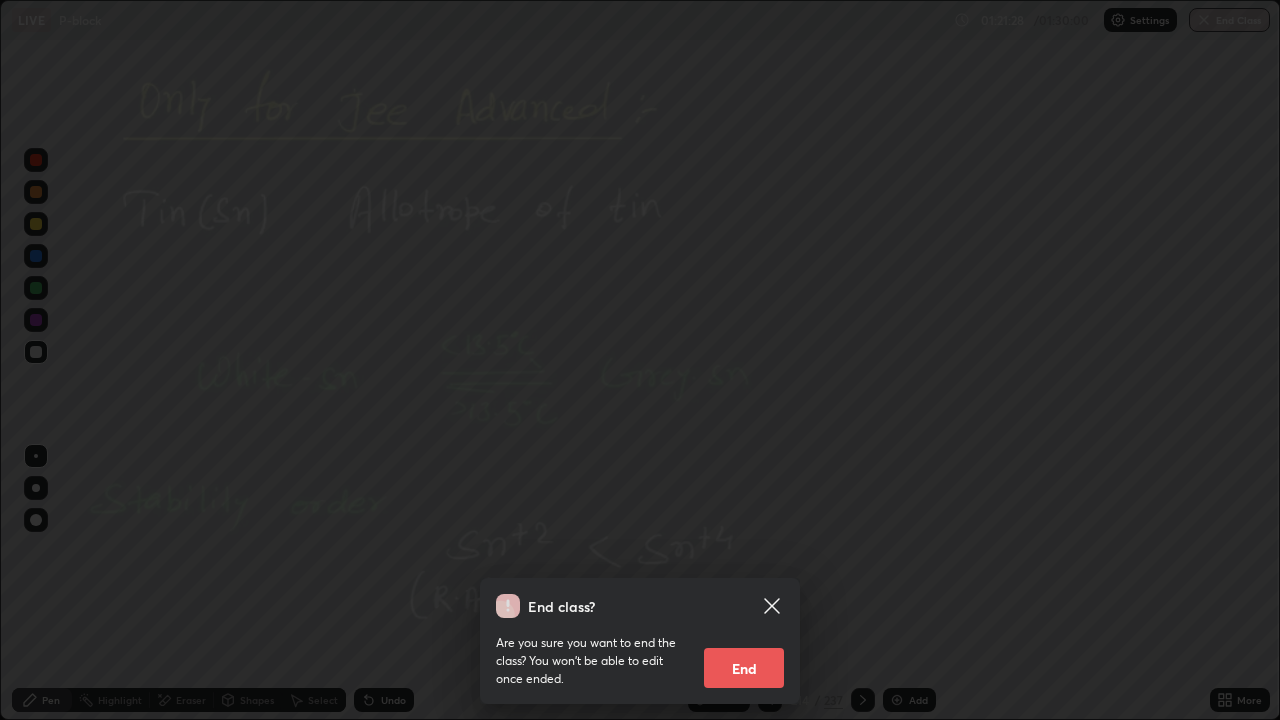 click on "End" at bounding box center (744, 668) 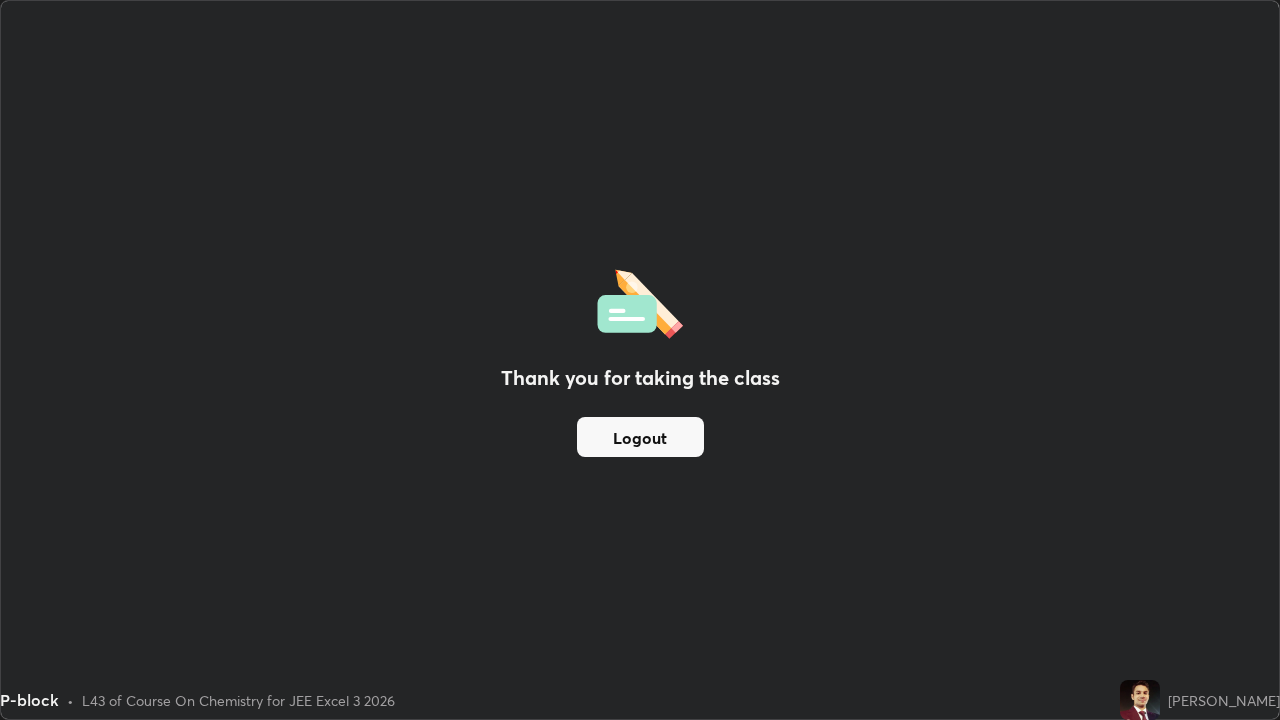 click on "Logout" at bounding box center (640, 437) 